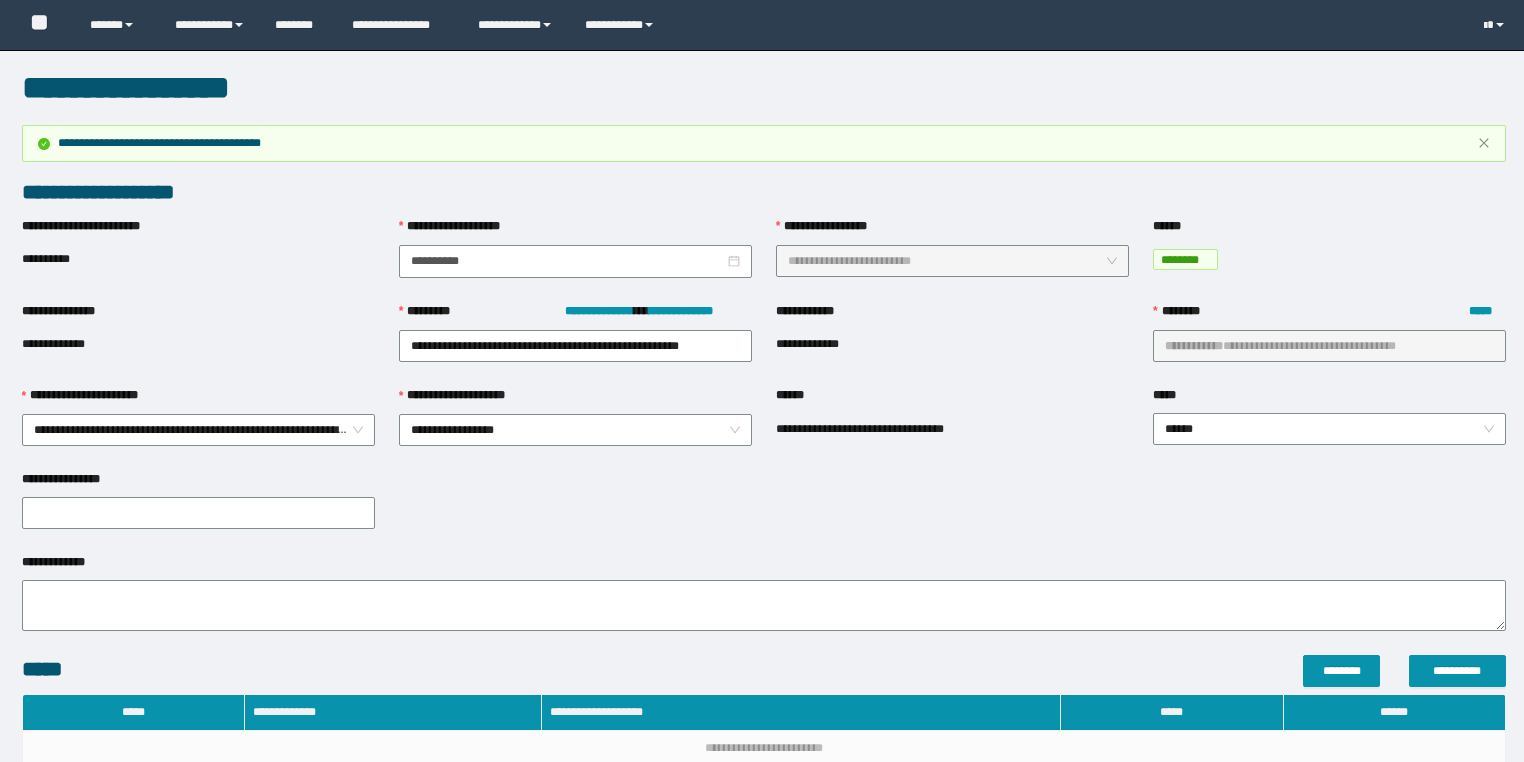scroll, scrollTop: 0, scrollLeft: 0, axis: both 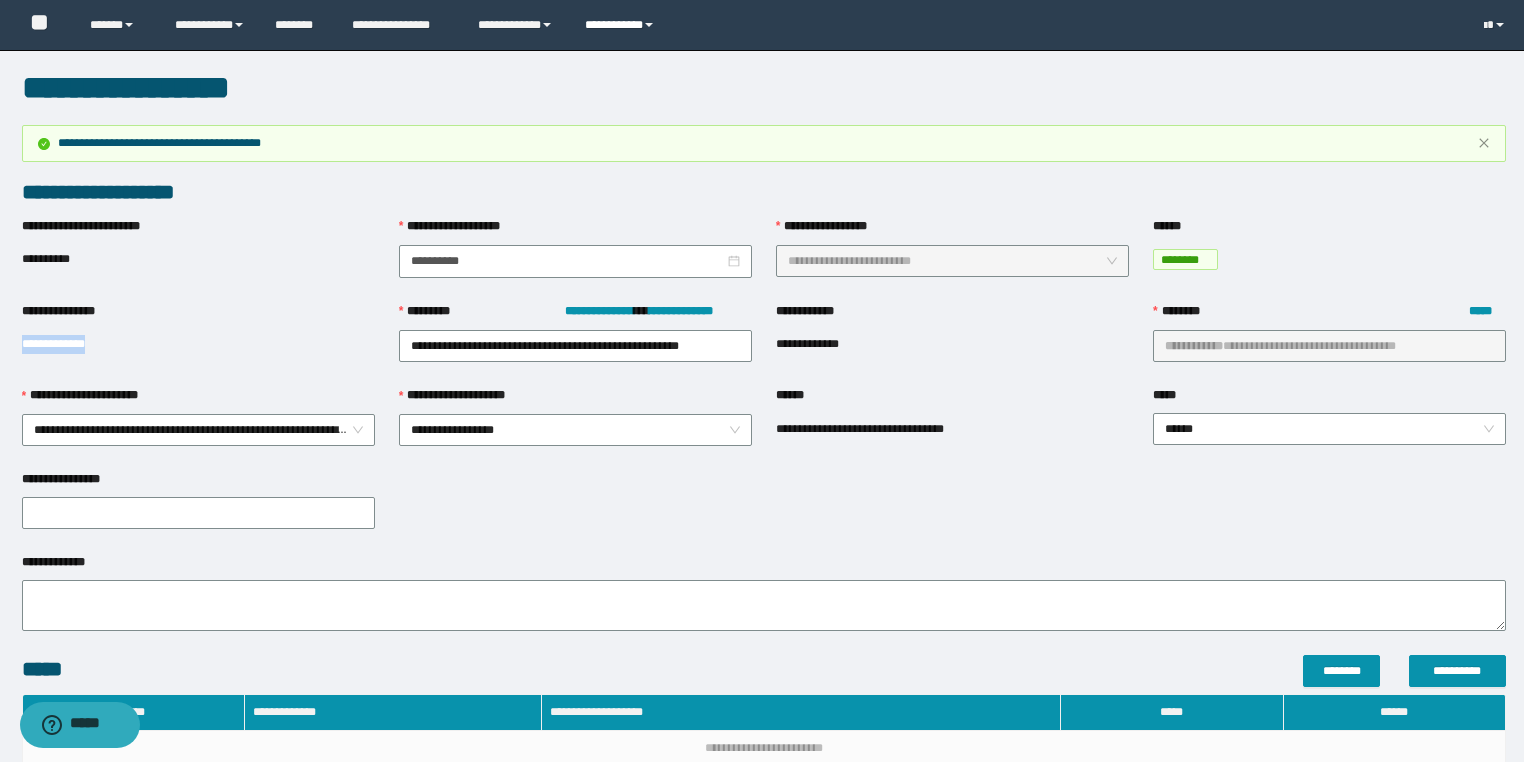 click on "**********" at bounding box center (622, 25) 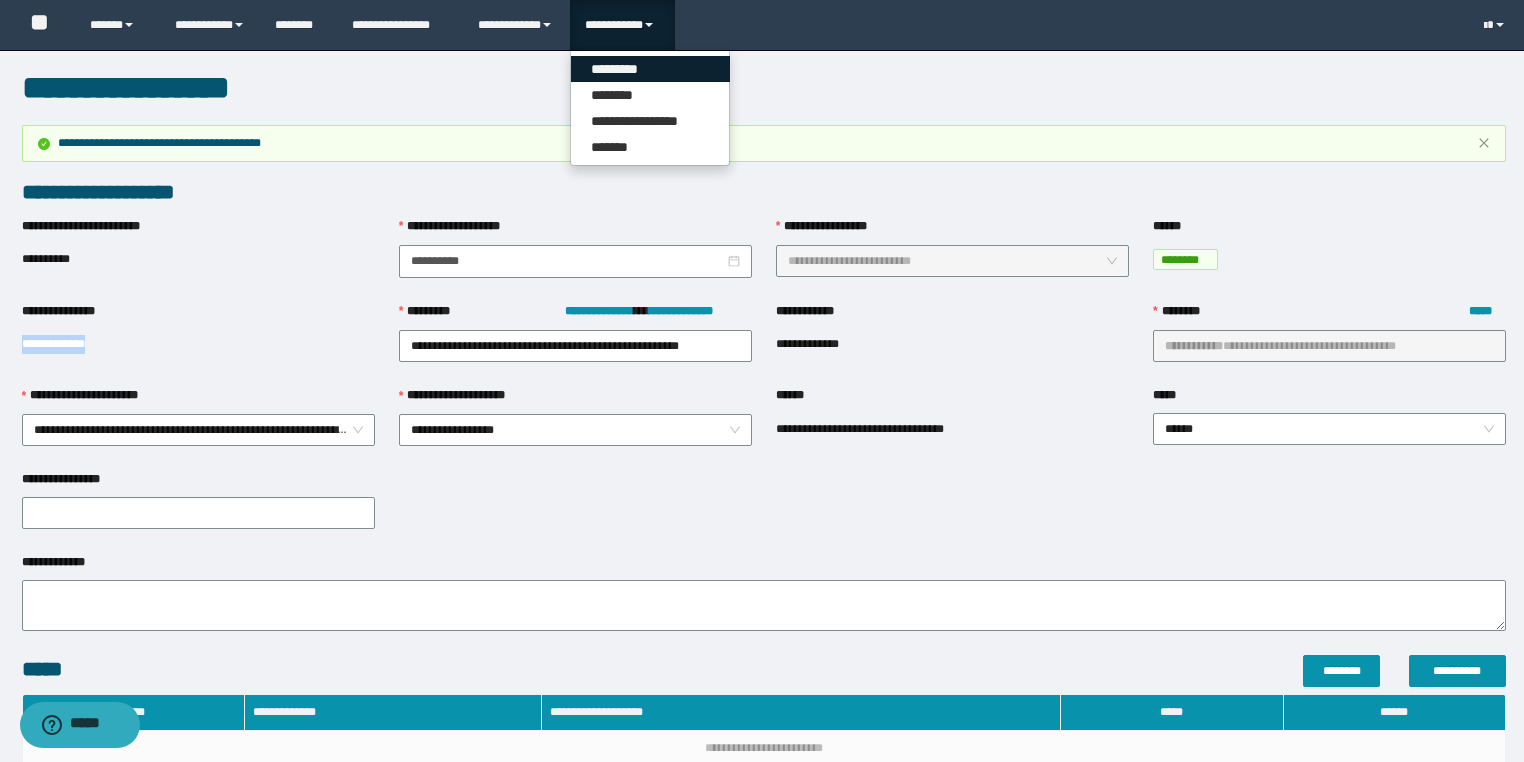 click on "*********" at bounding box center (650, 69) 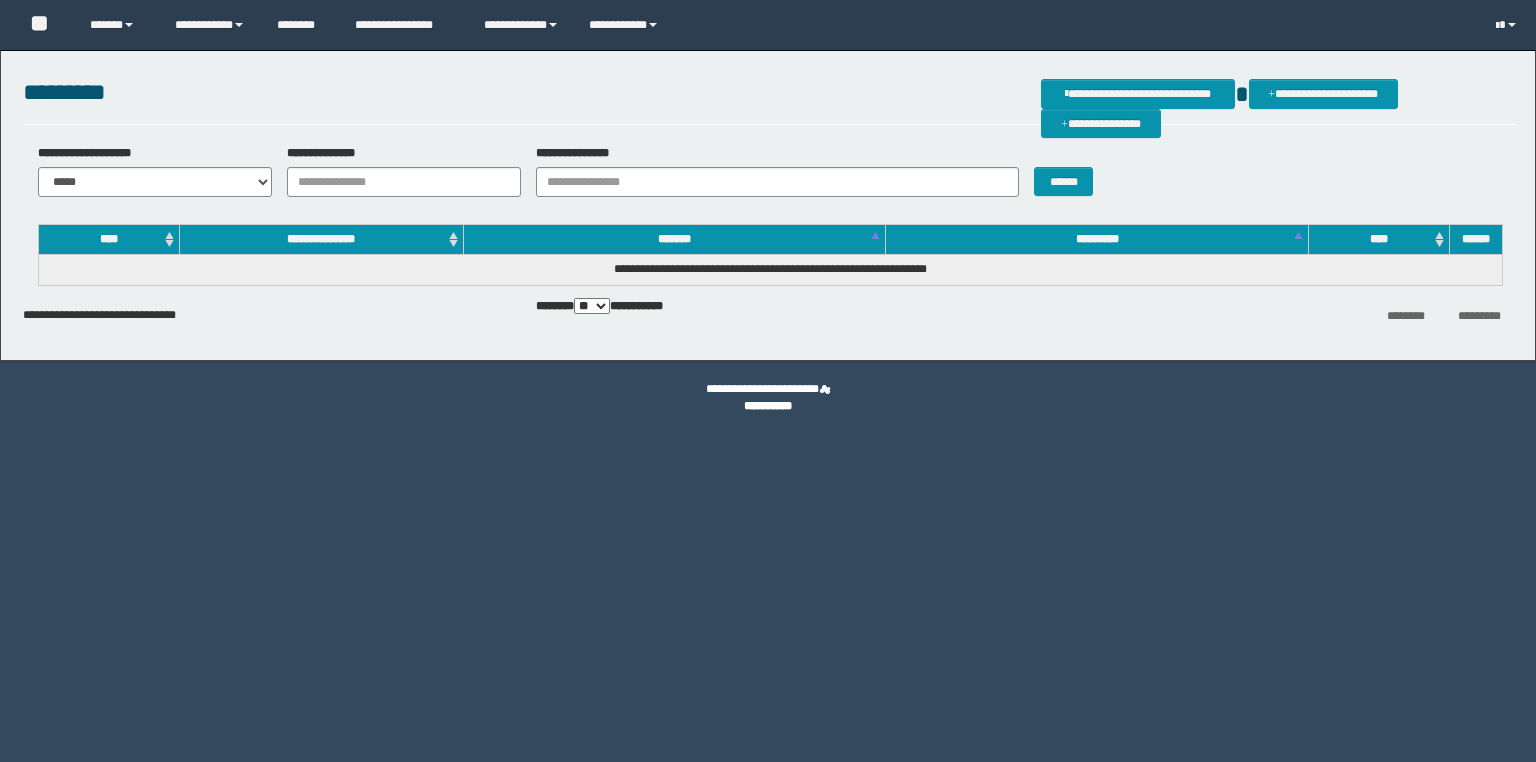 scroll, scrollTop: 0, scrollLeft: 0, axis: both 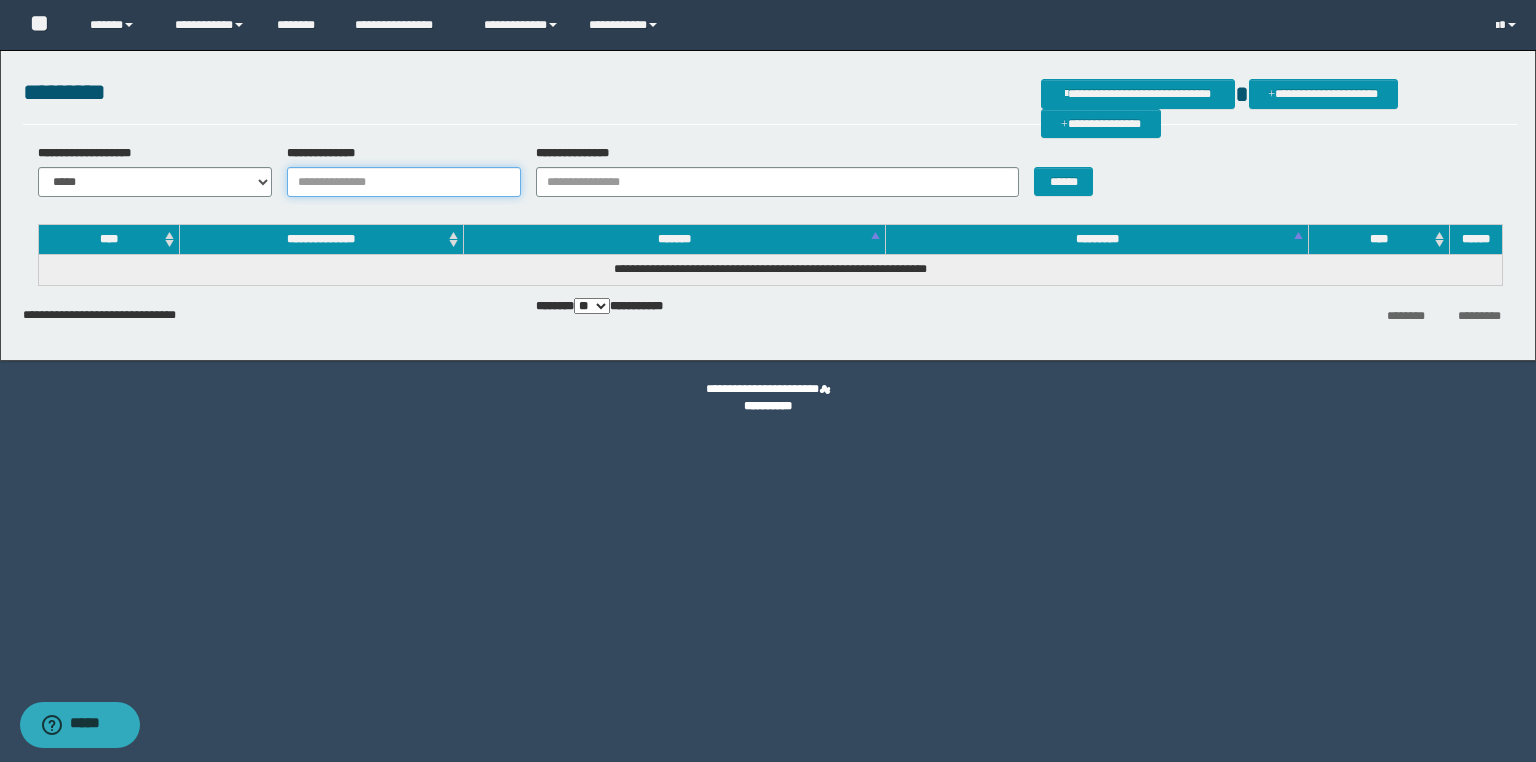 click on "**********" at bounding box center [404, 182] 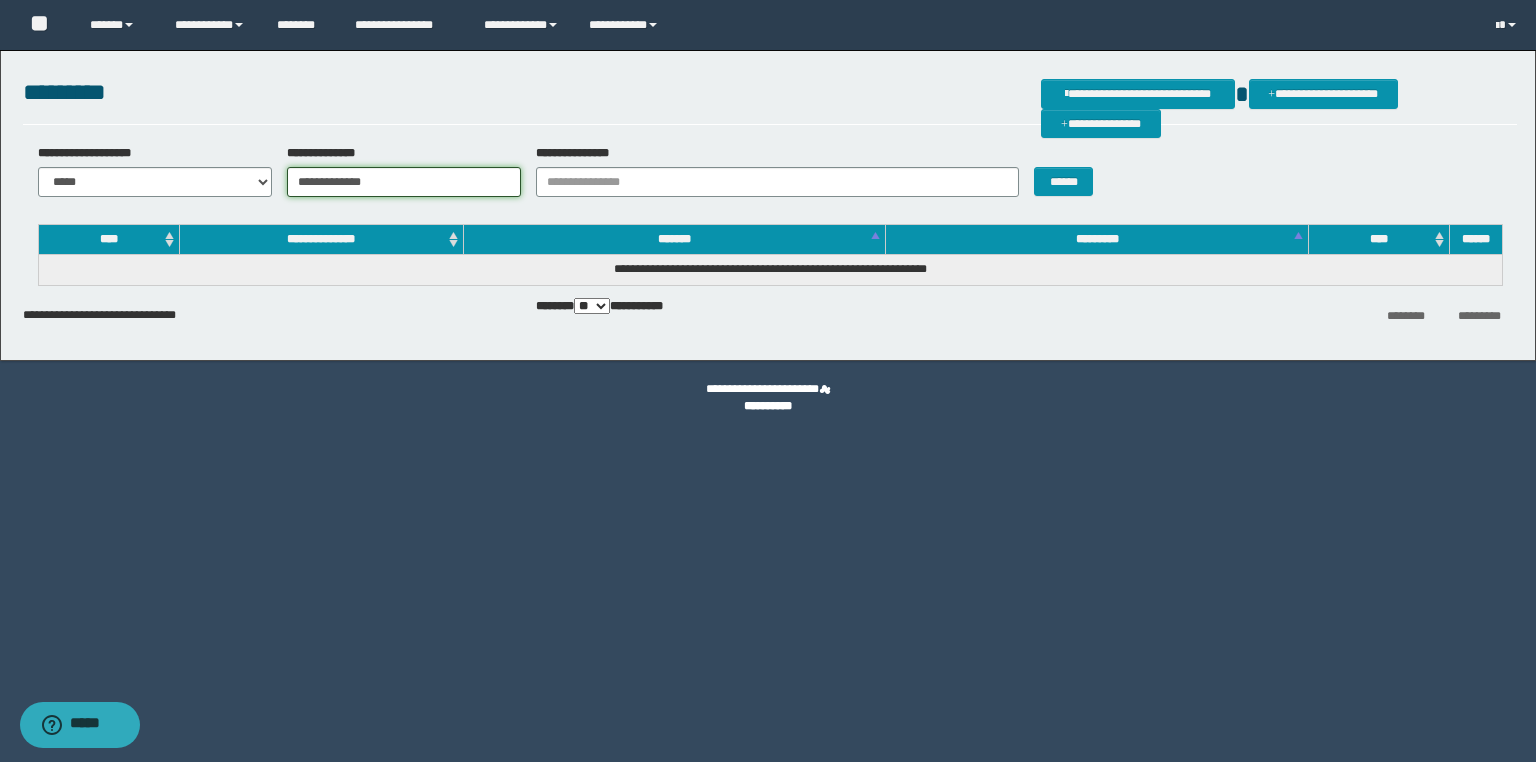 drag, startPoint x: 407, startPoint y: 184, endPoint x: 6, endPoint y: 139, distance: 403.51703 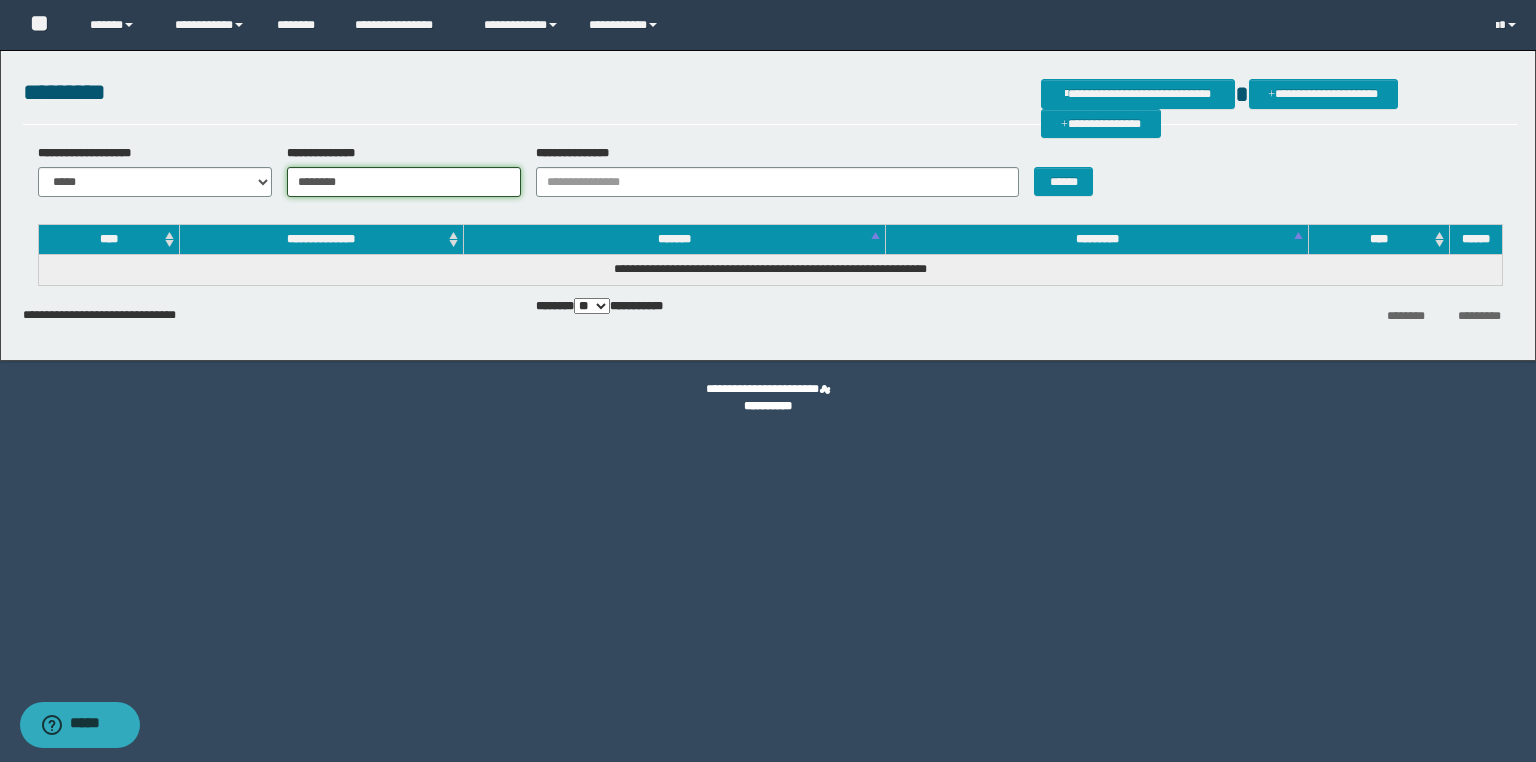 type on "********" 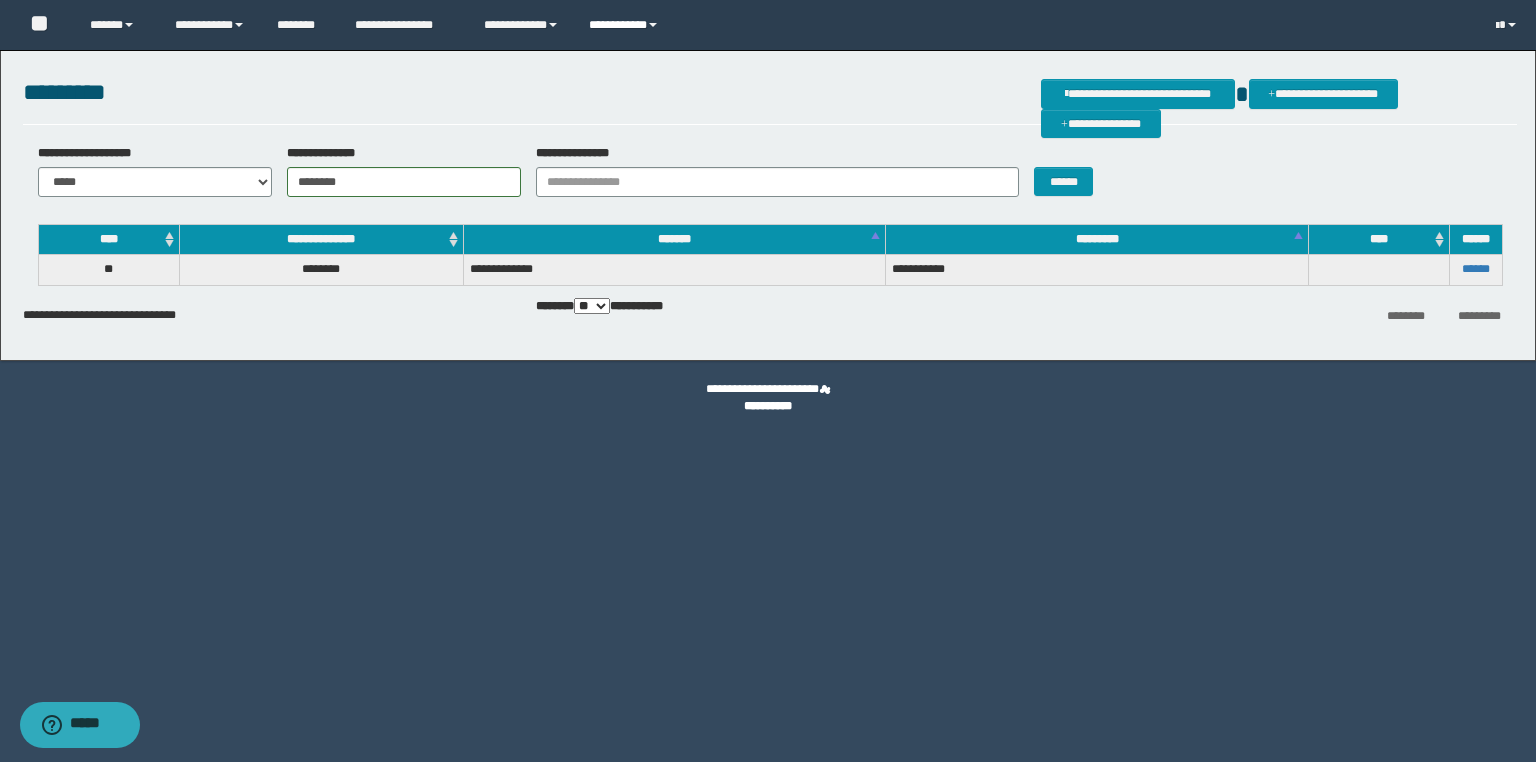 click on "**********" at bounding box center [626, 25] 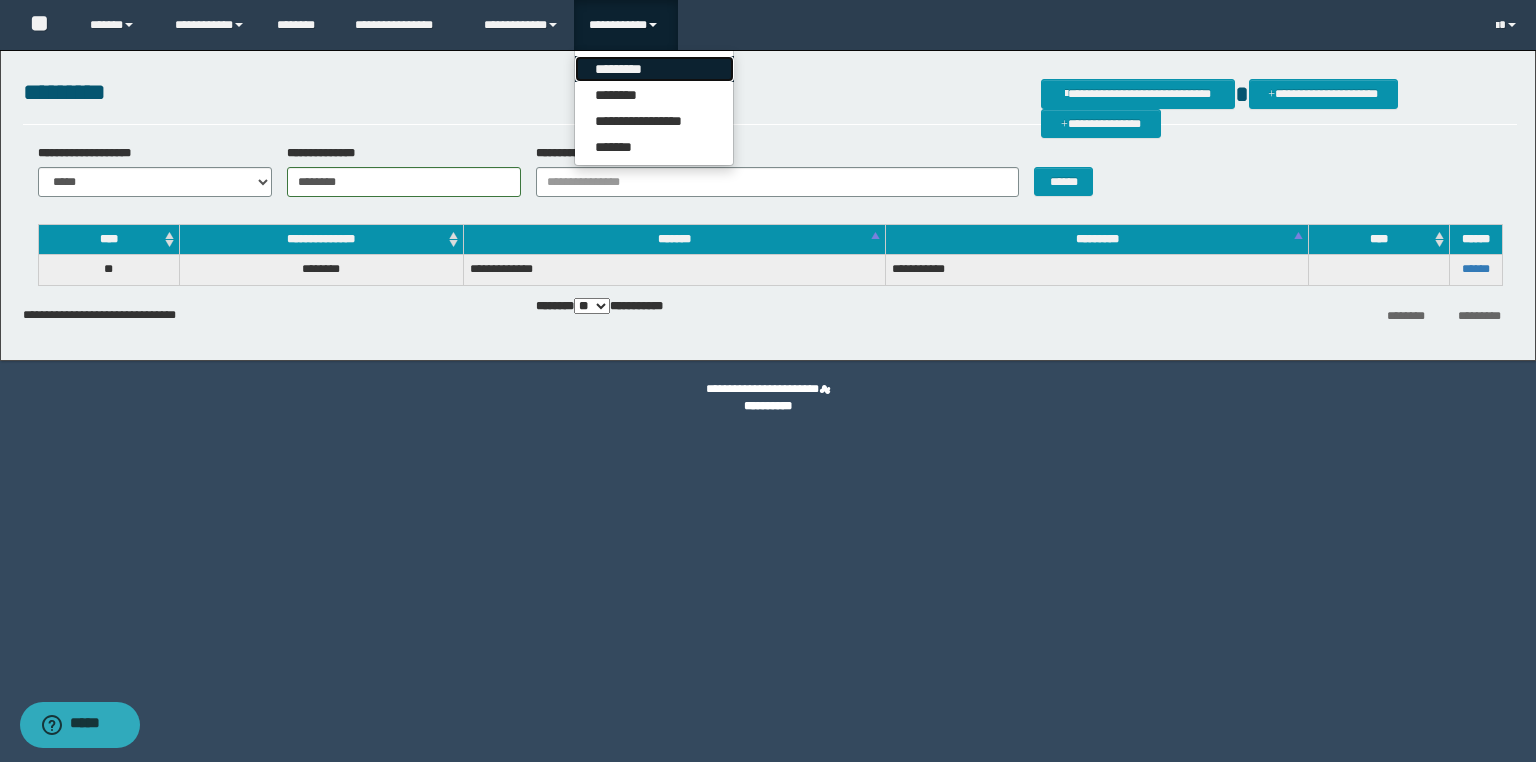 click on "*********" at bounding box center (654, 69) 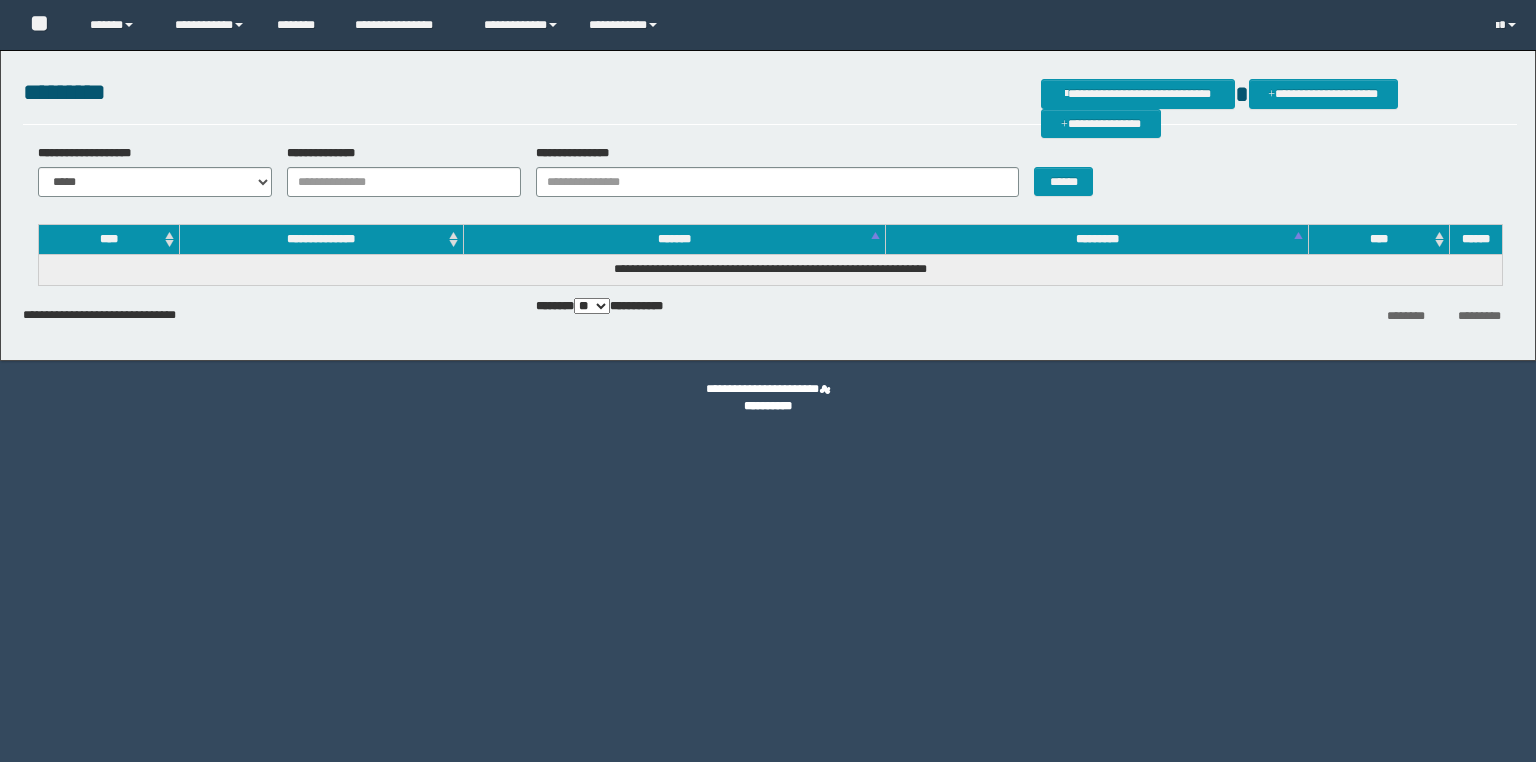 scroll, scrollTop: 0, scrollLeft: 0, axis: both 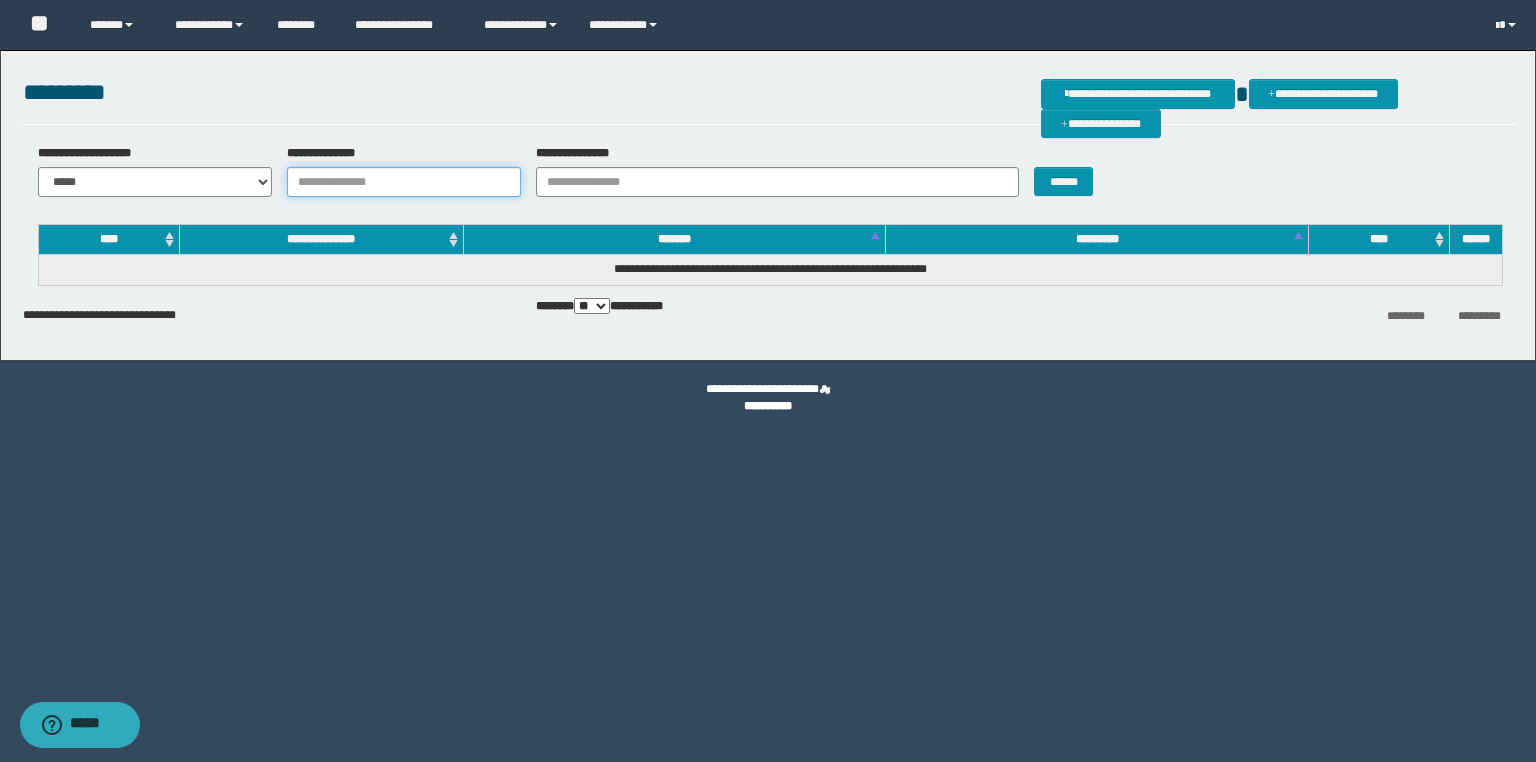 click on "**********" at bounding box center [404, 182] 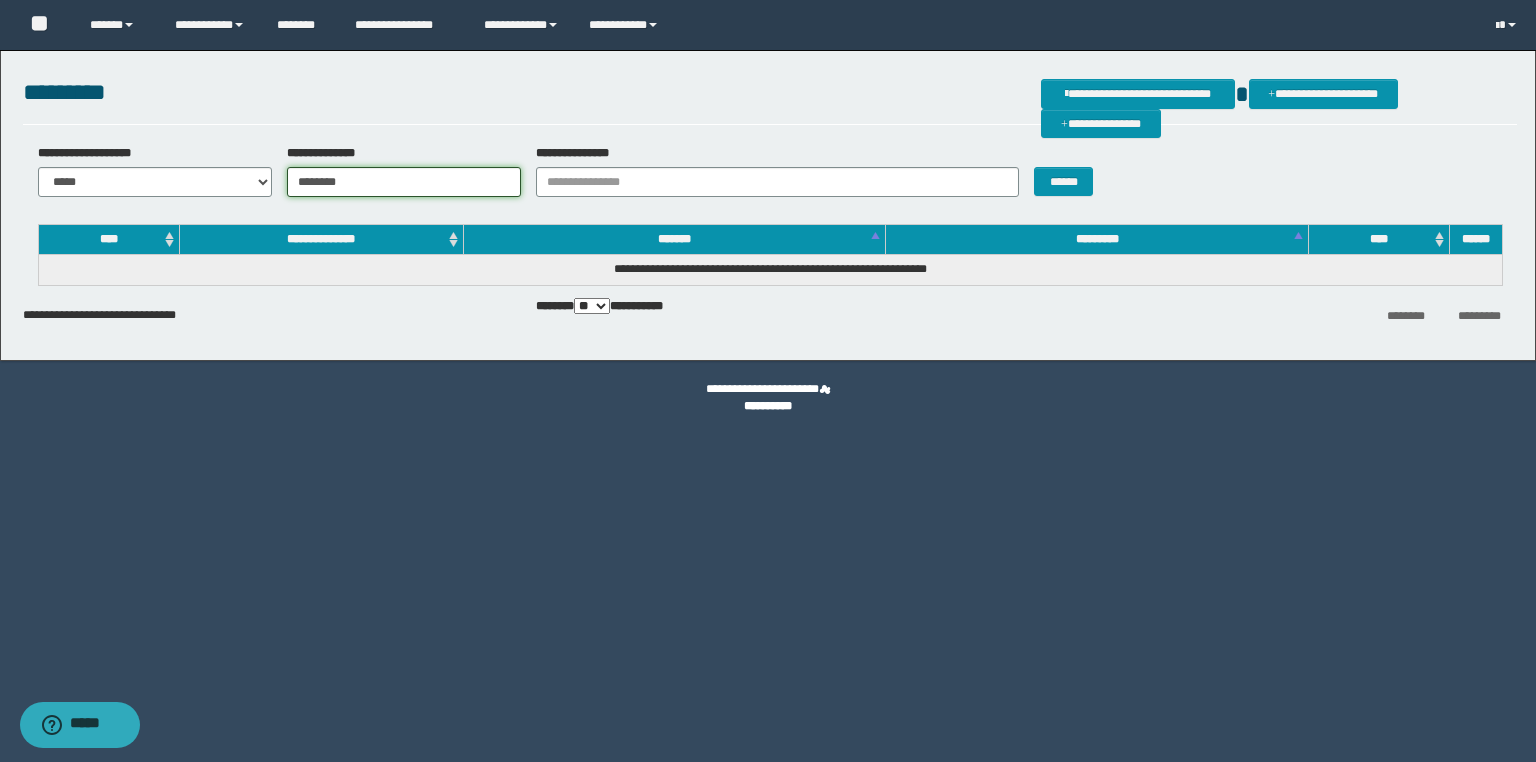 type on "********" 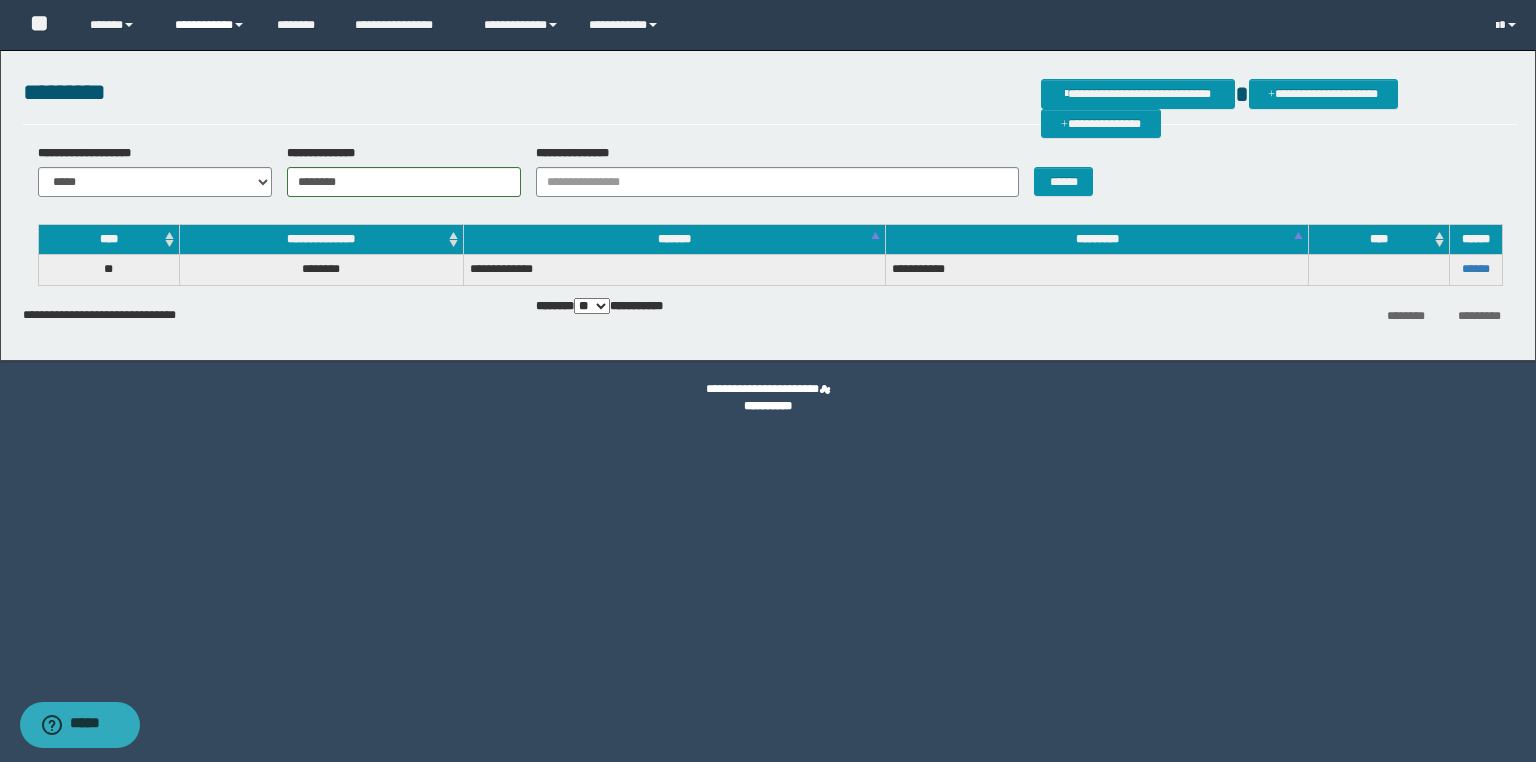 click on "**********" at bounding box center (210, 25) 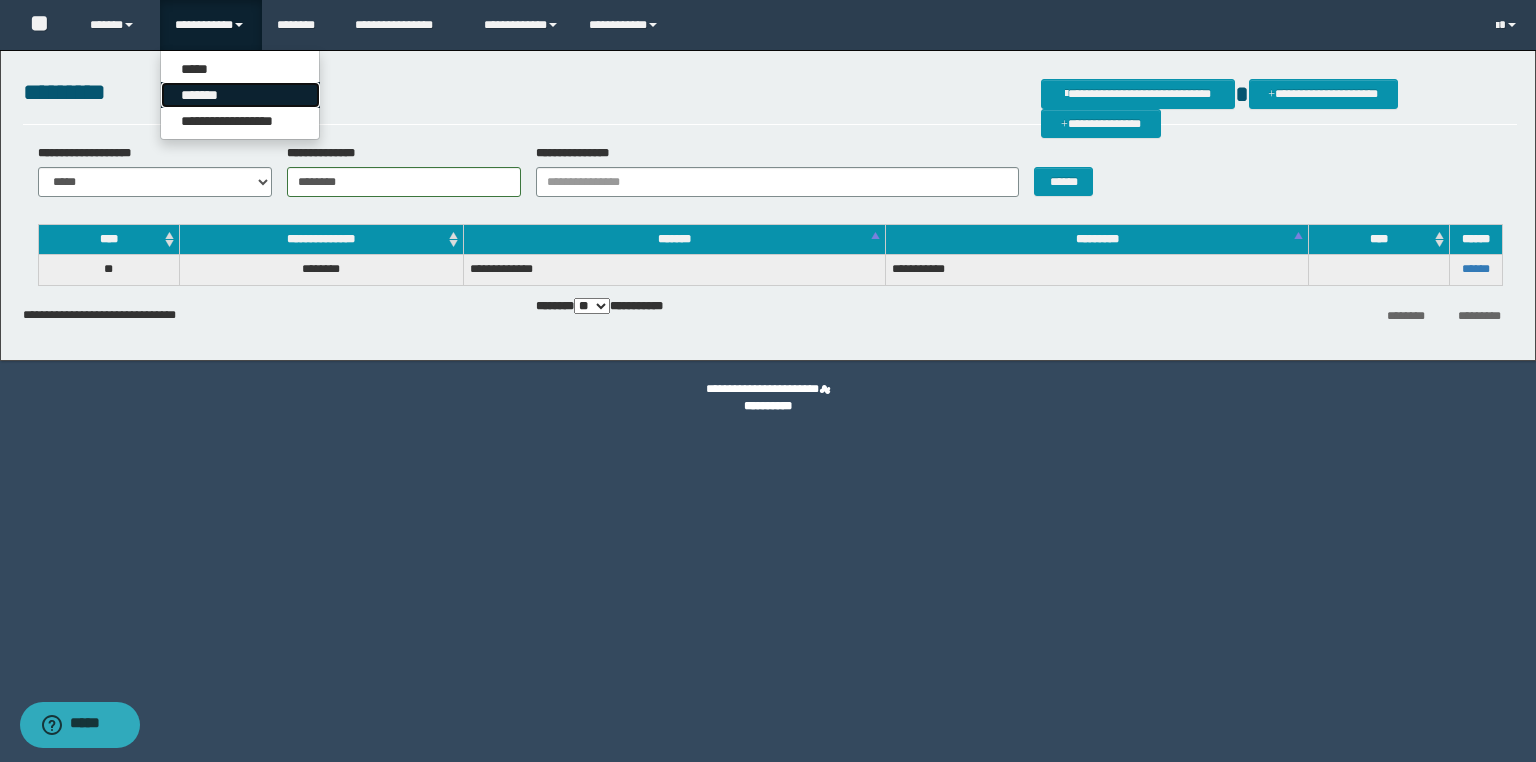 click on "*******" at bounding box center [240, 95] 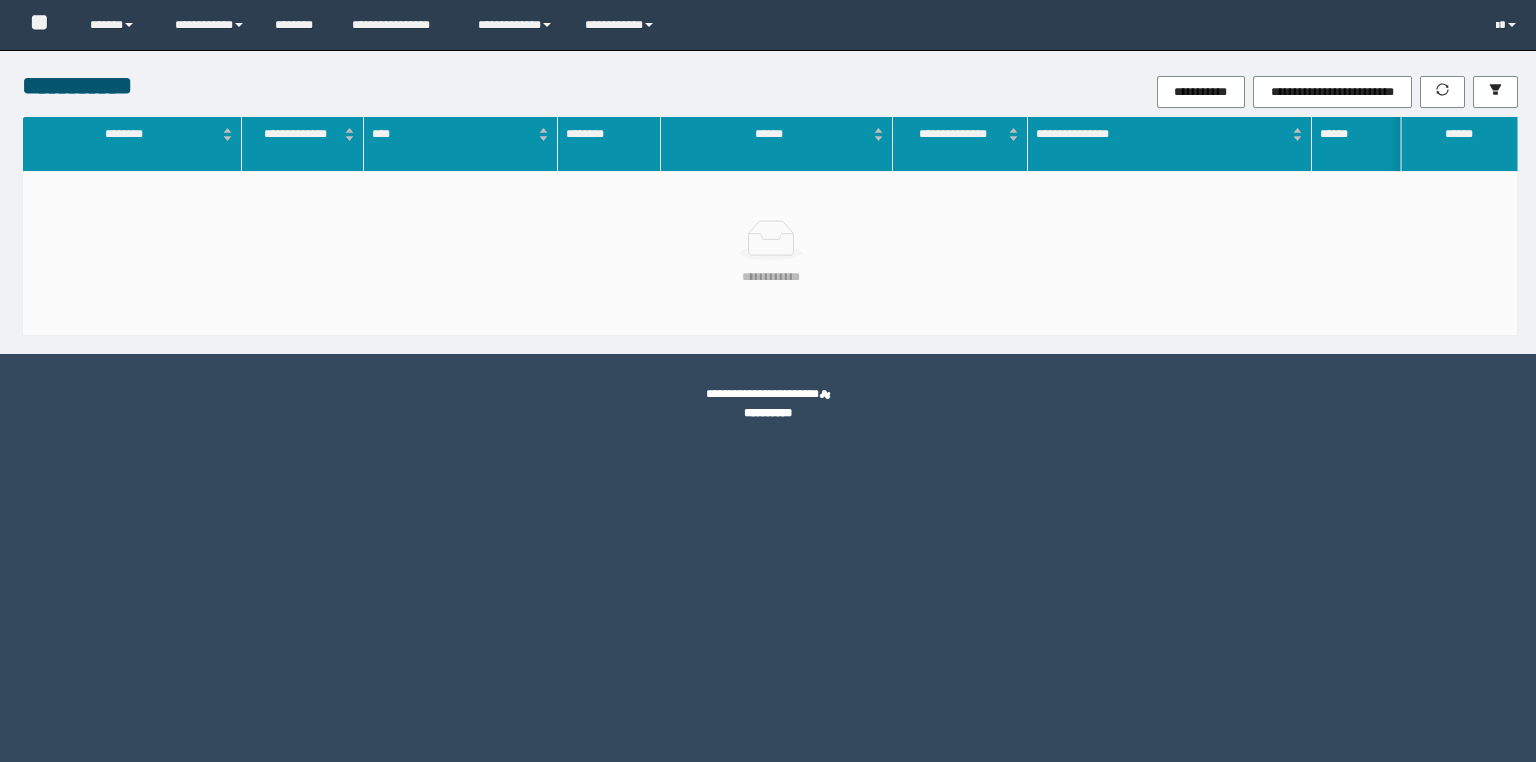scroll, scrollTop: 0, scrollLeft: 0, axis: both 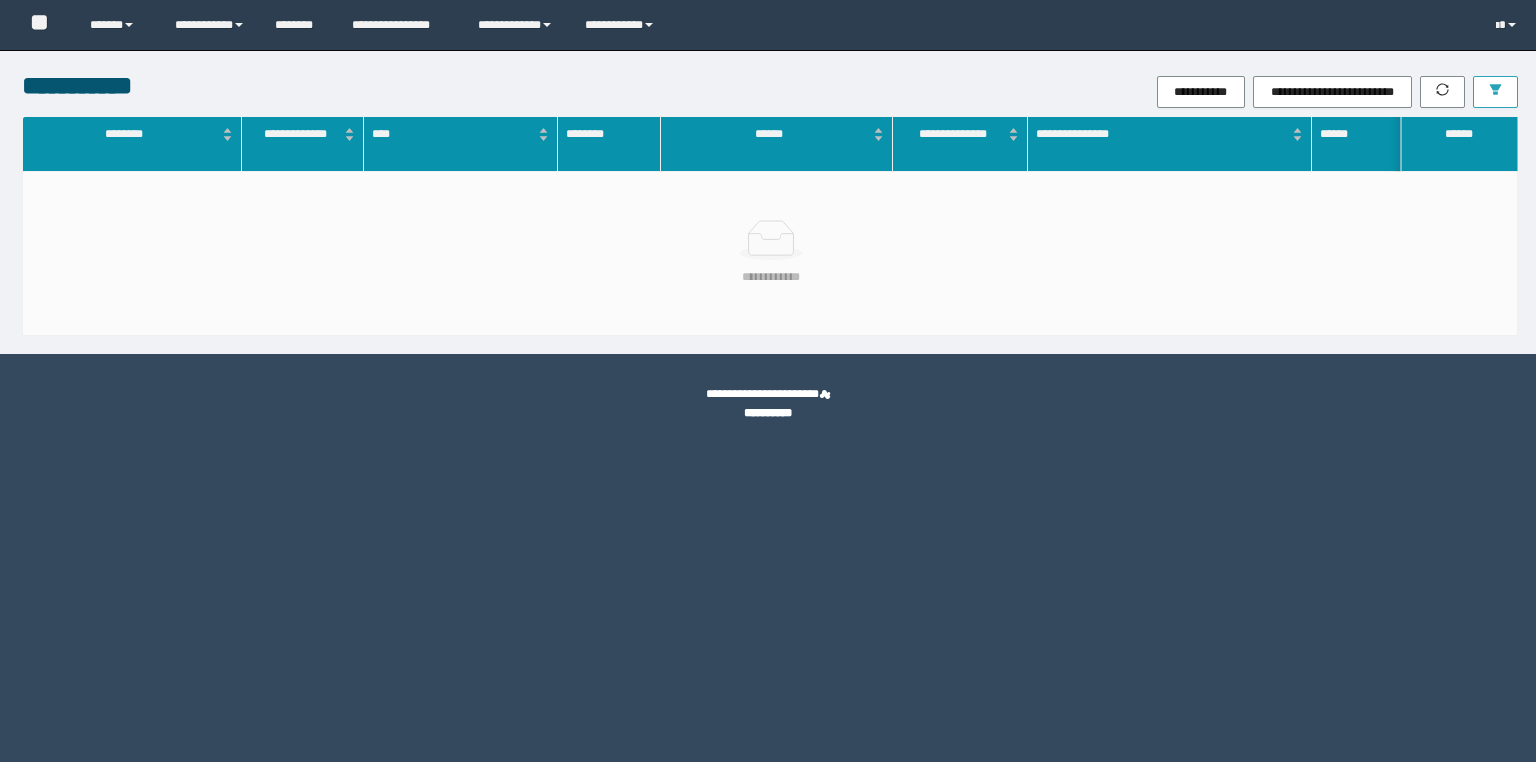 click 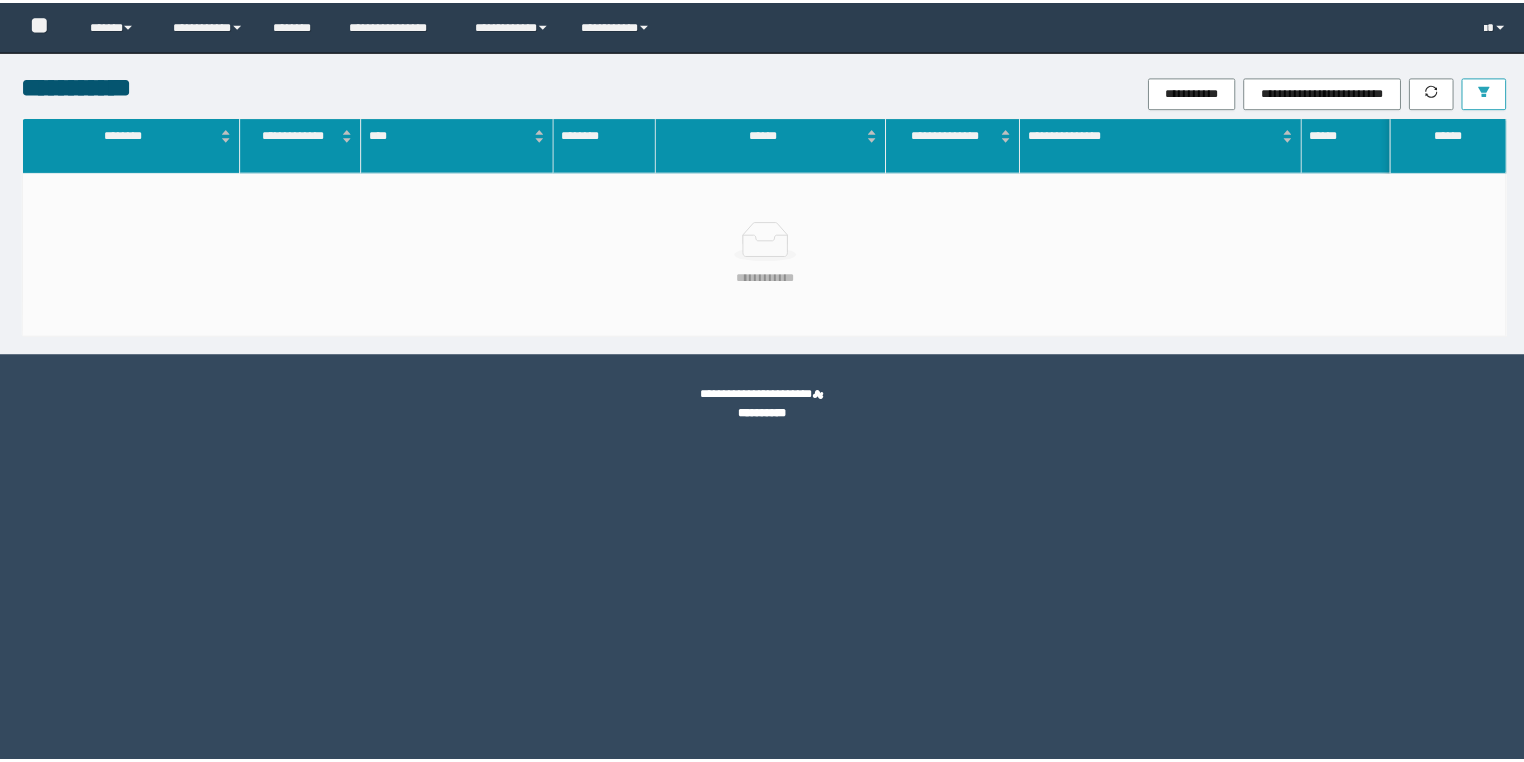 scroll, scrollTop: 0, scrollLeft: 0, axis: both 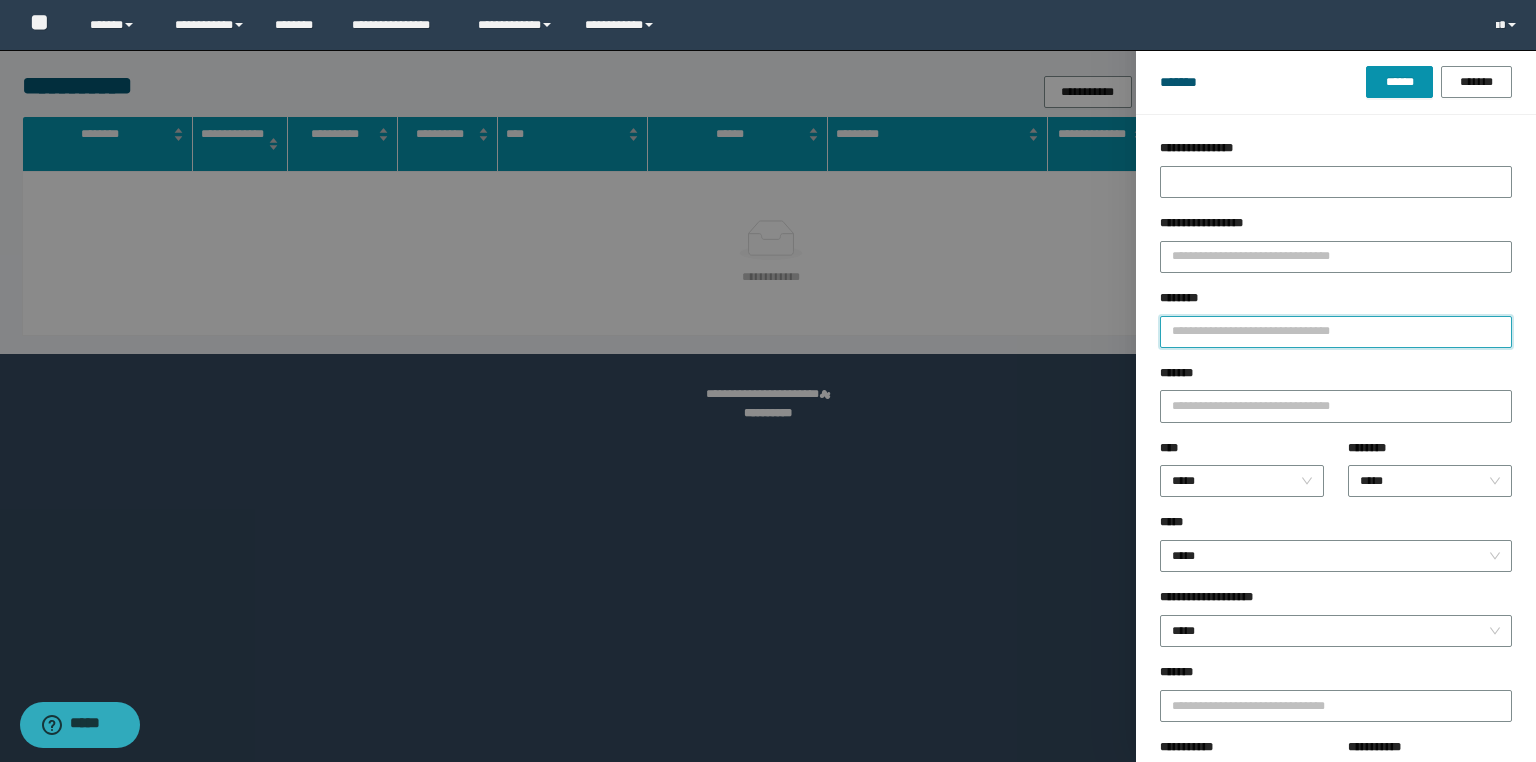 drag, startPoint x: 1262, startPoint y: 331, endPoint x: 1175, endPoint y: 336, distance: 87.14356 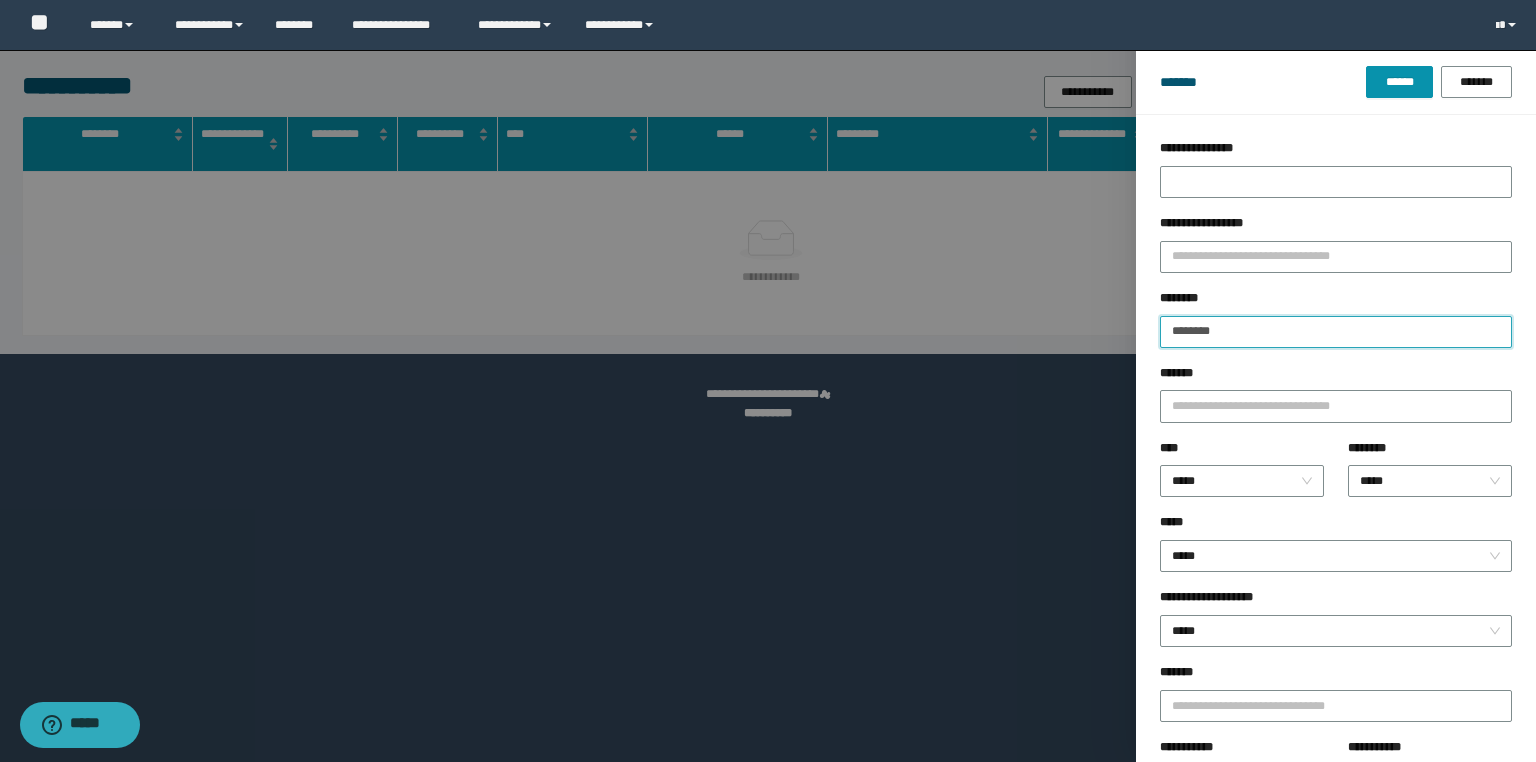 type on "********" 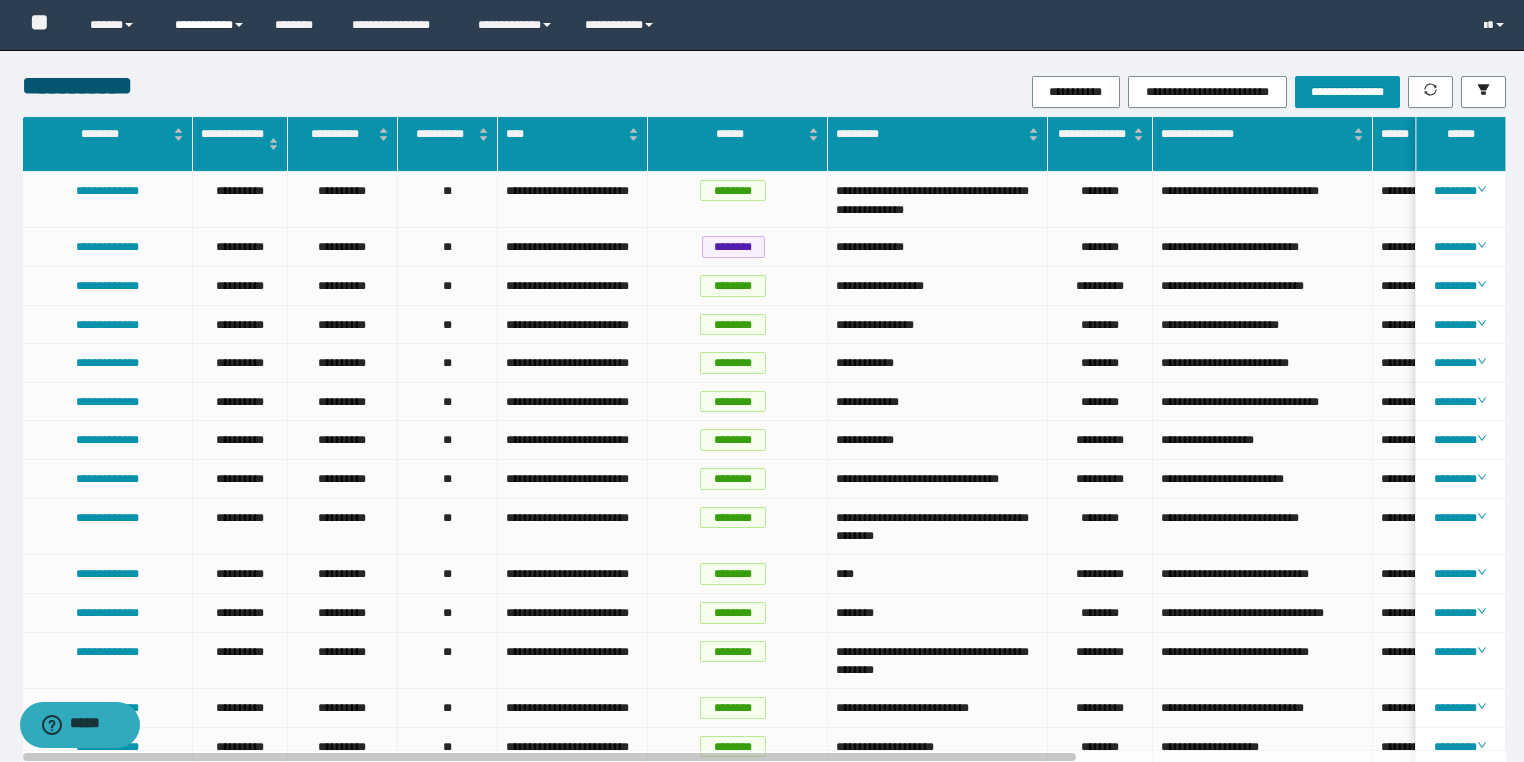 click on "**********" at bounding box center (210, 25) 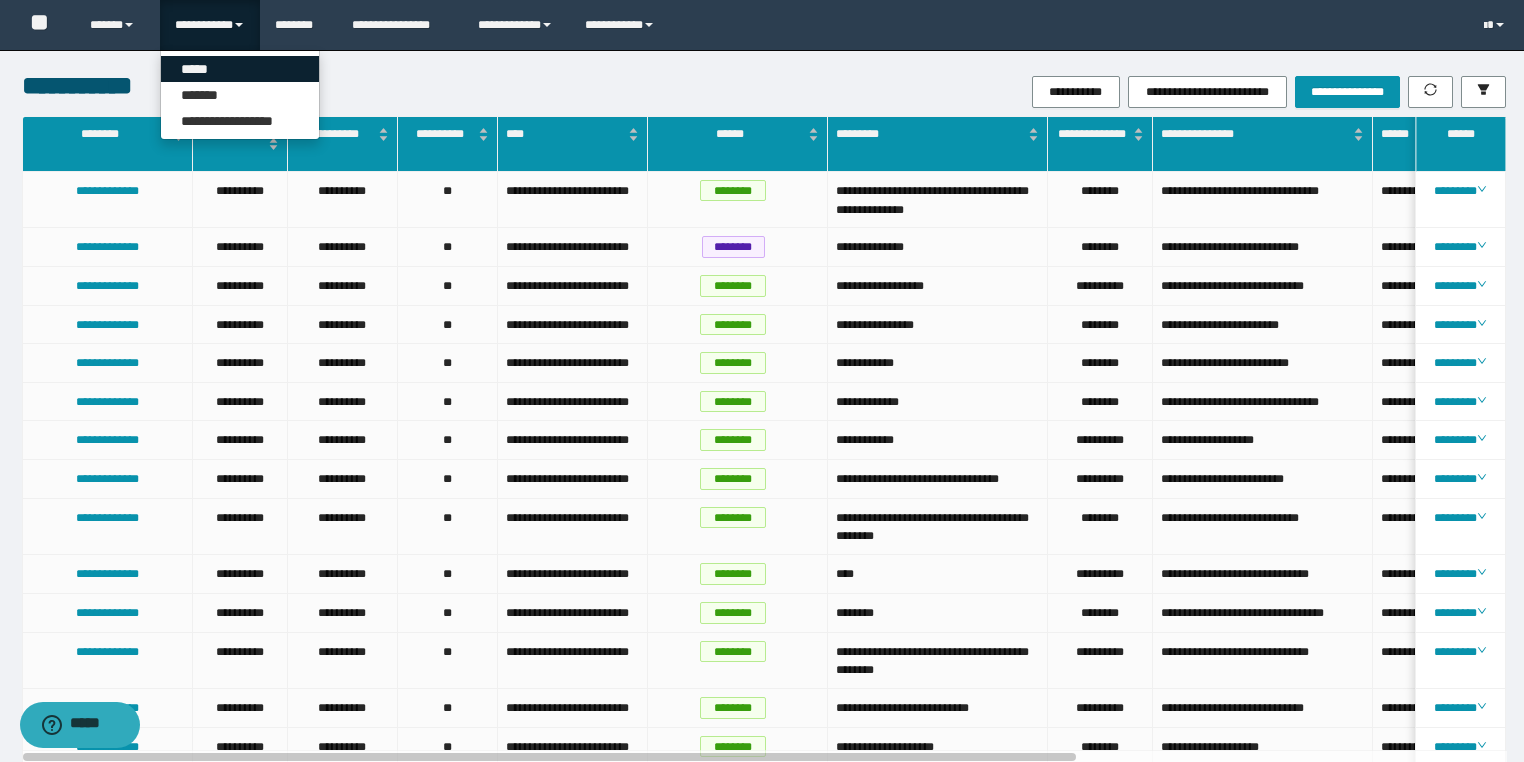 click on "*****" at bounding box center (240, 69) 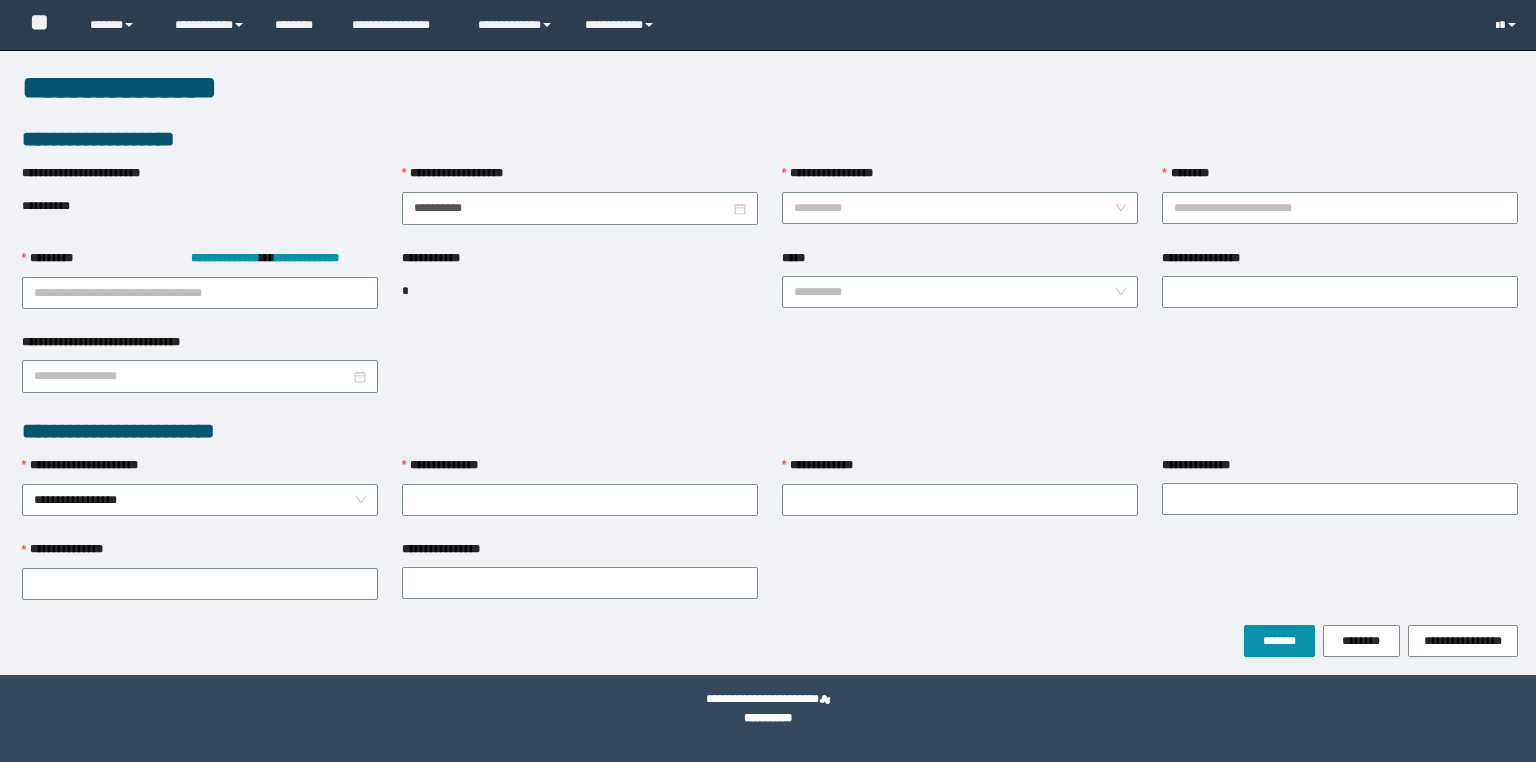 scroll, scrollTop: 0, scrollLeft: 0, axis: both 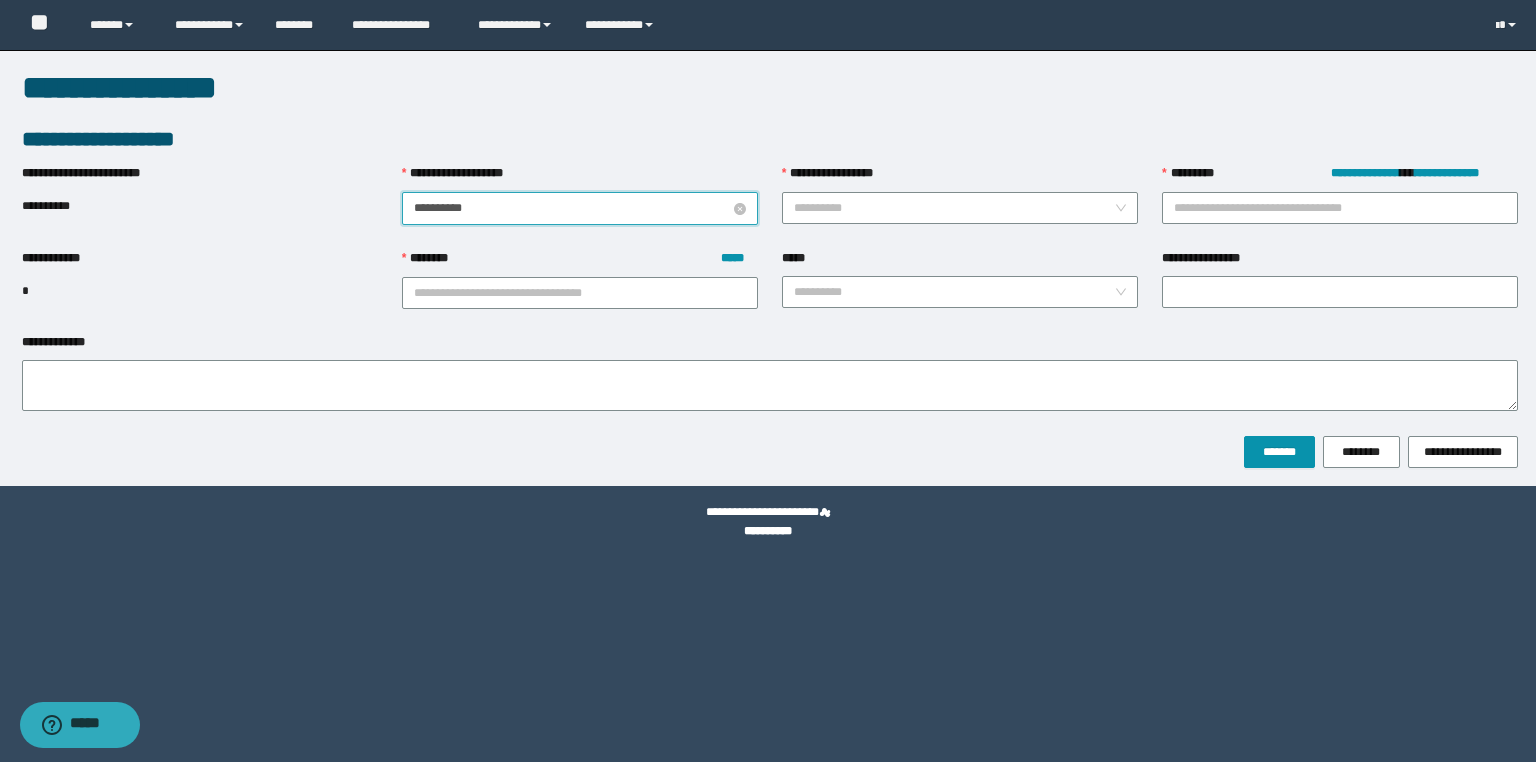 click on "**********" at bounding box center (572, 208) 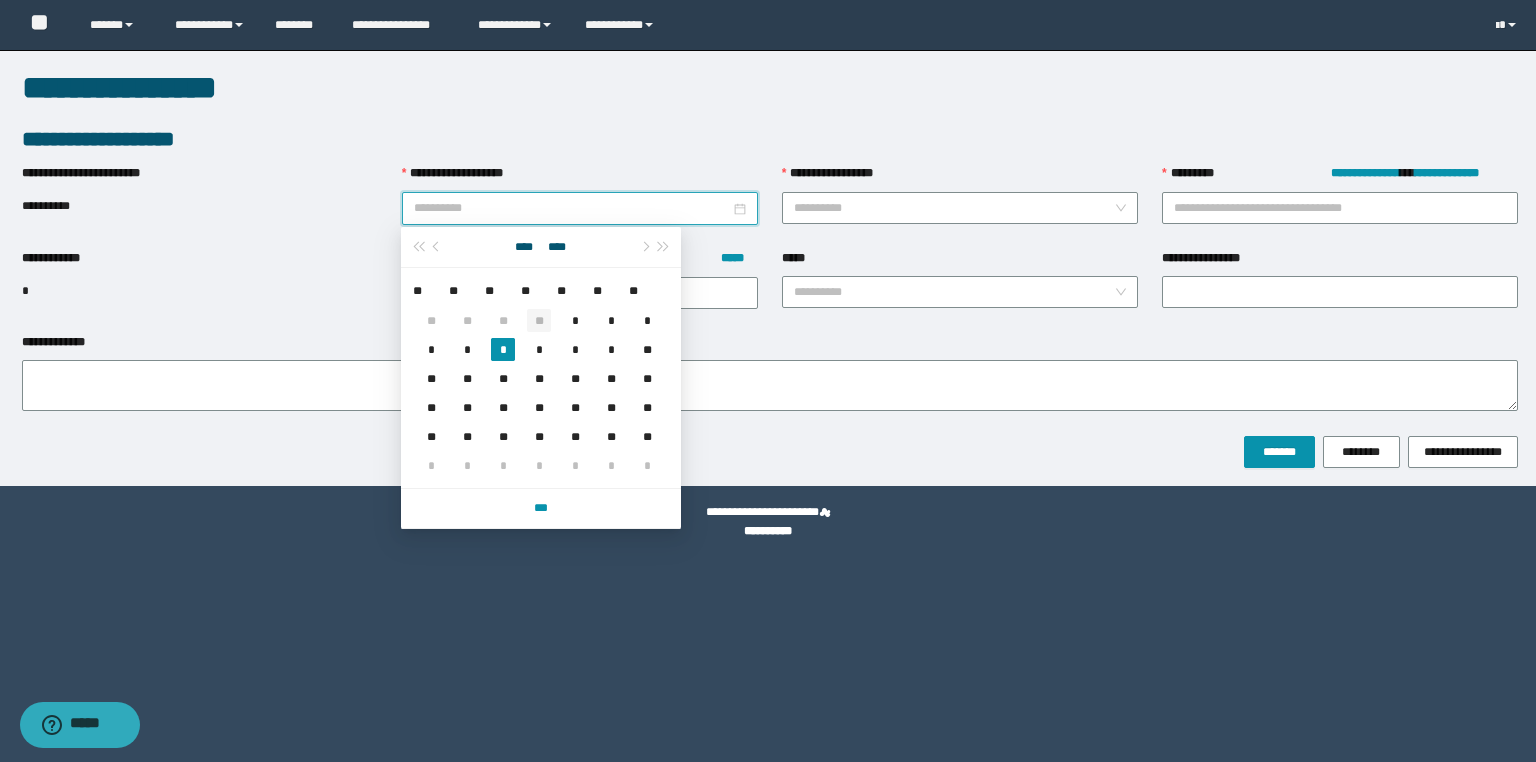 type on "**********" 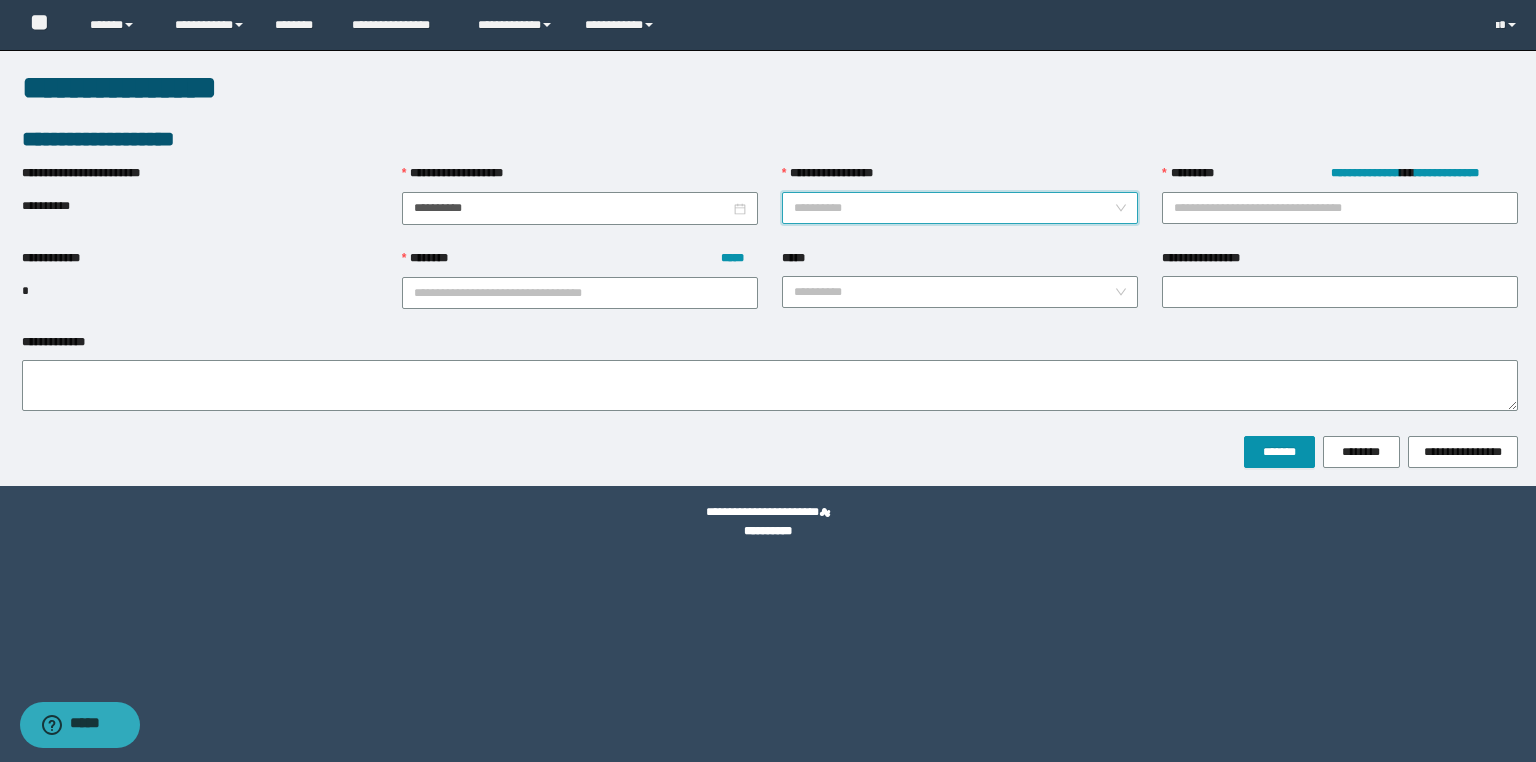 drag, startPoint x: 872, startPoint y: 197, endPoint x: 871, endPoint y: 215, distance: 18.027756 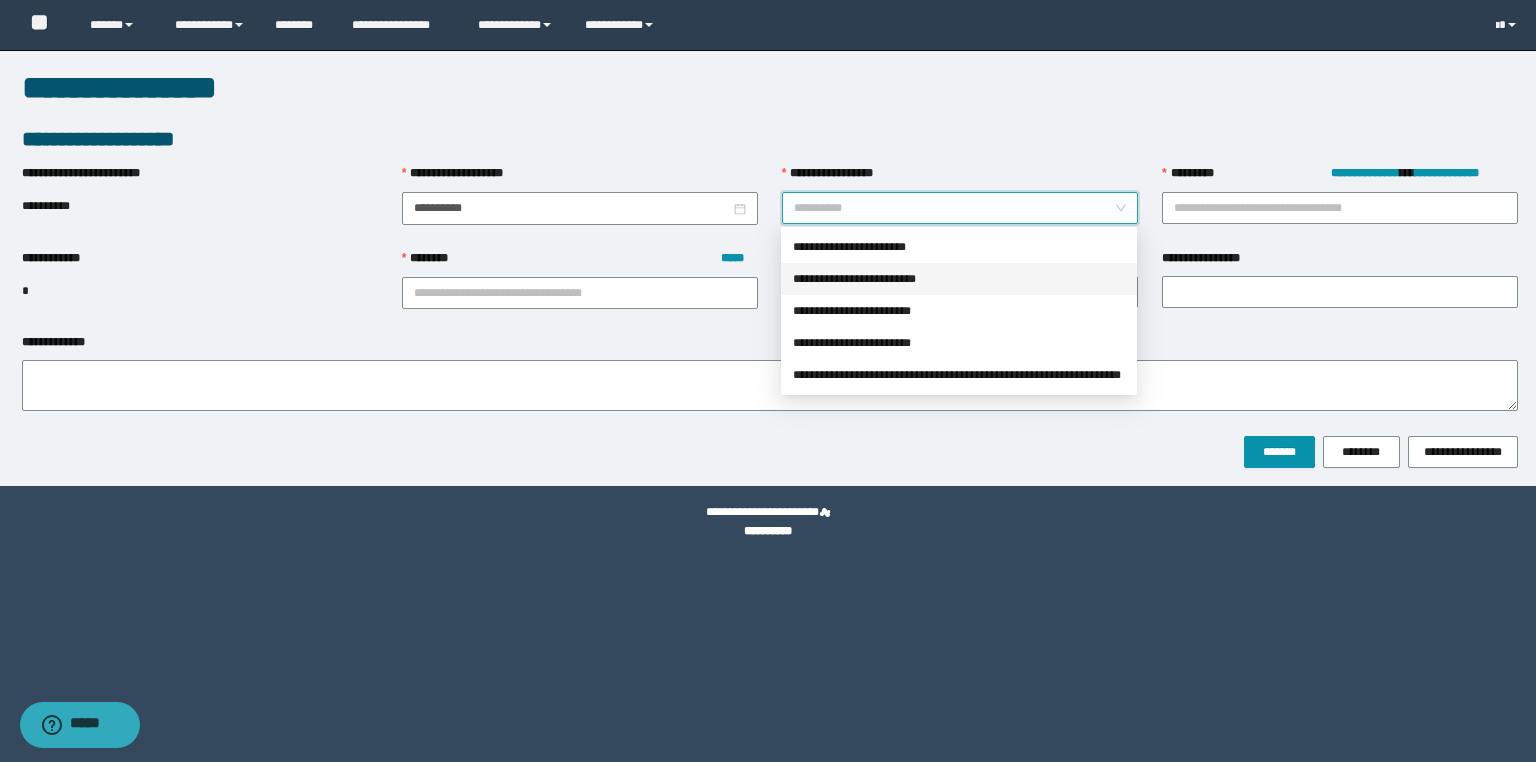 click on "**********" at bounding box center (959, 279) 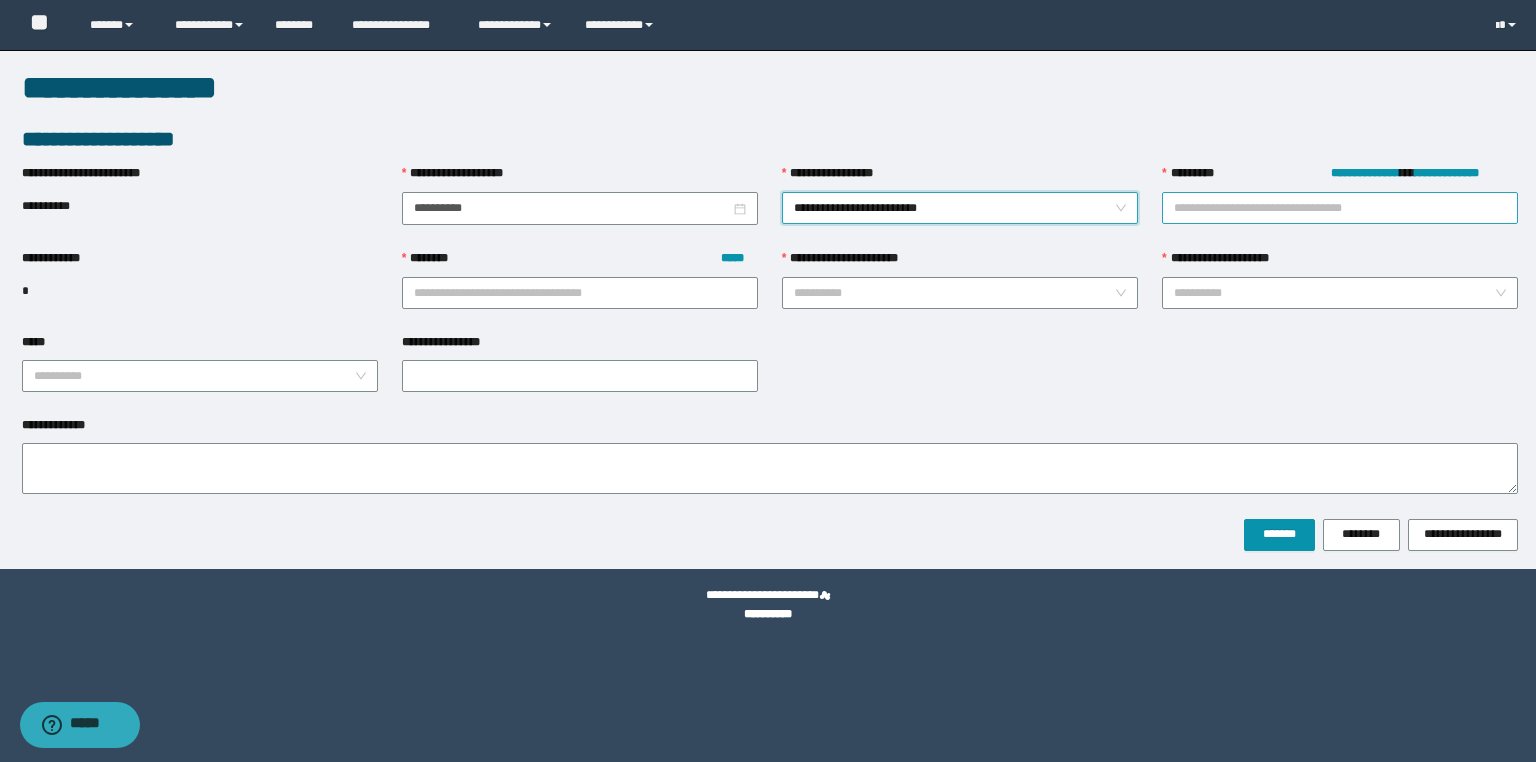 click on "**********" at bounding box center (1340, 208) 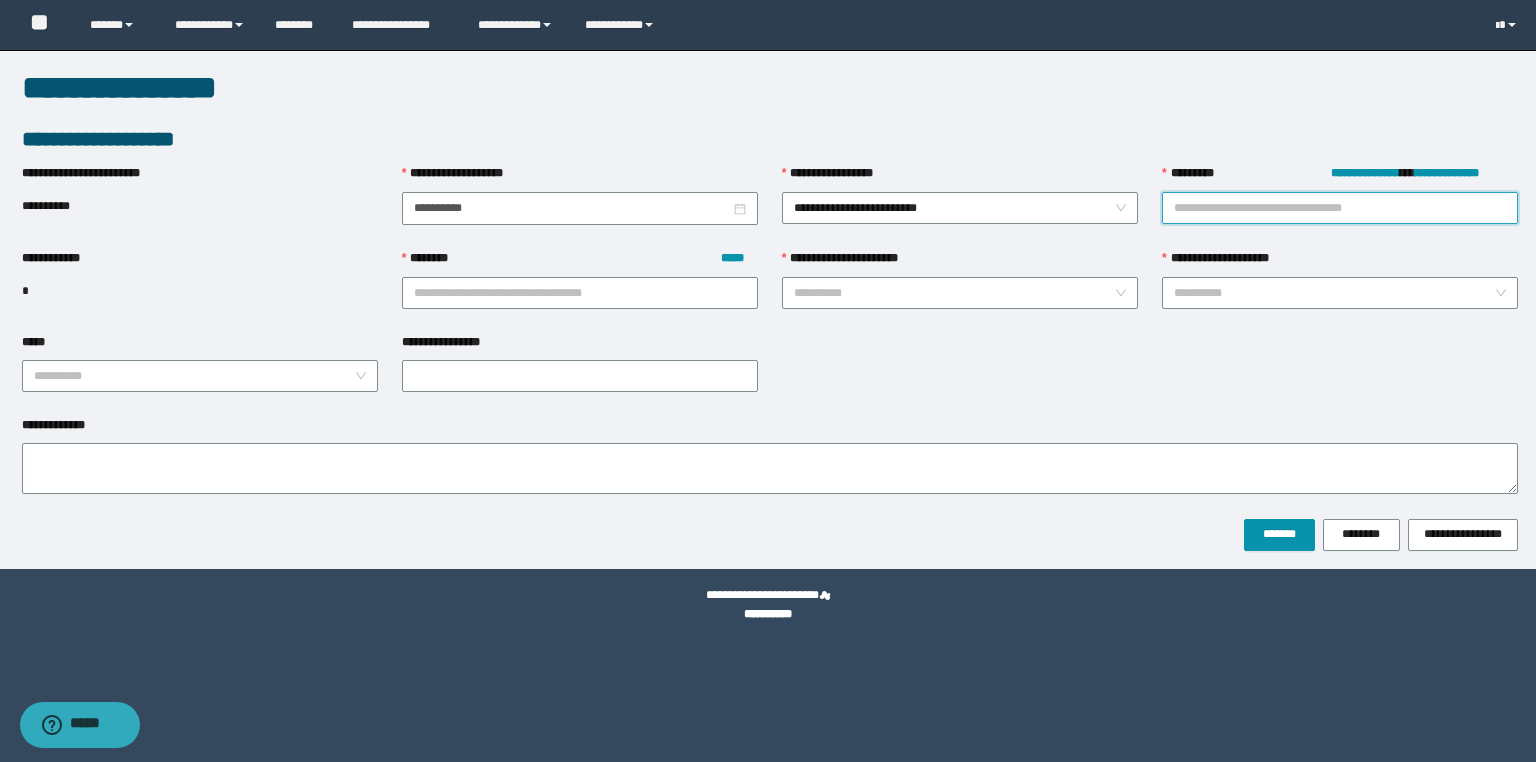 paste on "********" 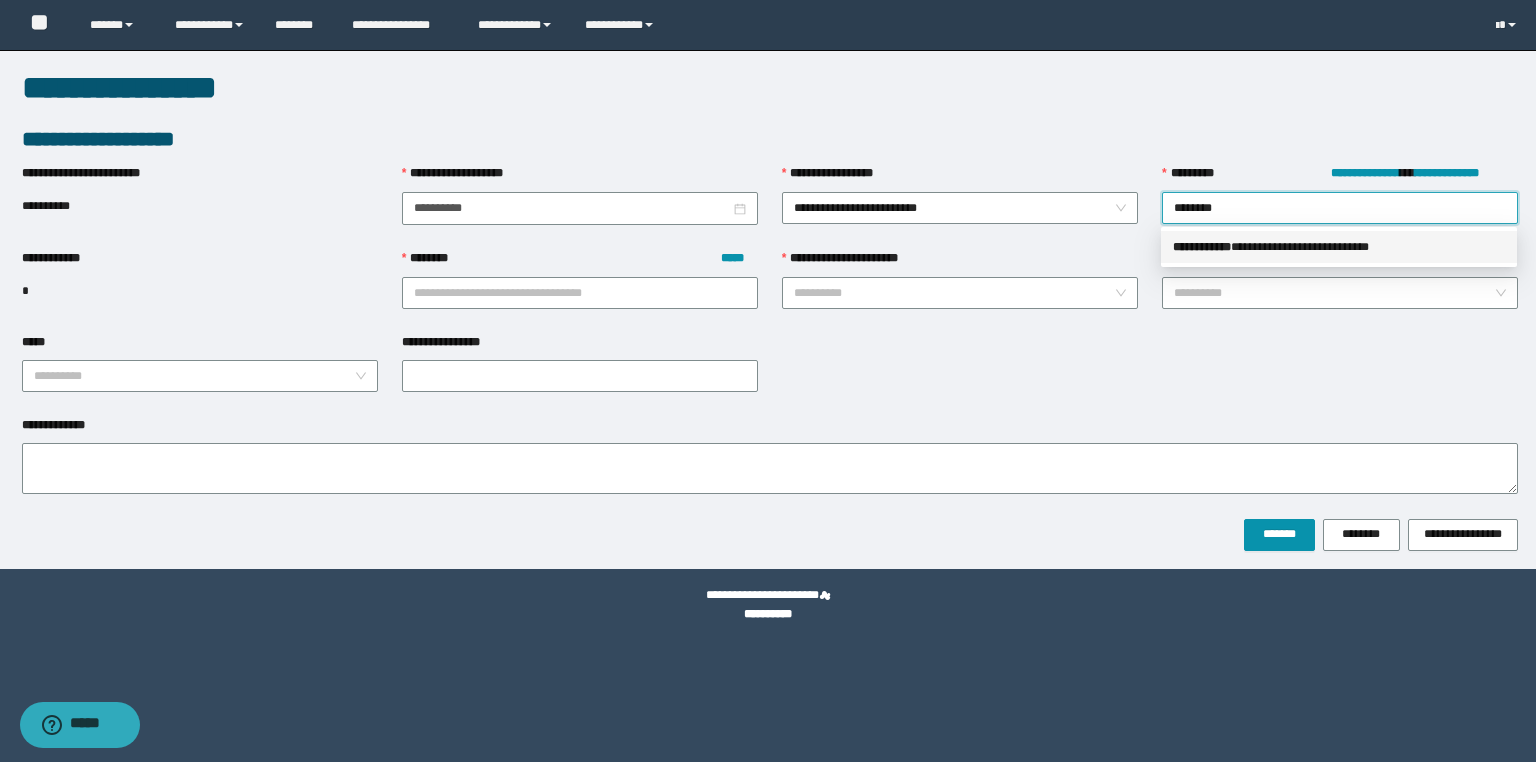 drag, startPoint x: 1269, startPoint y: 249, endPoint x: 1126, endPoint y: 244, distance: 143.08739 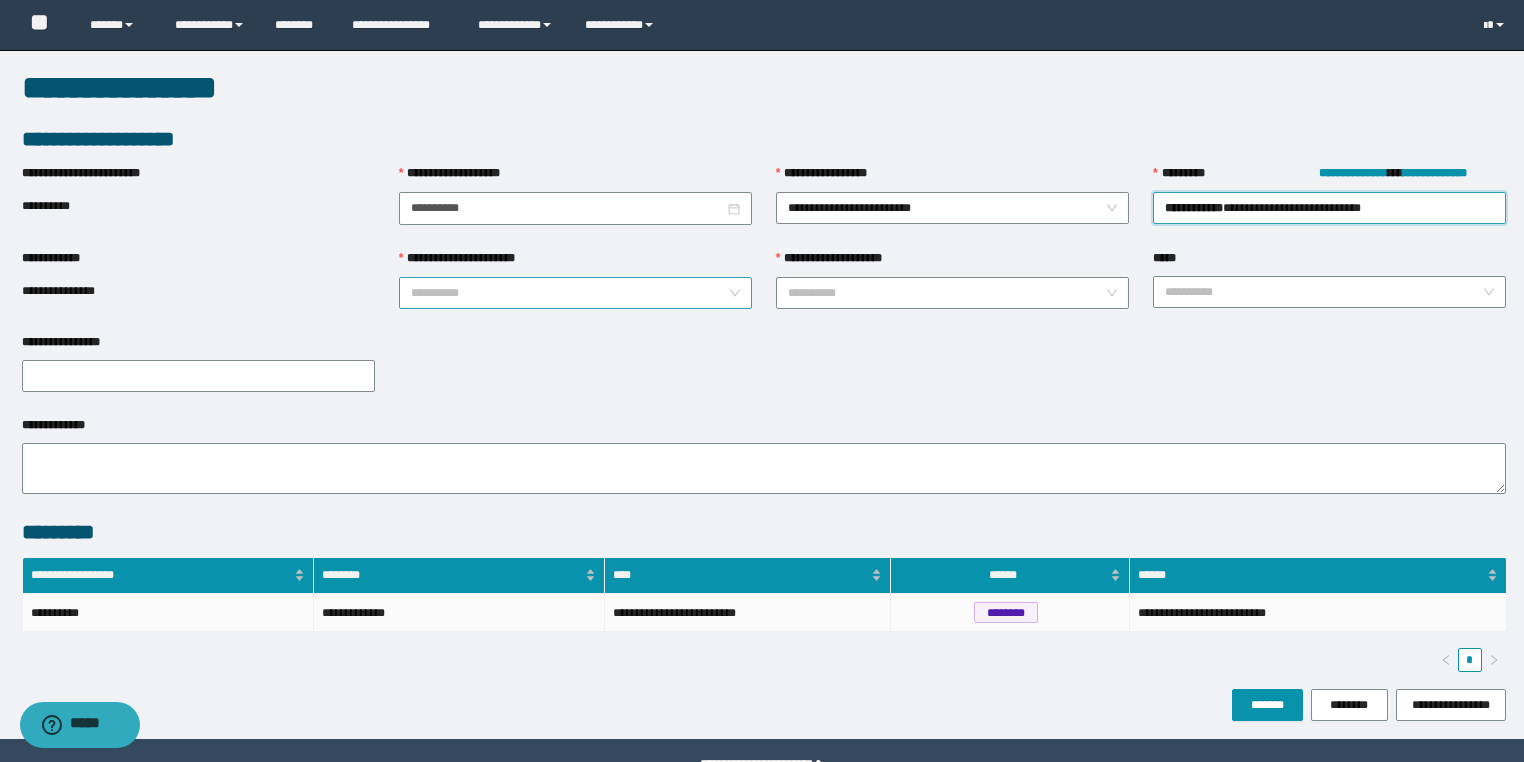 click on "**********" at bounding box center [569, 293] 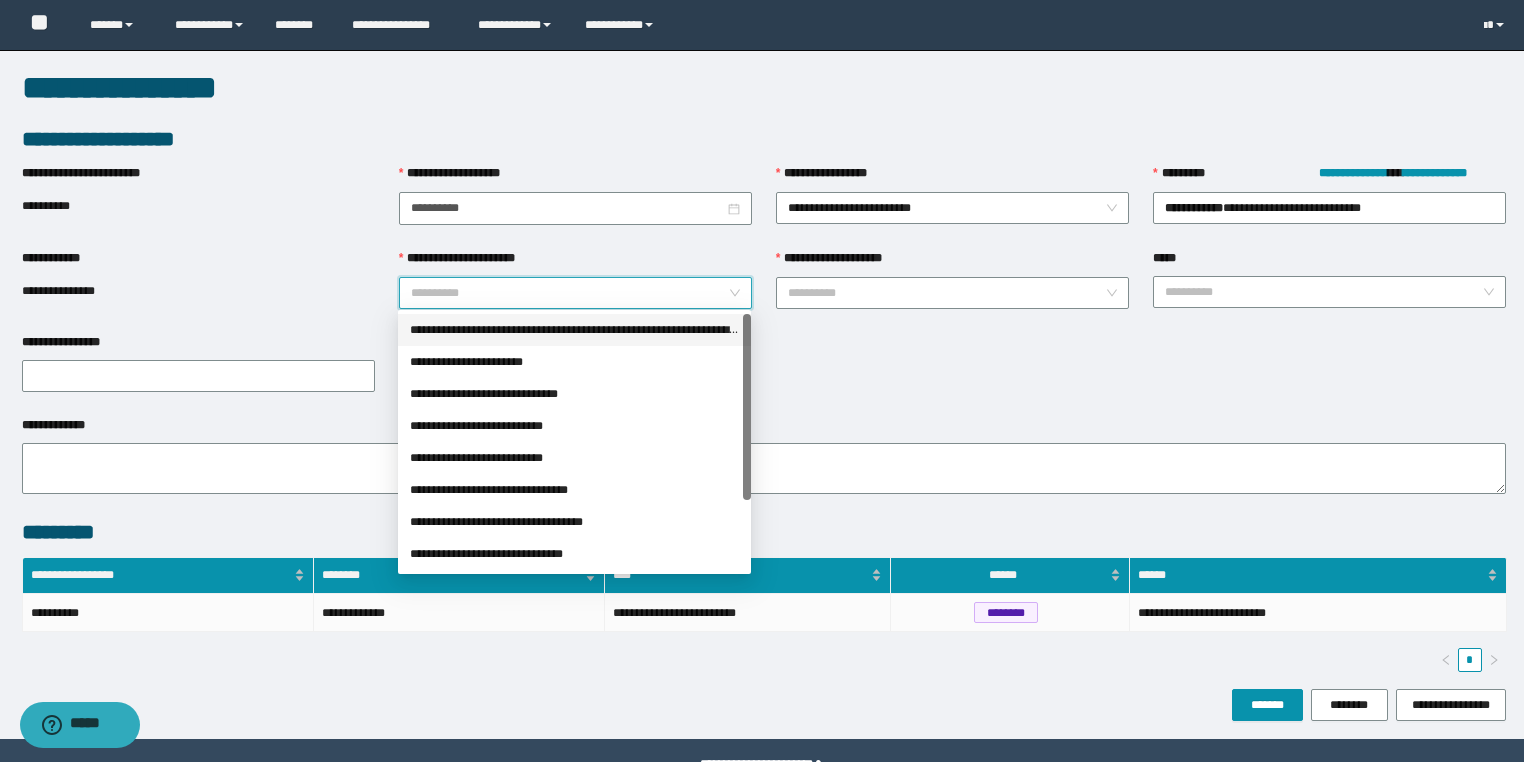 click on "**********" at bounding box center (574, 330) 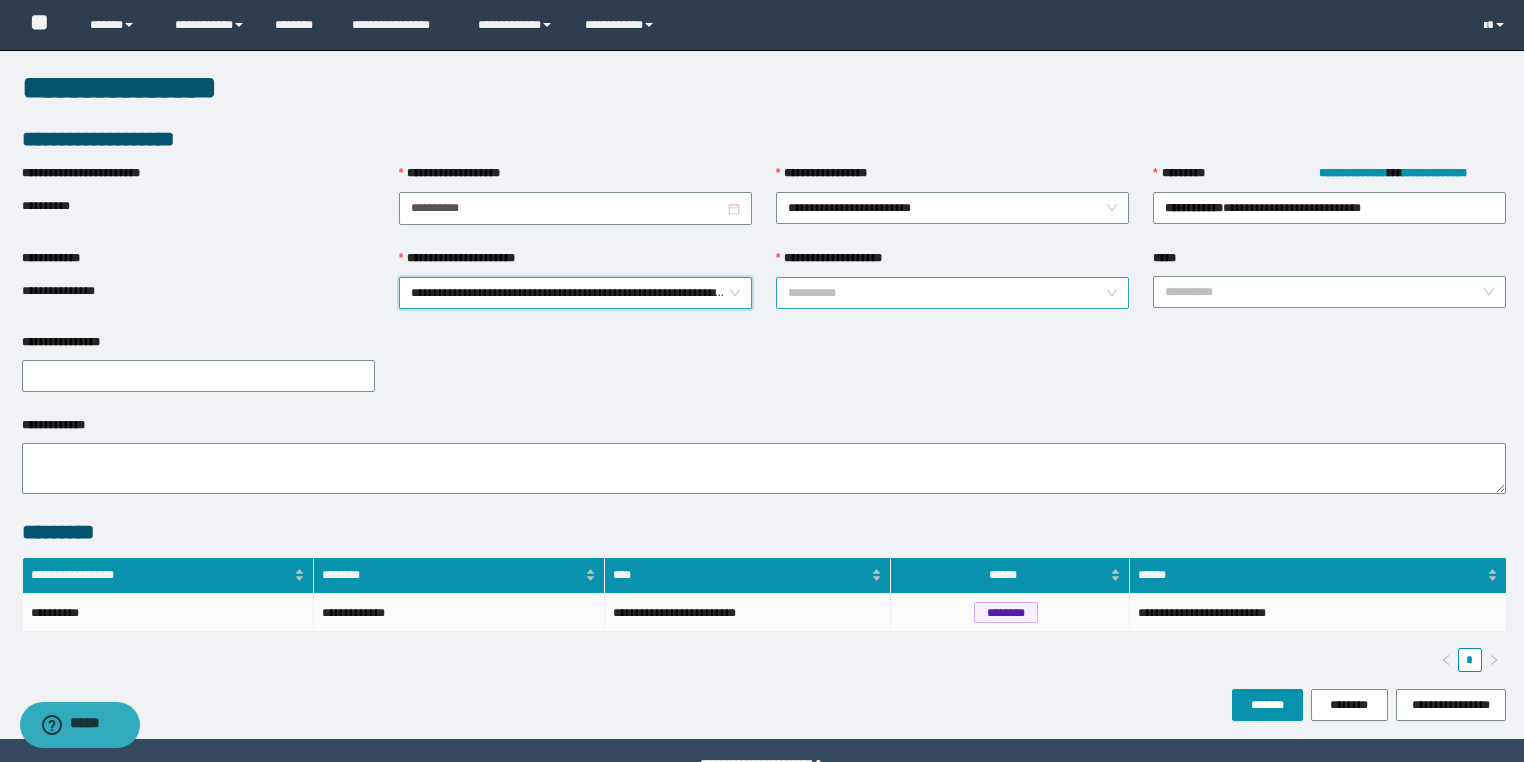 click on "**********" at bounding box center (946, 293) 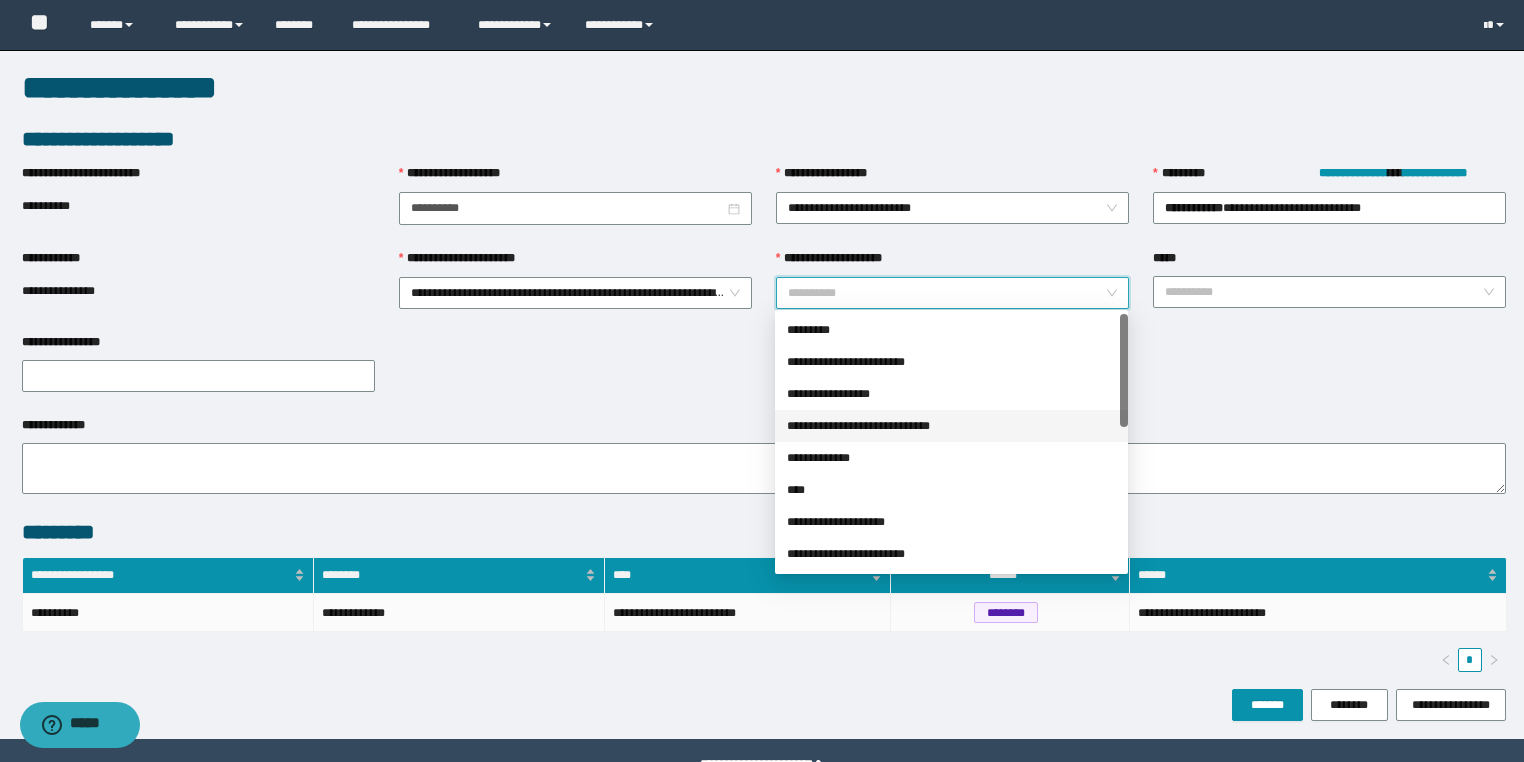 scroll, scrollTop: 240, scrollLeft: 0, axis: vertical 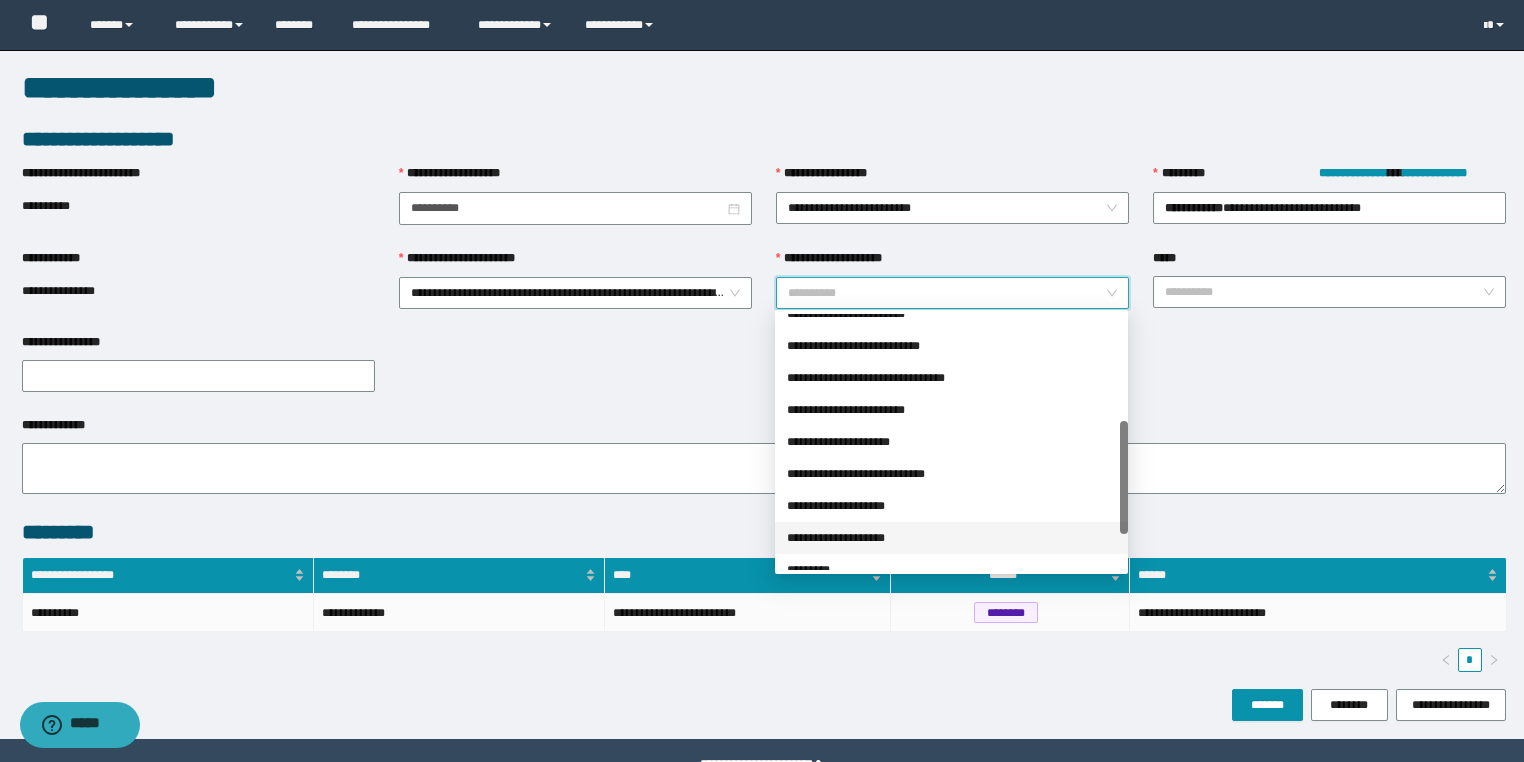 click on "**********" at bounding box center [951, 538] 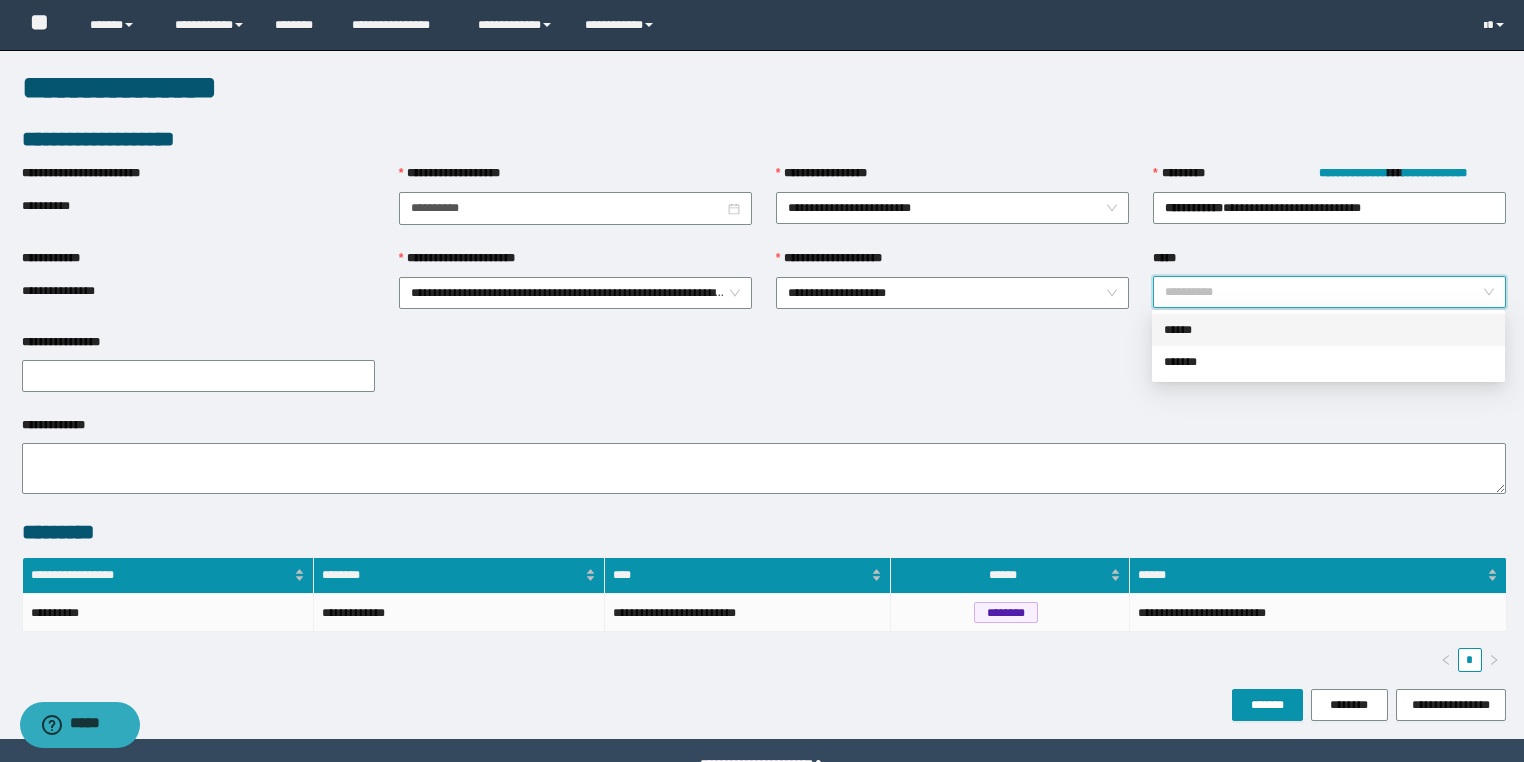 click on "*****" at bounding box center (1323, 292) 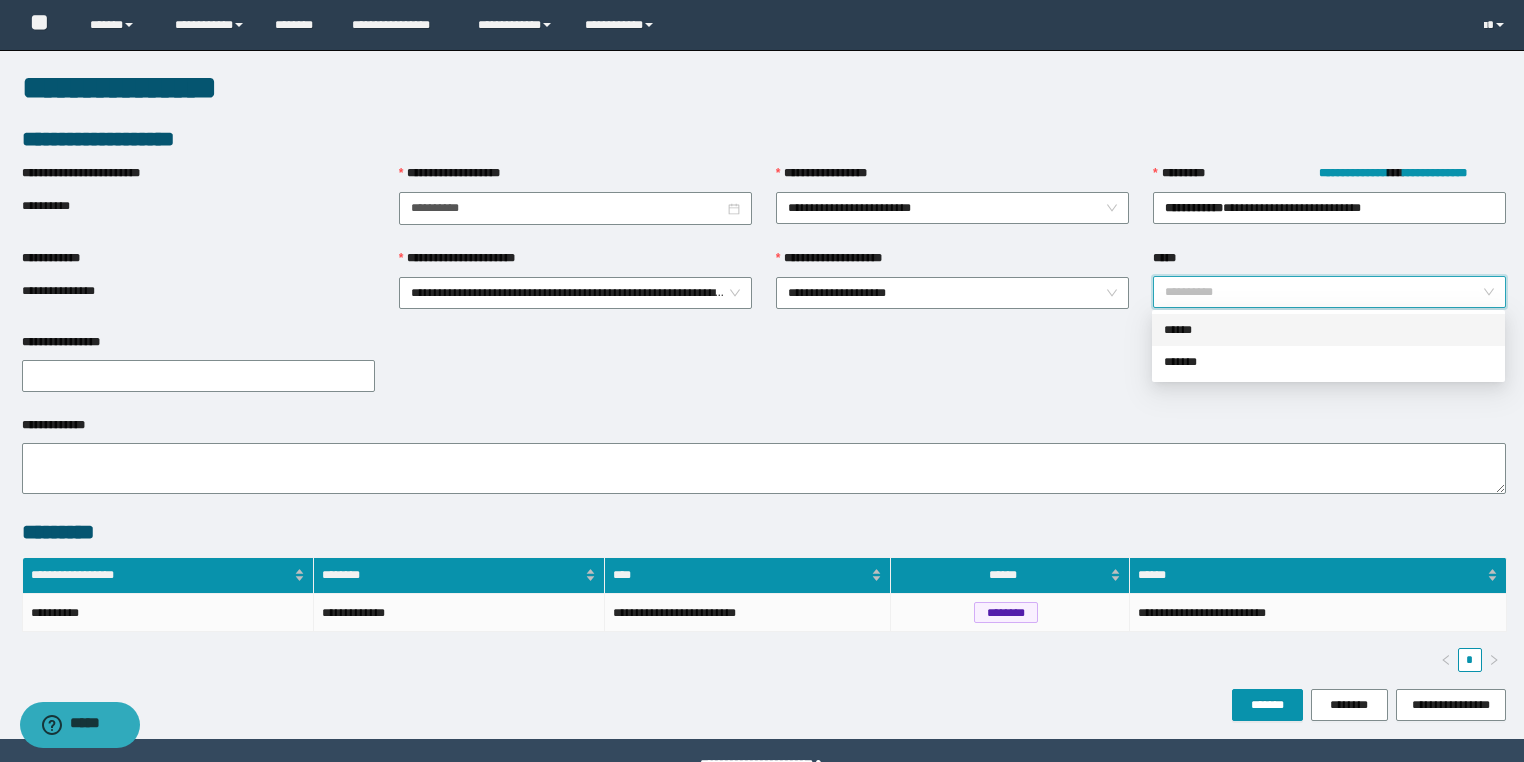 click on "******" at bounding box center [1328, 330] 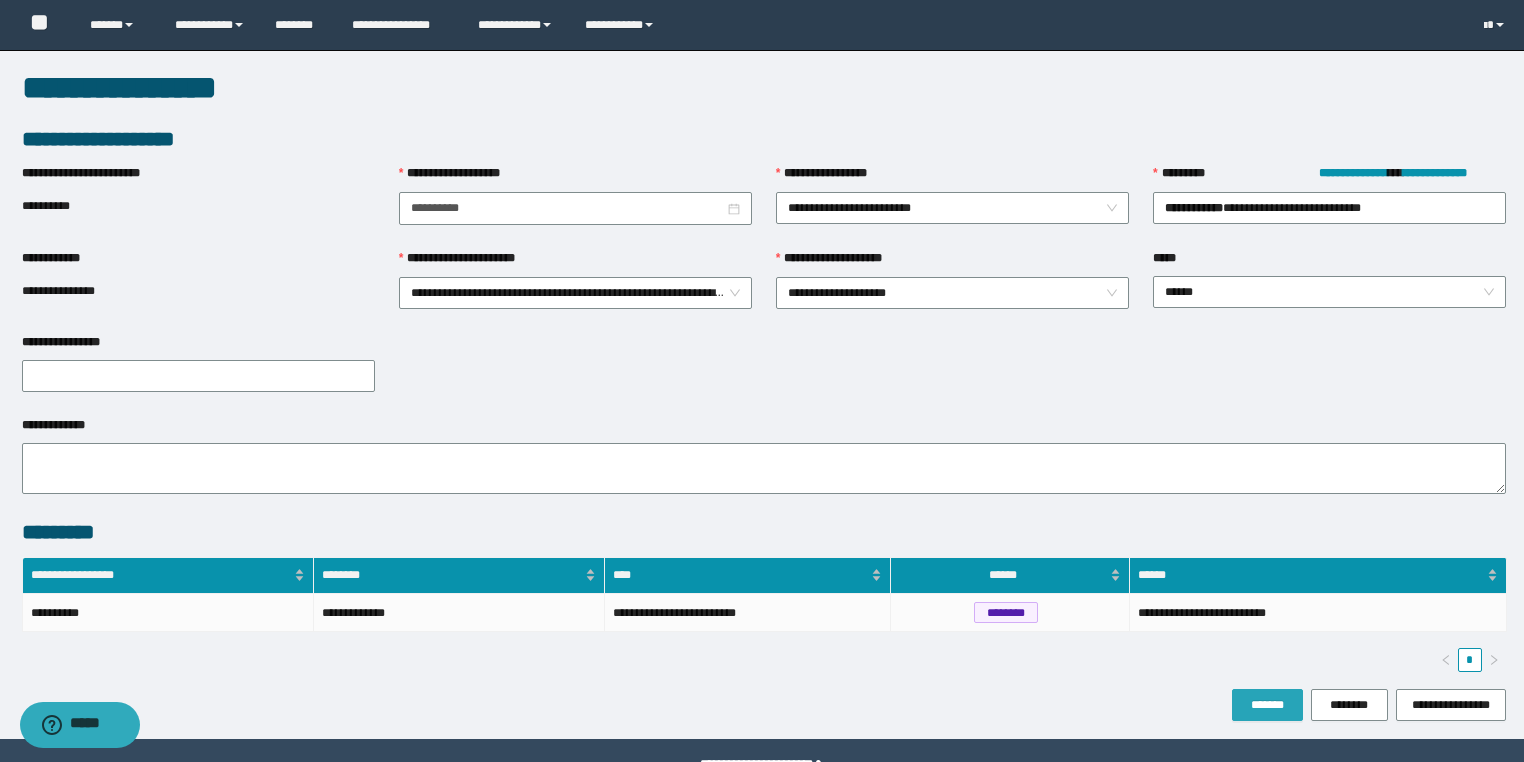click on "*******" at bounding box center (1267, 705) 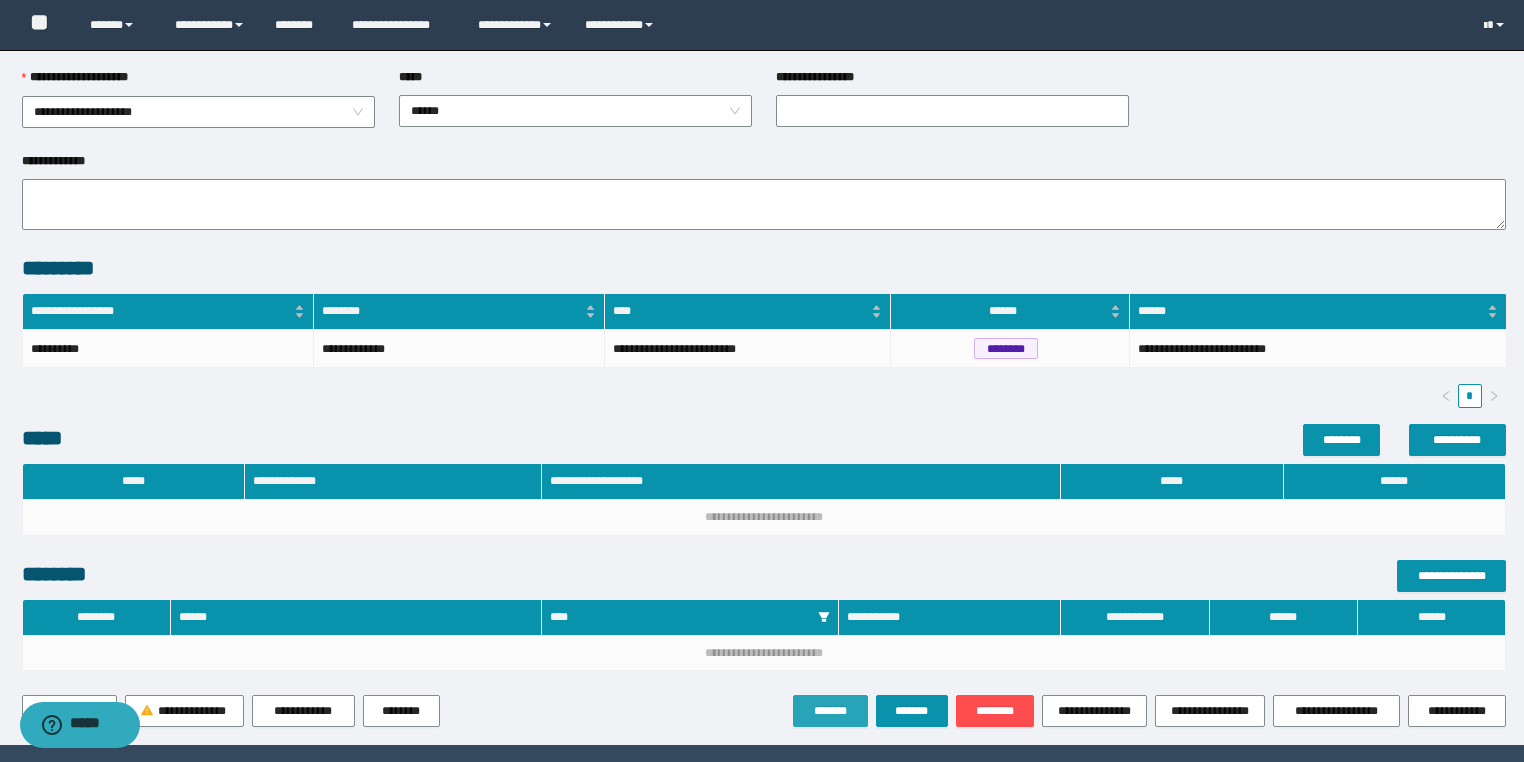 scroll, scrollTop: 372, scrollLeft: 0, axis: vertical 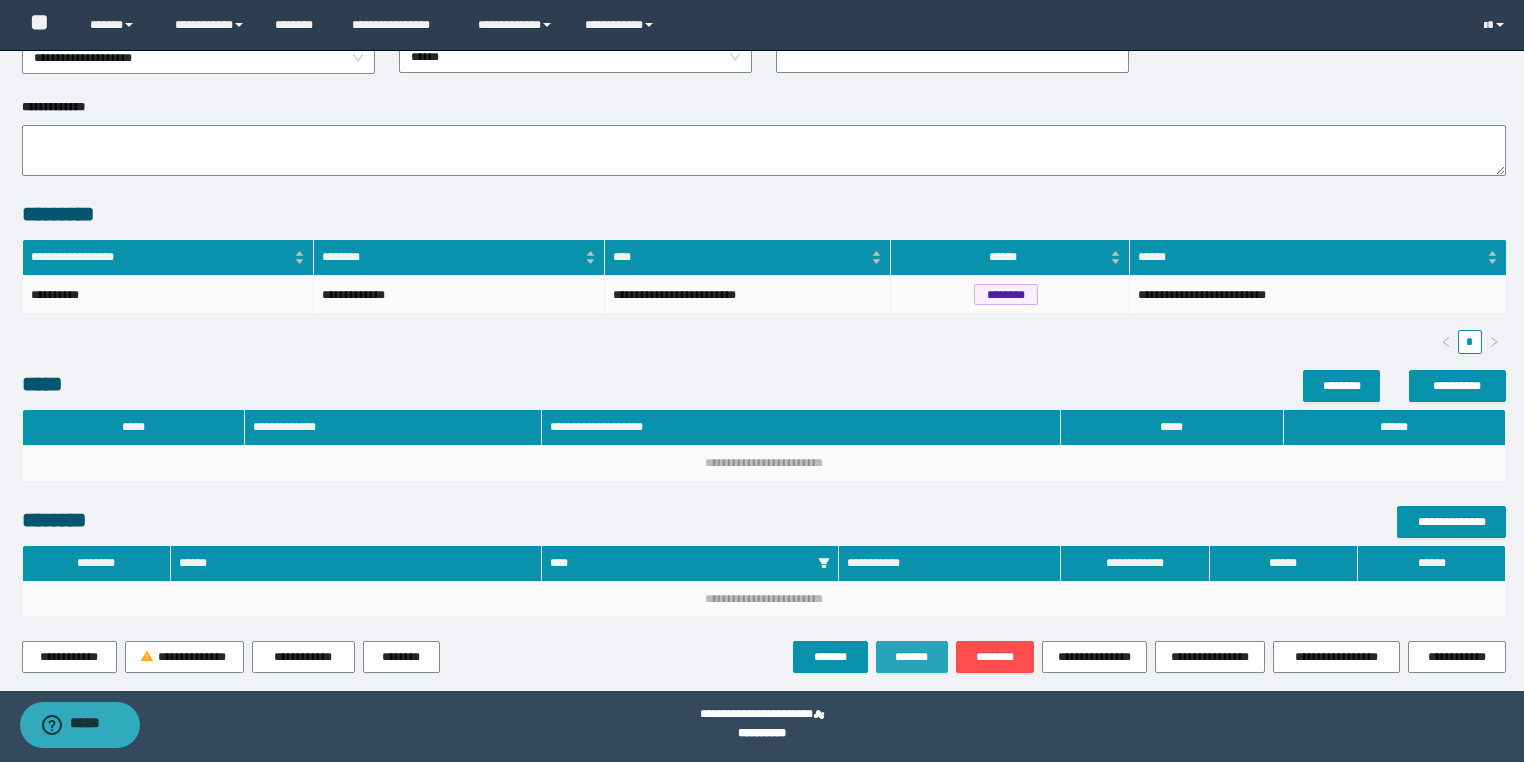 click on "*******" at bounding box center [912, 657] 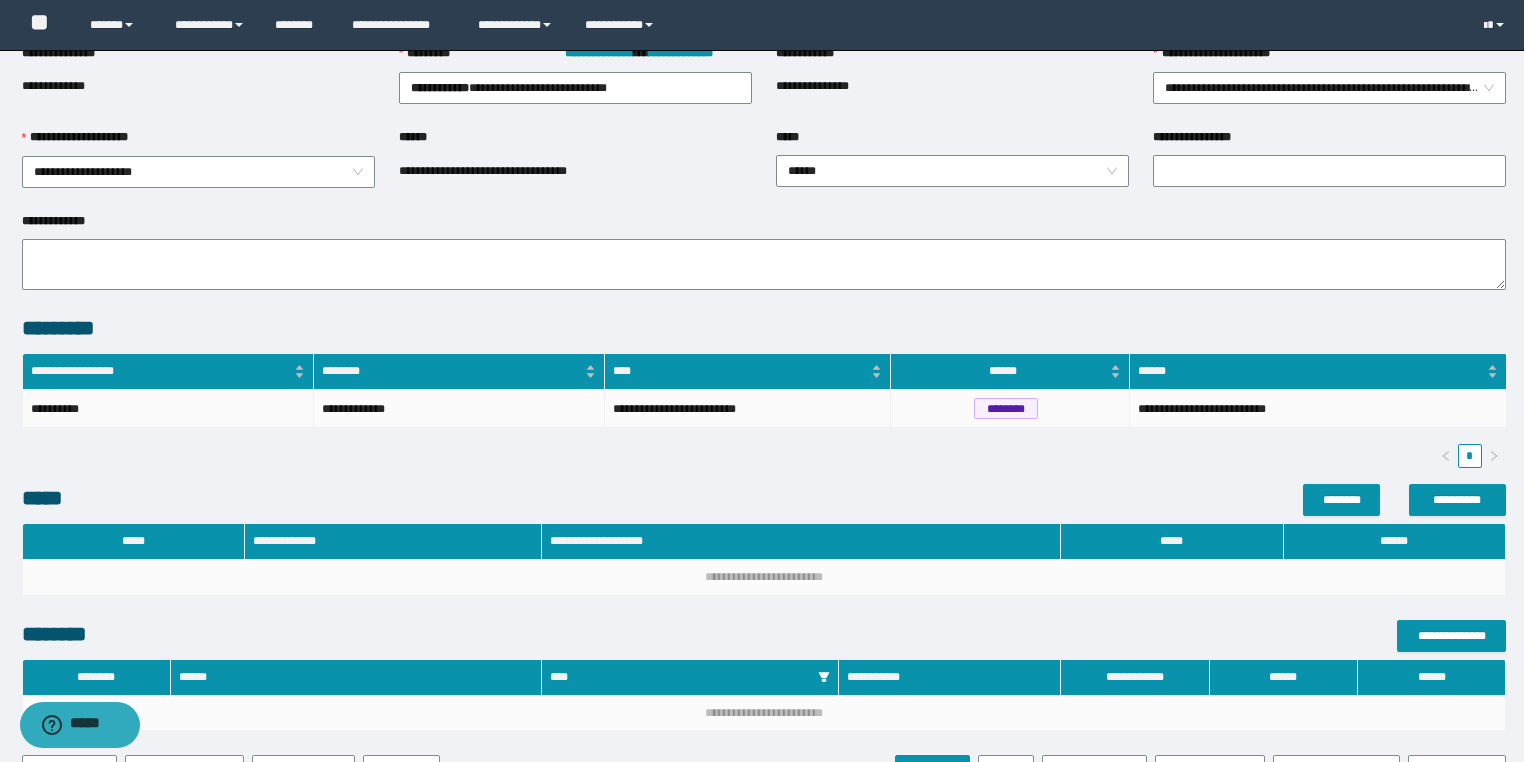 scroll, scrollTop: 372, scrollLeft: 0, axis: vertical 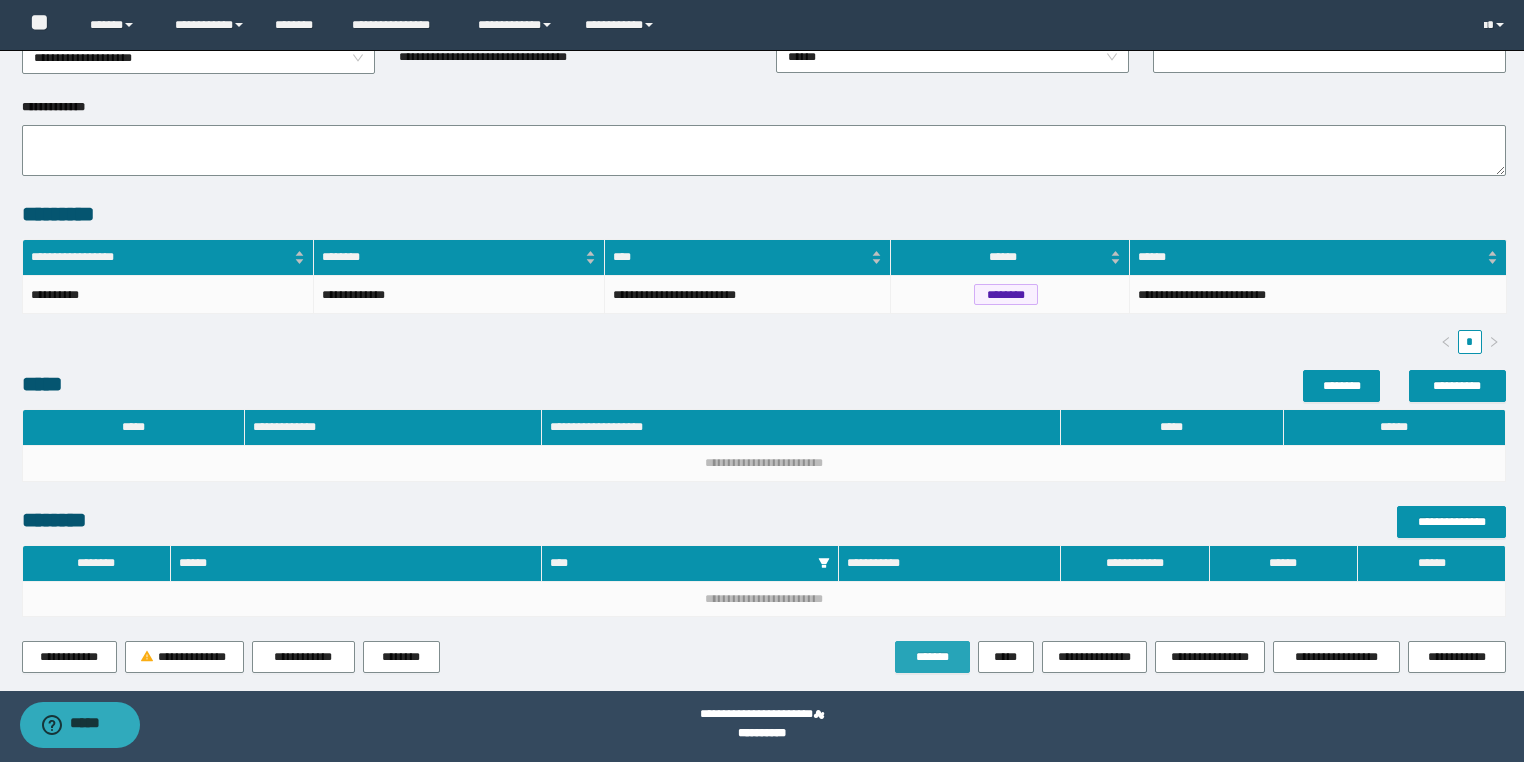 click on "*******" at bounding box center [932, 657] 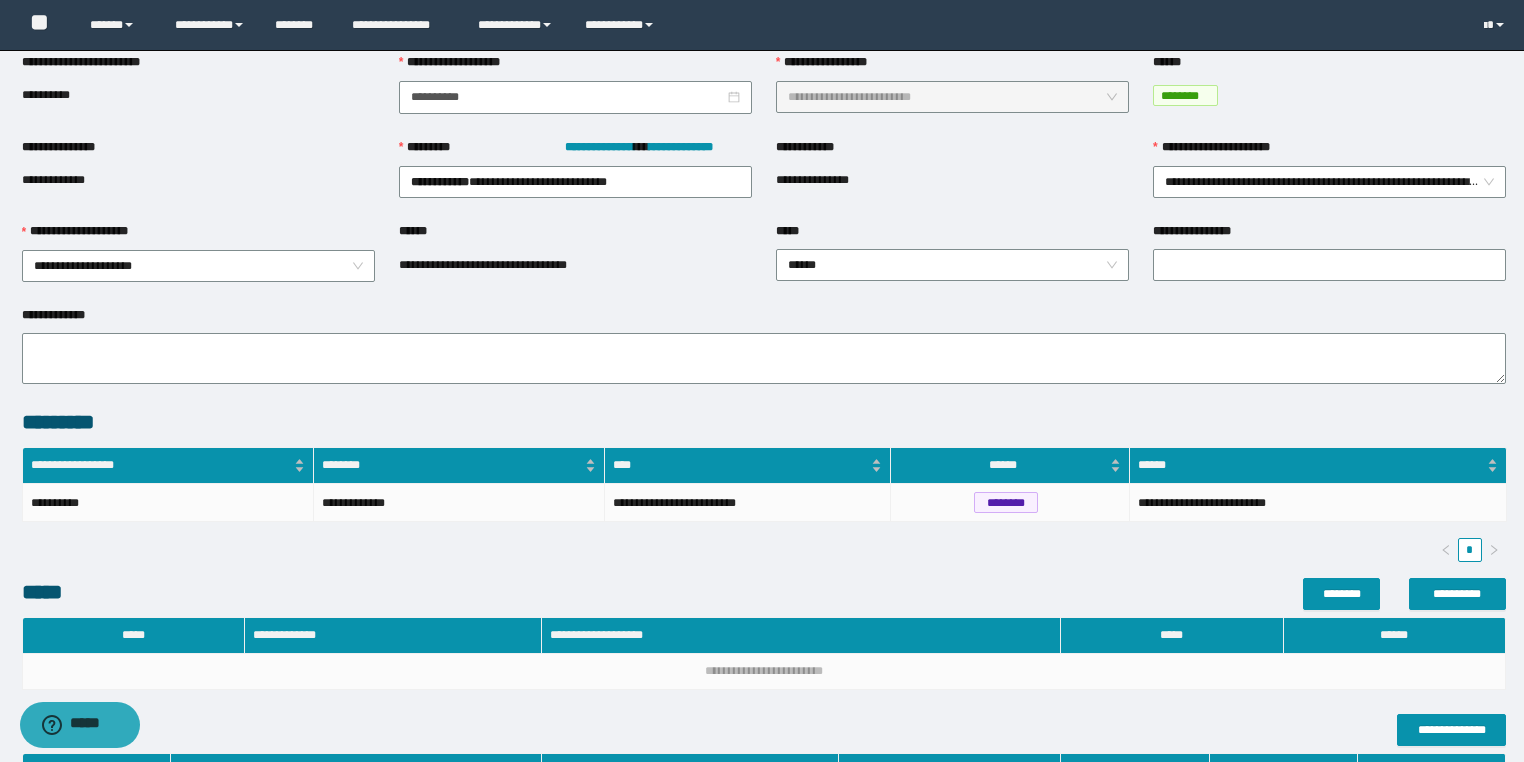 scroll, scrollTop: 0, scrollLeft: 0, axis: both 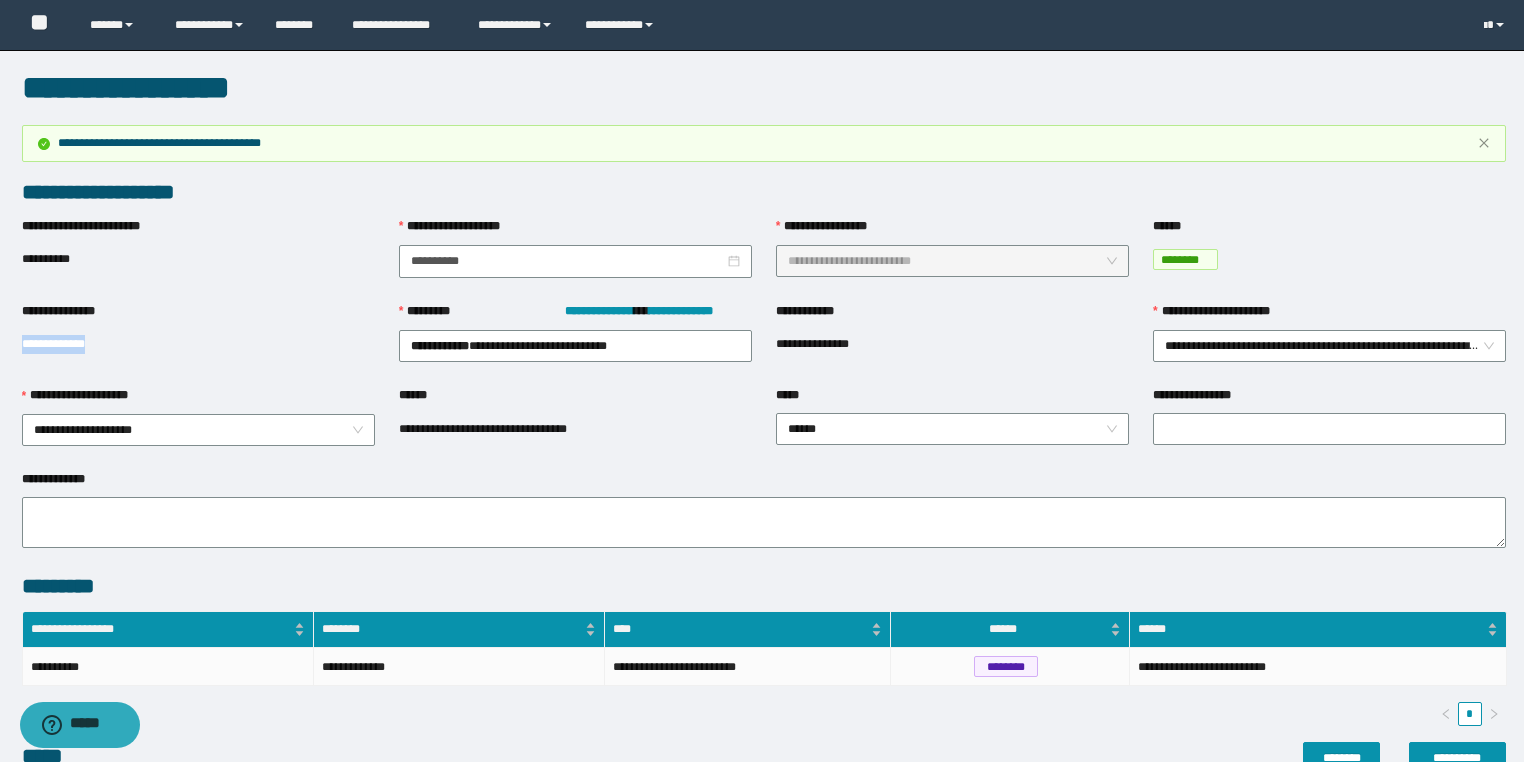 drag, startPoint x: 144, startPoint y: 349, endPoint x: 0, endPoint y: 357, distance: 144.22205 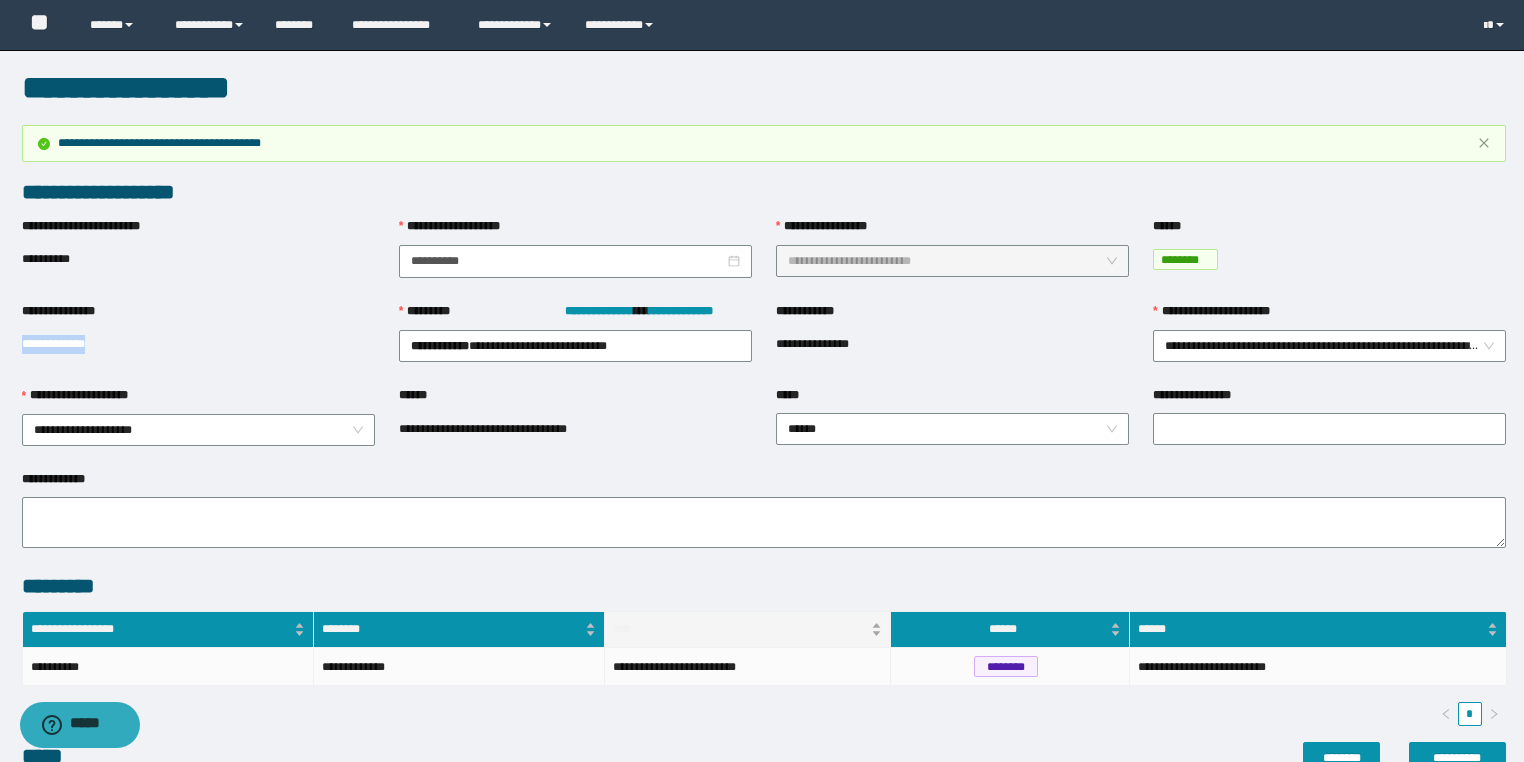 copy on "**********" 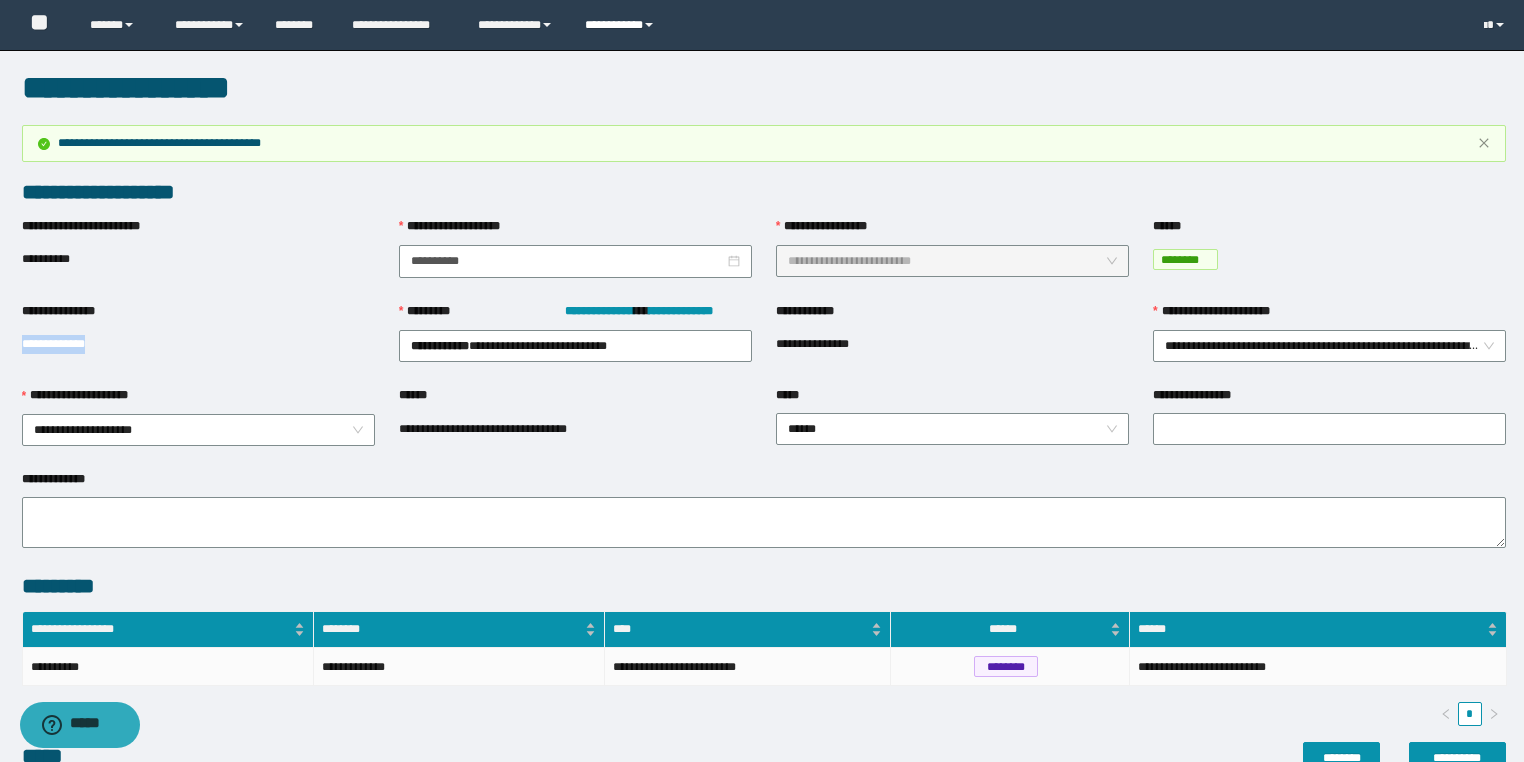 click on "**********" at bounding box center [622, 25] 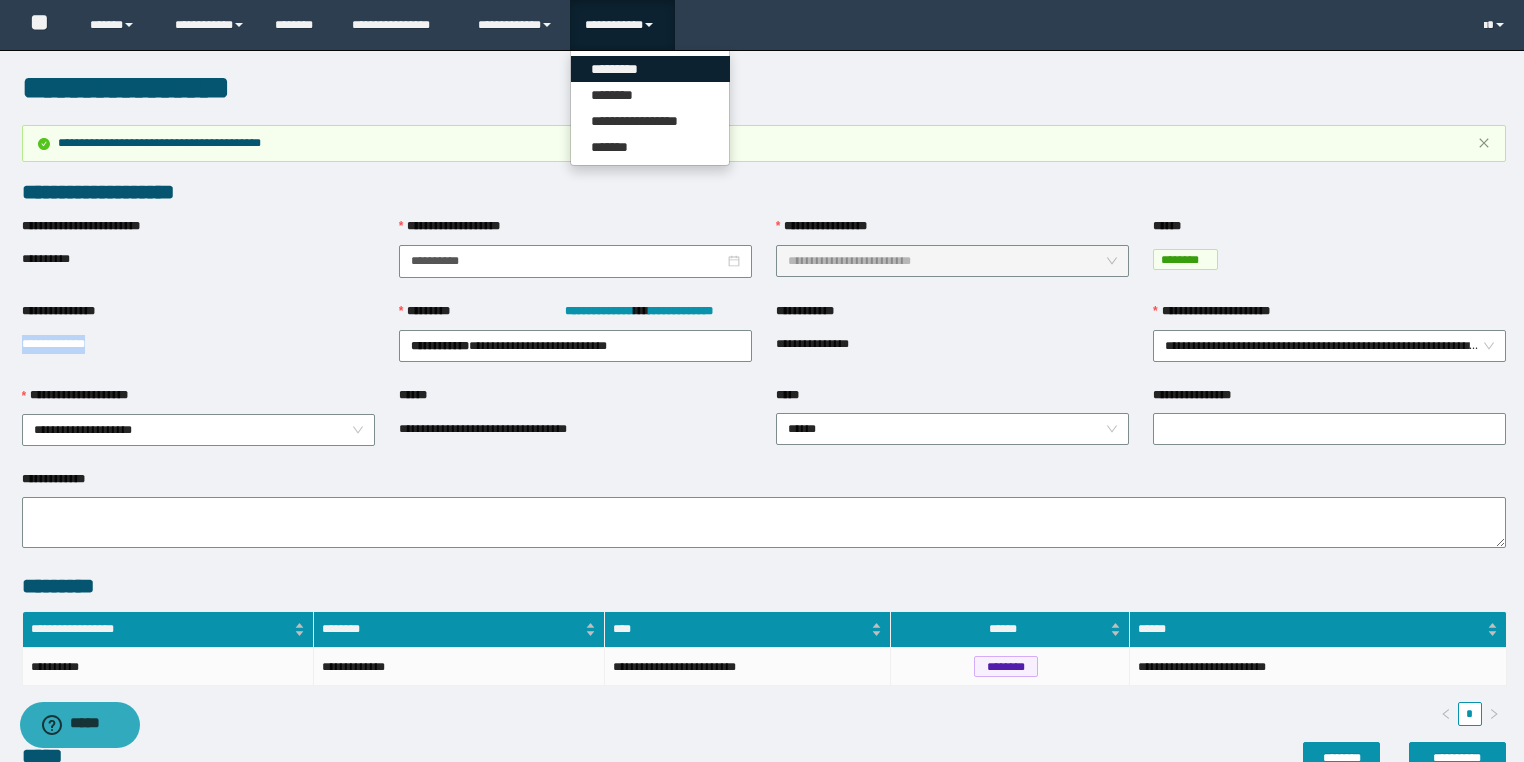 click on "*********" at bounding box center [650, 69] 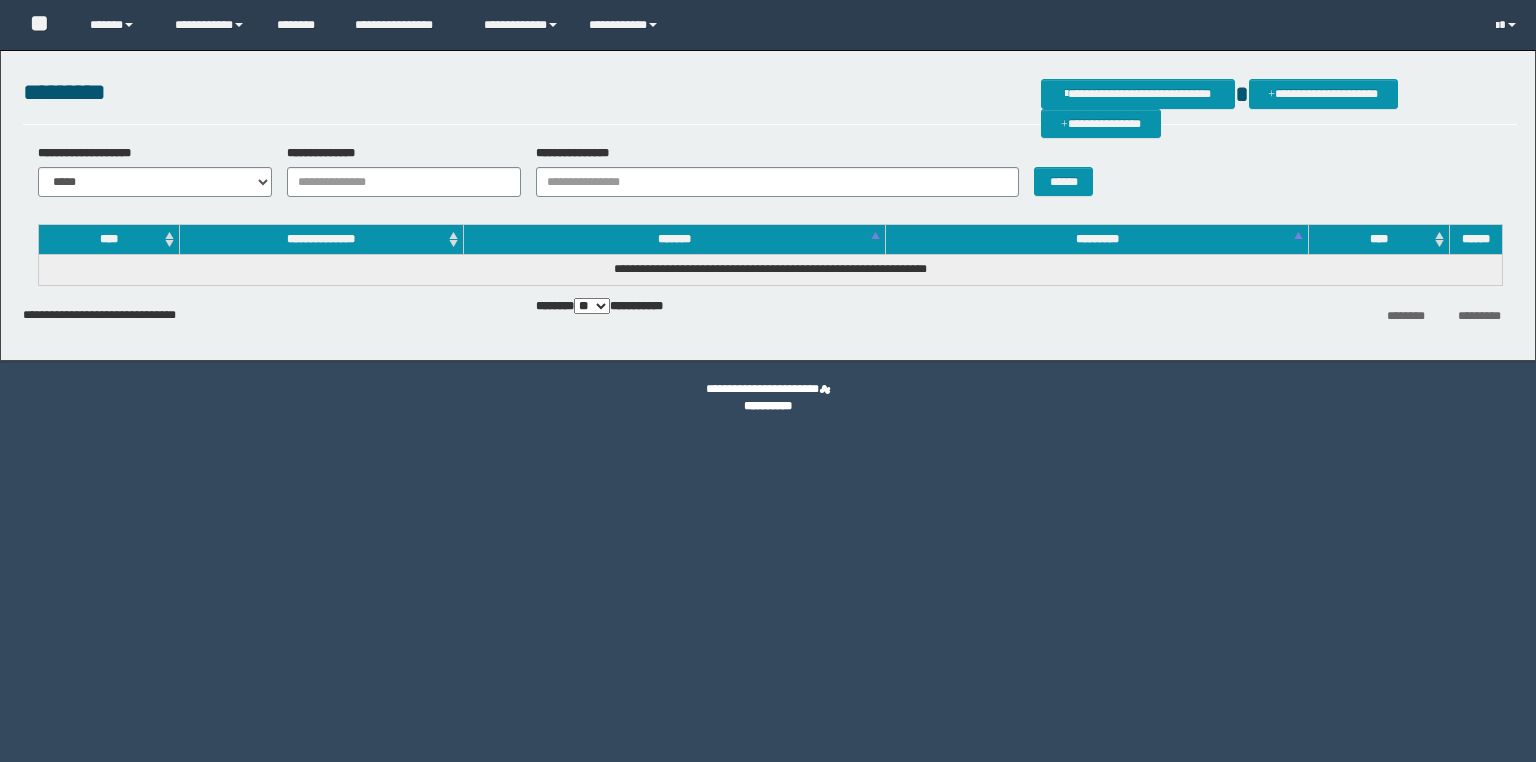 scroll, scrollTop: 0, scrollLeft: 0, axis: both 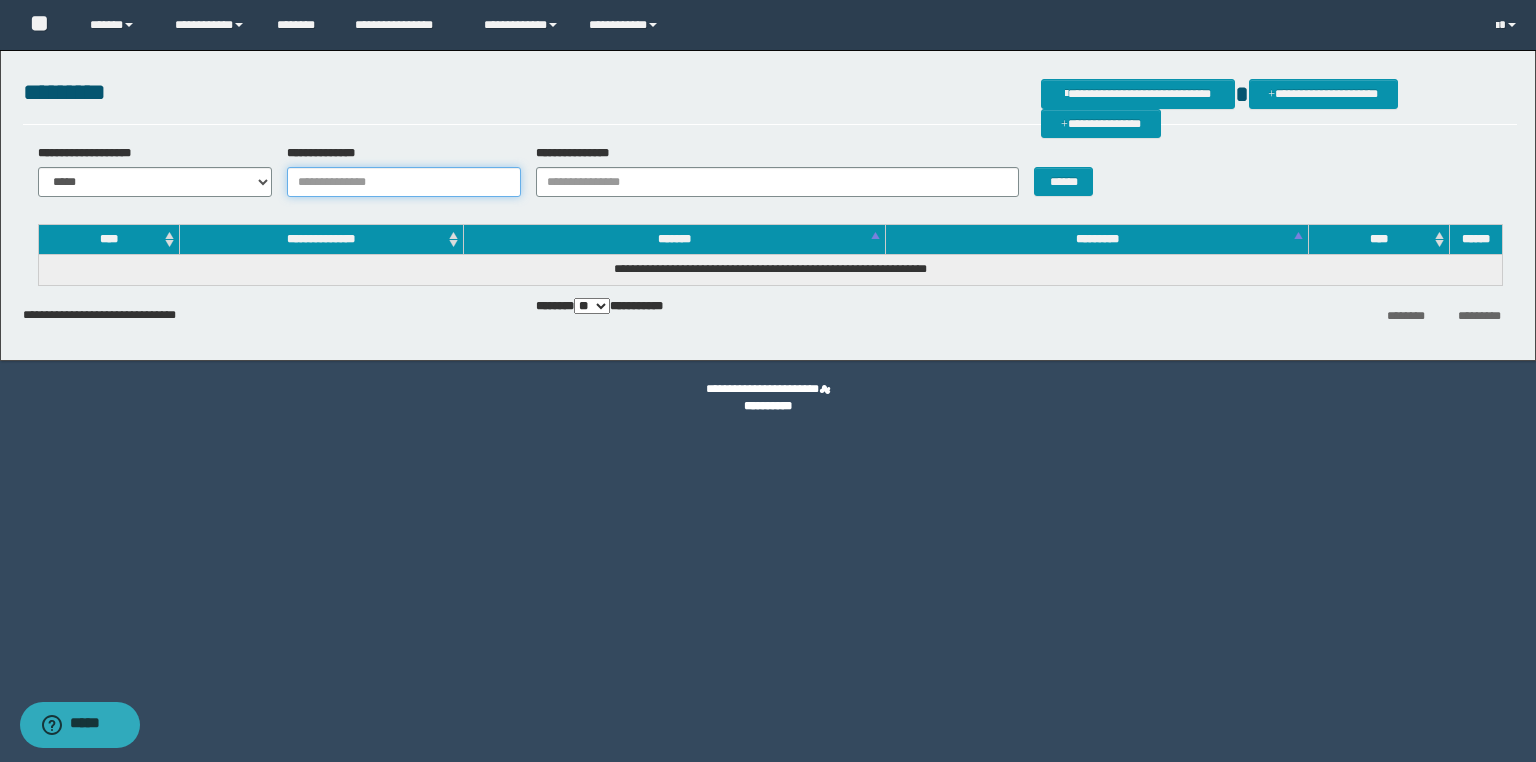 click on "**********" at bounding box center [404, 182] 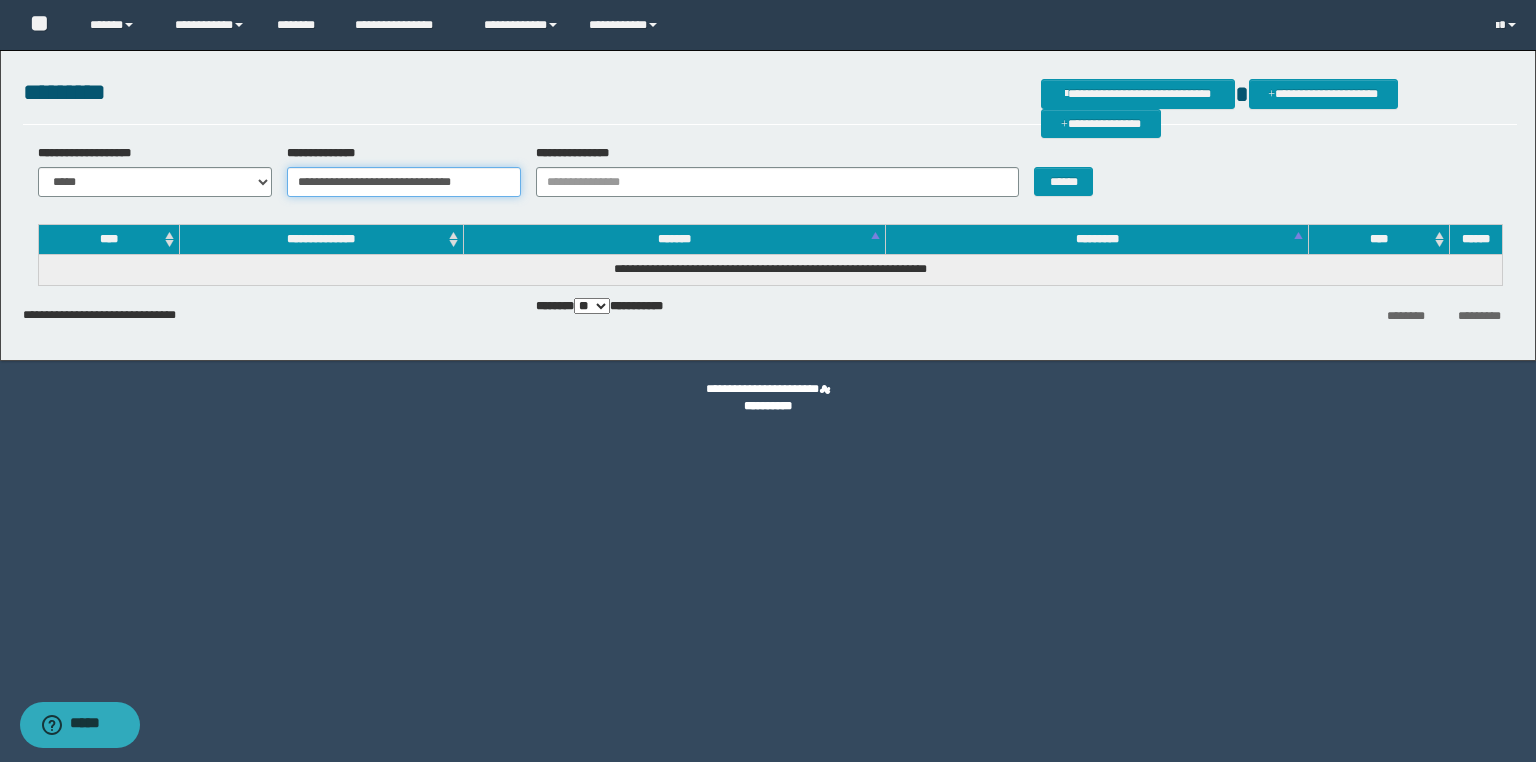 scroll, scrollTop: 0, scrollLeft: 11, axis: horizontal 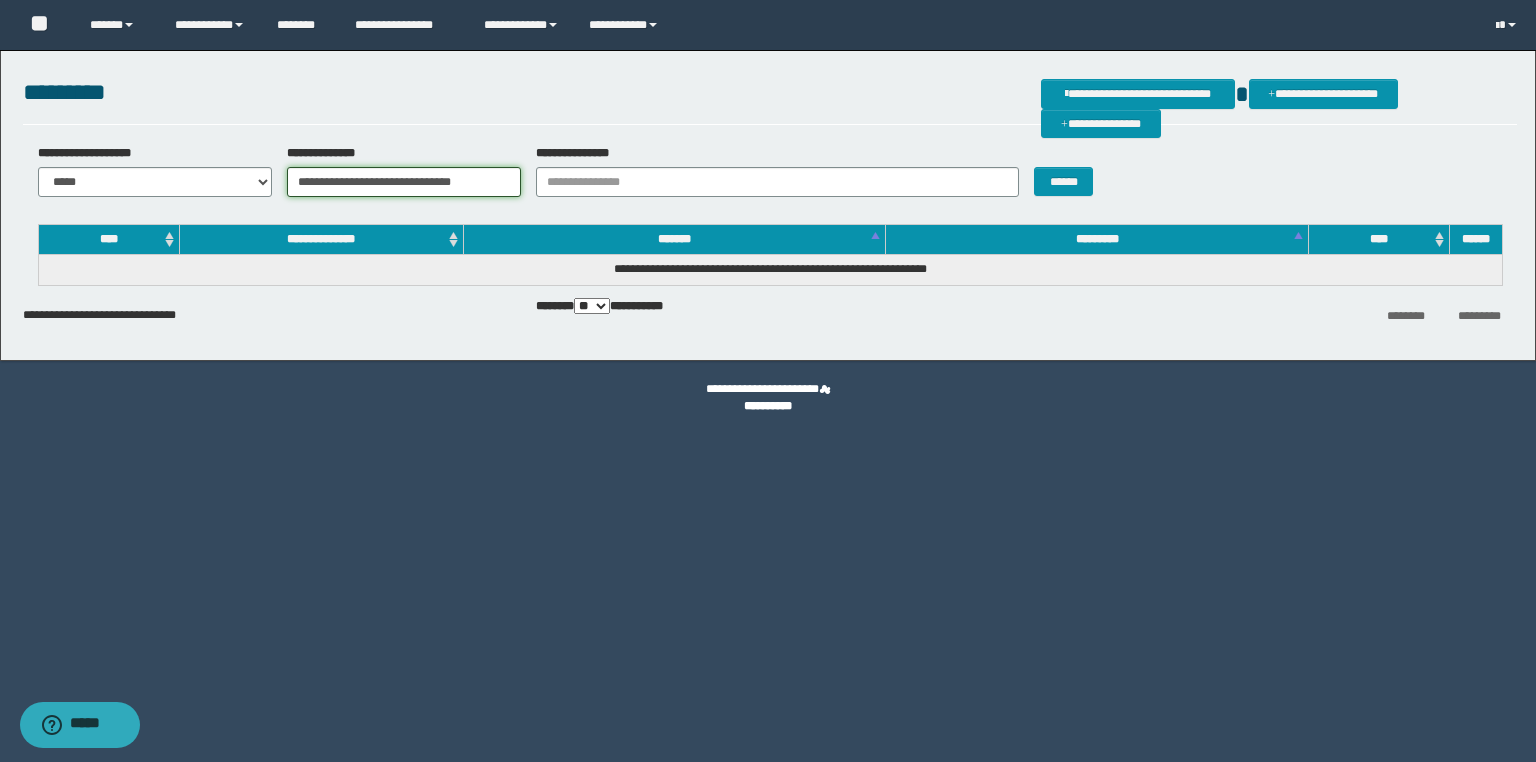 type on "**********" 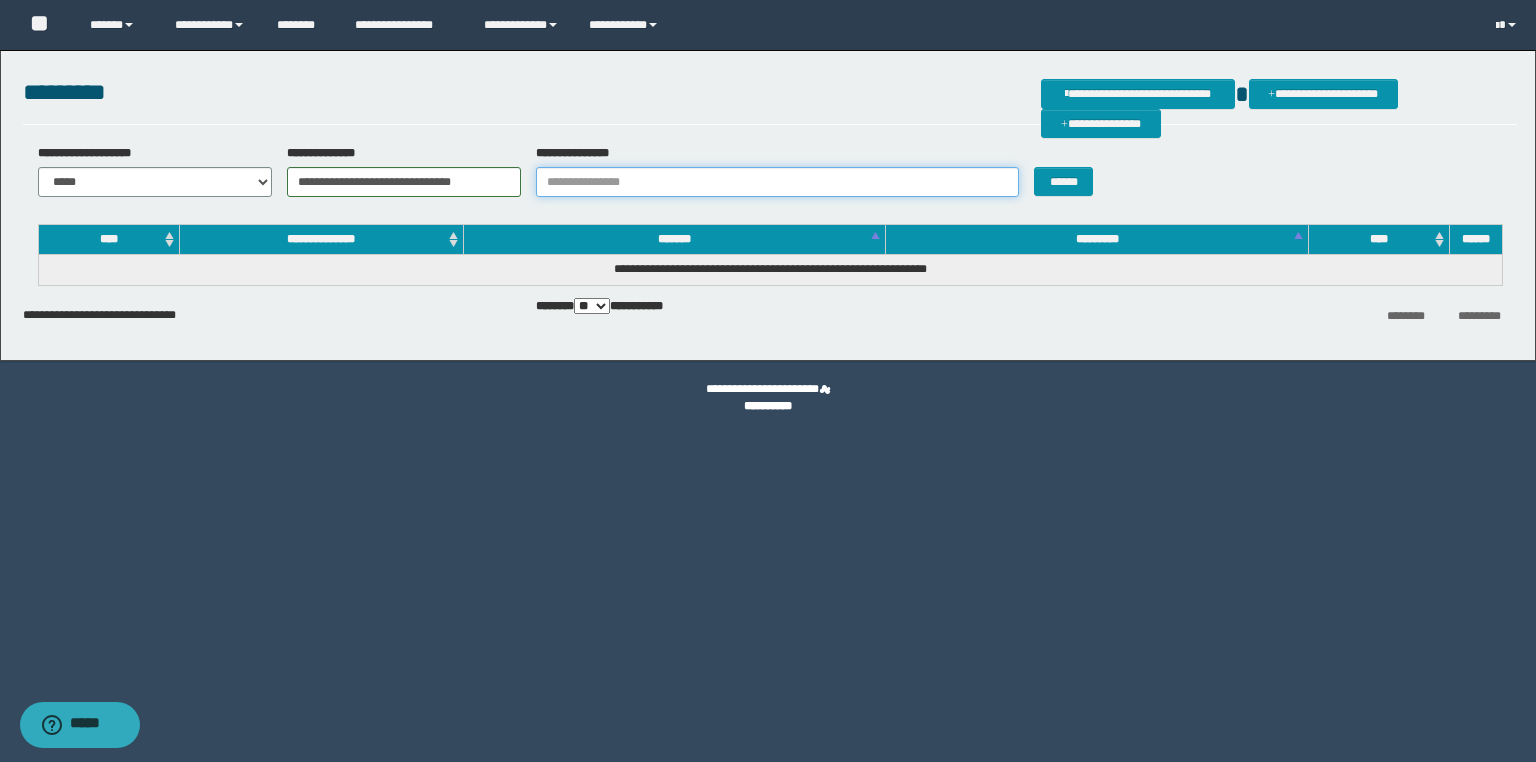 scroll, scrollTop: 0, scrollLeft: 0, axis: both 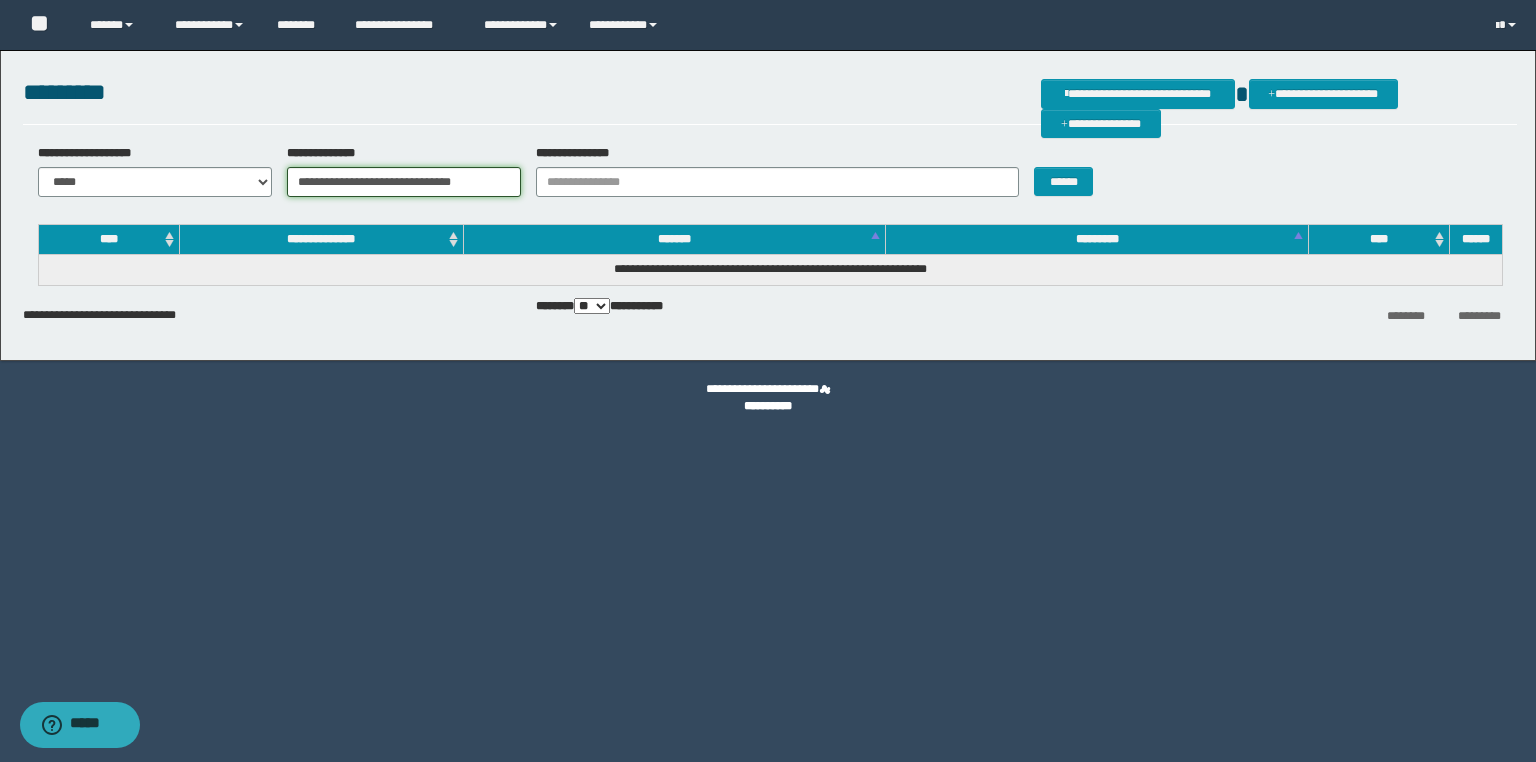 drag, startPoint x: 300, startPoint y: 188, endPoint x: 1273, endPoint y: 221, distance: 973.55945 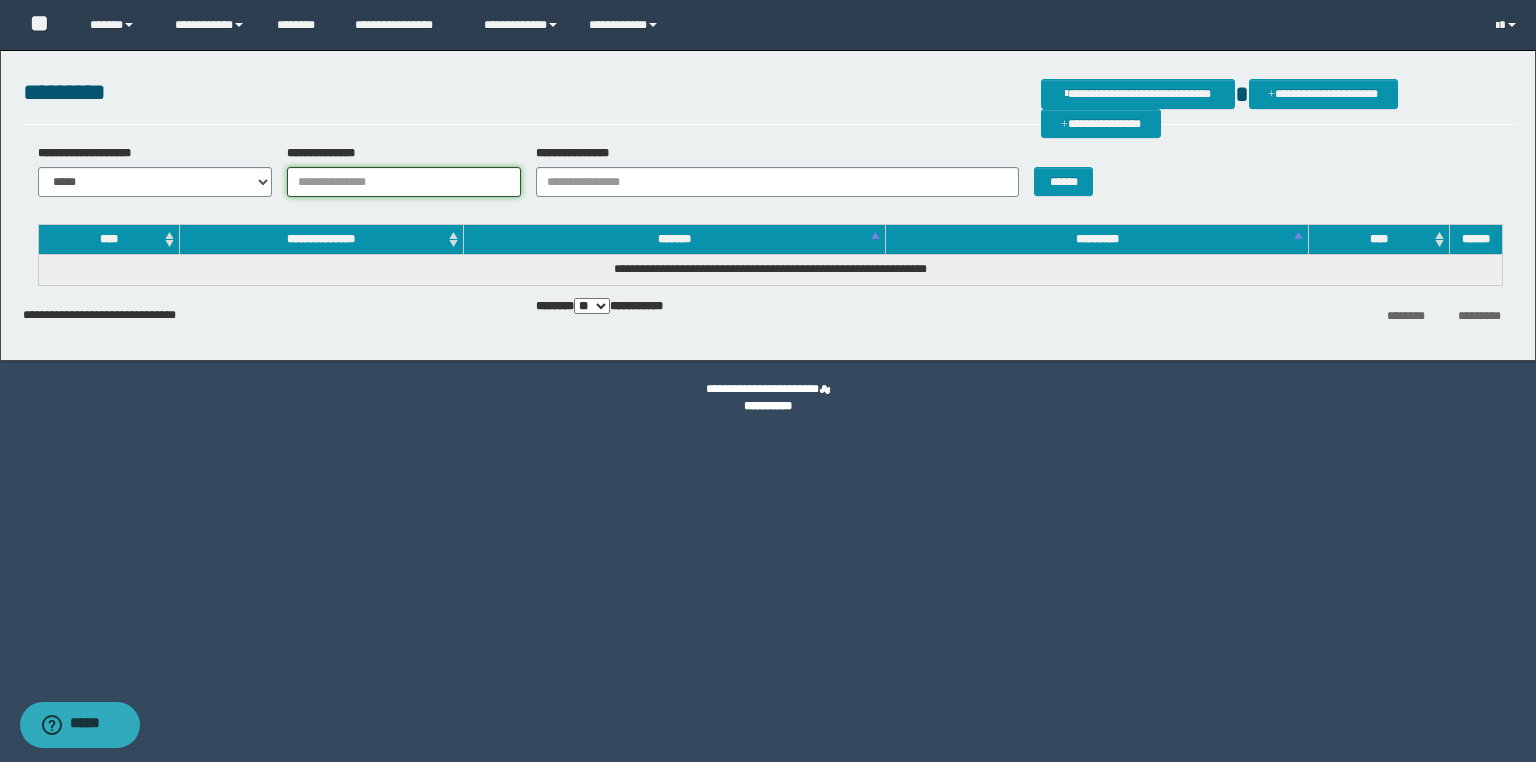 scroll, scrollTop: 0, scrollLeft: 0, axis: both 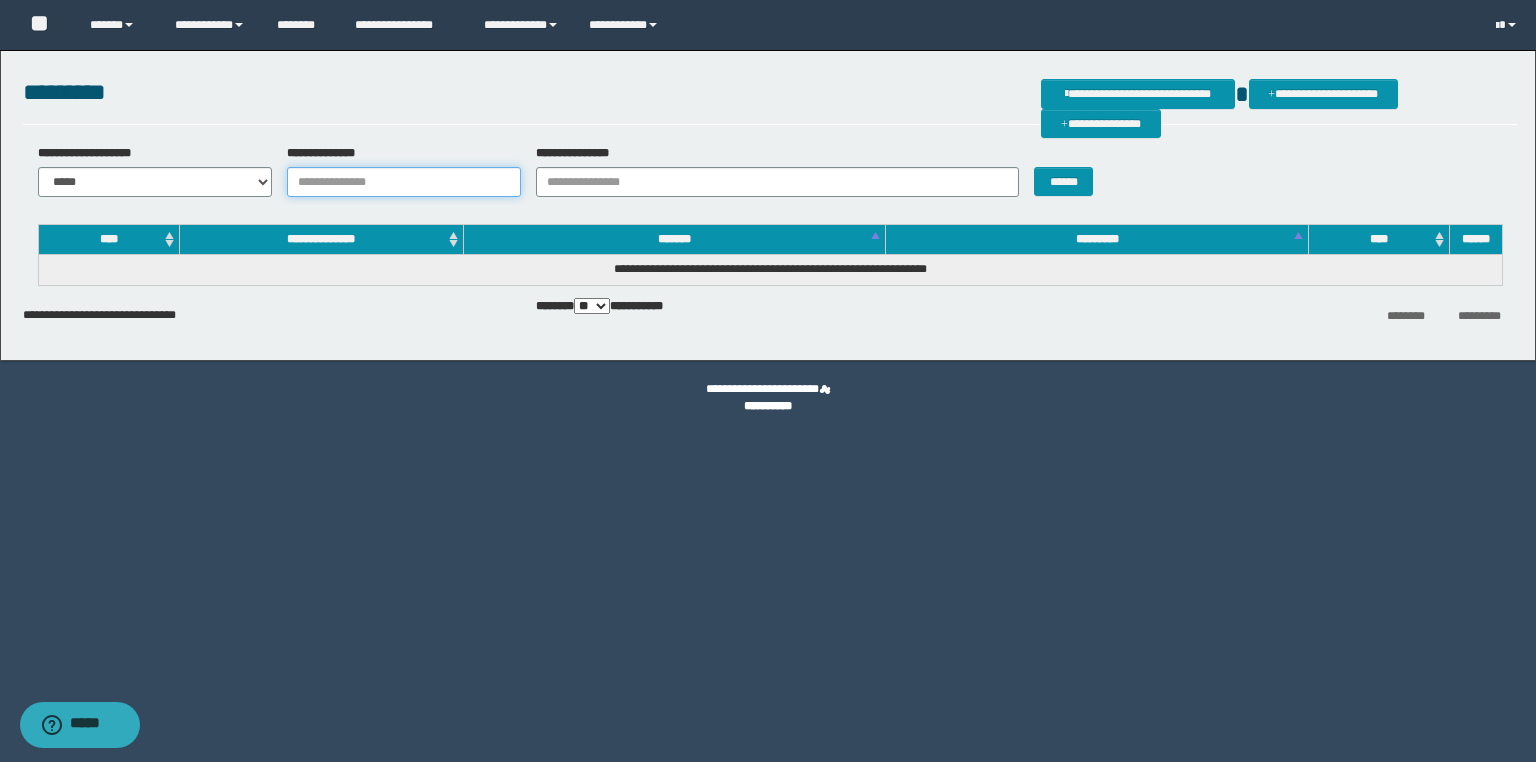 paste on "********" 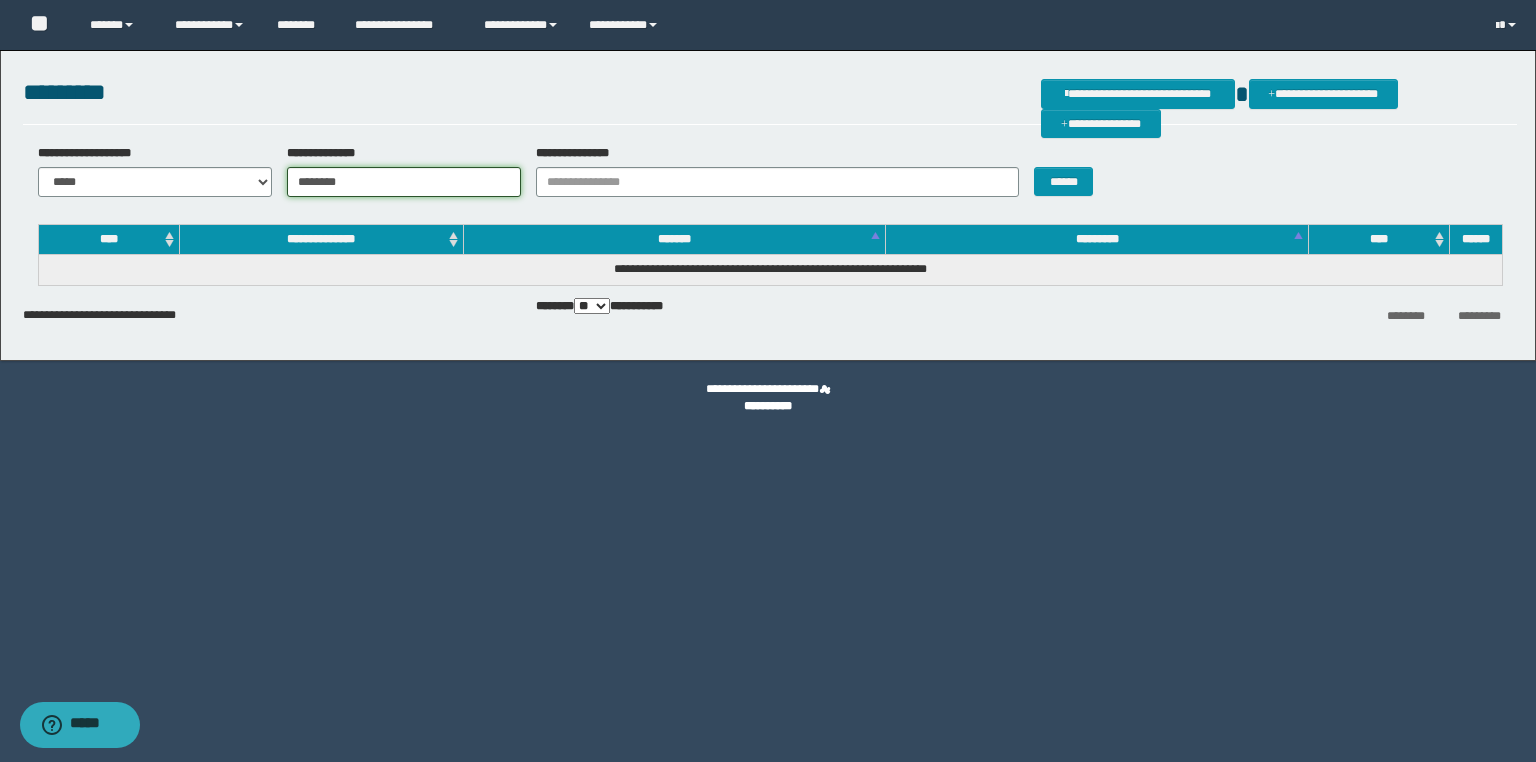 type on "********" 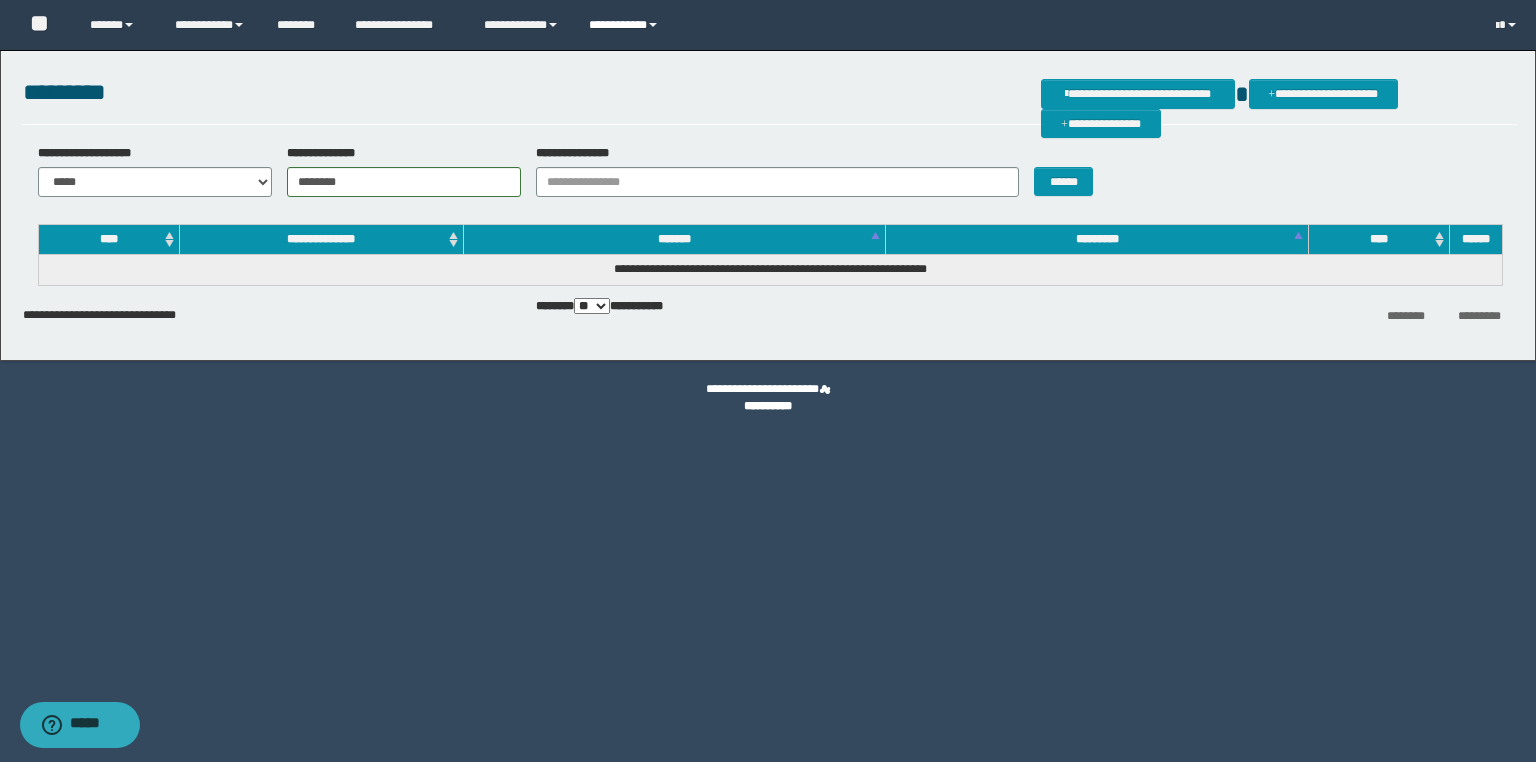 click on "**********" at bounding box center (626, 25) 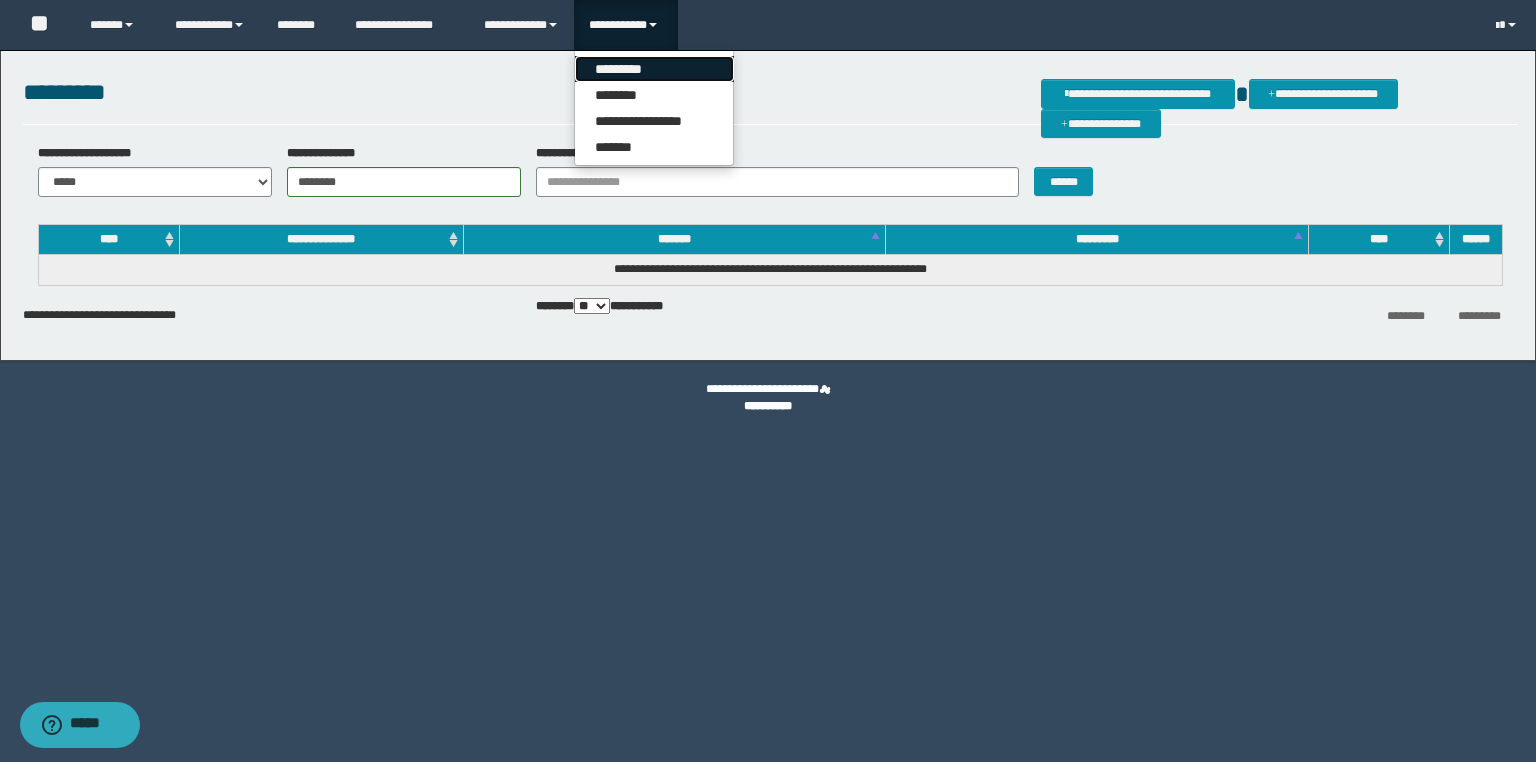 click on "*********" at bounding box center [654, 69] 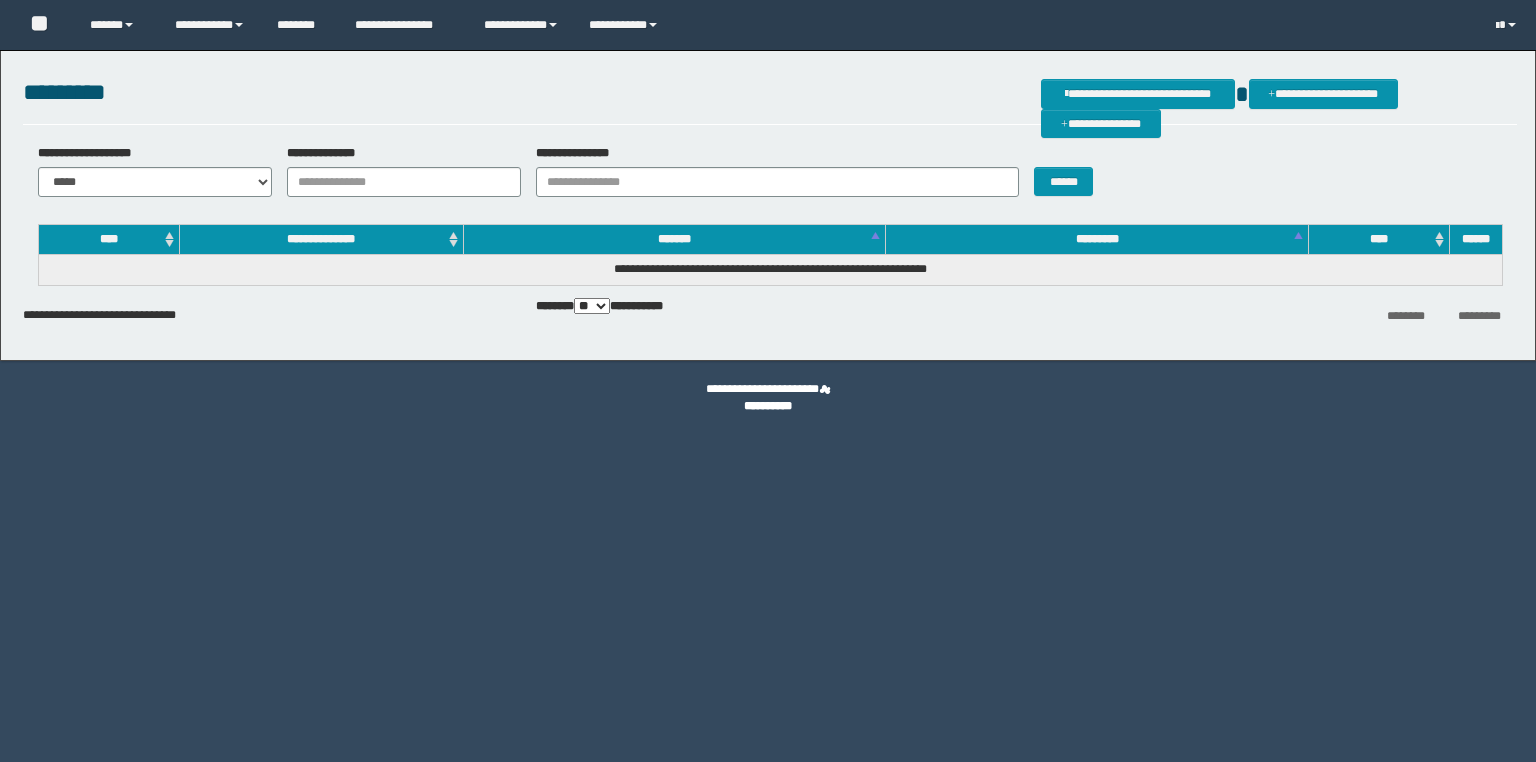 scroll, scrollTop: 0, scrollLeft: 0, axis: both 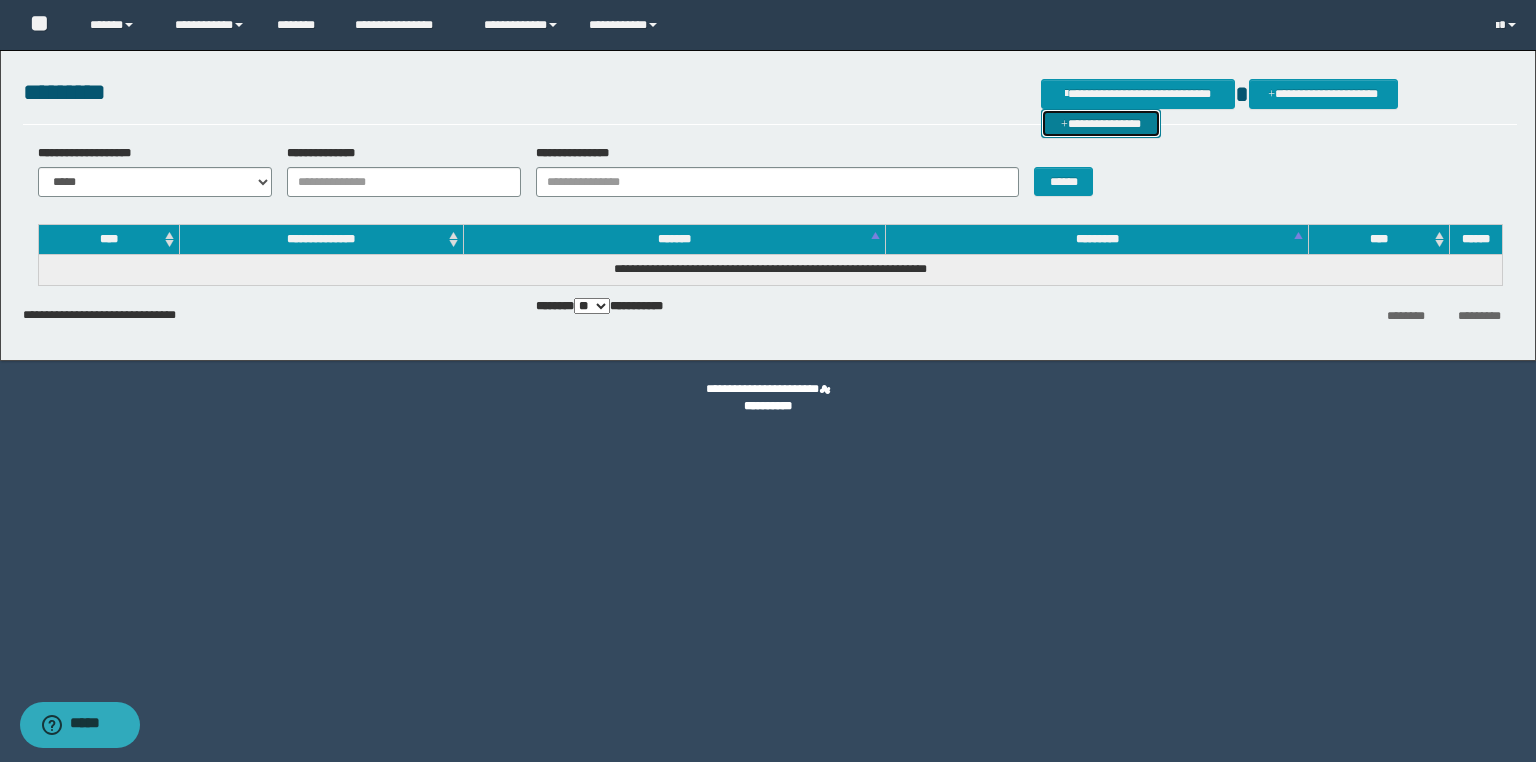 click on "**********" at bounding box center [1101, 124] 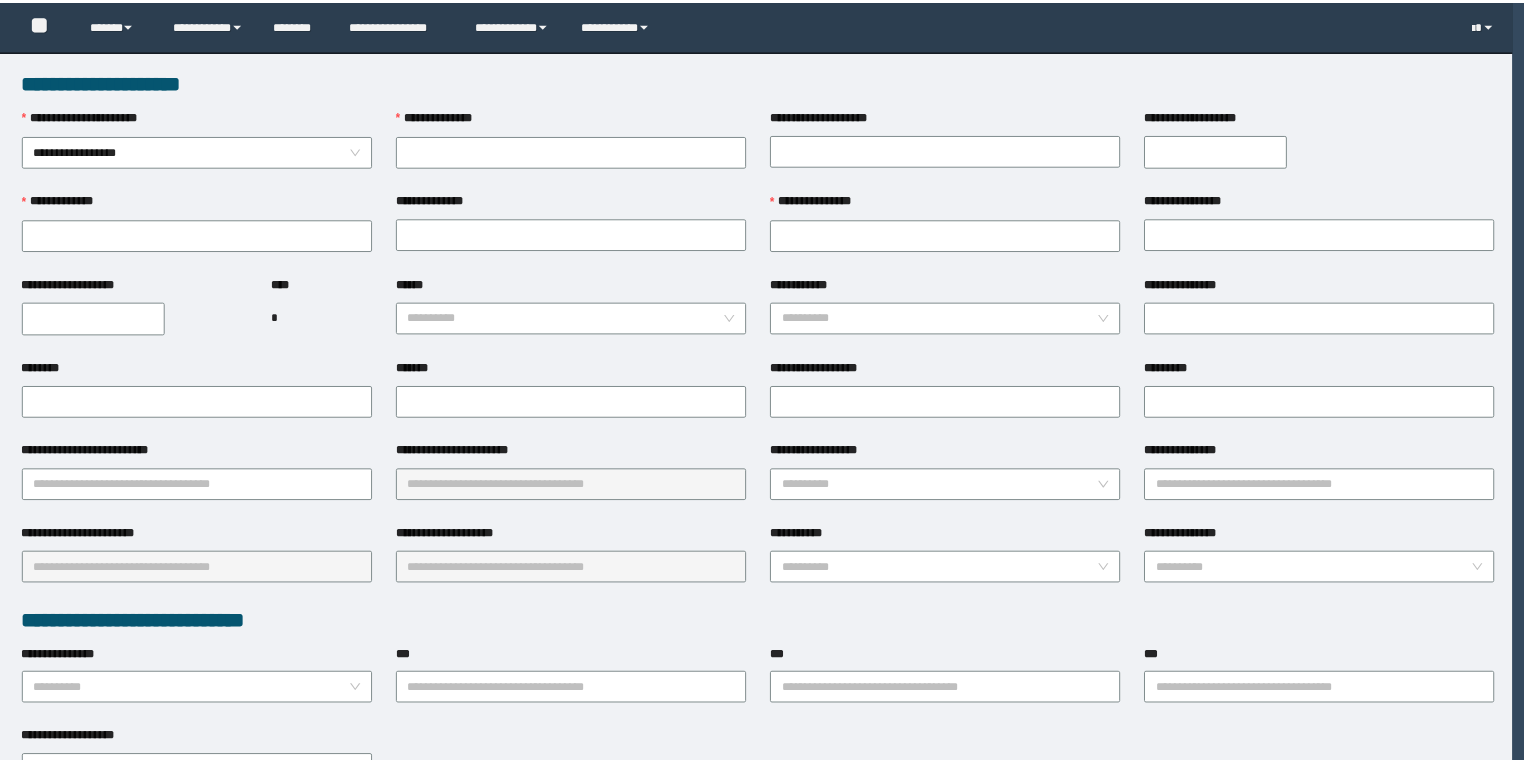scroll, scrollTop: 0, scrollLeft: 0, axis: both 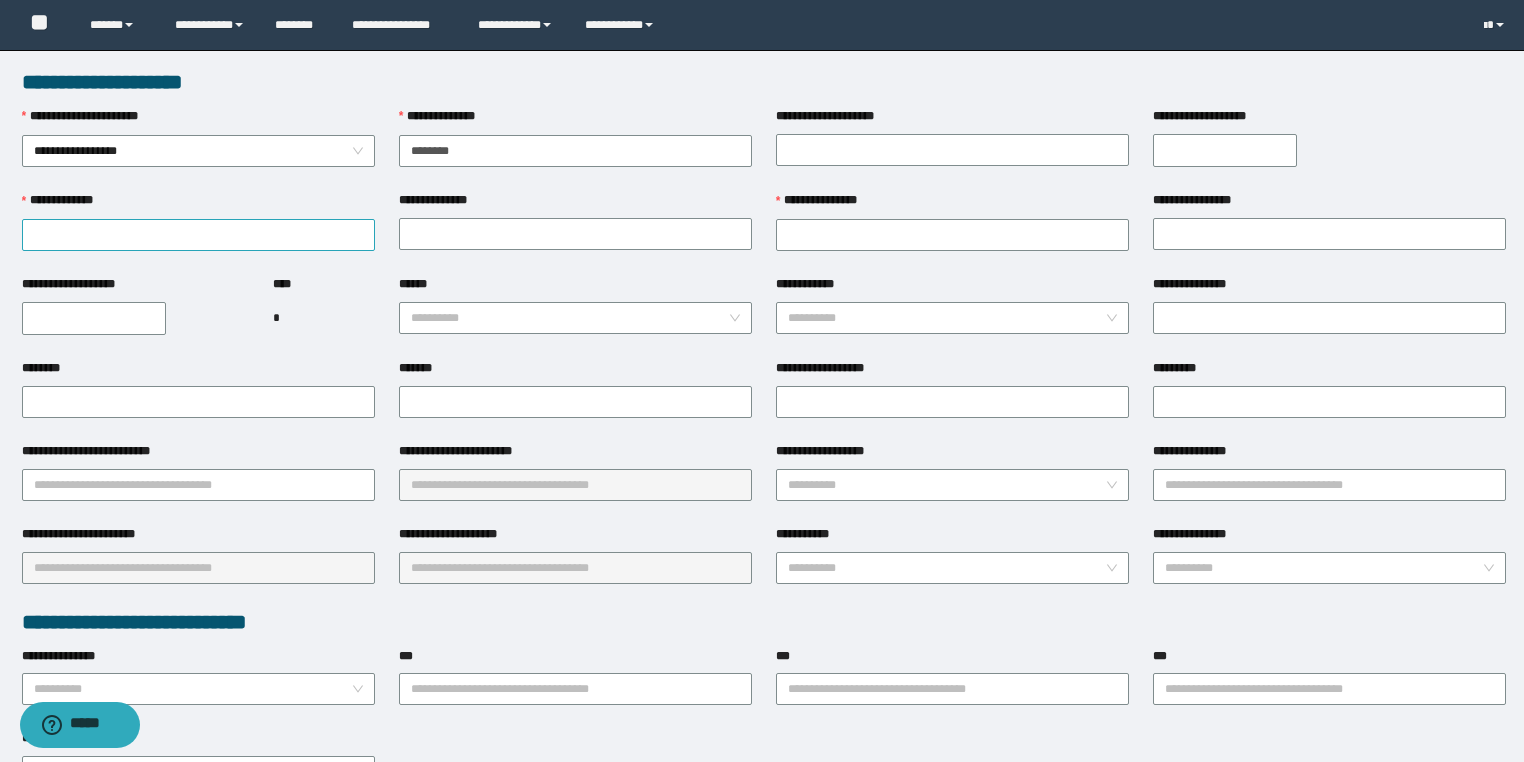 type on "********" 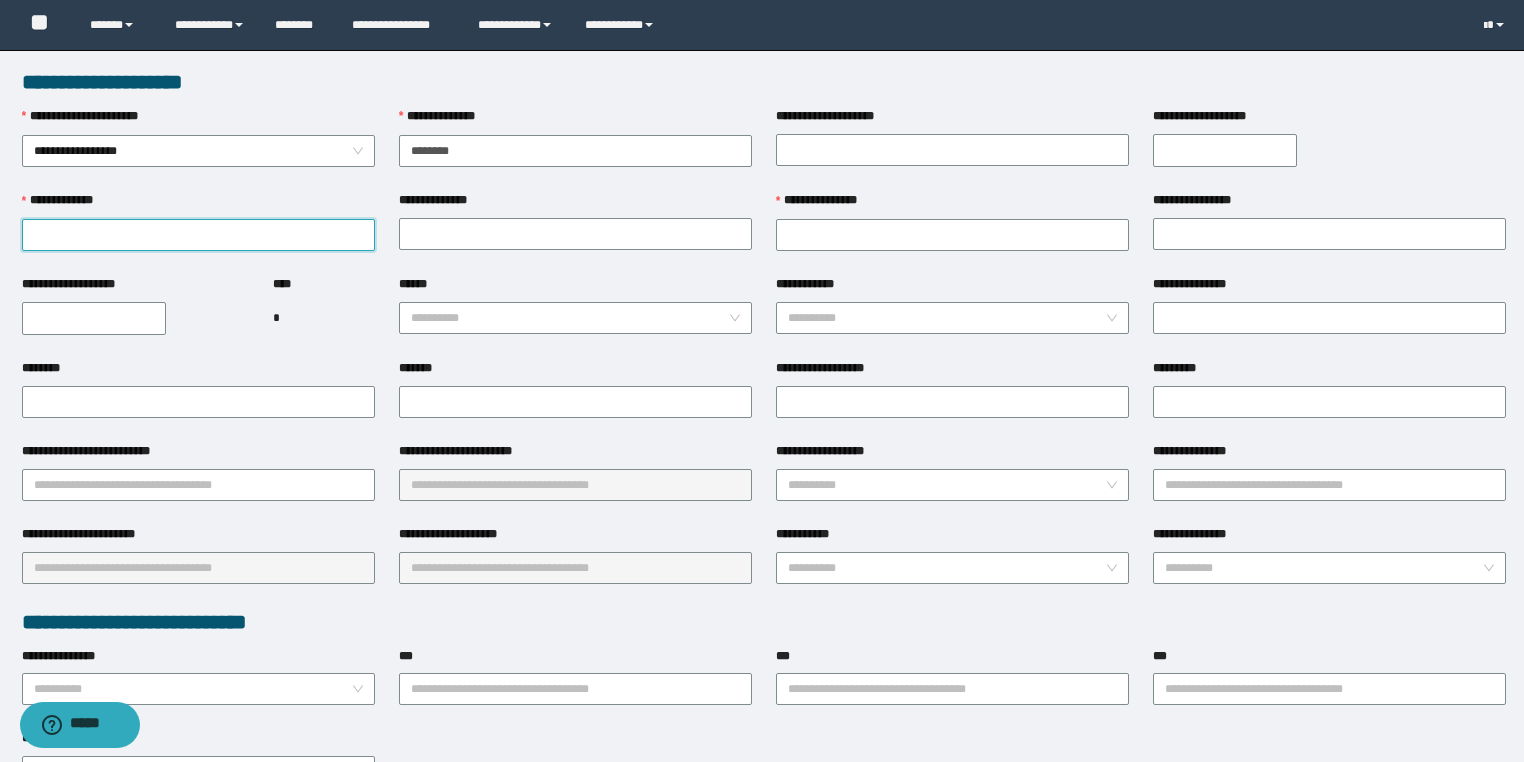 drag, startPoint x: 324, startPoint y: 236, endPoint x: 516, endPoint y: 531, distance: 351.9787 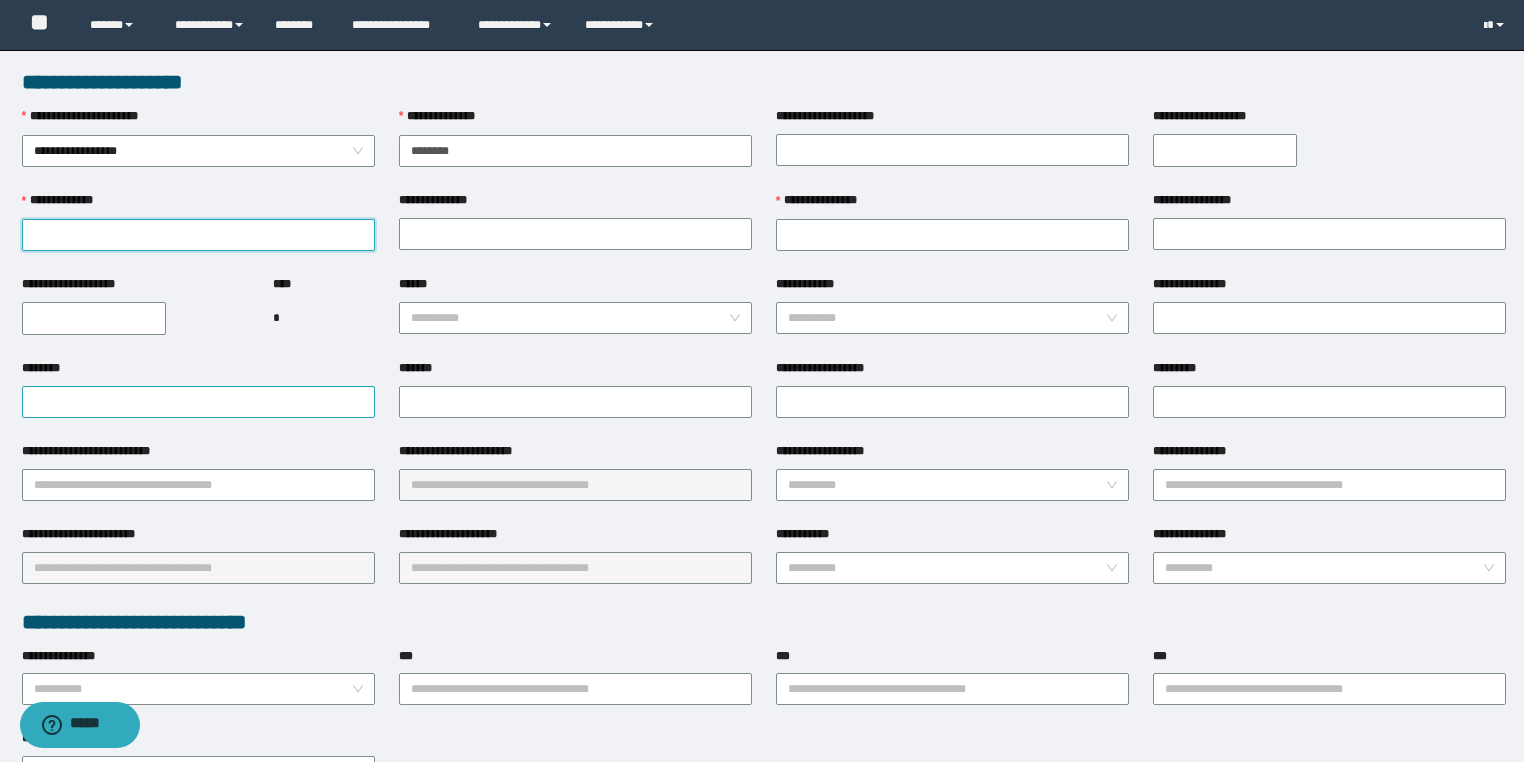 paste on "**********" 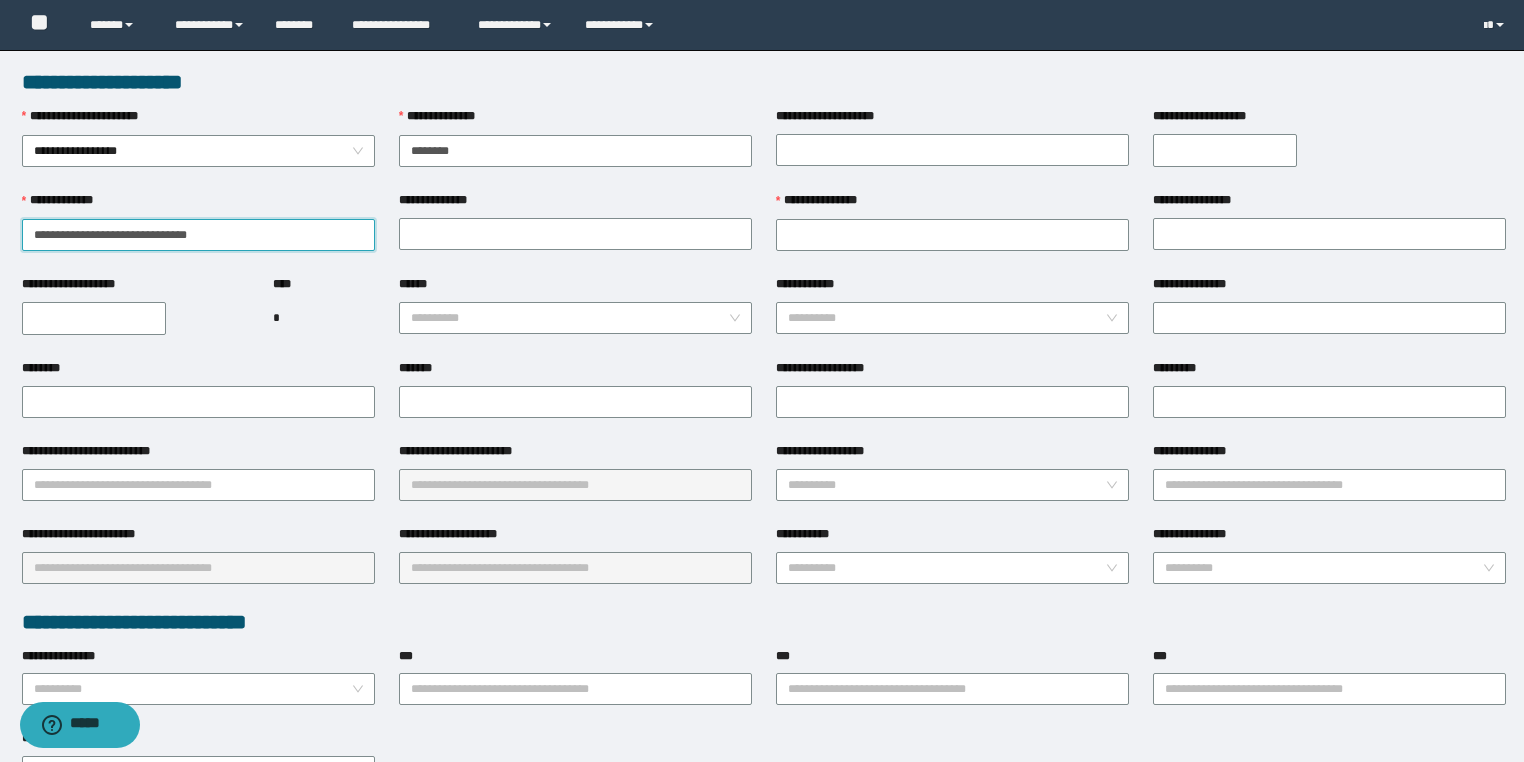 drag, startPoint x: 147, startPoint y: 234, endPoint x: 235, endPoint y: 241, distance: 88.27797 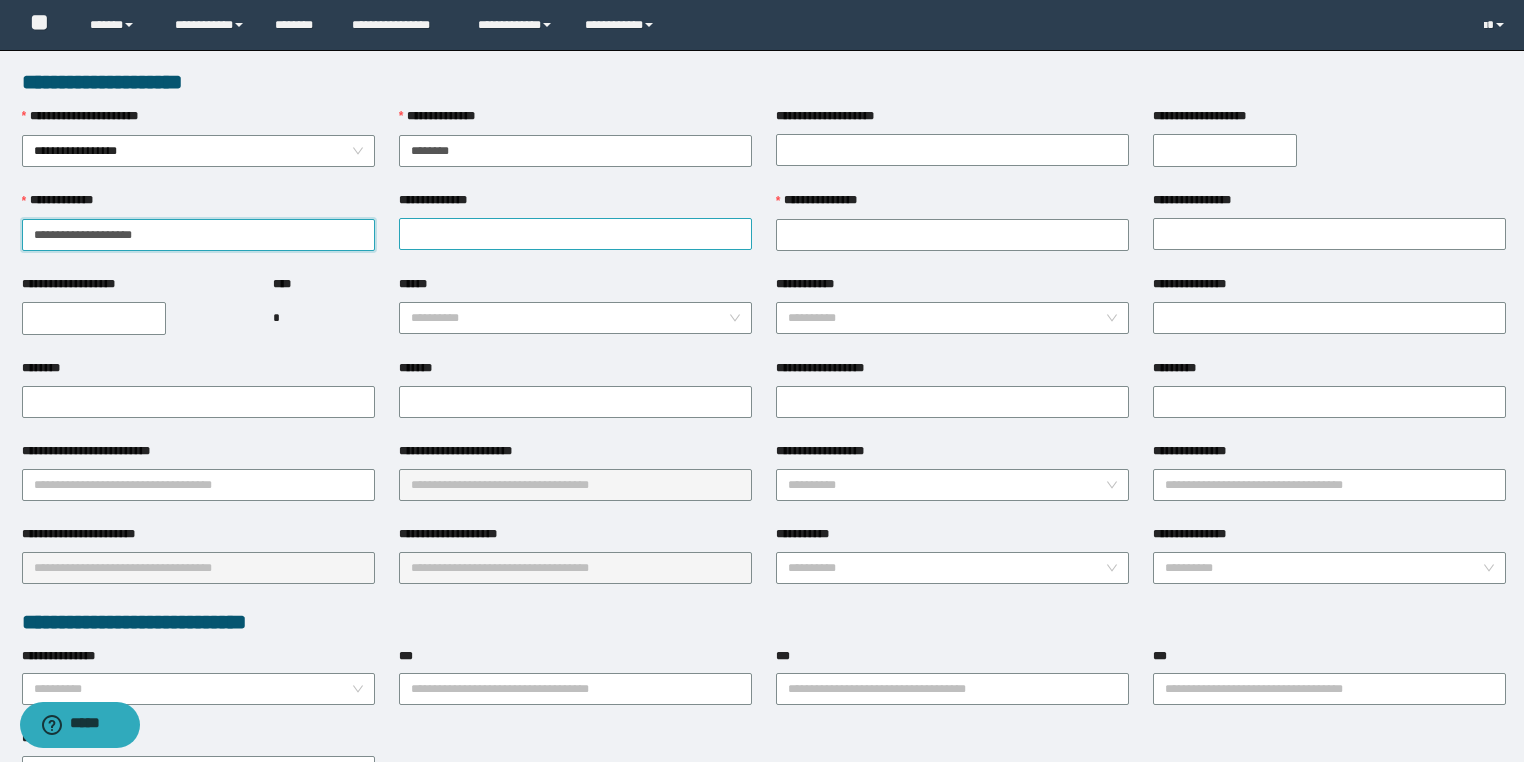 type on "**********" 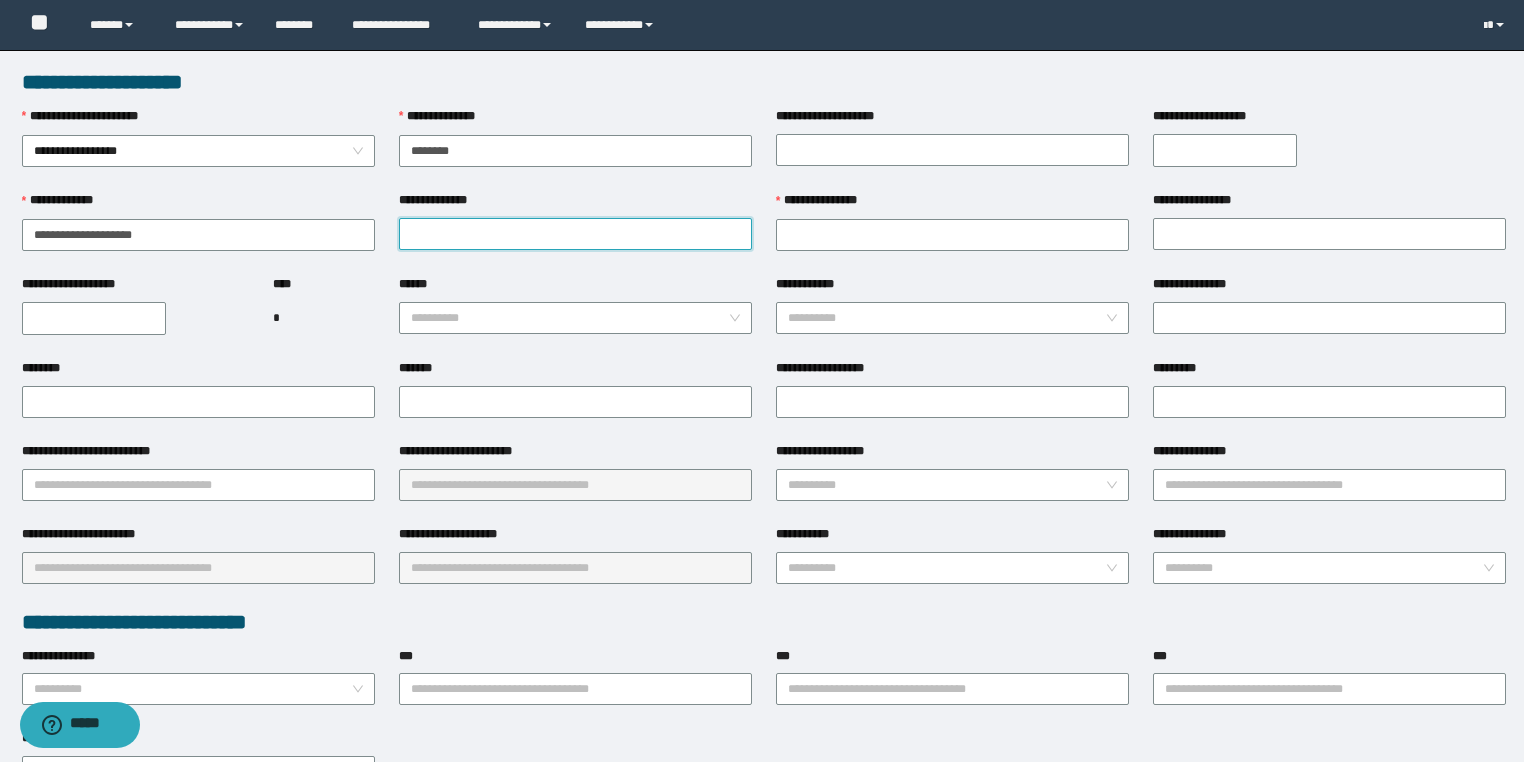 click on "**********" at bounding box center (575, 234) 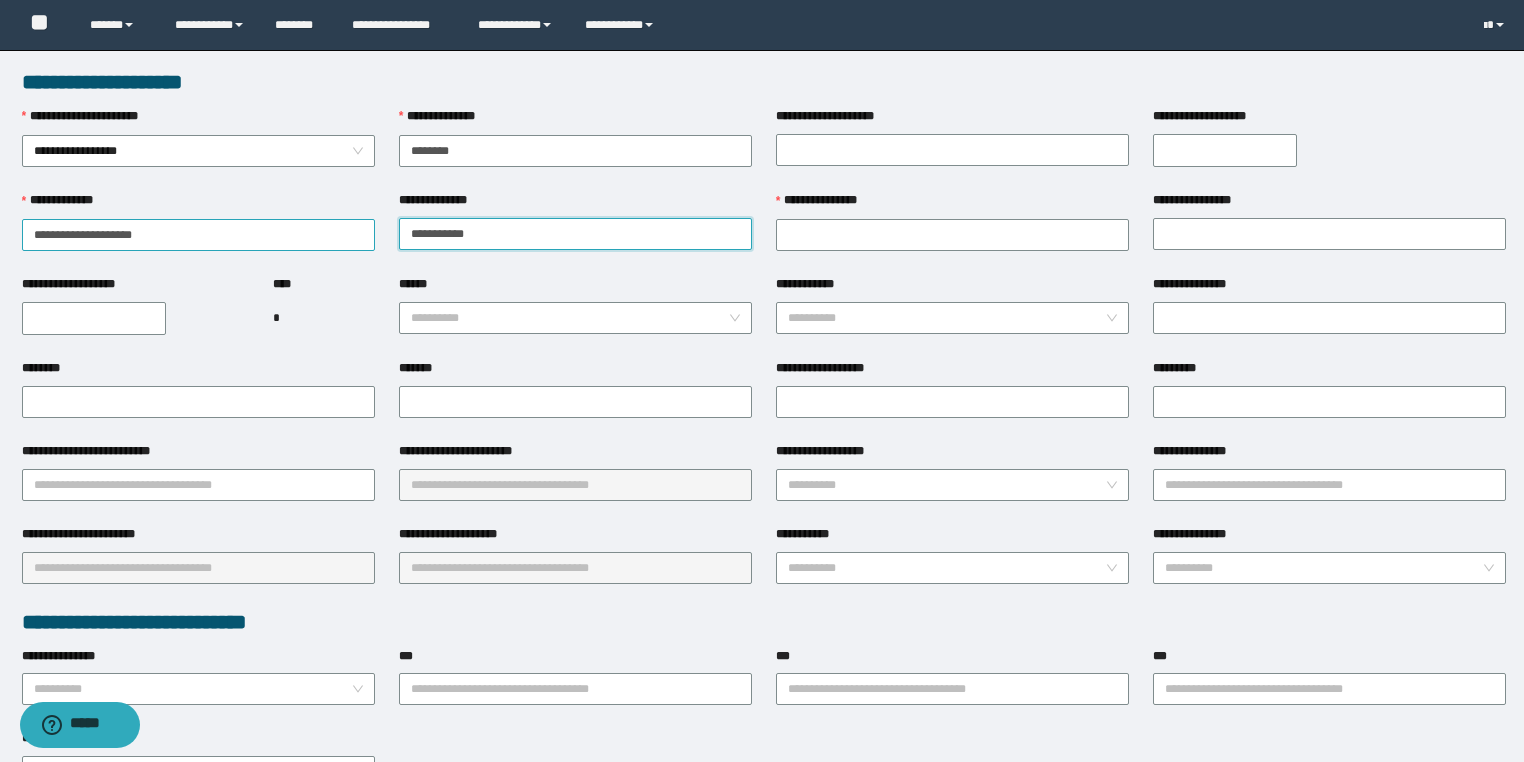 type on "**********" 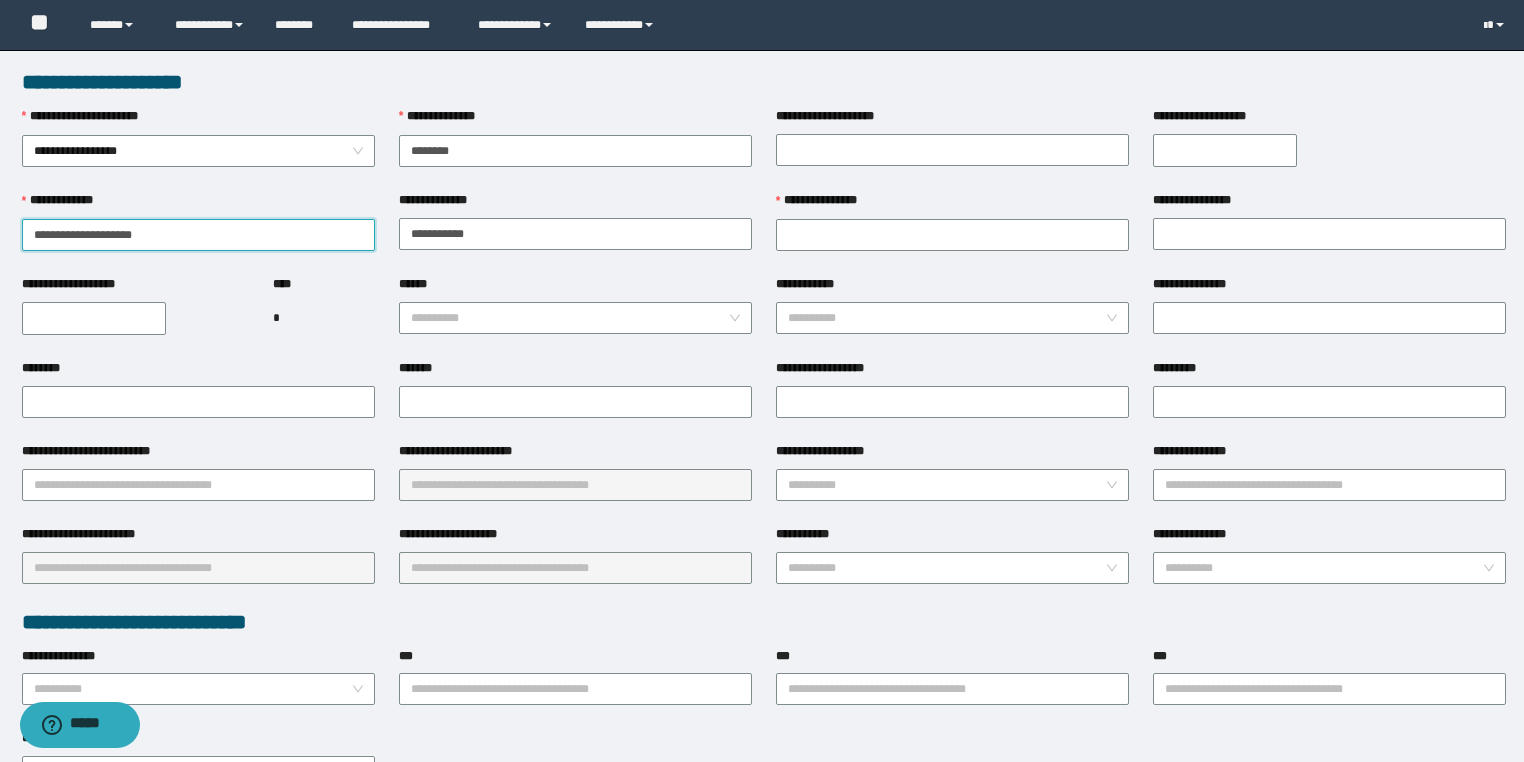 drag, startPoint x: 109, startPoint y: 235, endPoint x: 0, endPoint y: 237, distance: 109.01835 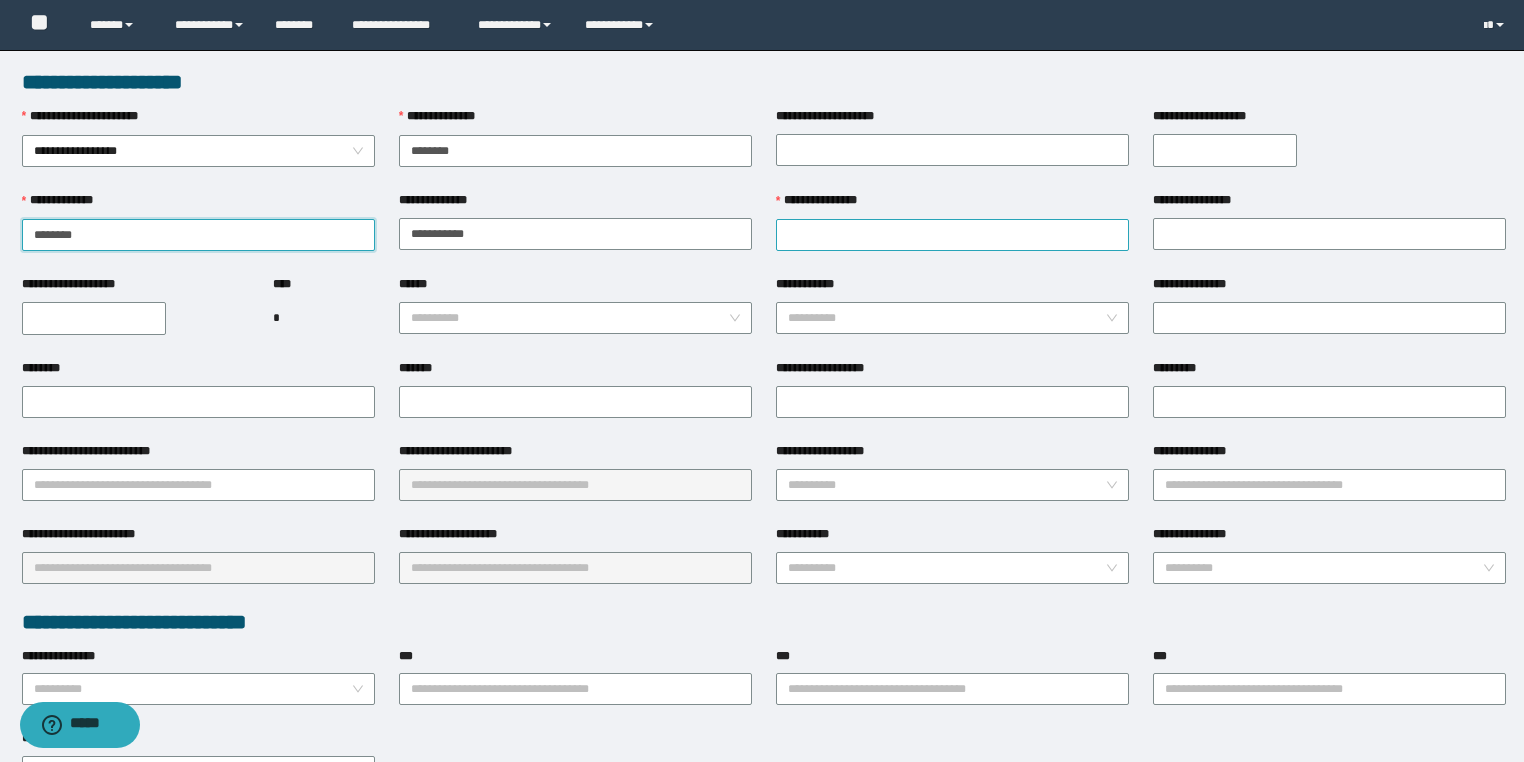 type on "*******" 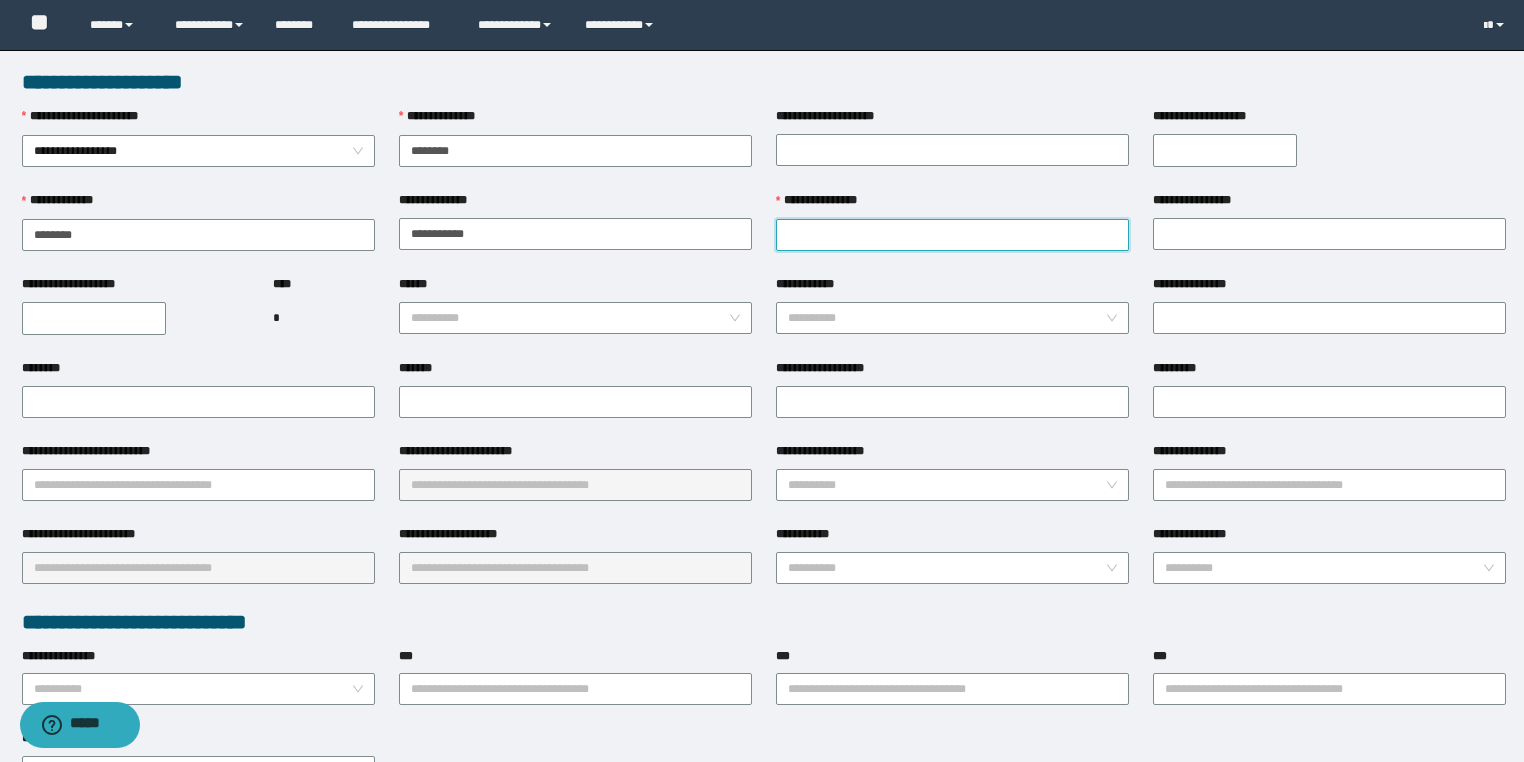 click on "**********" at bounding box center [952, 235] 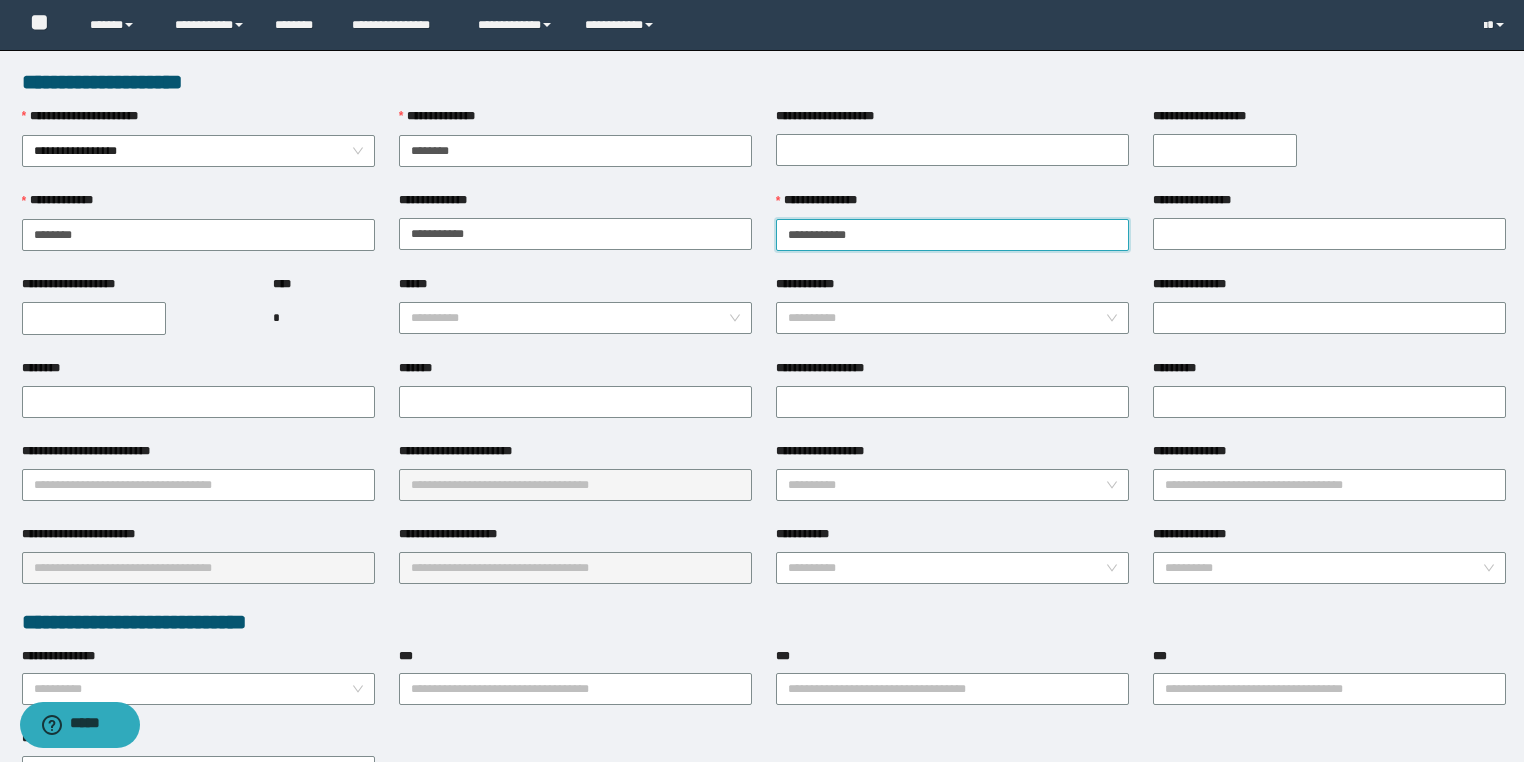 drag, startPoint x: 877, startPoint y: 232, endPoint x: 827, endPoint y: 233, distance: 50.01 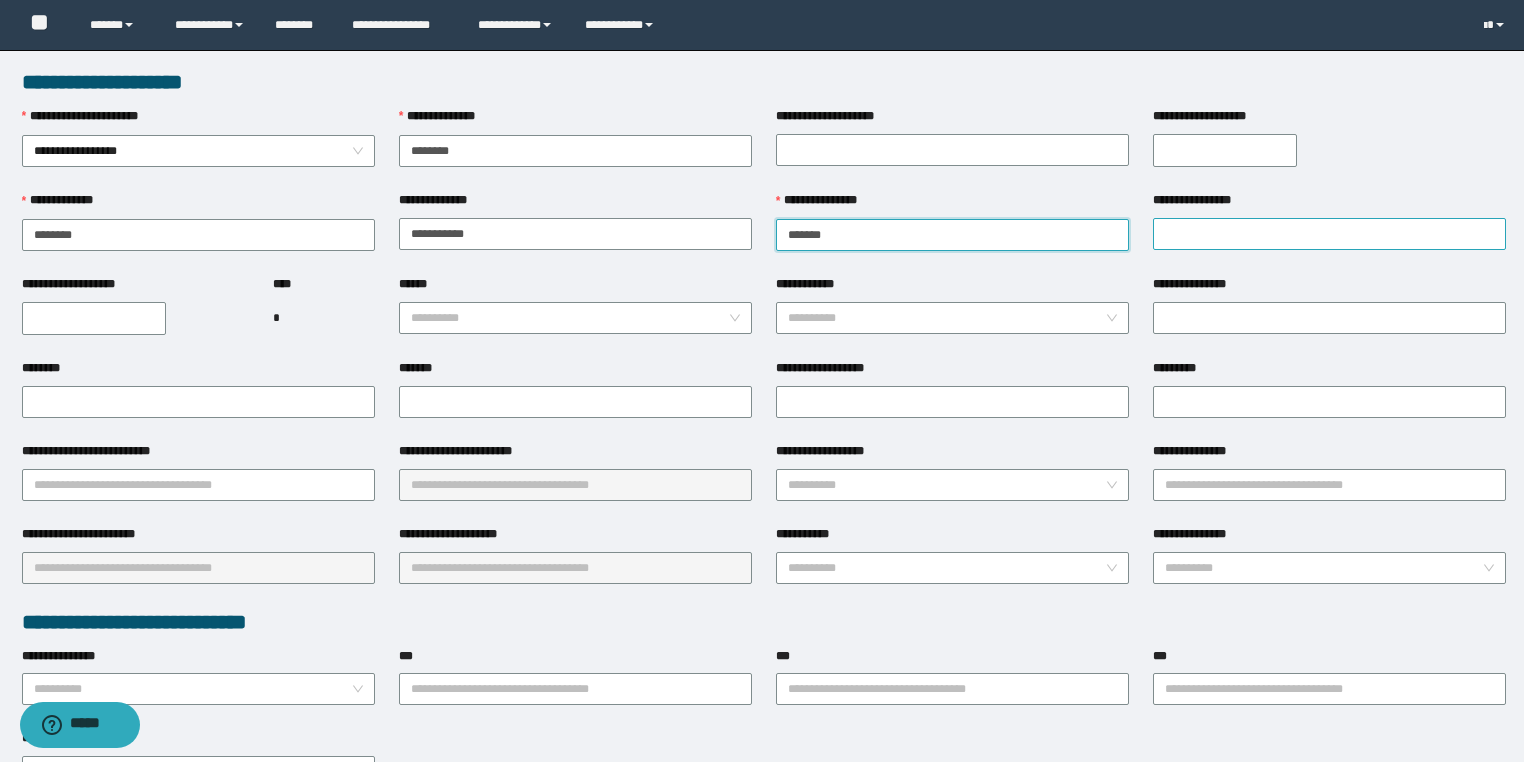 type on "******" 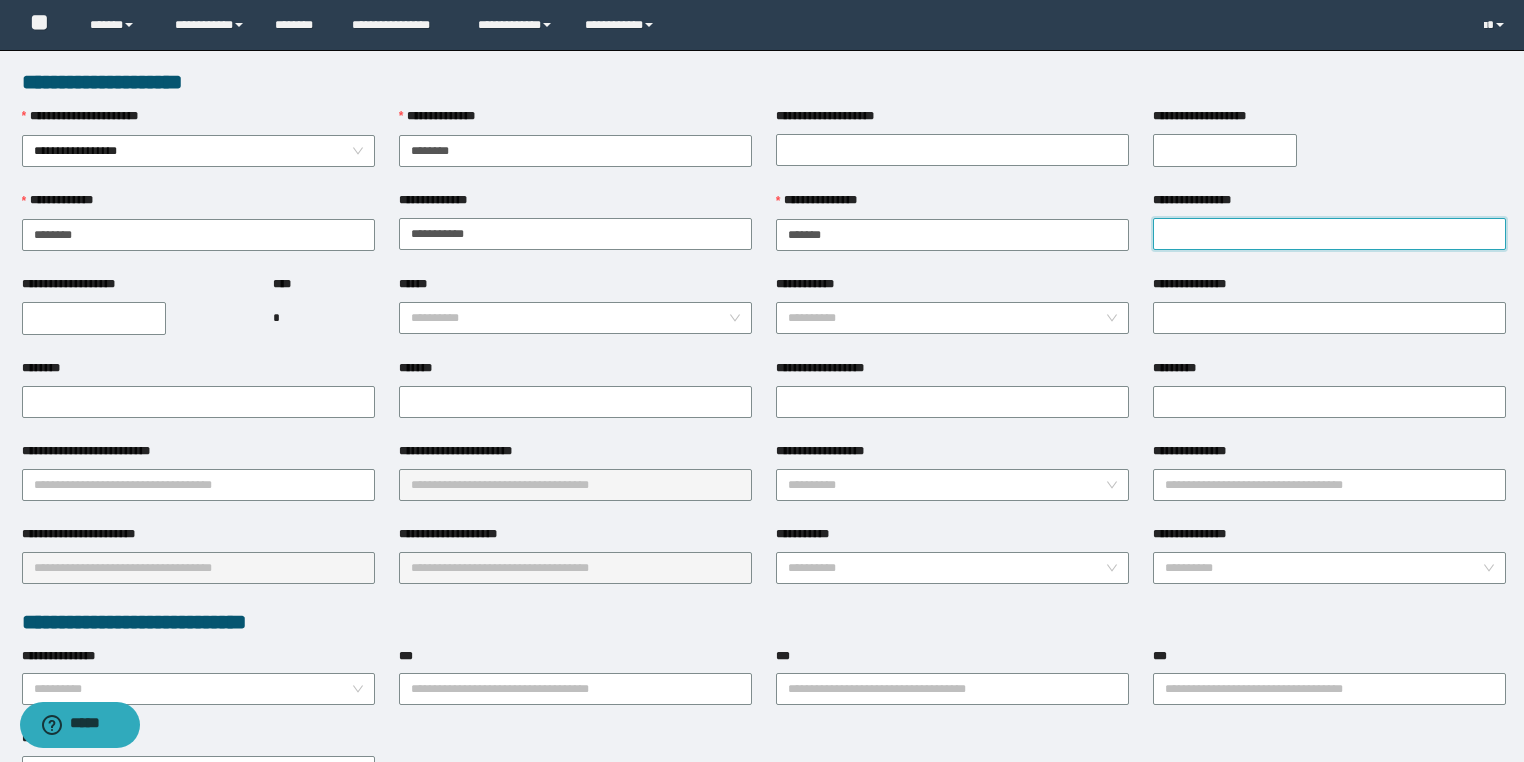 click on "**********" at bounding box center [1329, 234] 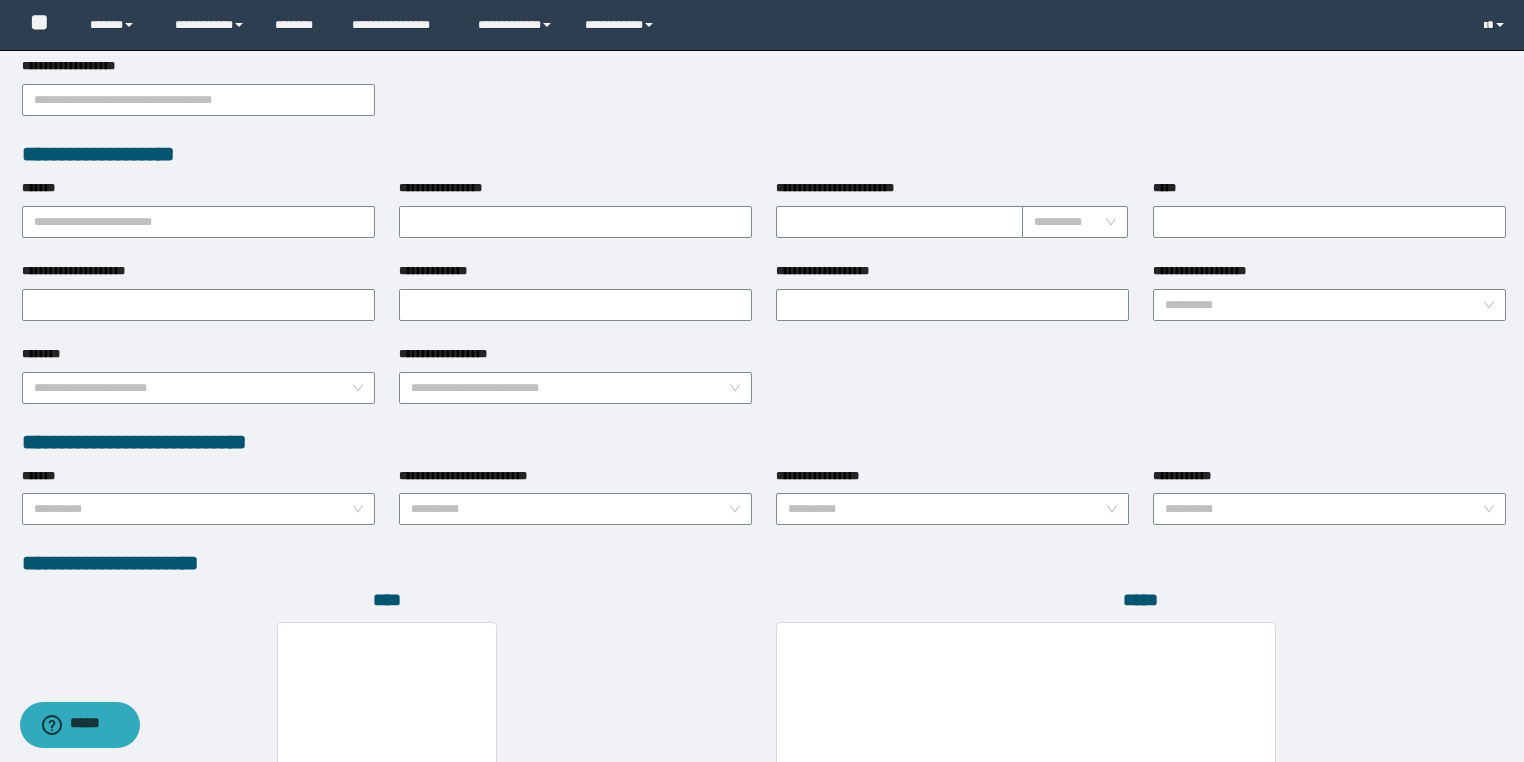 scroll, scrollTop: 939, scrollLeft: 0, axis: vertical 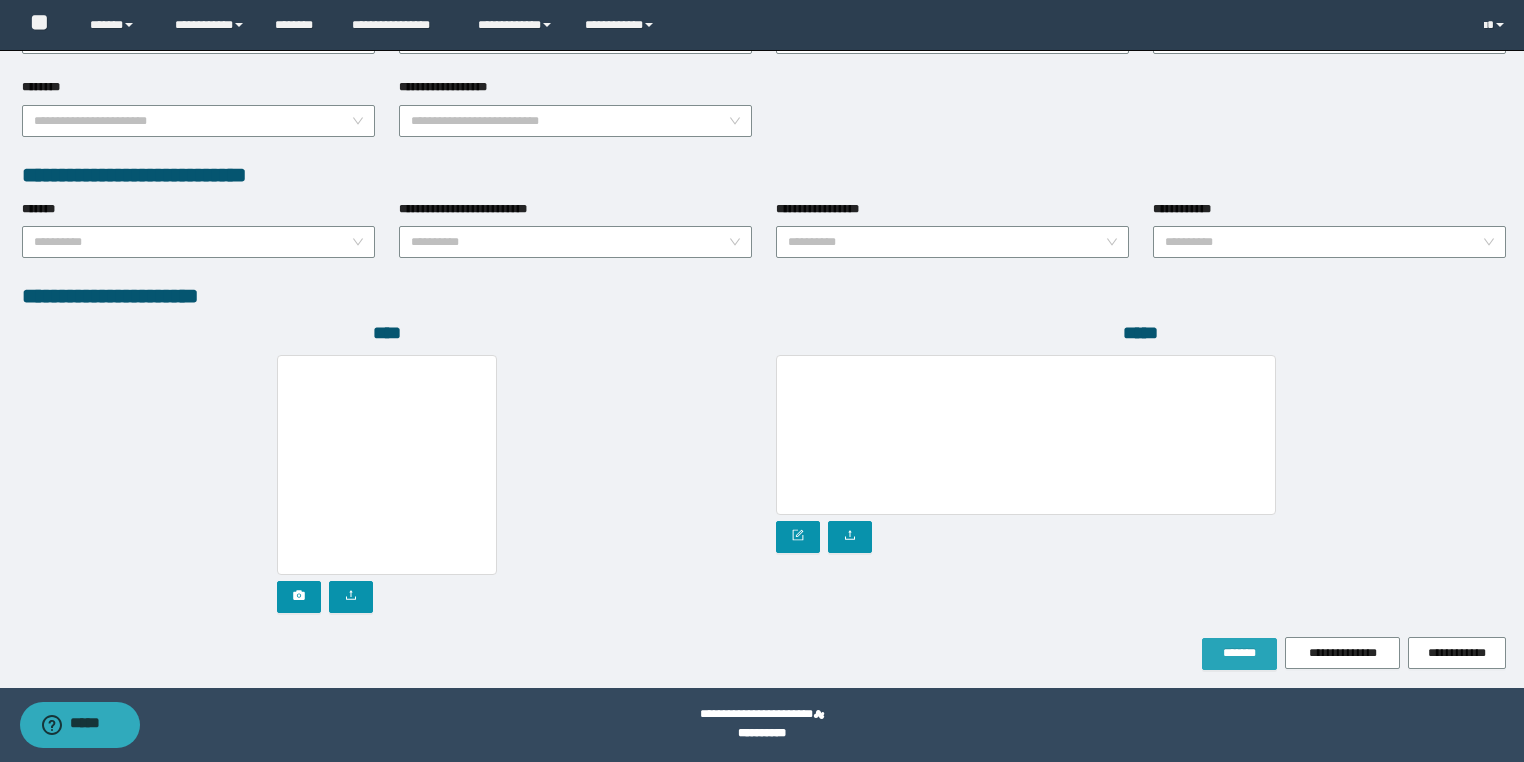 type on "*****" 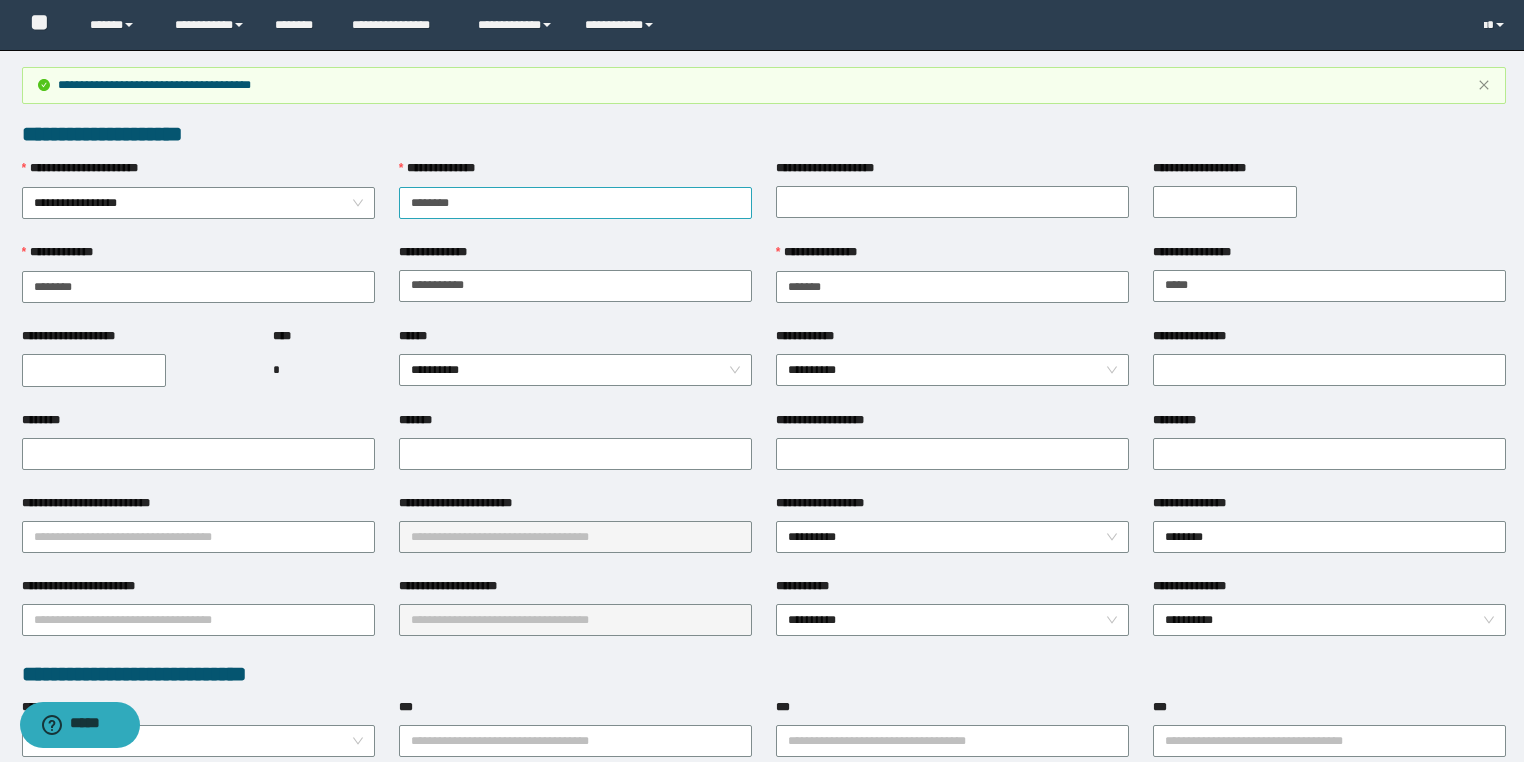 scroll, scrollTop: 0, scrollLeft: 0, axis: both 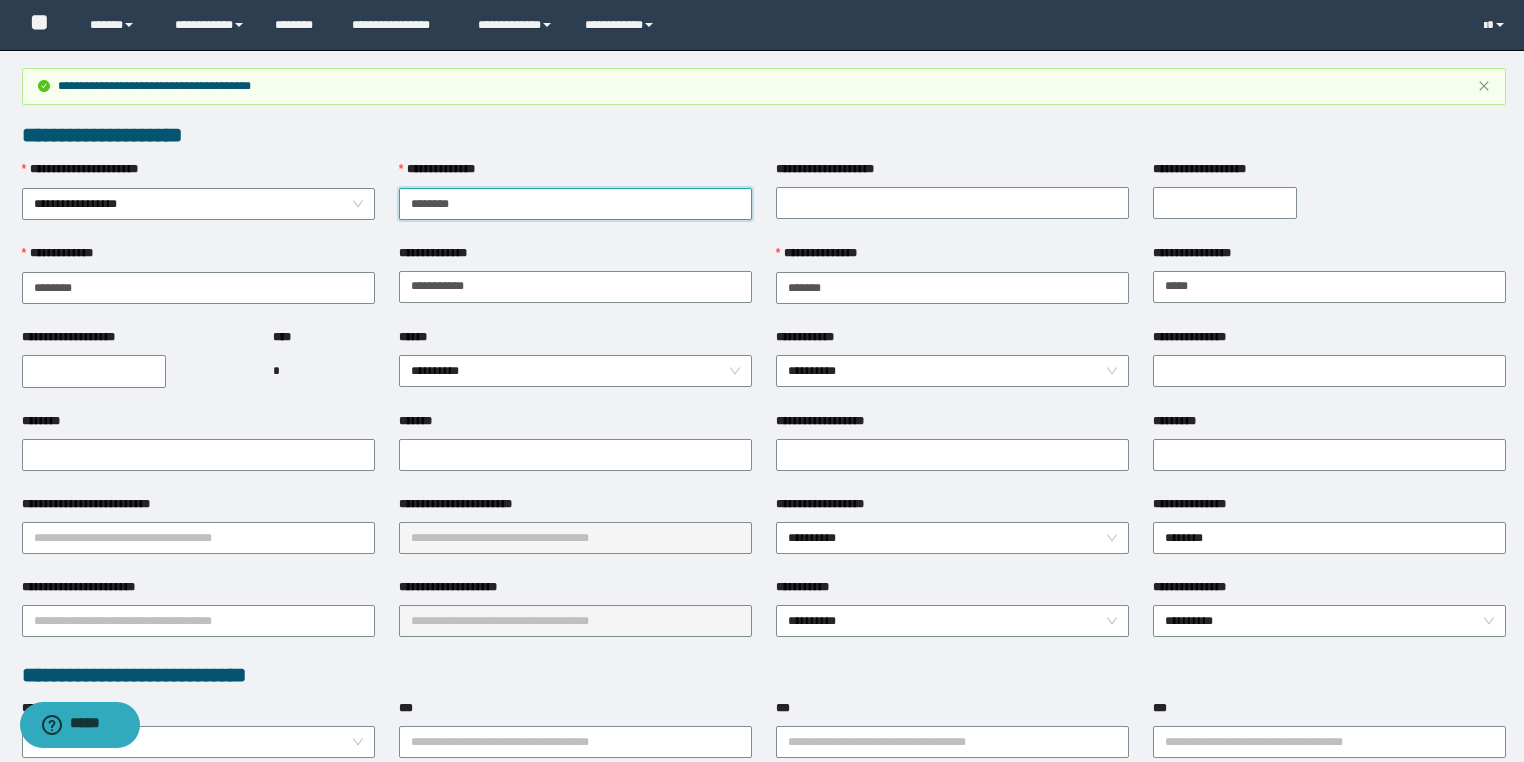 drag, startPoint x: 501, startPoint y: 205, endPoint x: 323, endPoint y: 183, distance: 179.3544 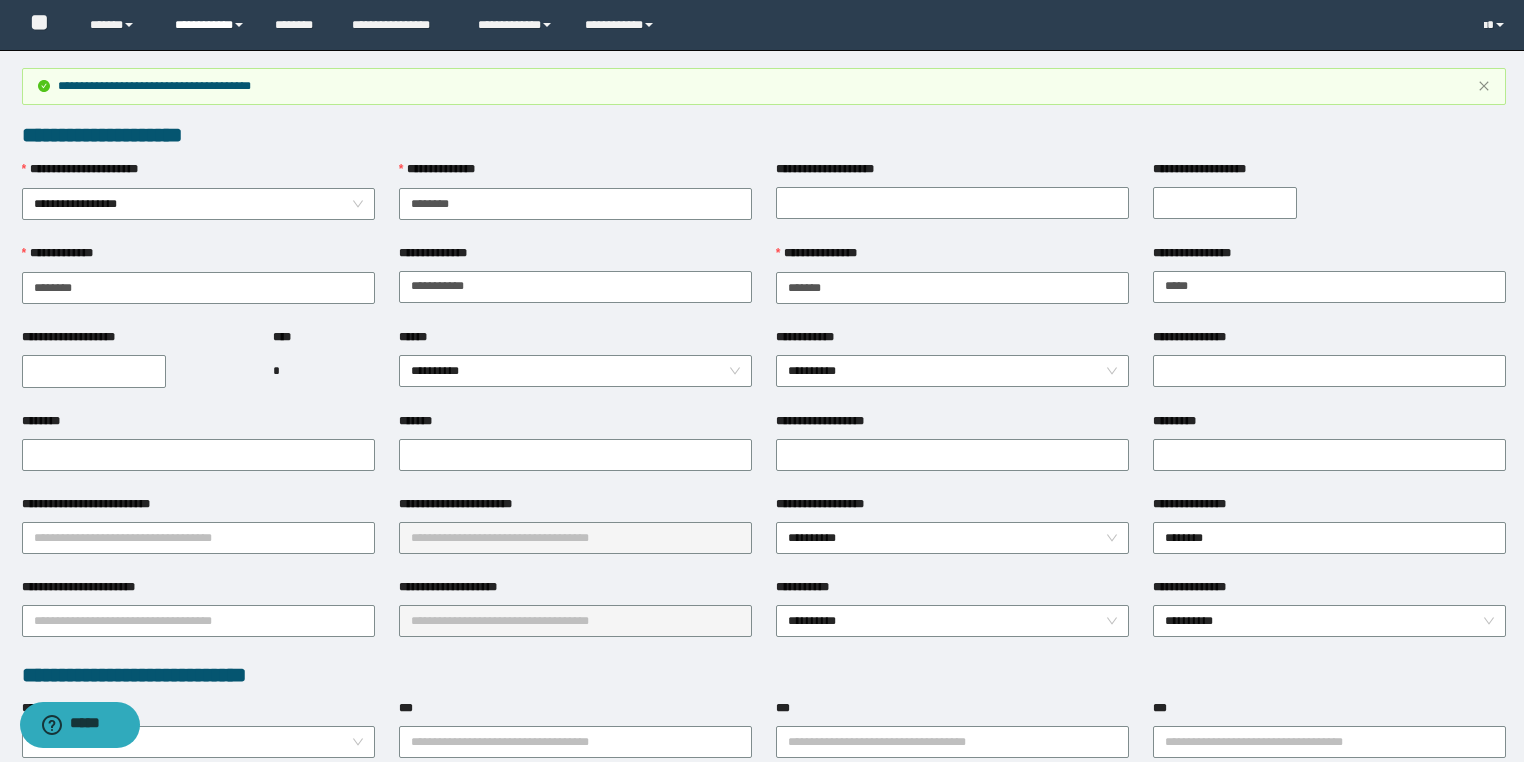 click on "**********" at bounding box center [210, 25] 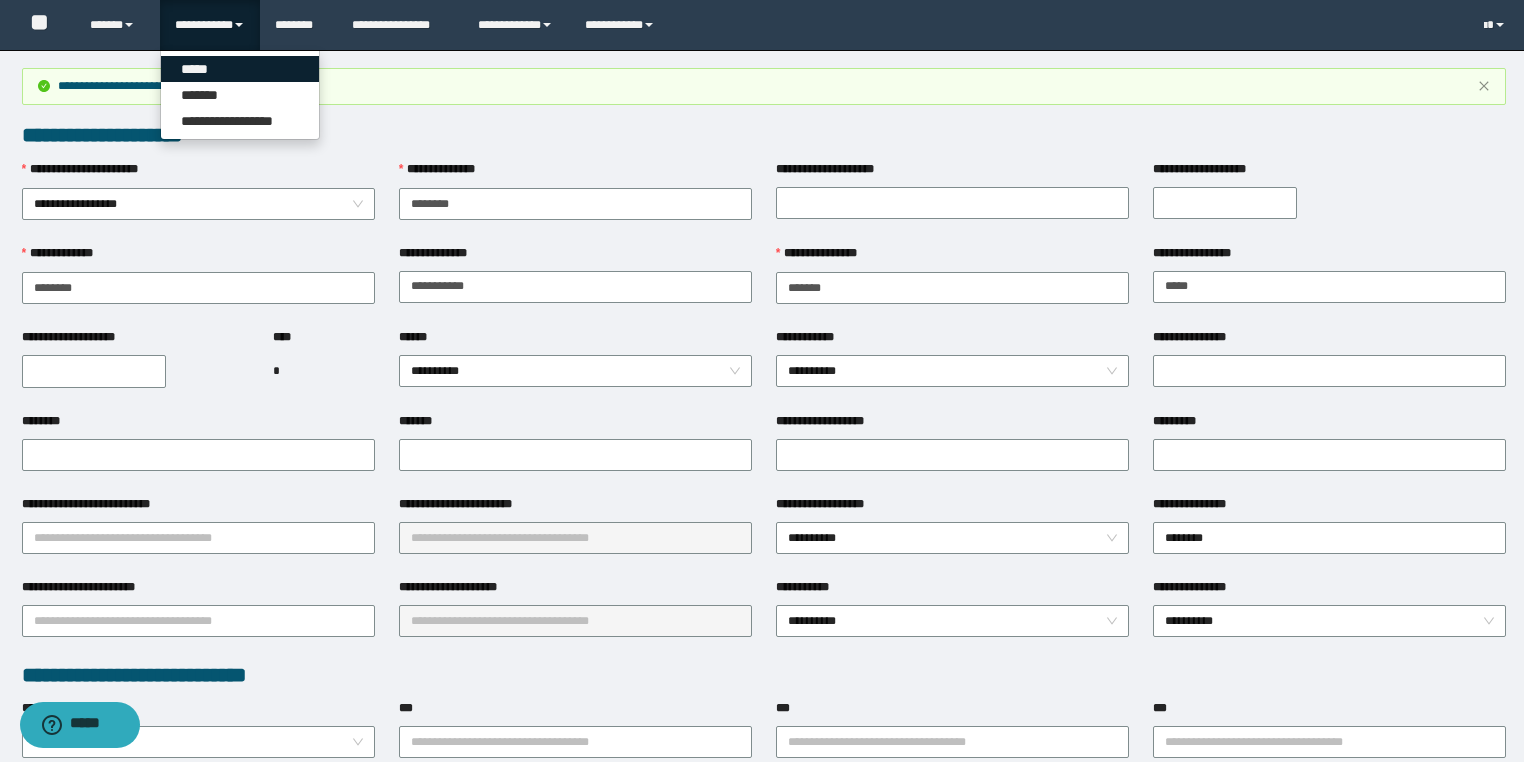 click on "*****" at bounding box center [240, 69] 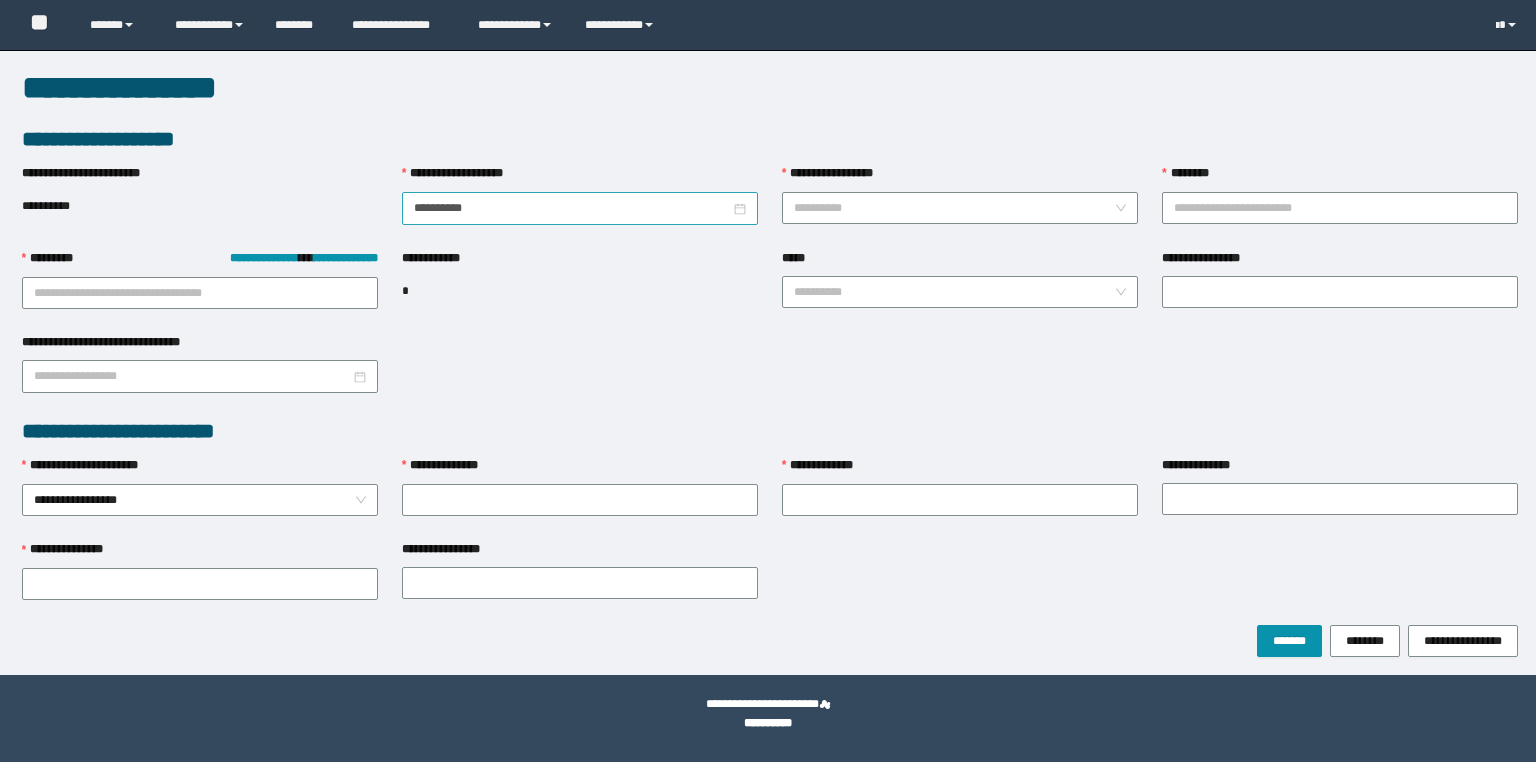 scroll, scrollTop: 0, scrollLeft: 0, axis: both 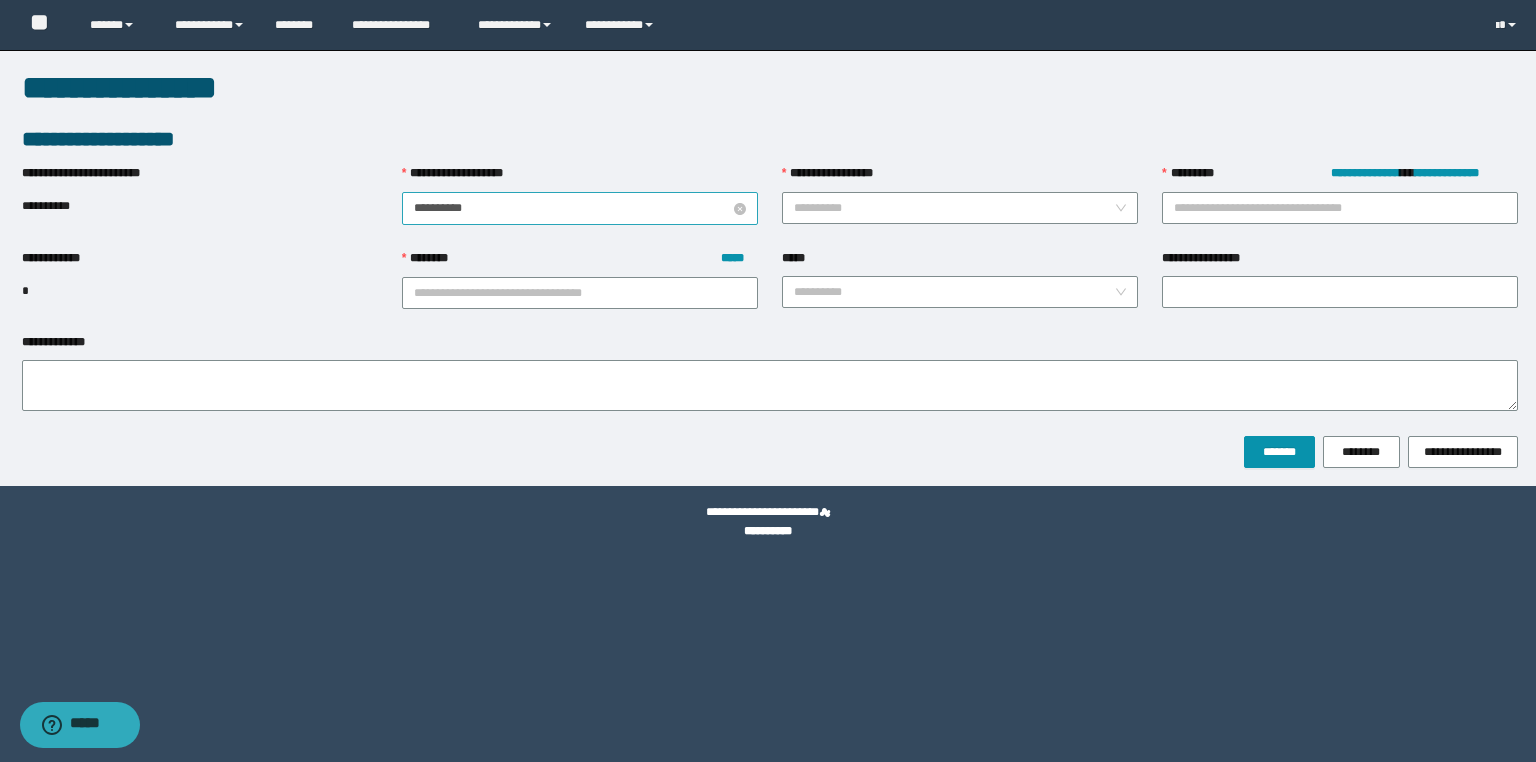 click on "**********" at bounding box center [572, 208] 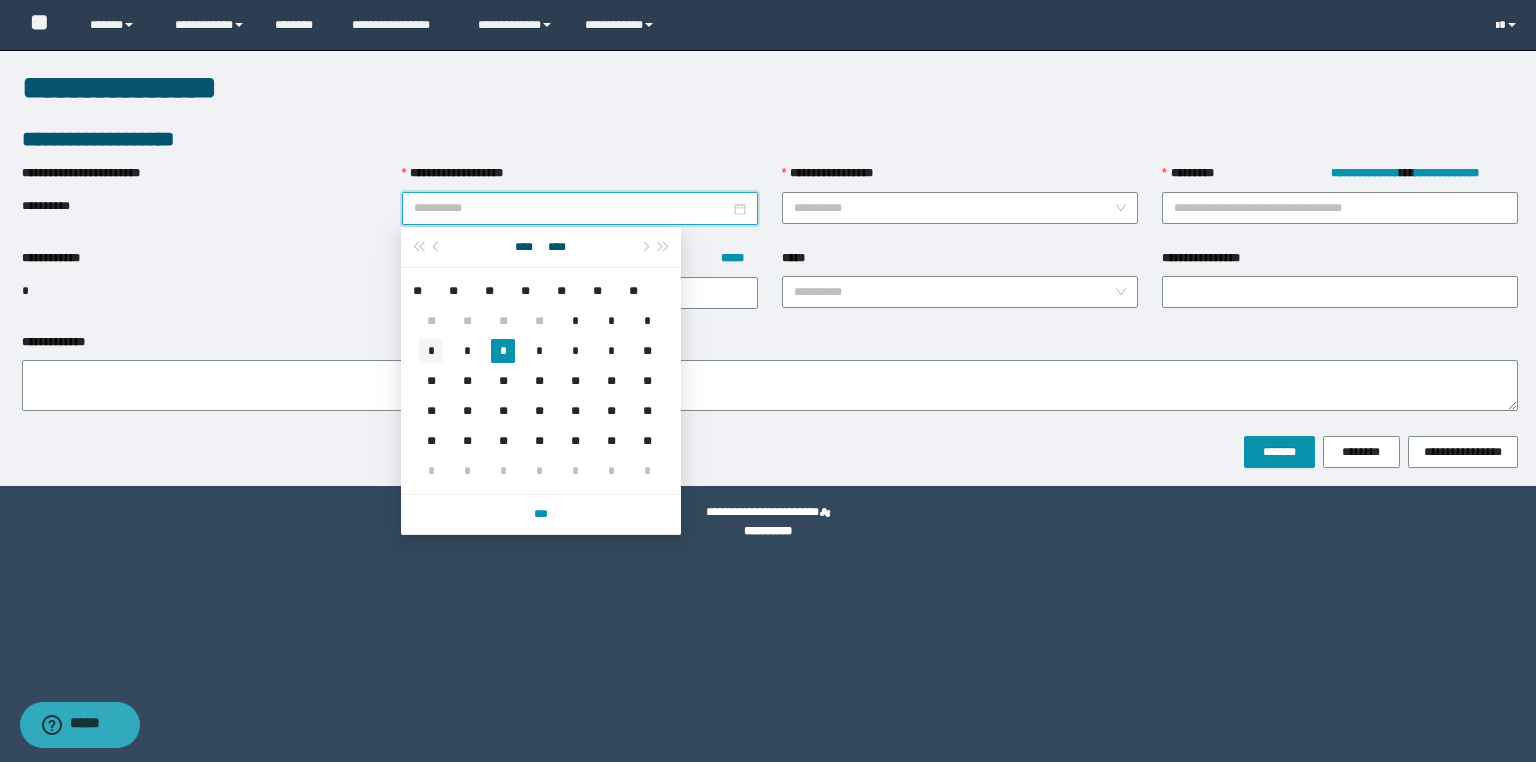 type on "**********" 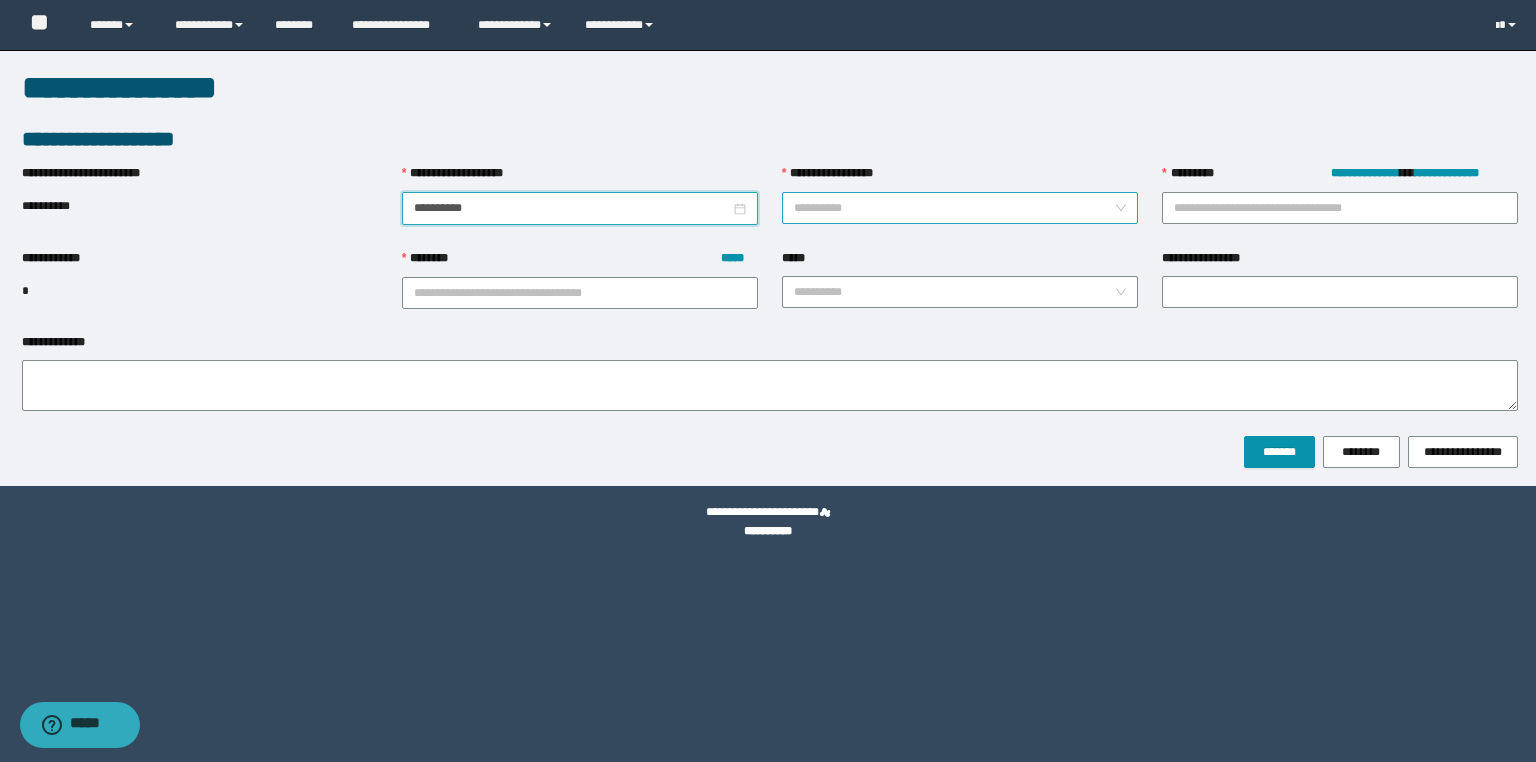 click on "**********" at bounding box center (954, 208) 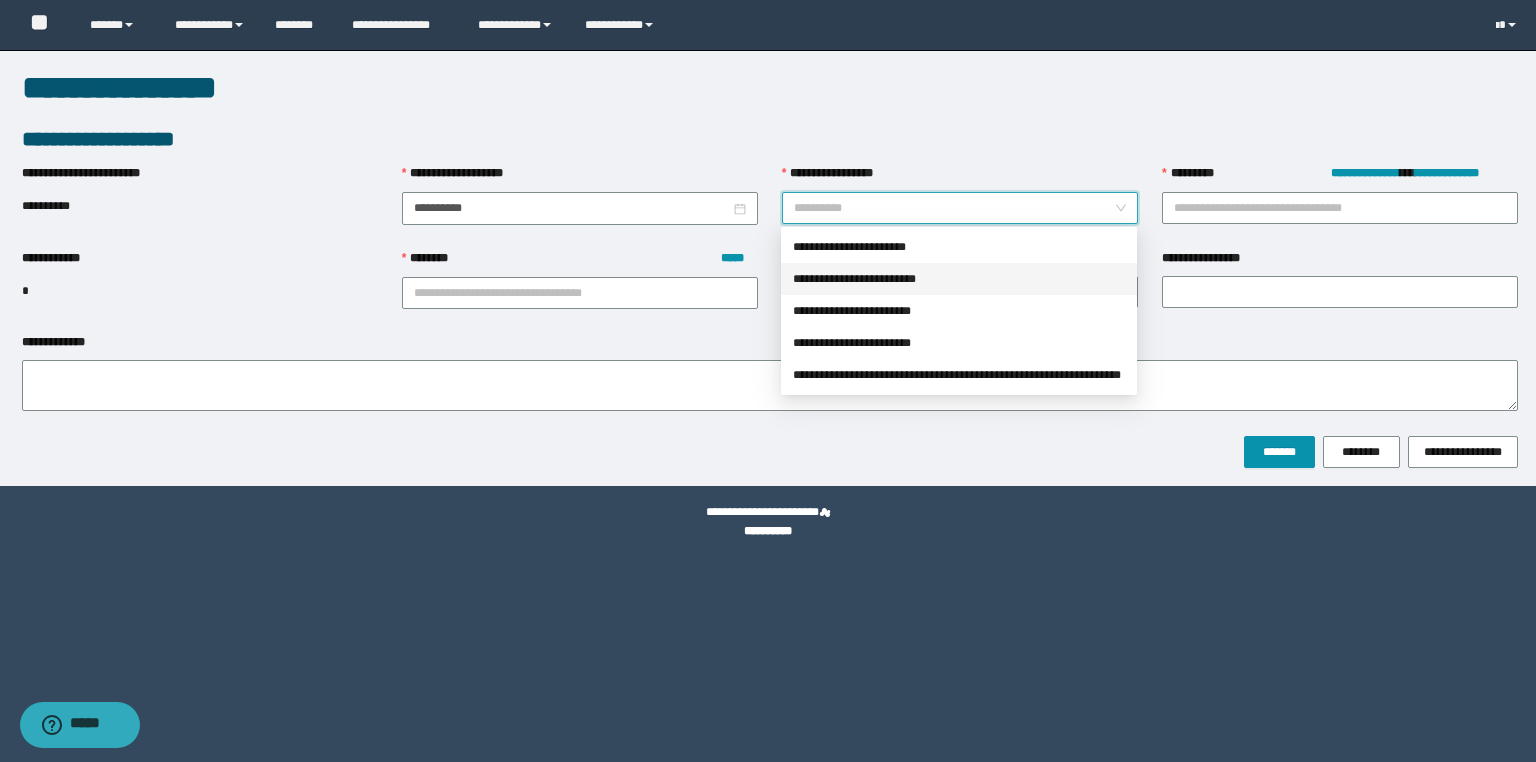 click on "**********" at bounding box center [959, 279] 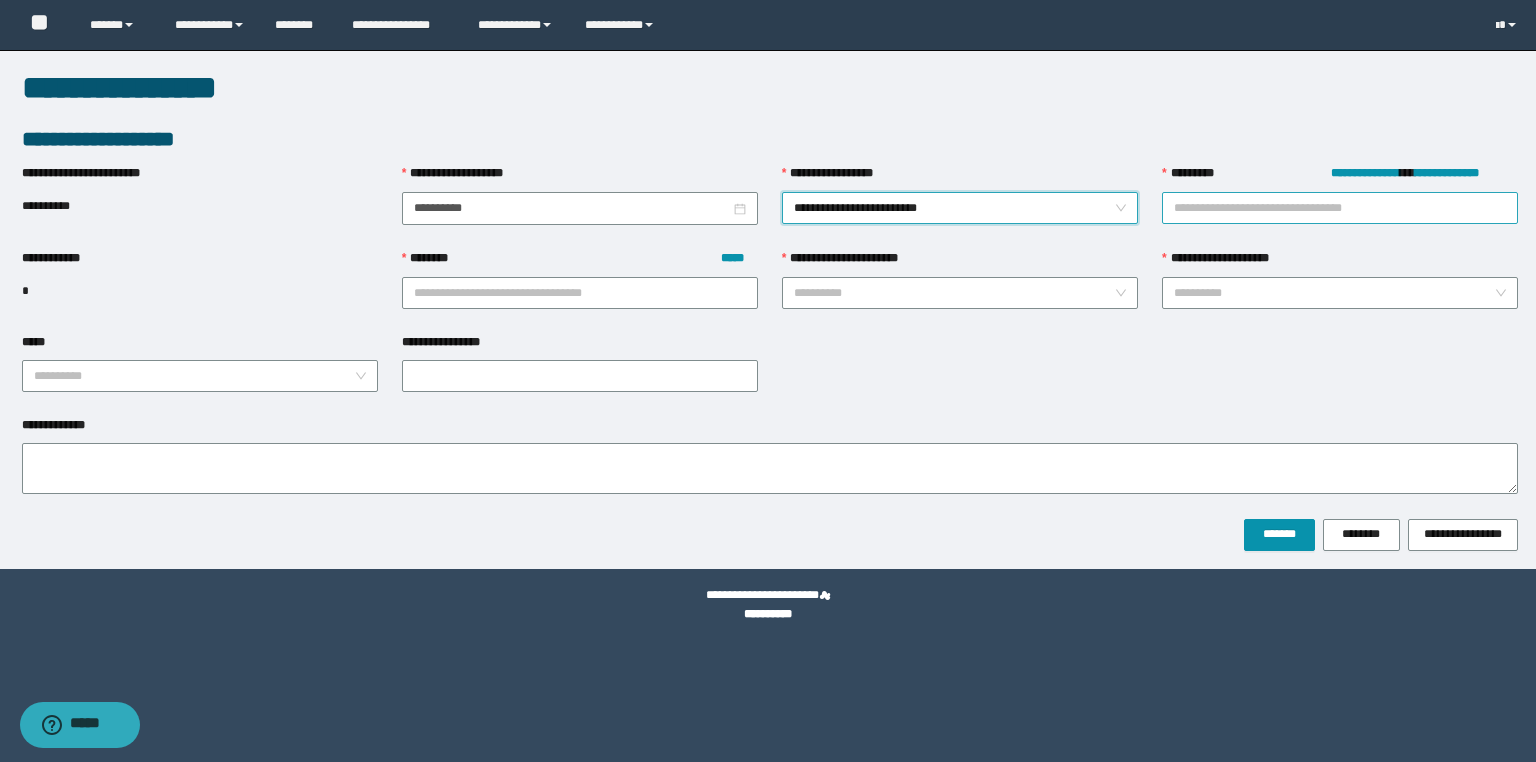 click on "**********" at bounding box center [1340, 208] 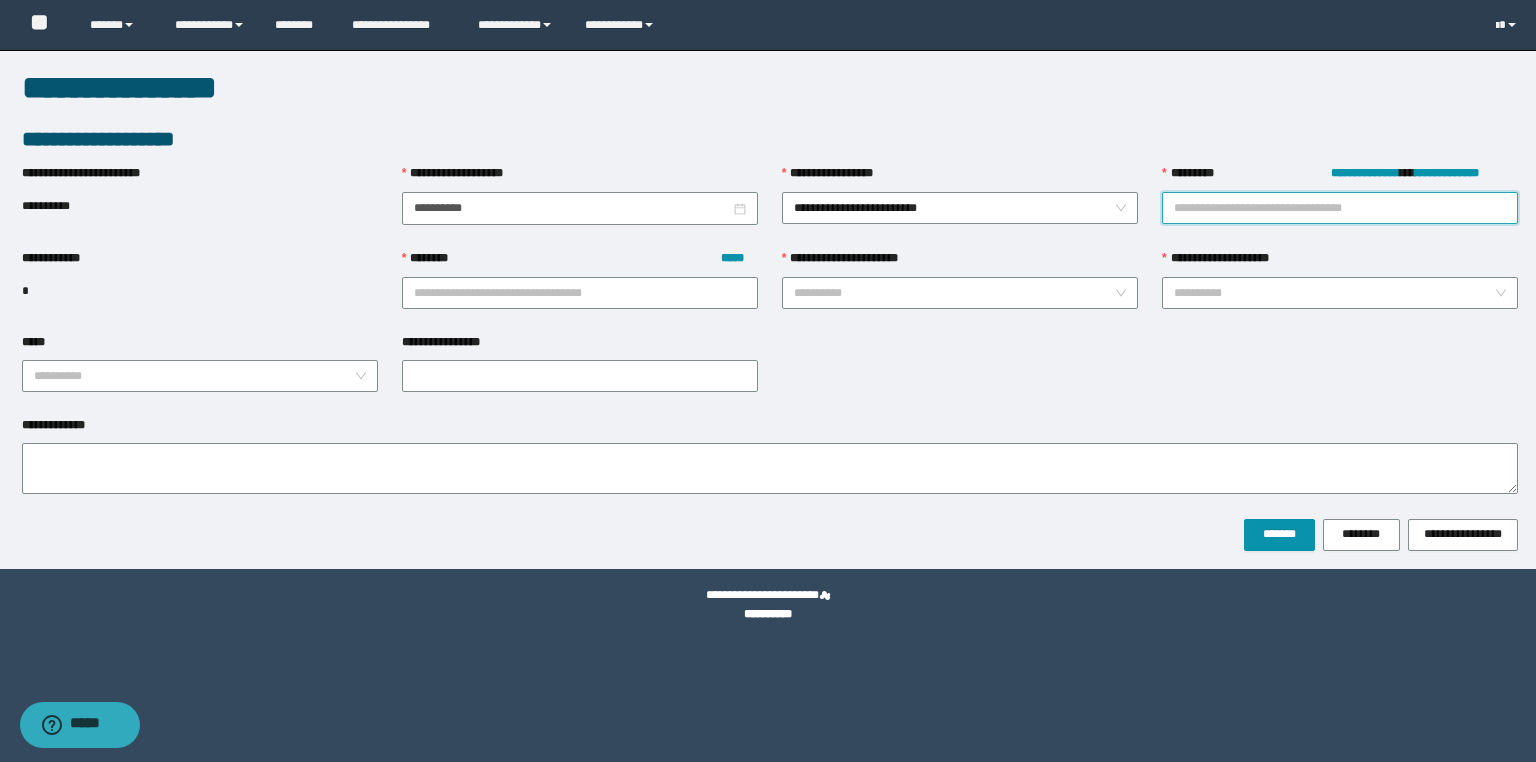 paste on "********" 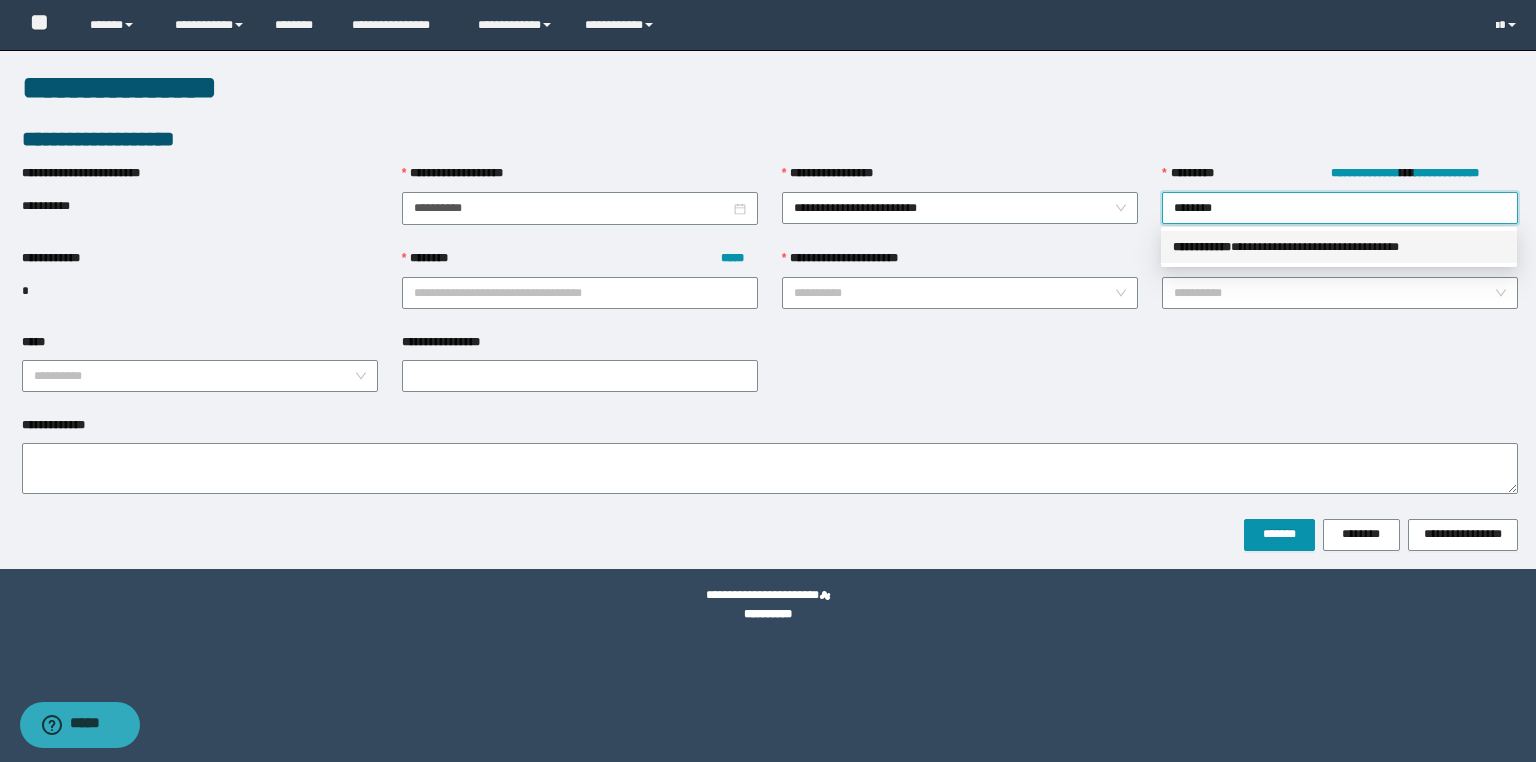 click on "**********" at bounding box center [1339, 247] 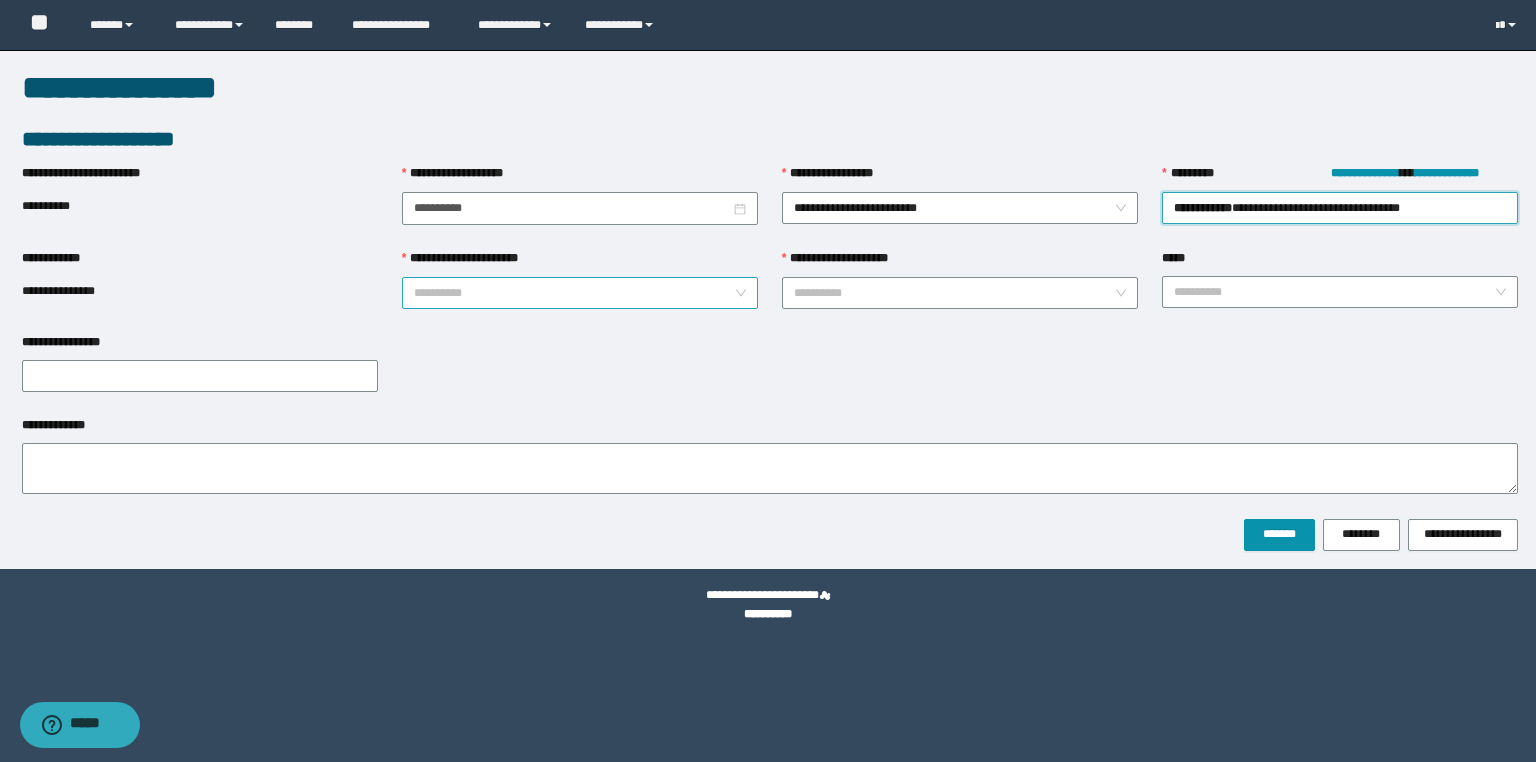 click on "**********" at bounding box center [574, 293] 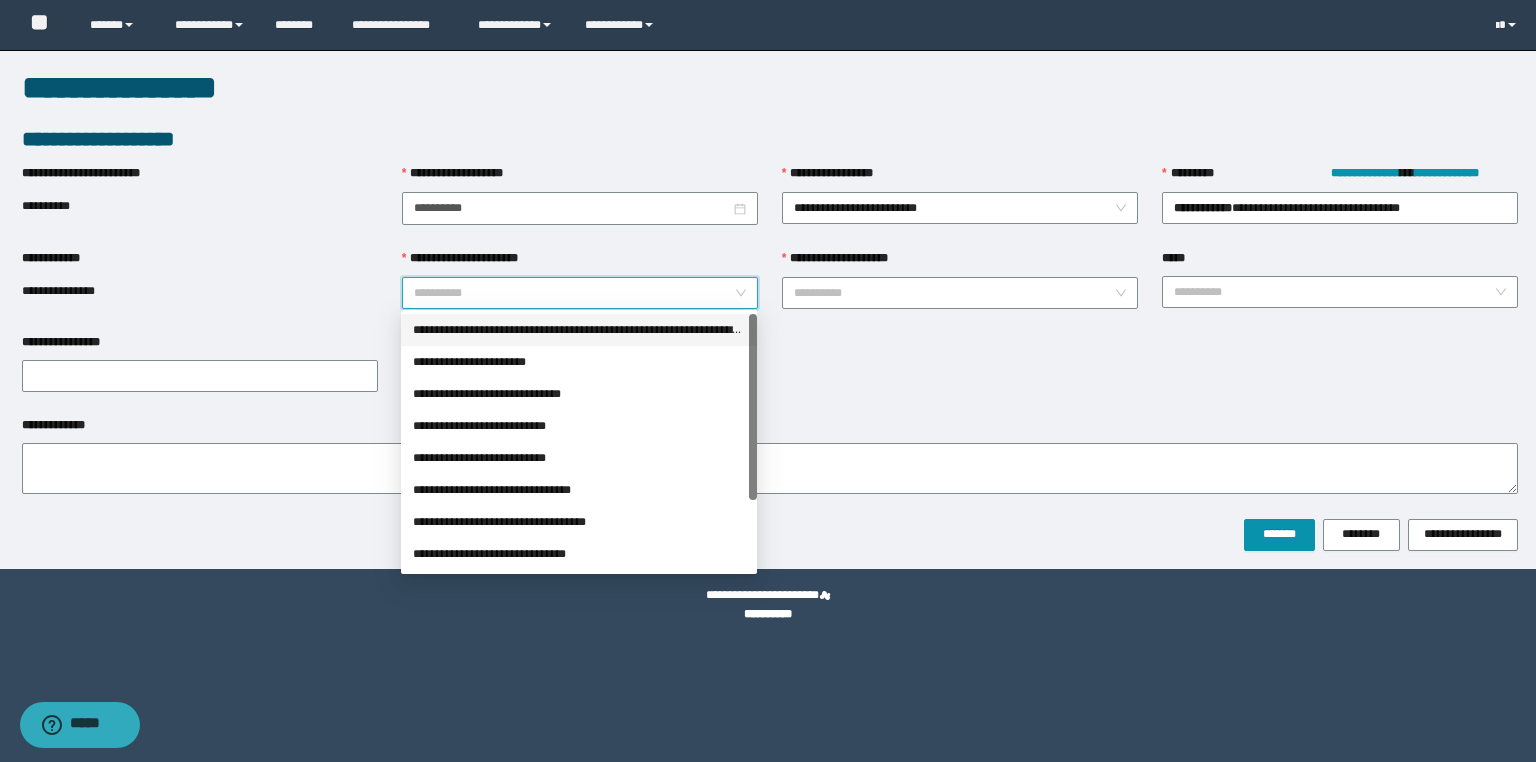 click on "**********" at bounding box center [579, 330] 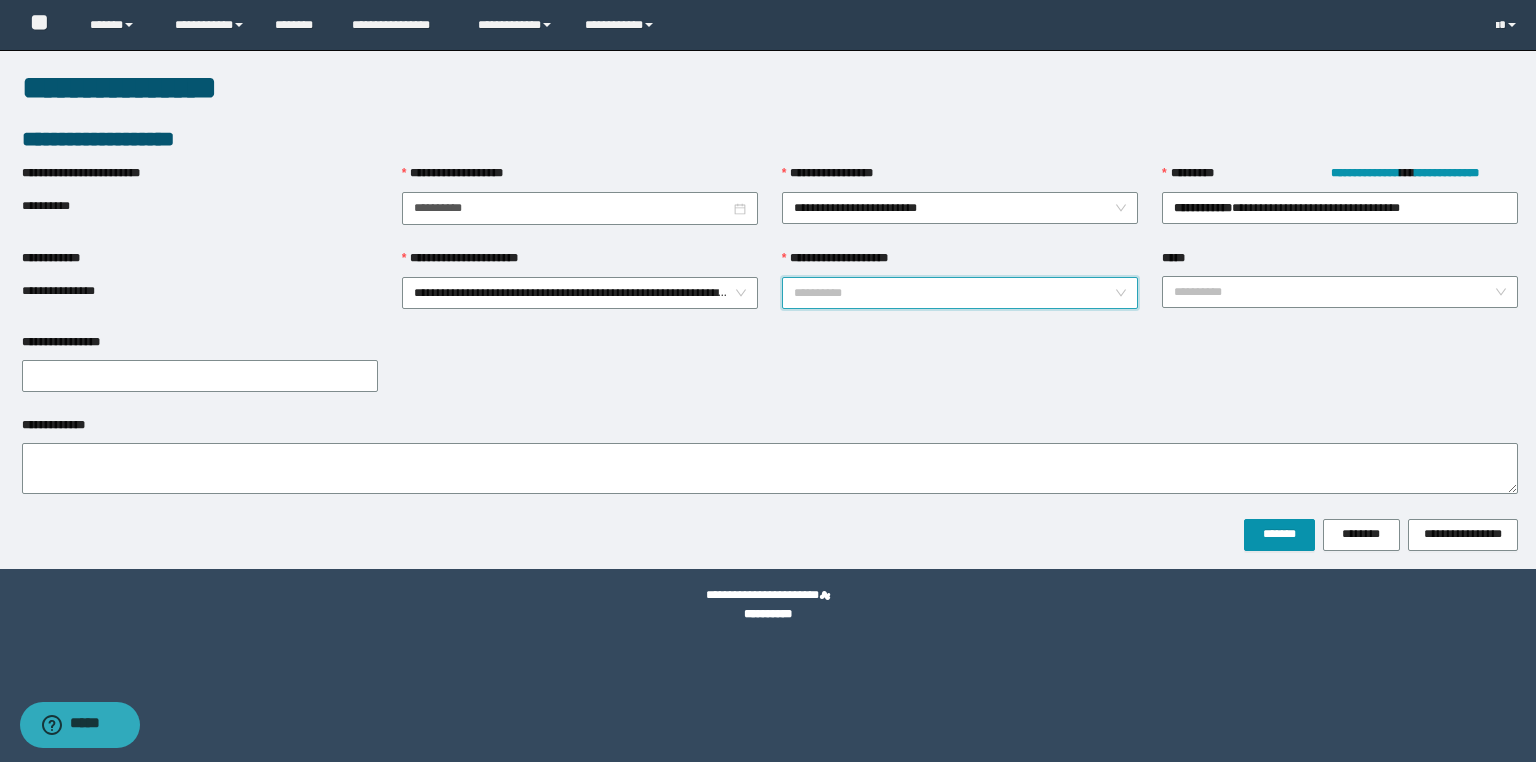 click on "**********" at bounding box center [954, 293] 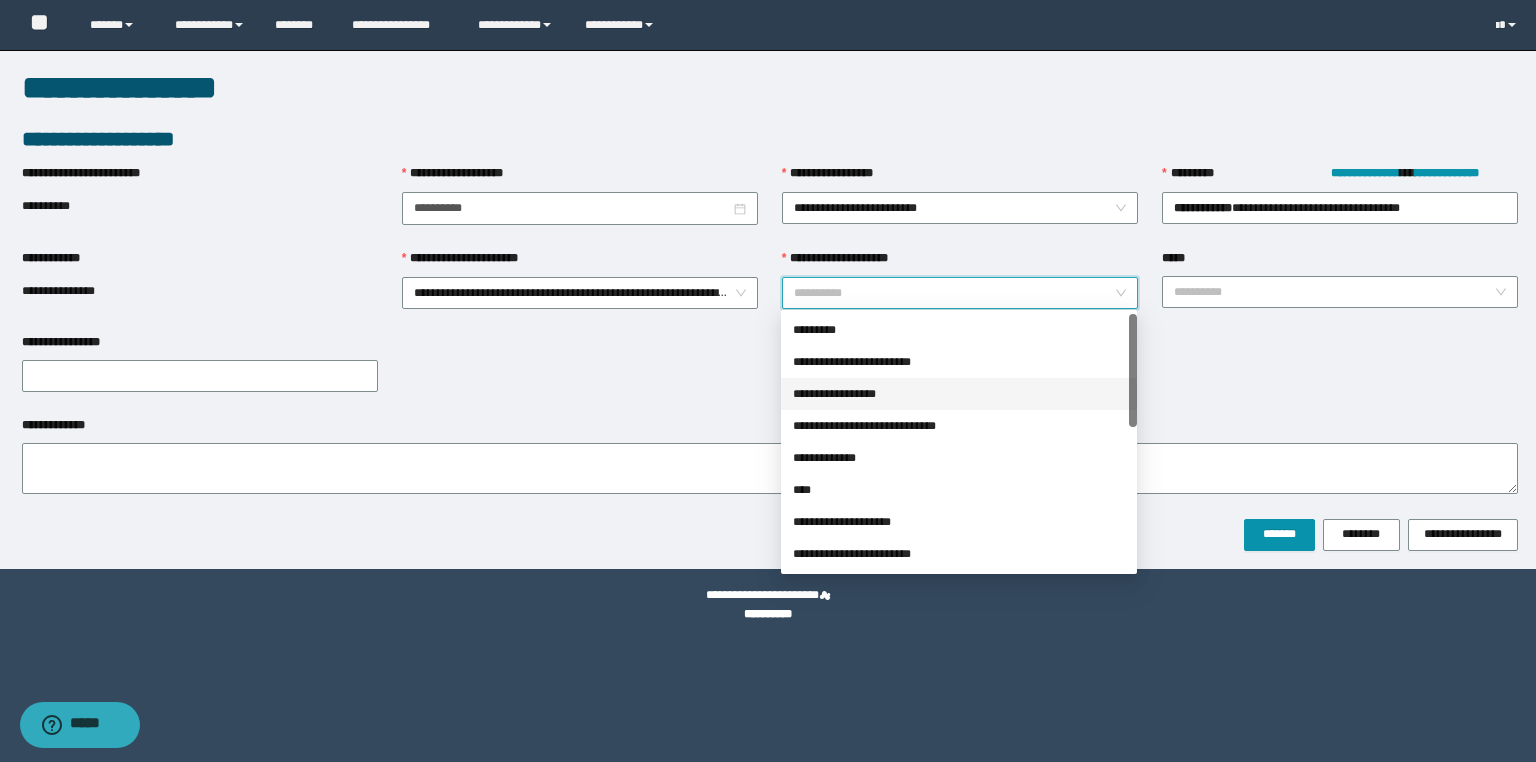 click on "**********" at bounding box center (959, 394) 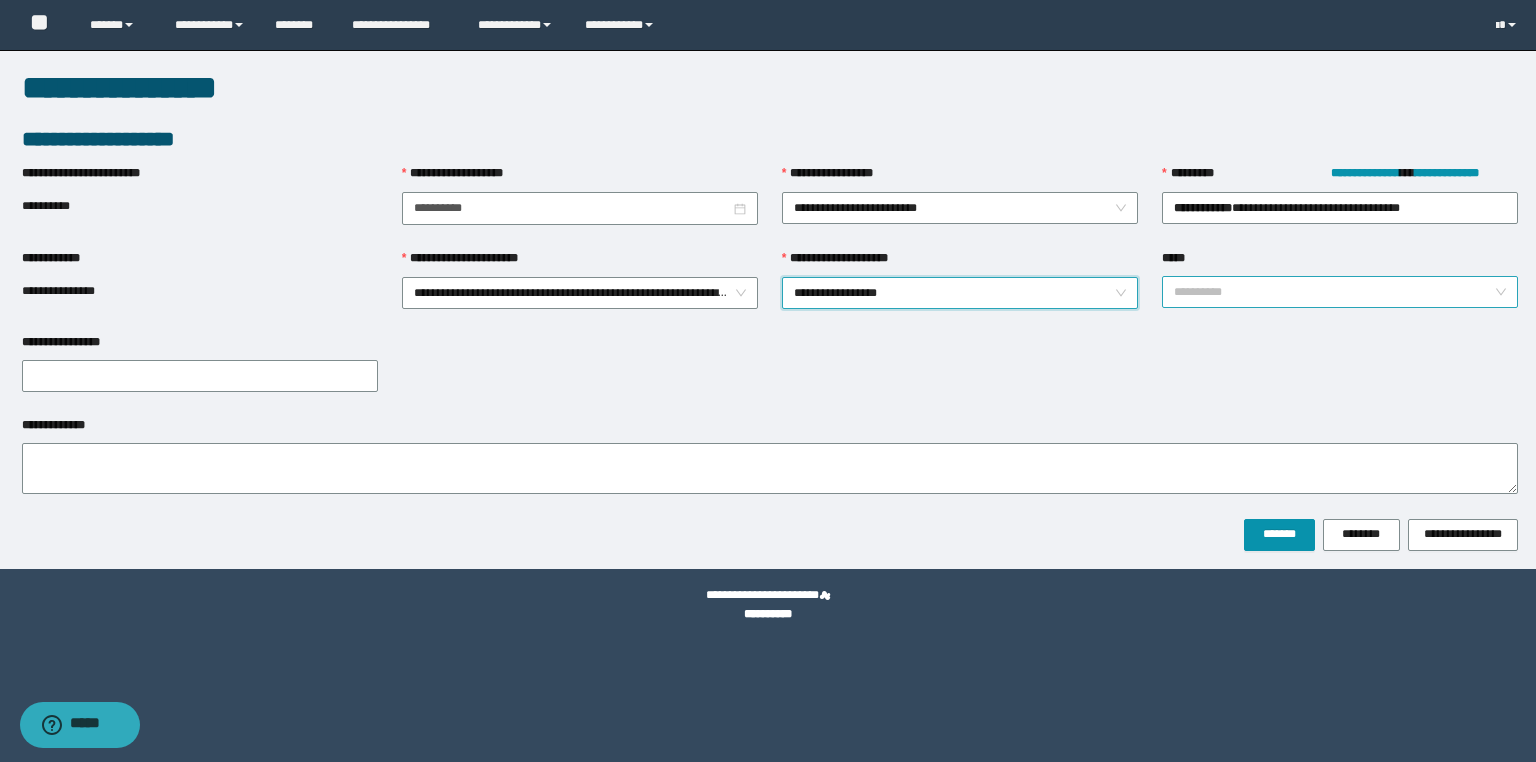 click on "*****" at bounding box center (1334, 292) 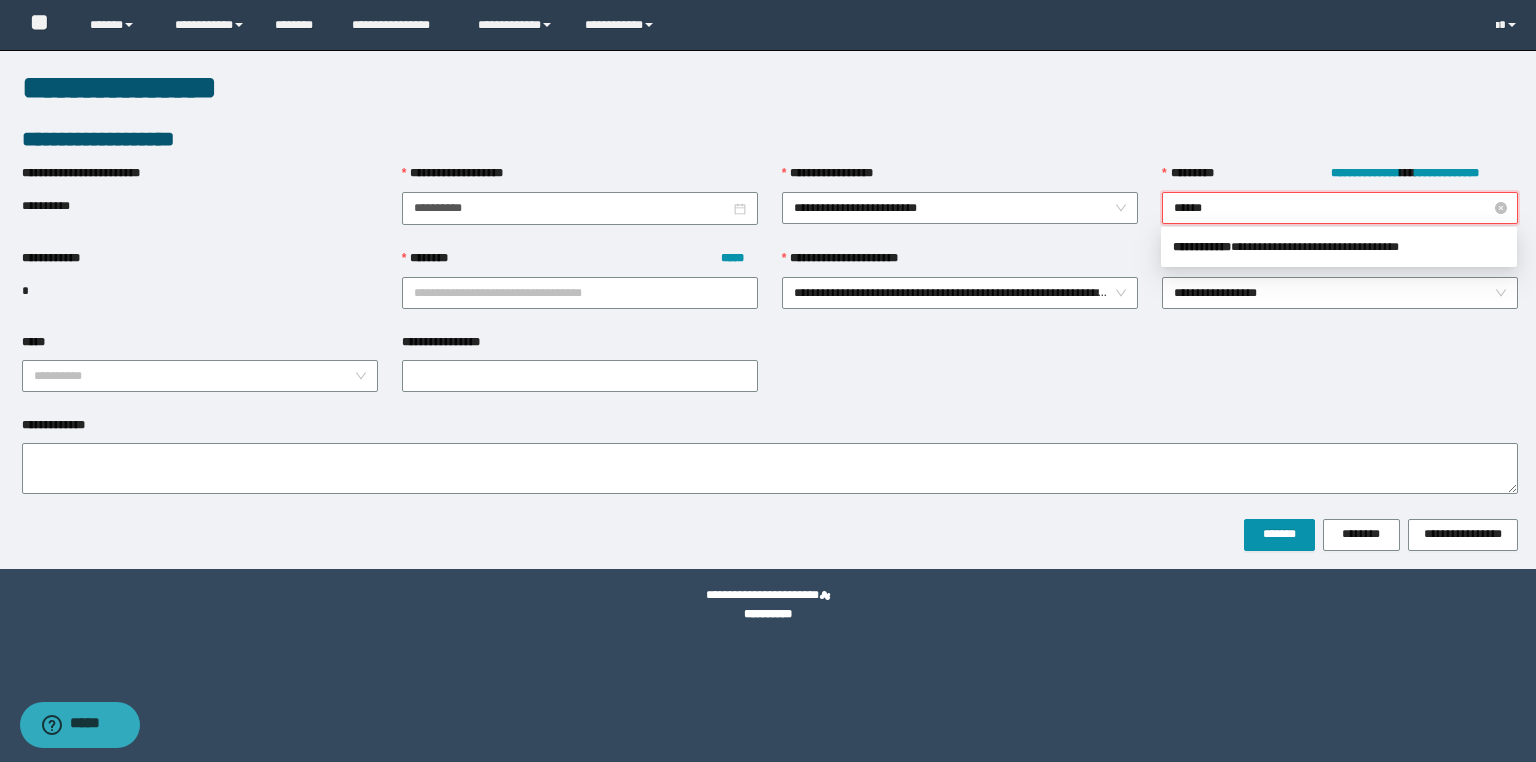 type on "*******" 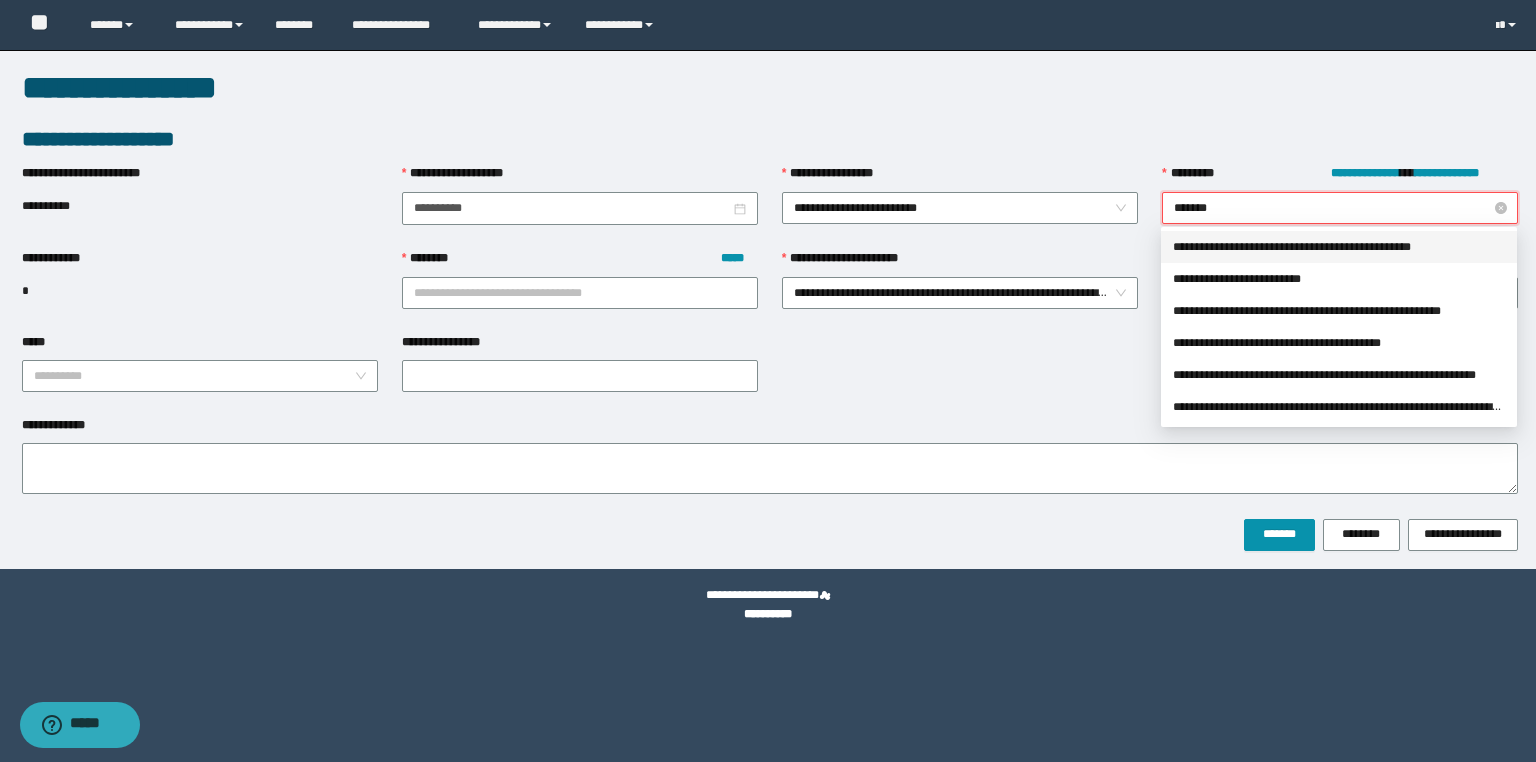 click on "**********" at bounding box center [1339, 247] 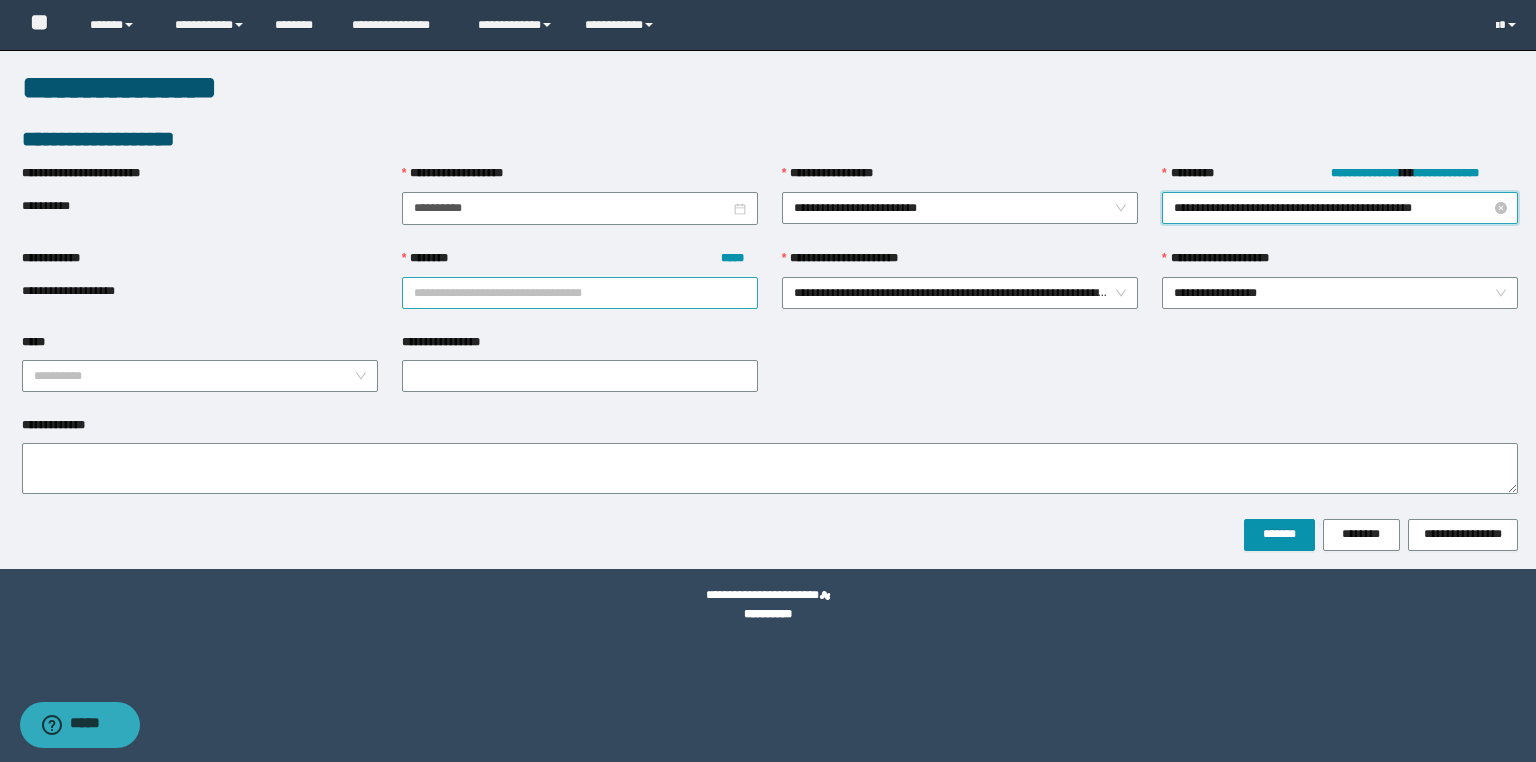 click on "******** *****" at bounding box center [580, 293] 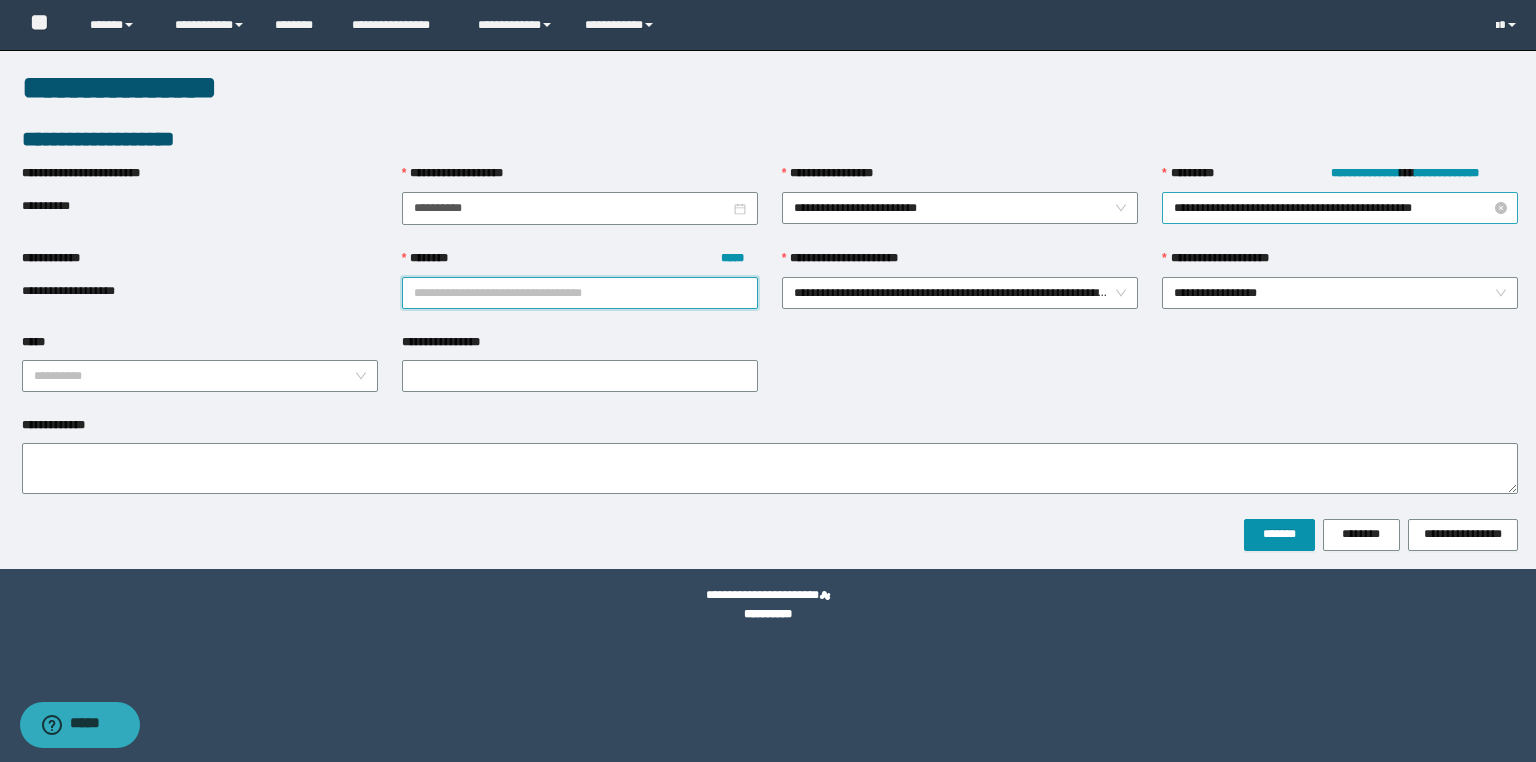 paste on "********" 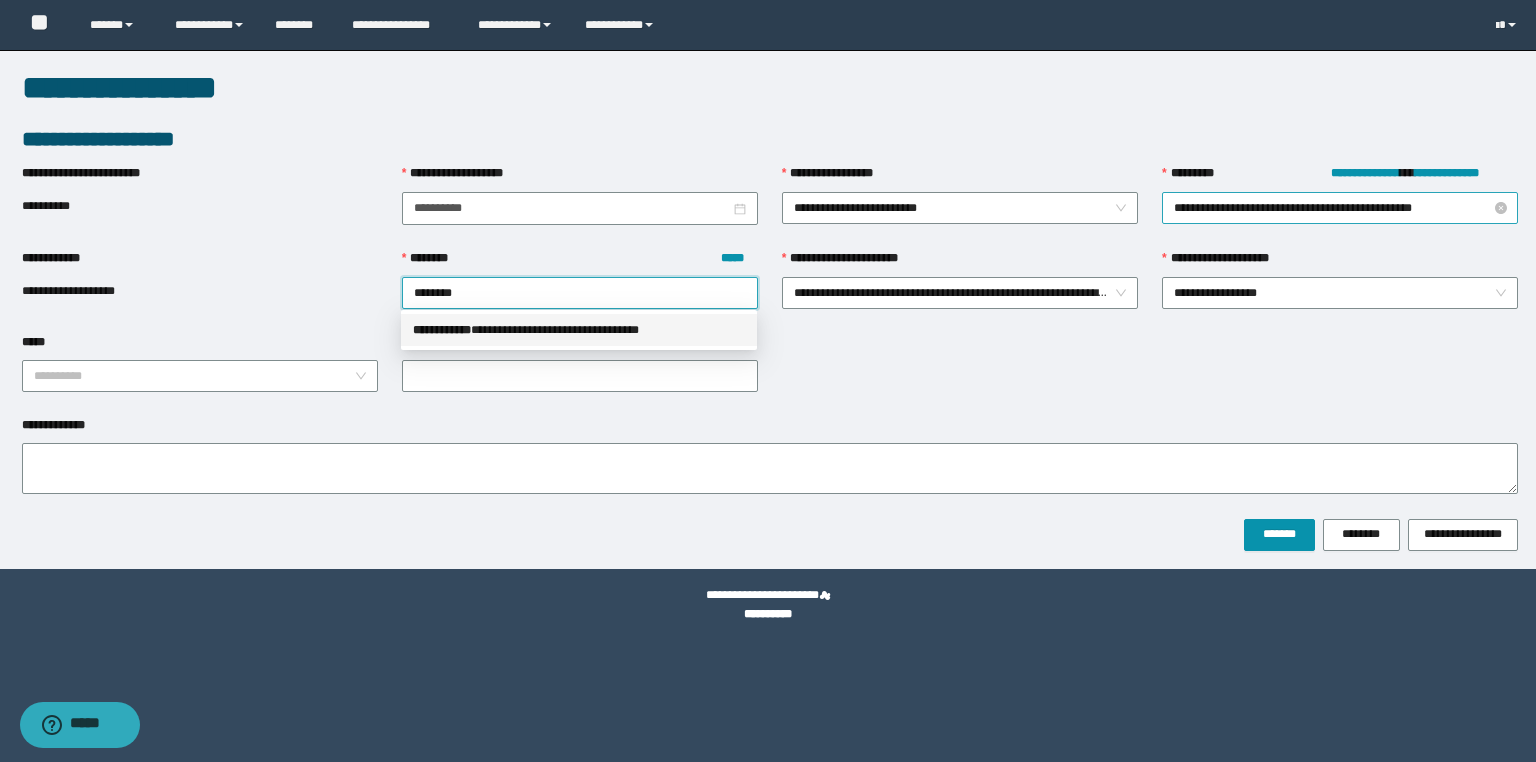 click on "**********" at bounding box center [579, 330] 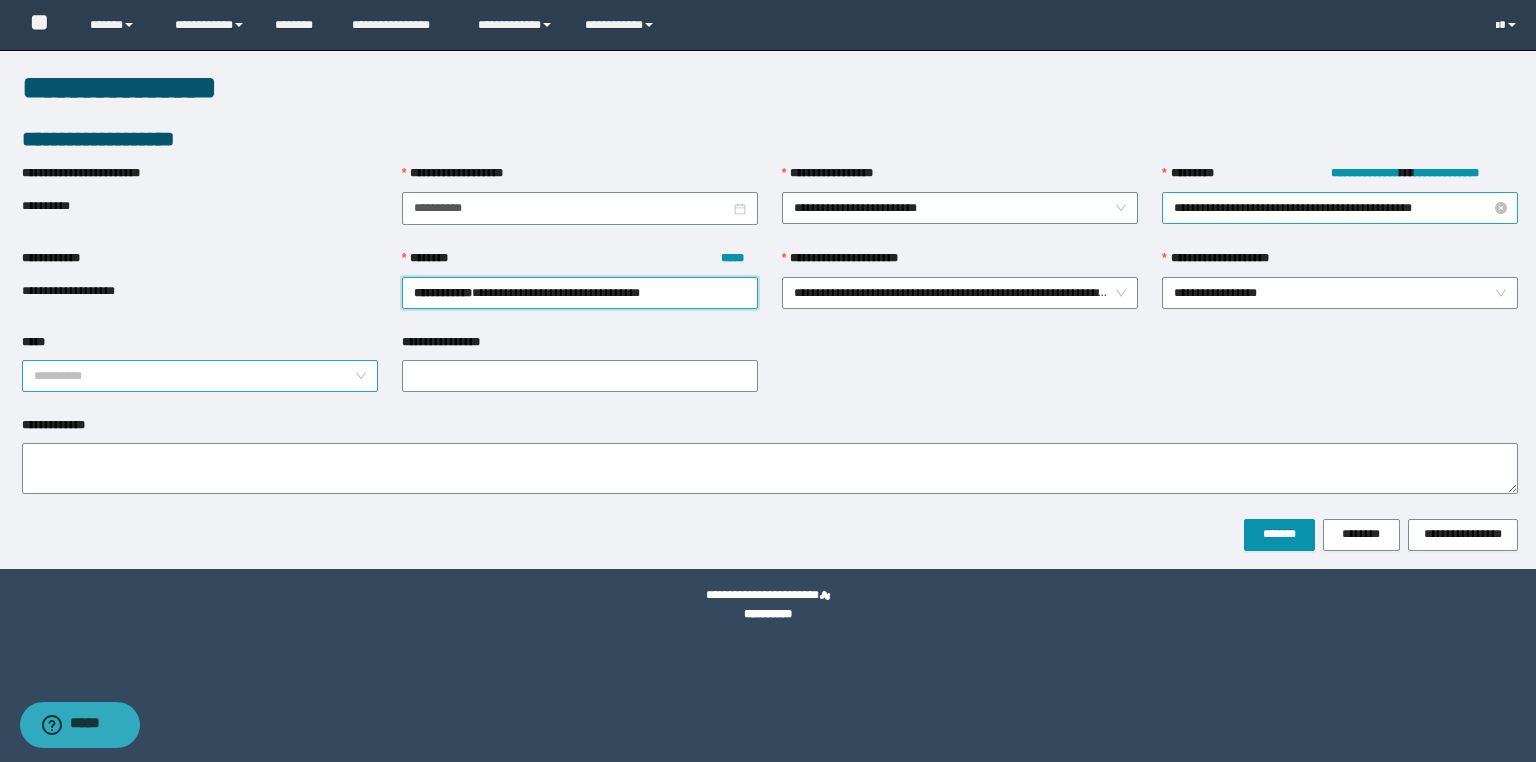 click on "*****" at bounding box center [194, 376] 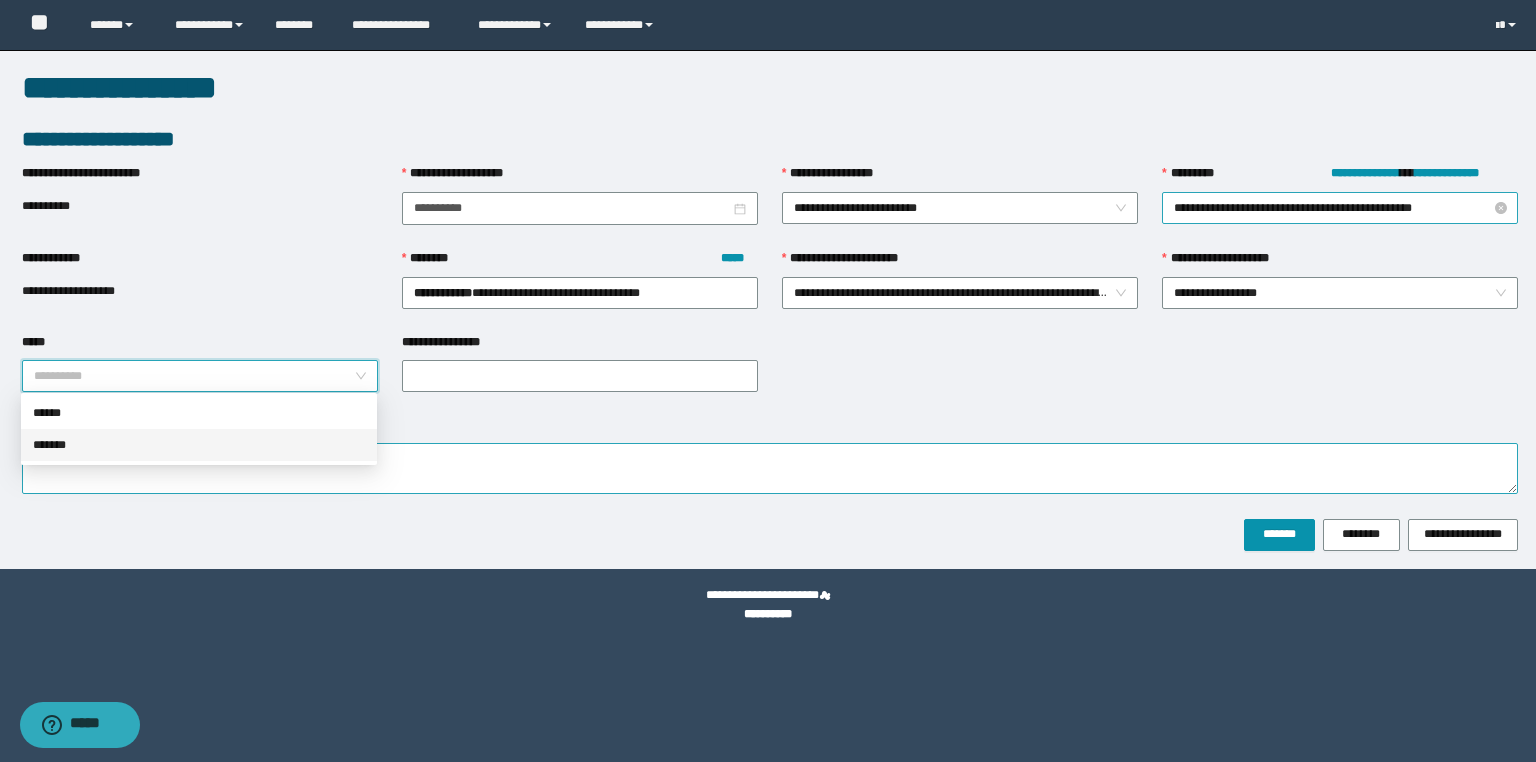 drag, startPoint x: 84, startPoint y: 434, endPoint x: 132, endPoint y: 444, distance: 49.0306 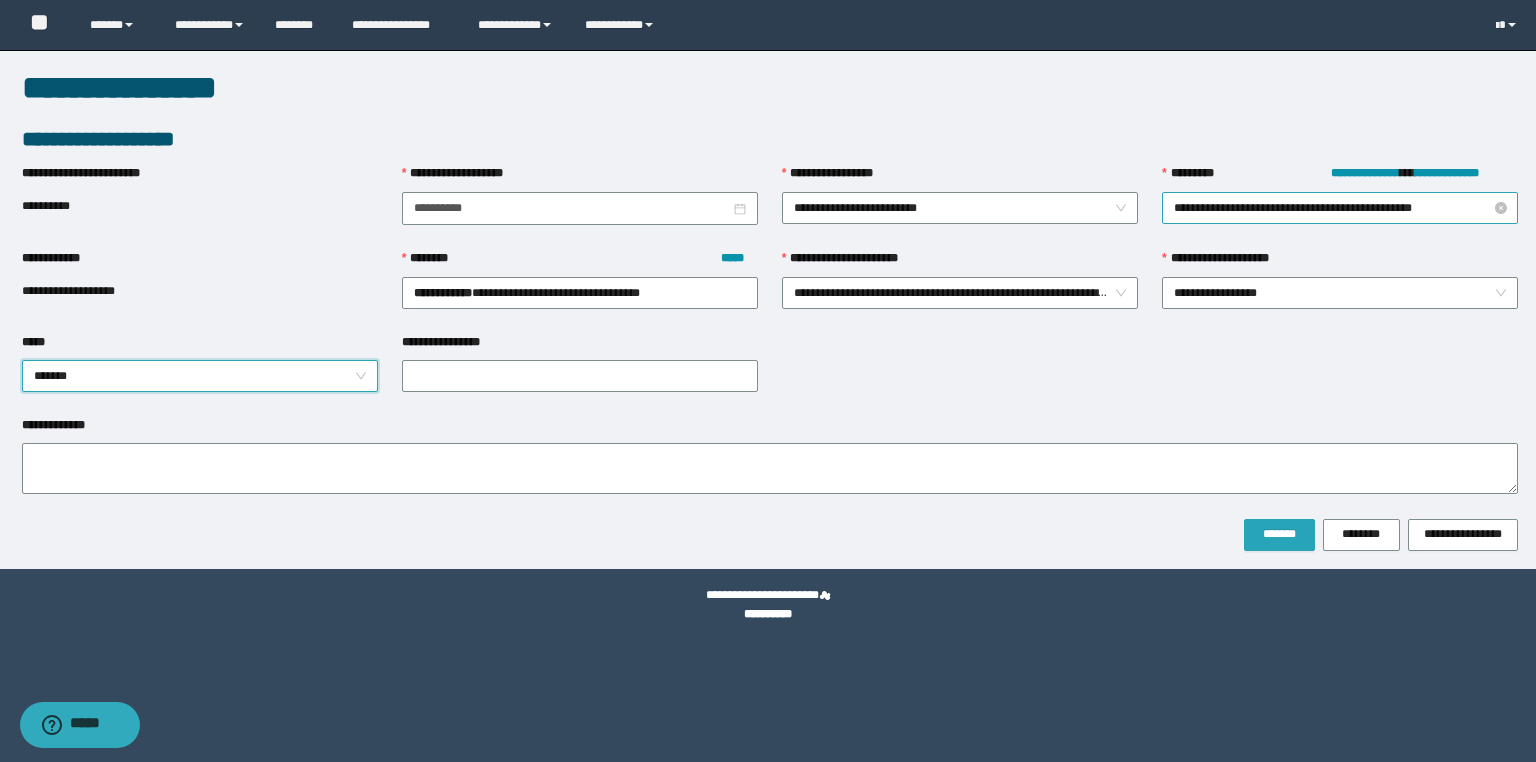 click on "*******" at bounding box center [1279, 534] 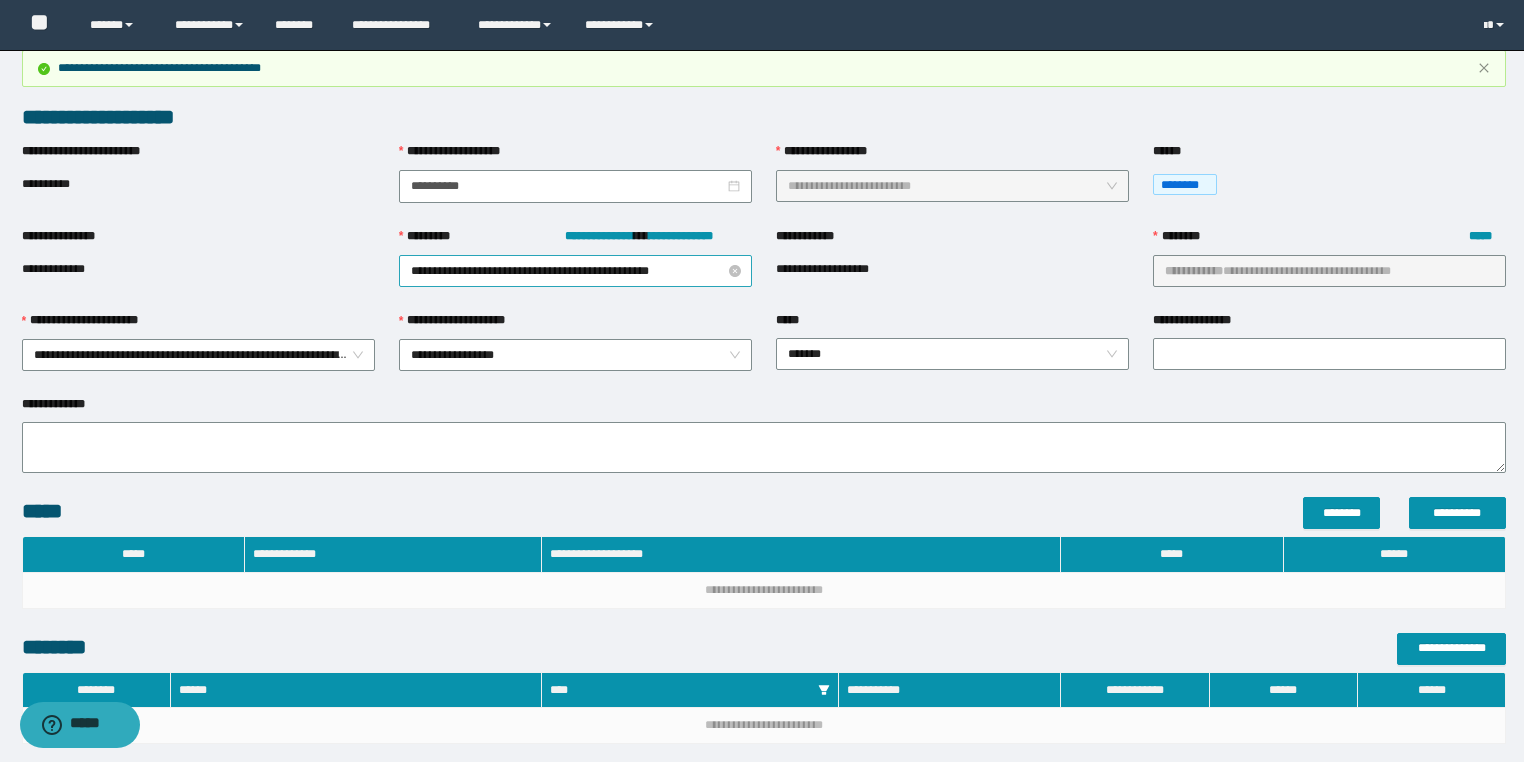 scroll, scrollTop: 202, scrollLeft: 0, axis: vertical 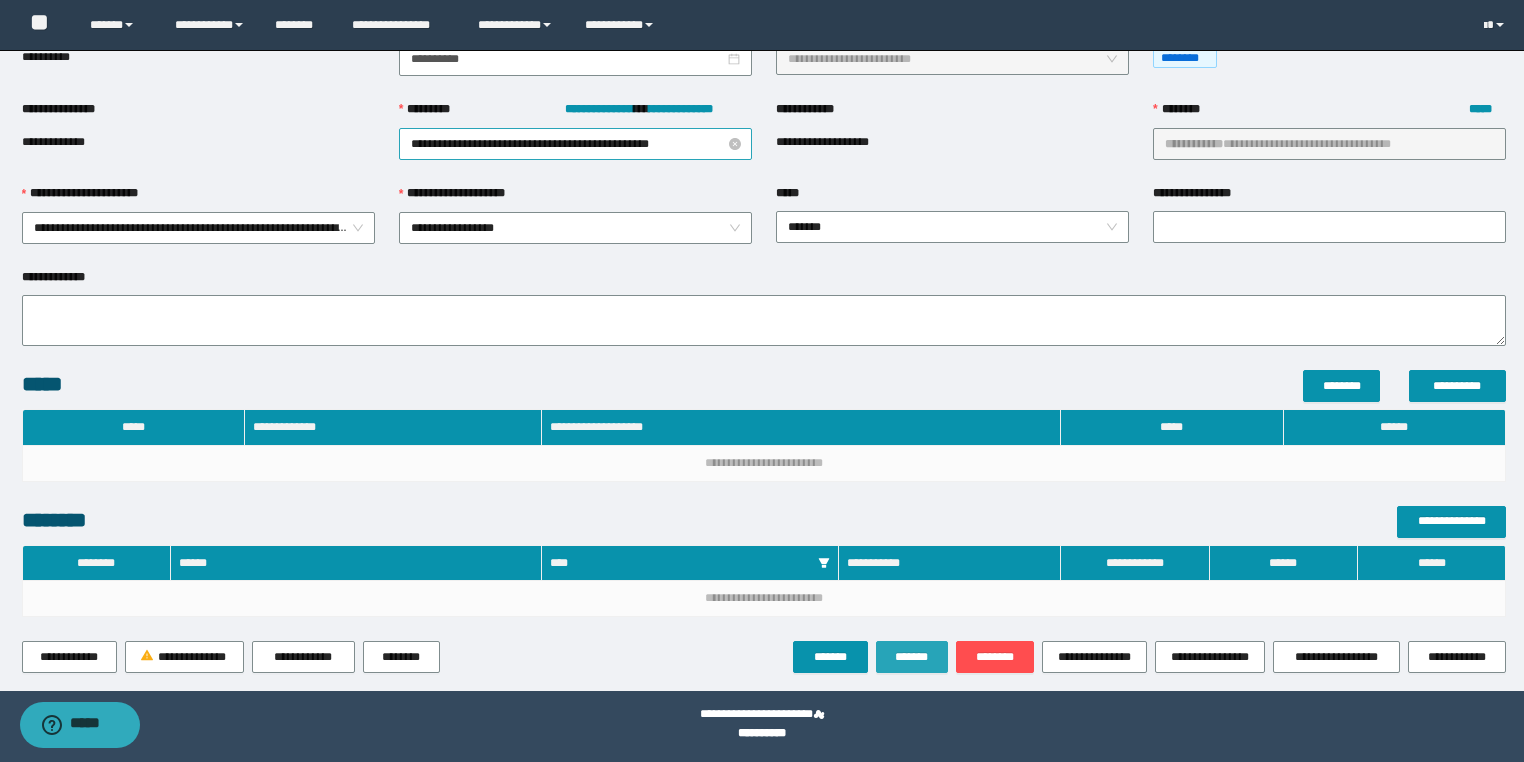 click on "*******" at bounding box center [912, 657] 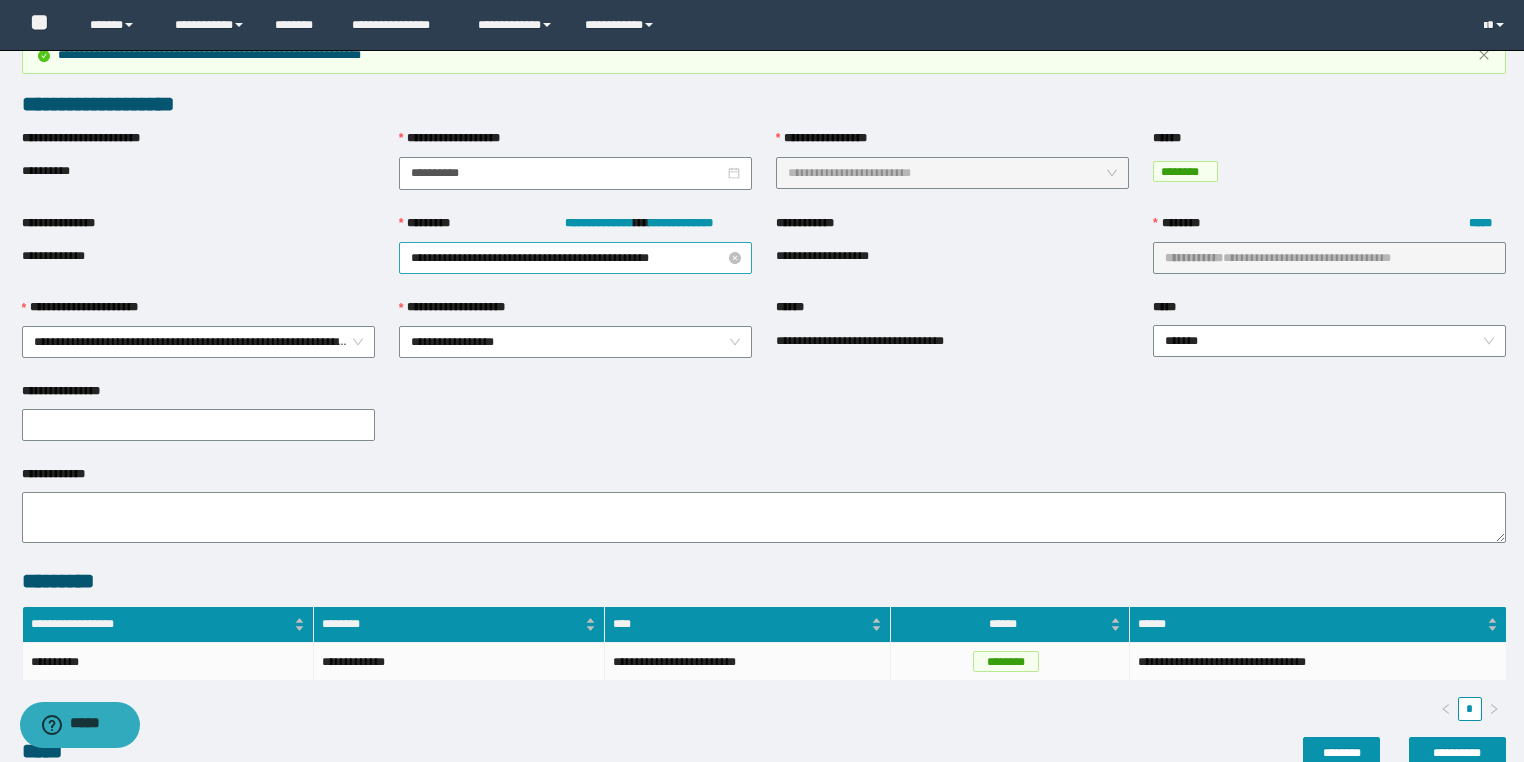 scroll, scrollTop: 455, scrollLeft: 0, axis: vertical 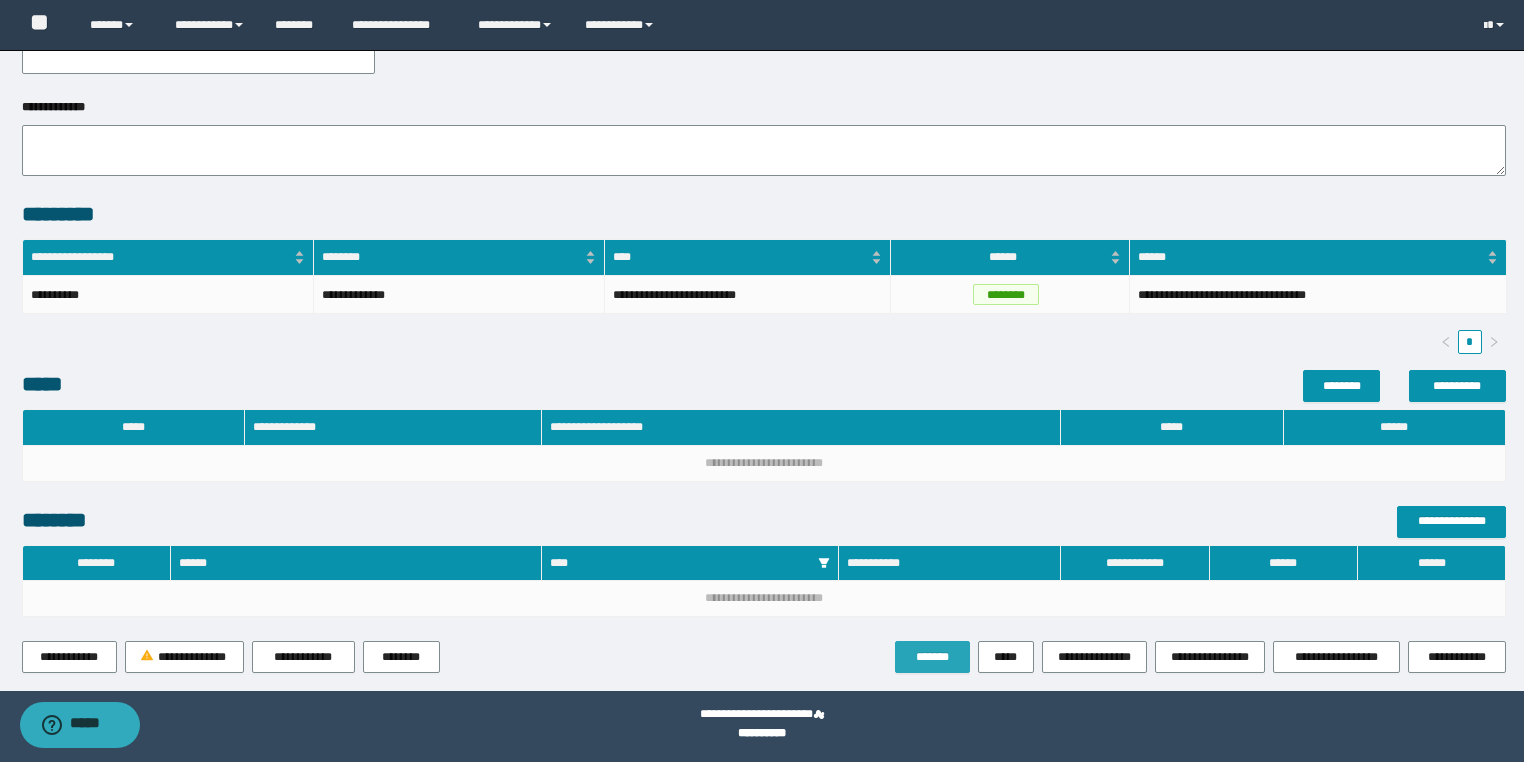 click on "*******" at bounding box center (932, 657) 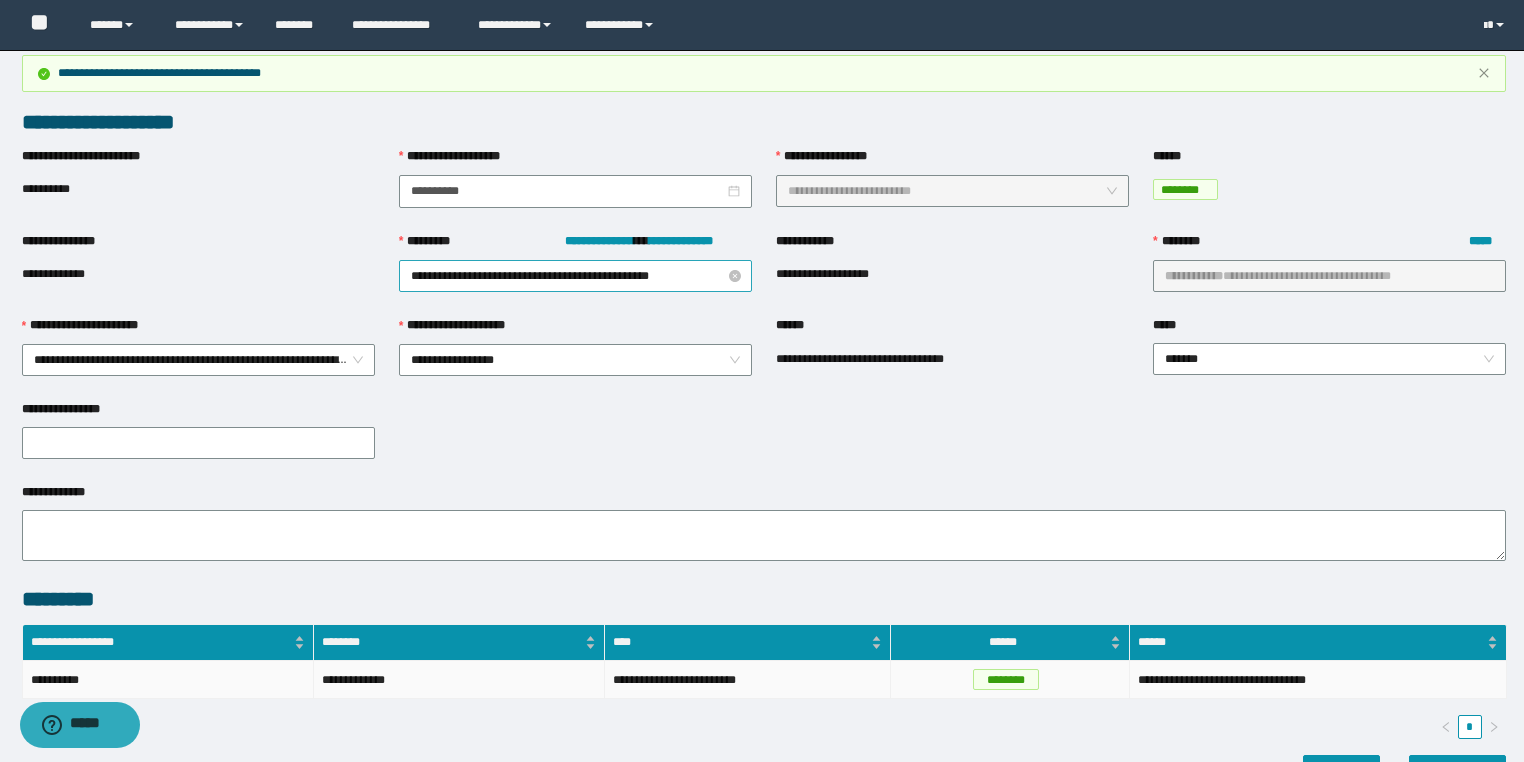 scroll, scrollTop: 0, scrollLeft: 0, axis: both 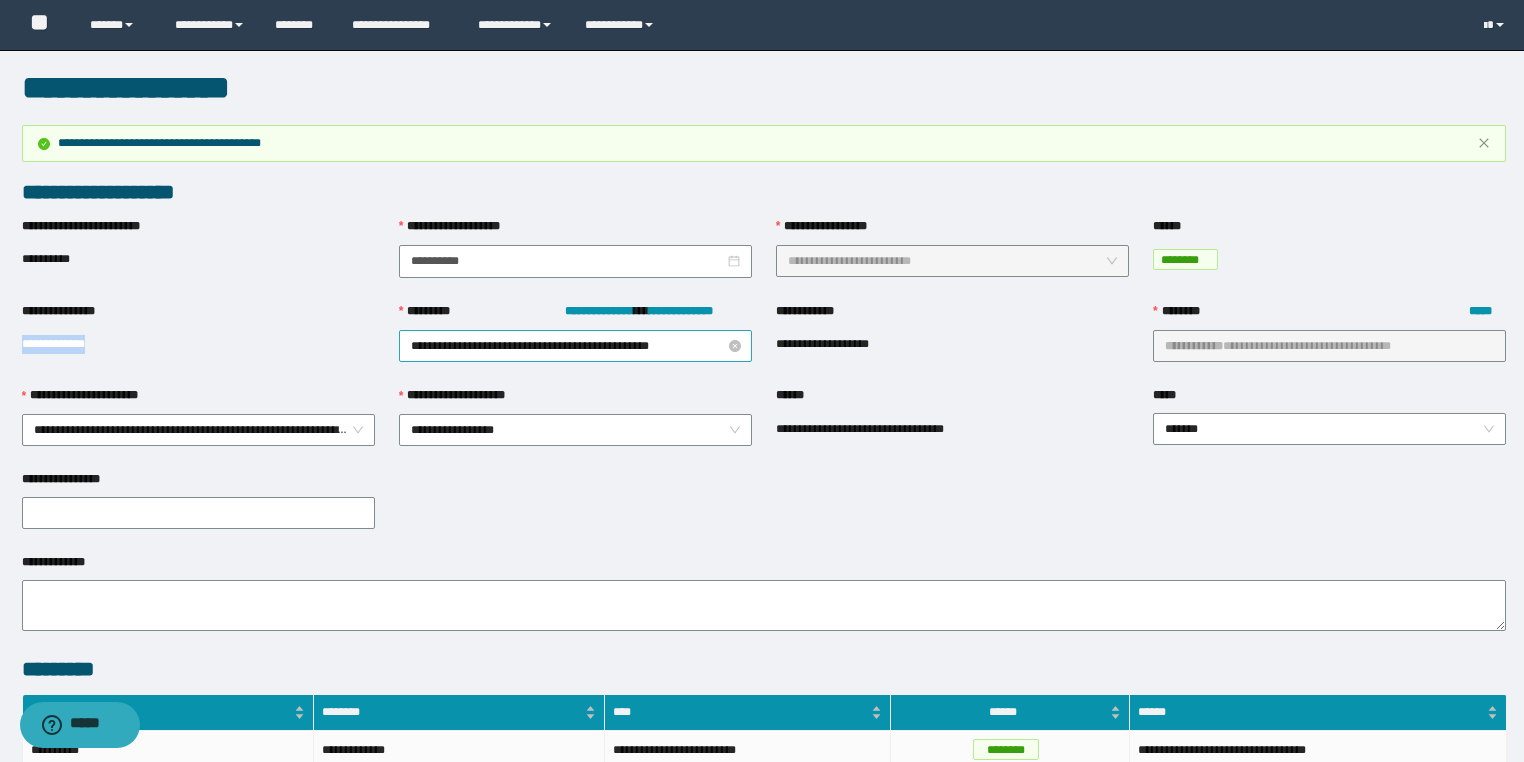 drag, startPoint x: 96, startPoint y: 347, endPoint x: 0, endPoint y: 352, distance: 96.13012 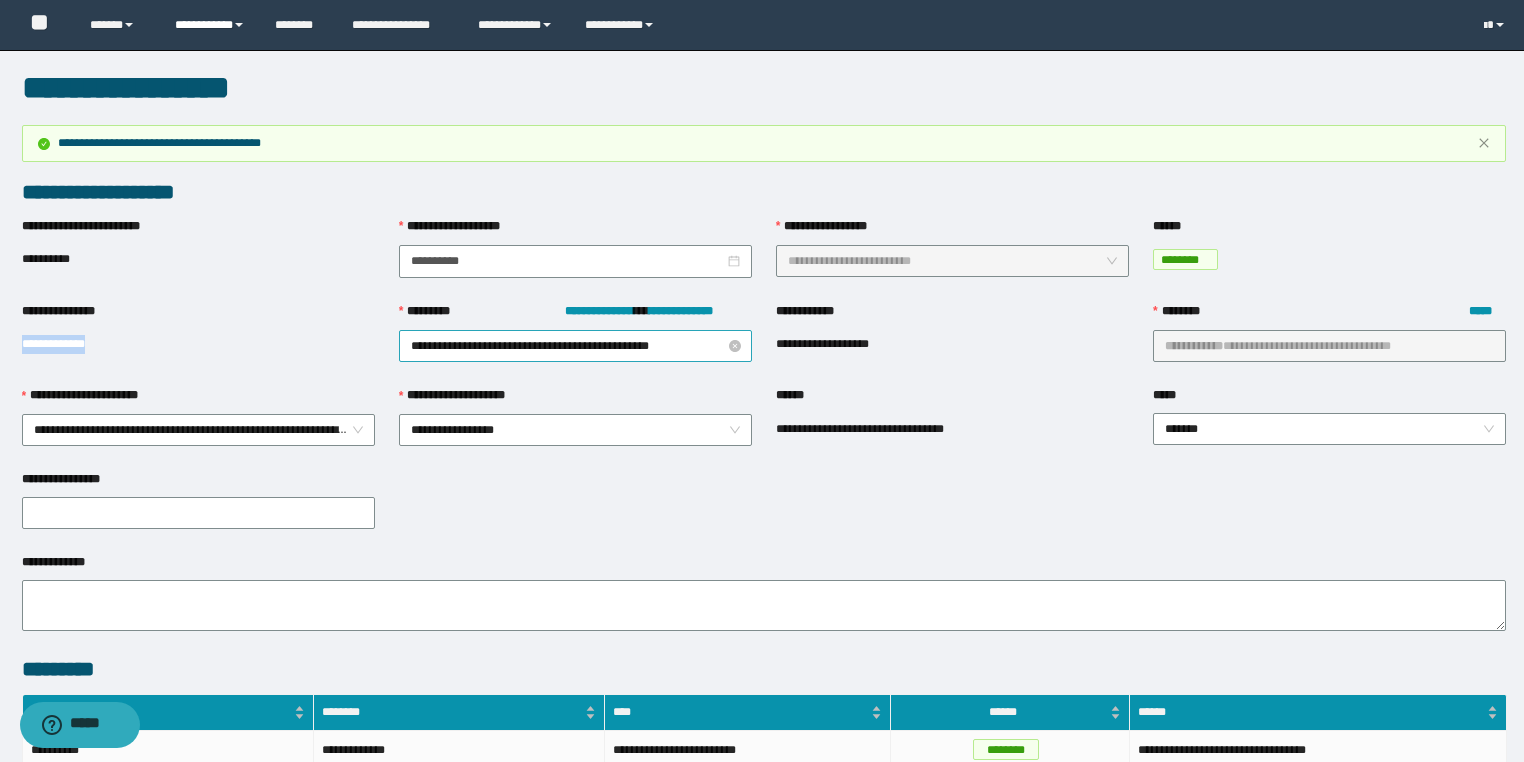 click on "**********" at bounding box center [210, 25] 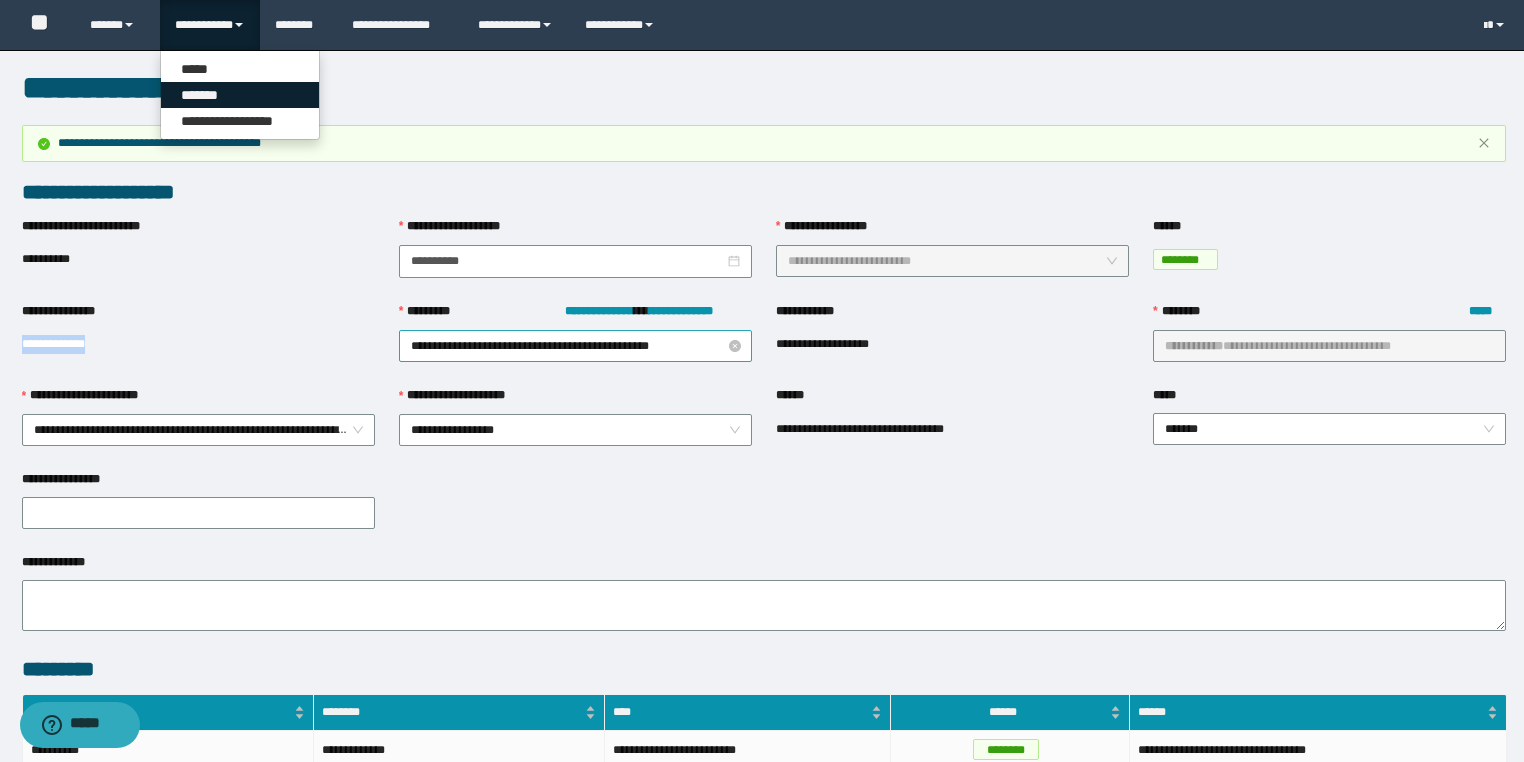 click on "*******" at bounding box center [240, 95] 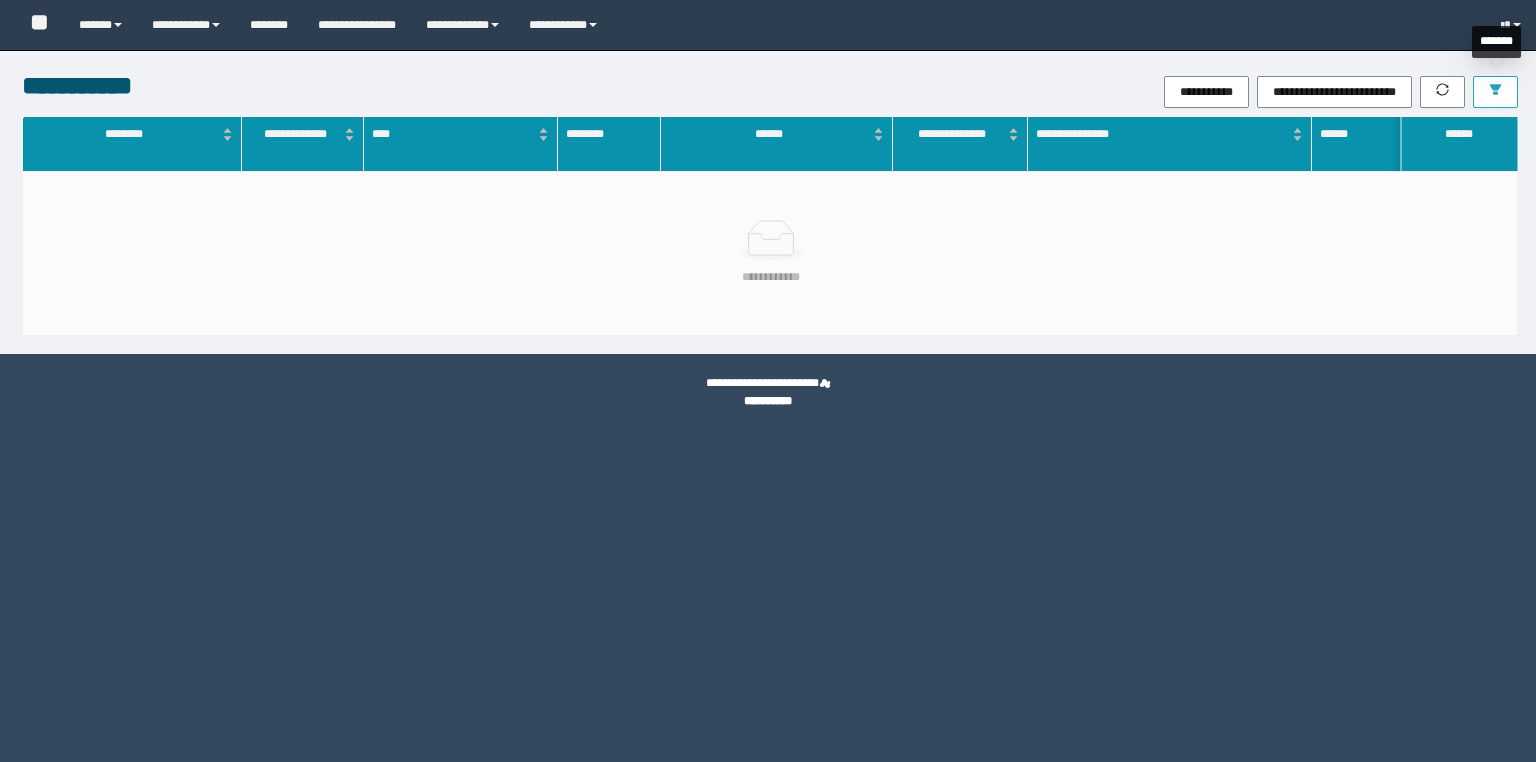 click at bounding box center (1495, 92) 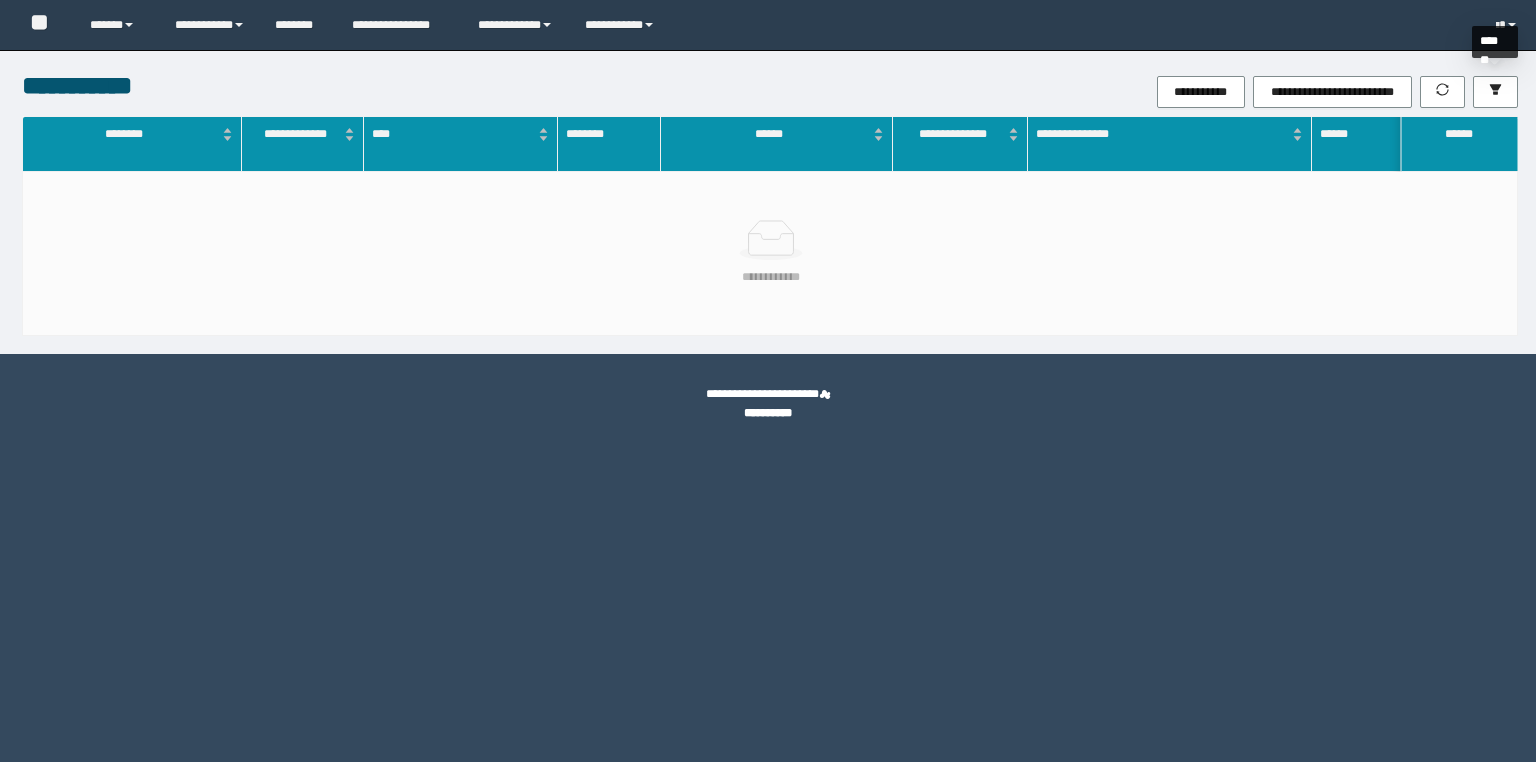 scroll, scrollTop: 0, scrollLeft: 0, axis: both 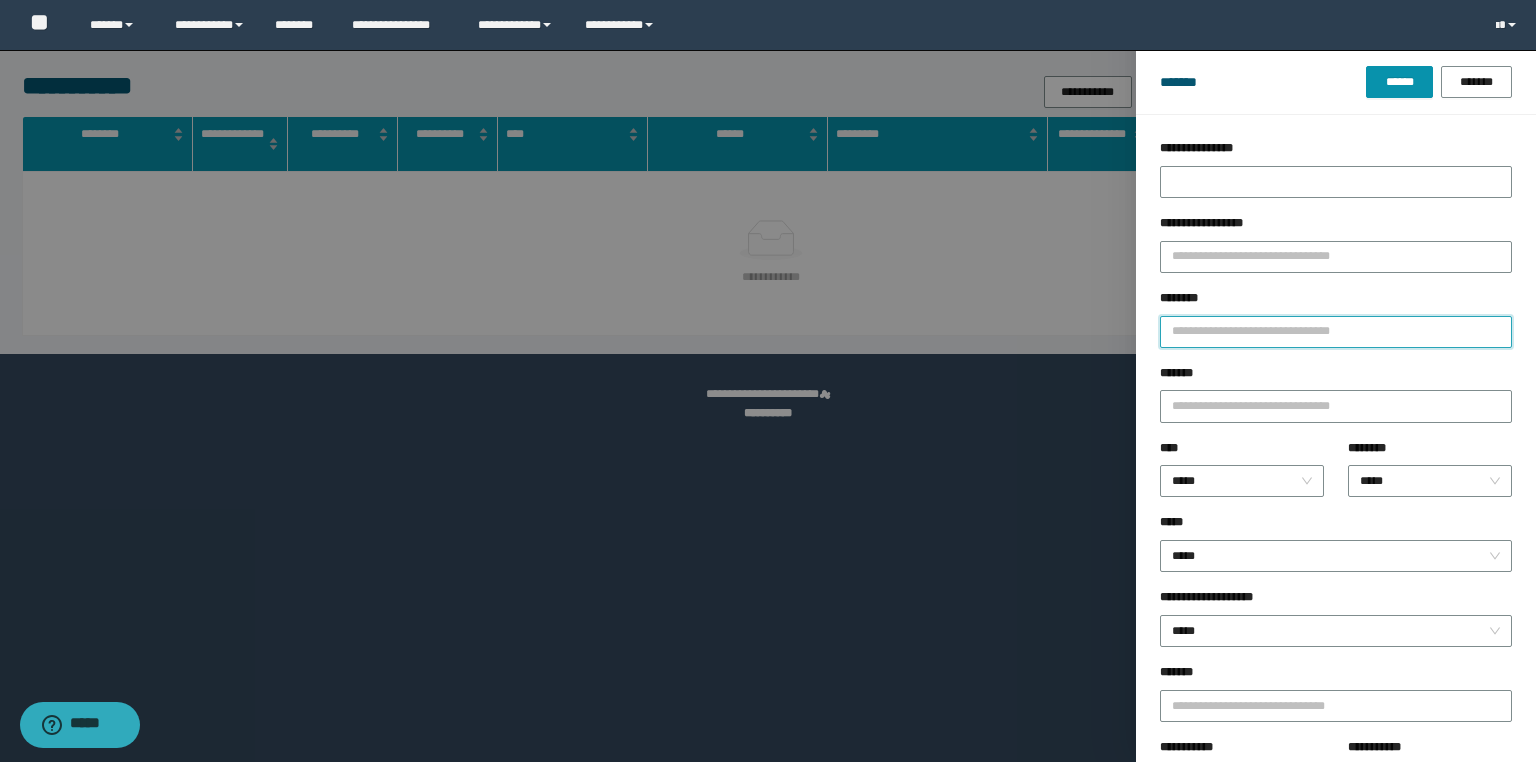click on "********" at bounding box center [1336, 332] 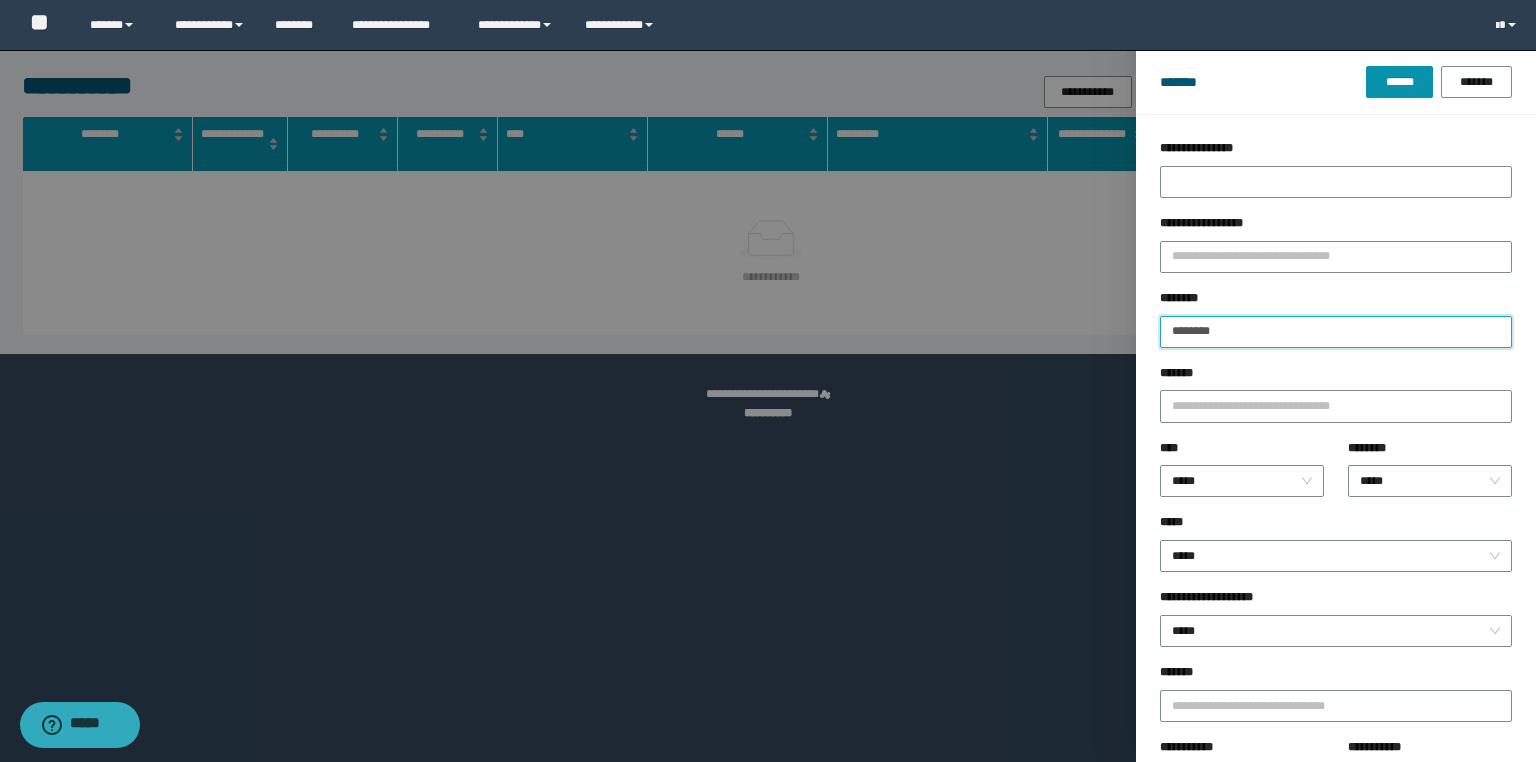 click on "******" at bounding box center [1399, 82] 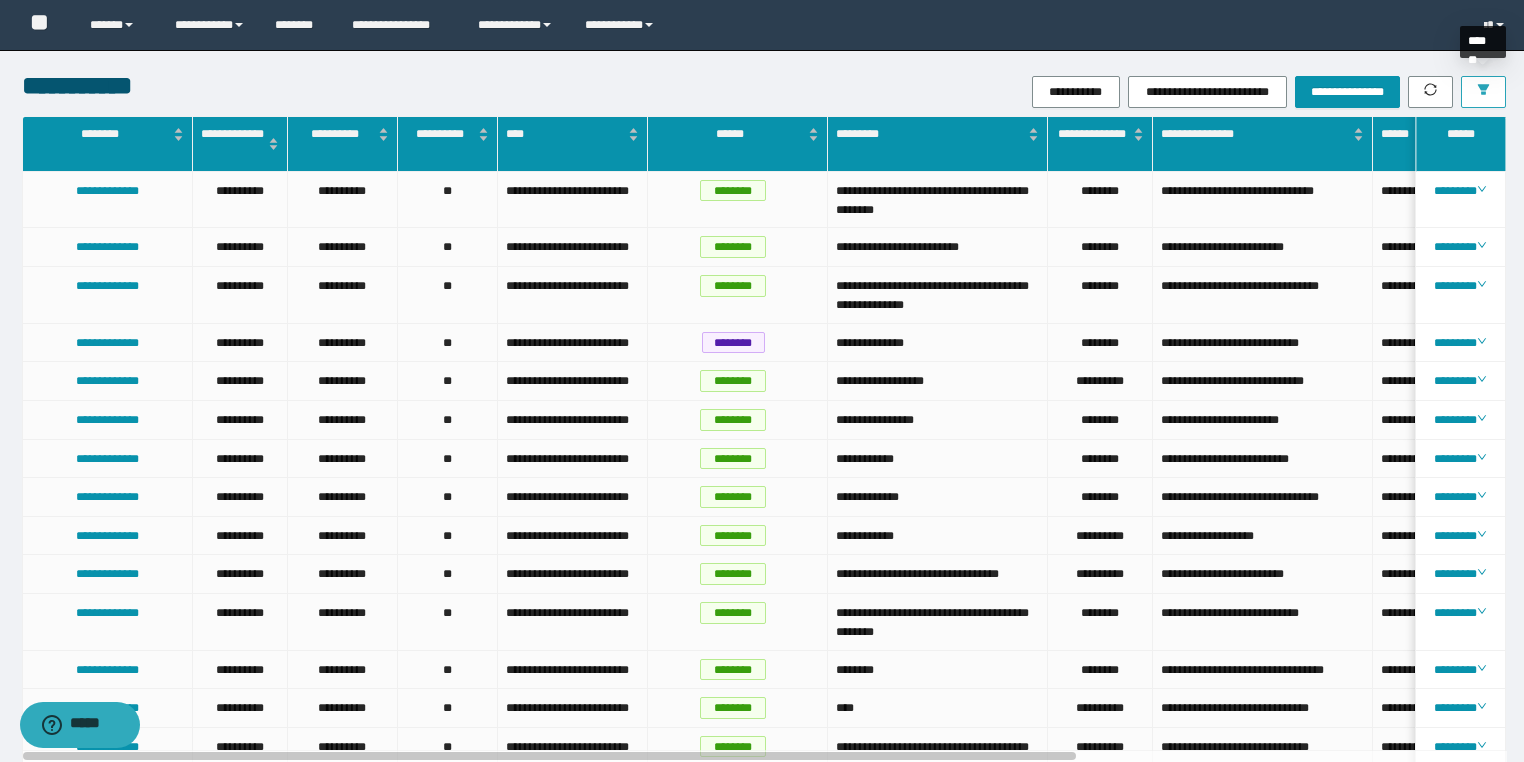 click at bounding box center (1483, 92) 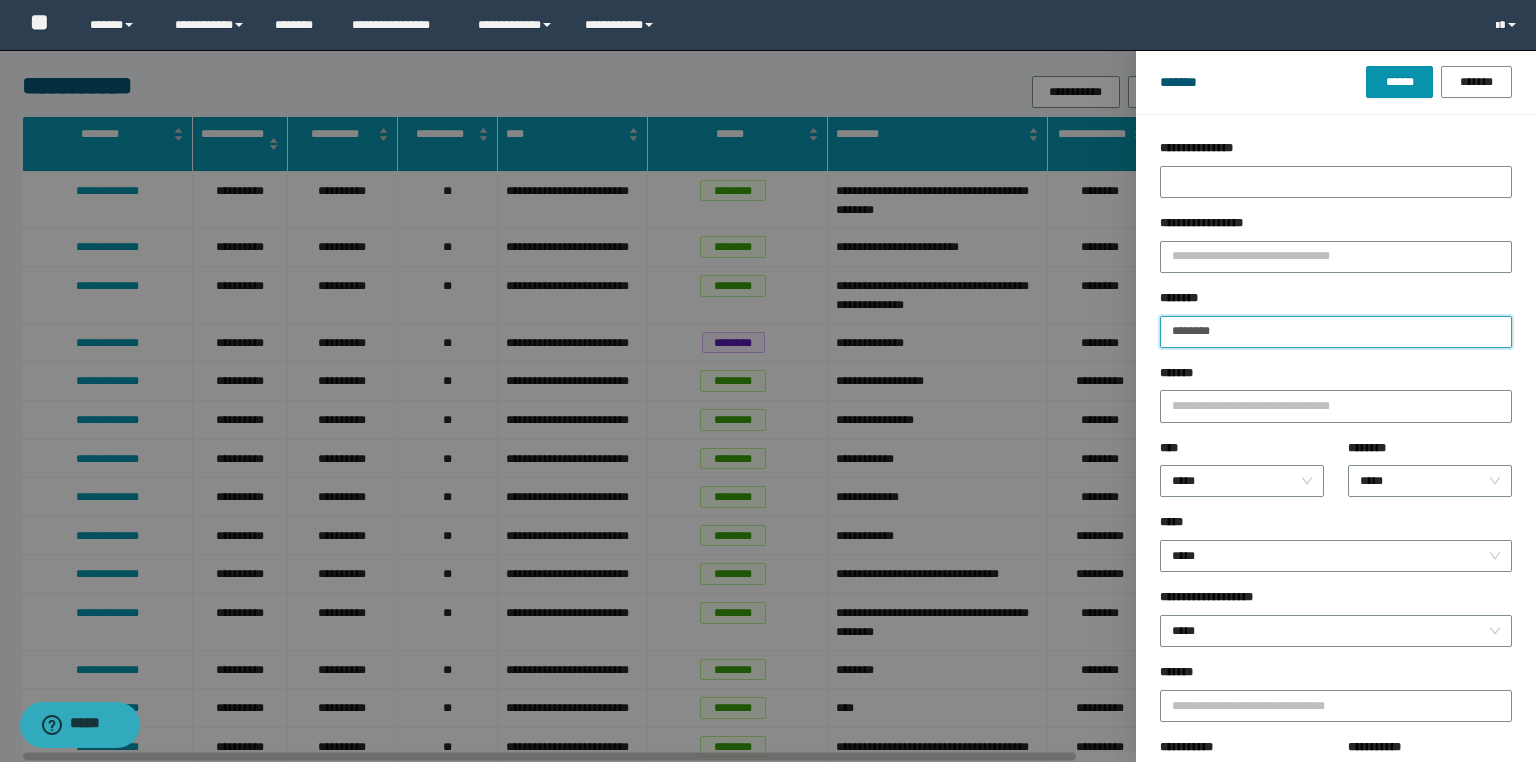 drag, startPoint x: 1283, startPoint y: 320, endPoint x: 656, endPoint y: 342, distance: 627.38586 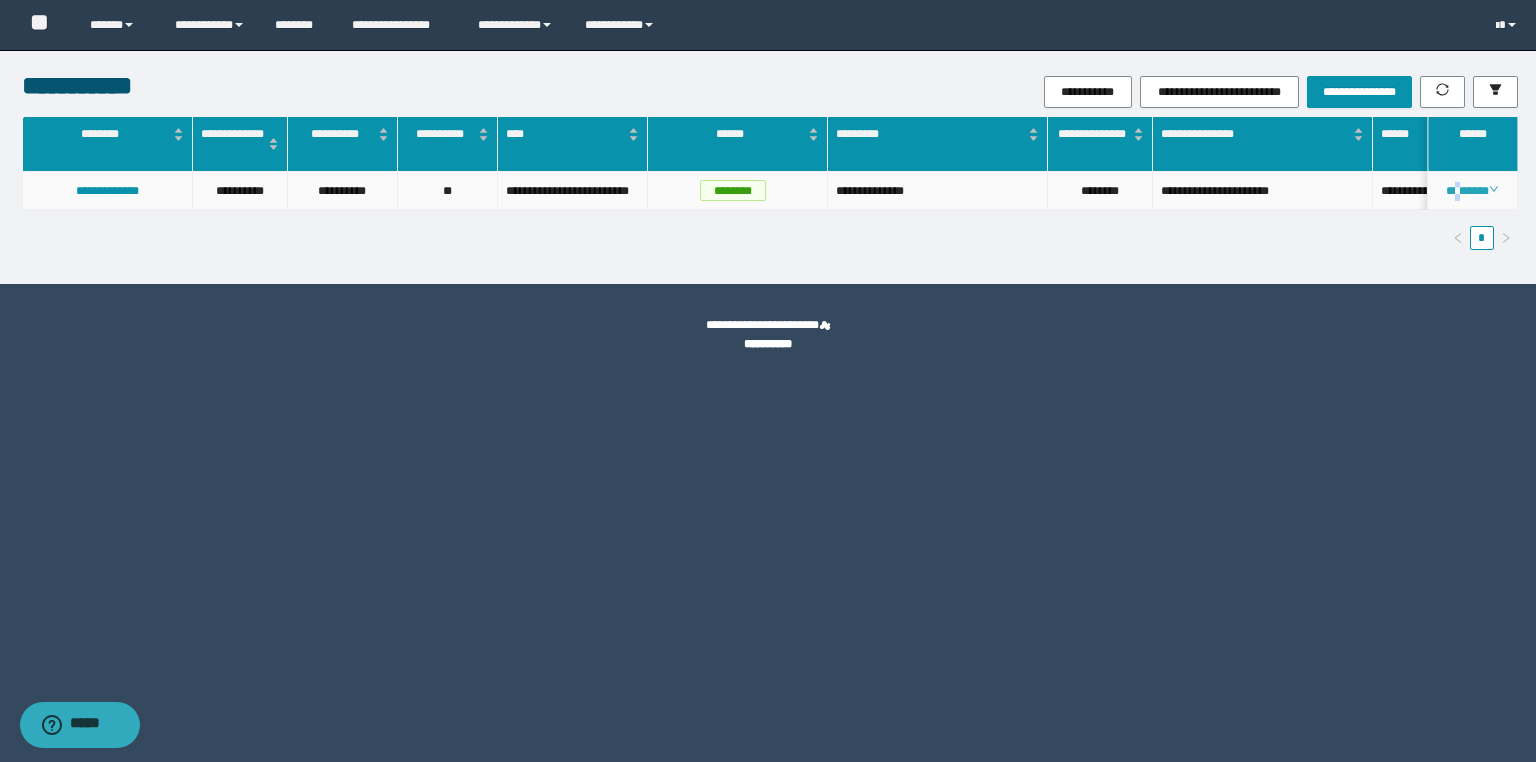 click on "********" at bounding box center (1472, 191) 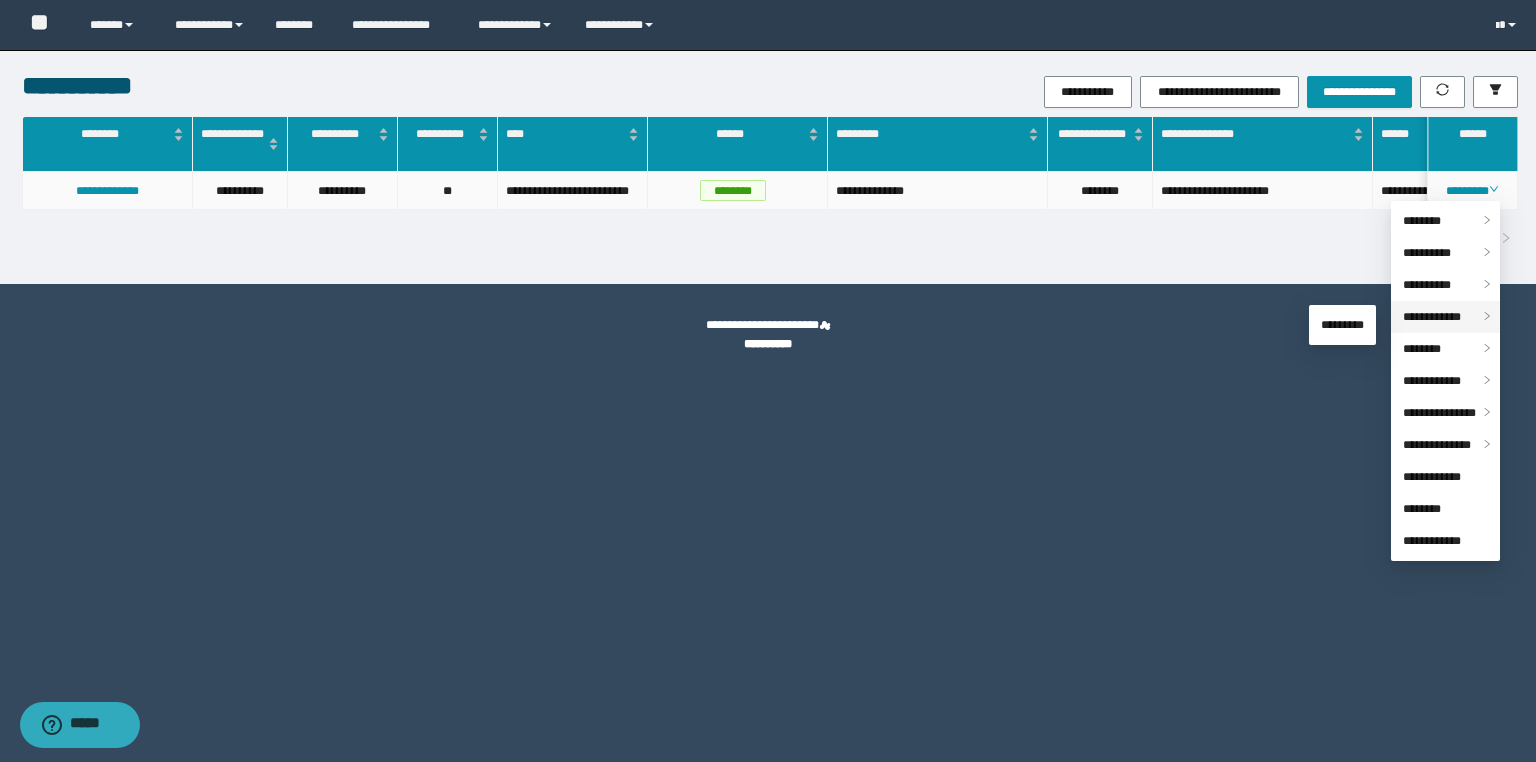click on "**********" at bounding box center (1432, 317) 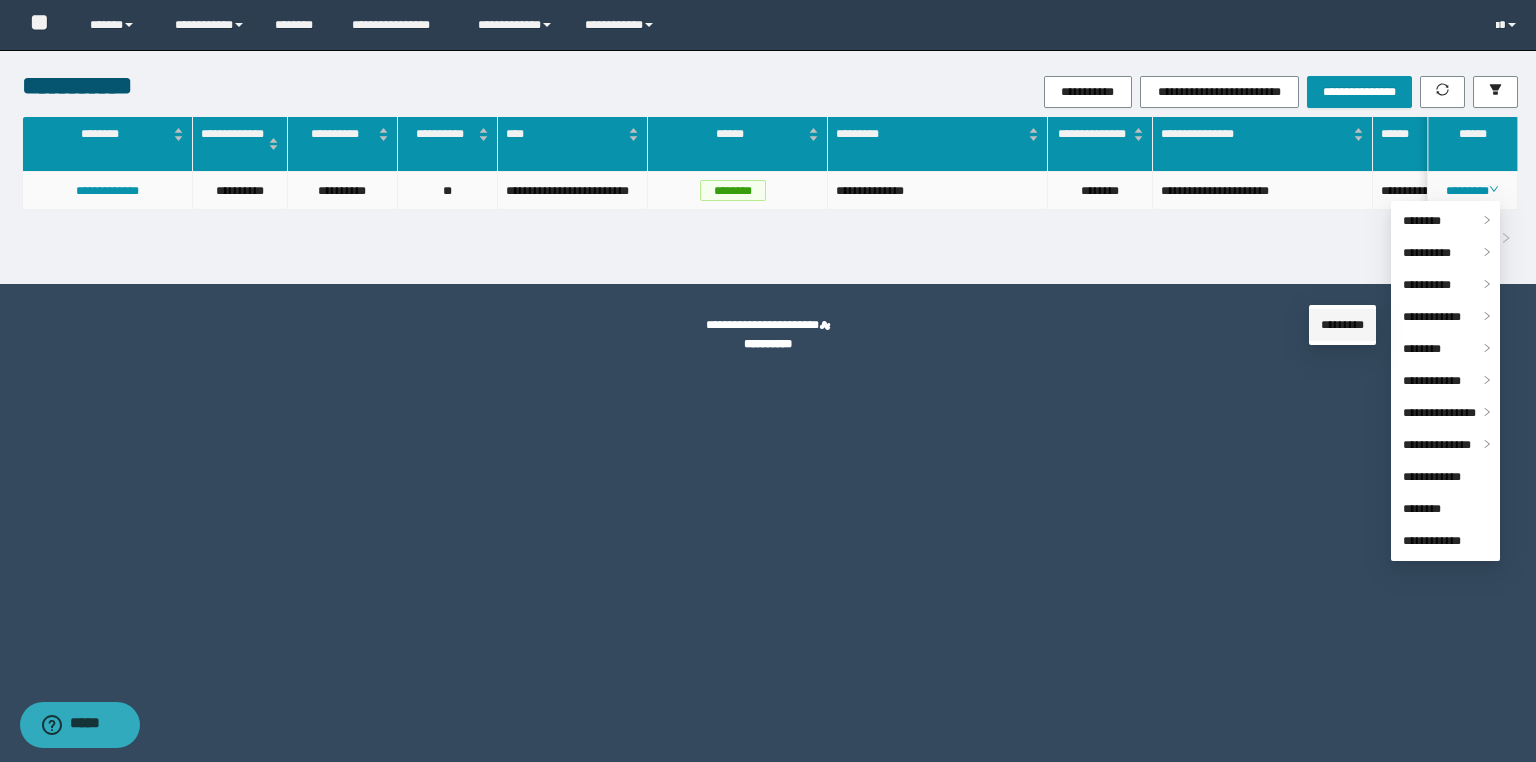 click on "*********" at bounding box center [1342, 325] 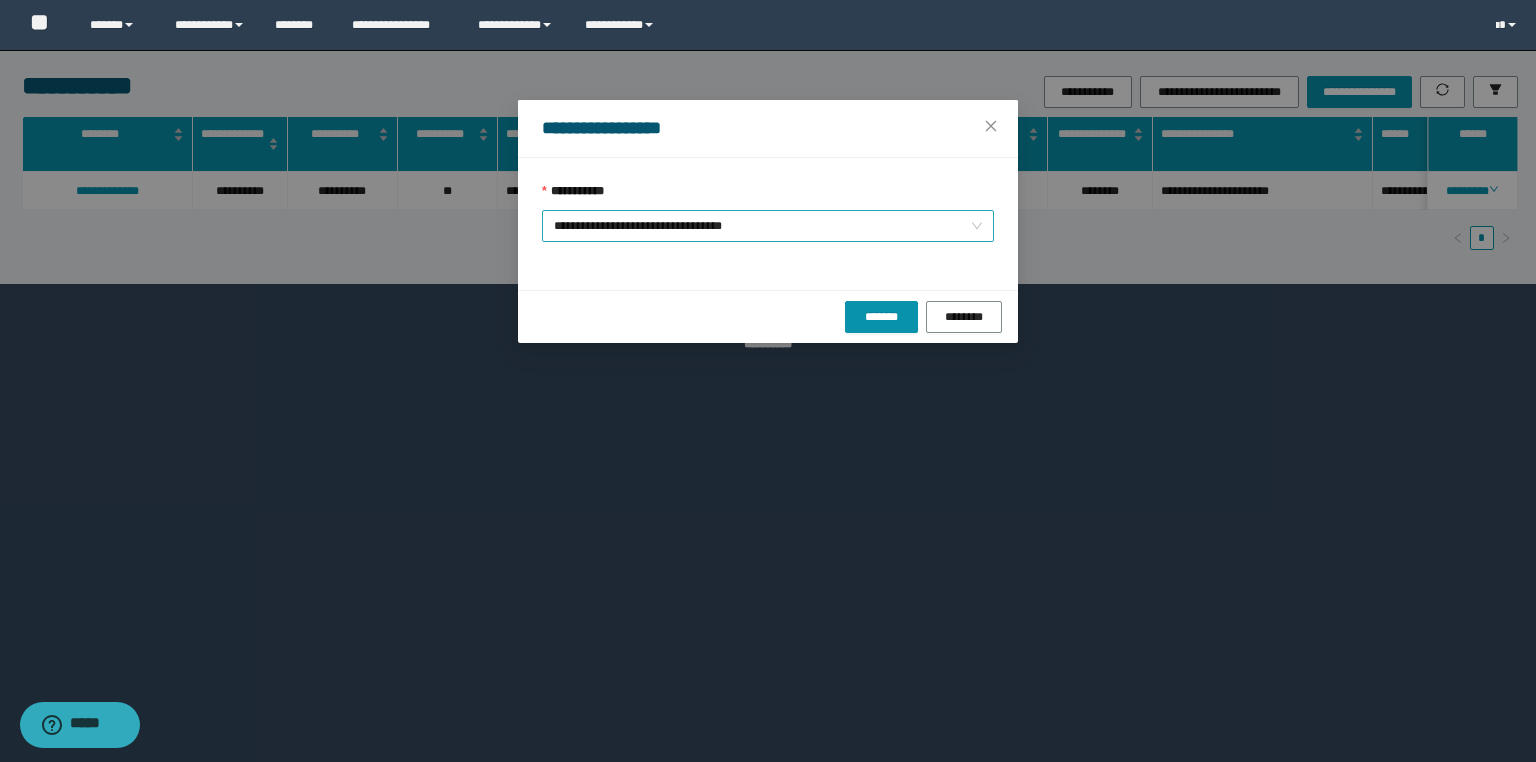 drag, startPoint x: 663, startPoint y: 223, endPoint x: 651, endPoint y: 232, distance: 15 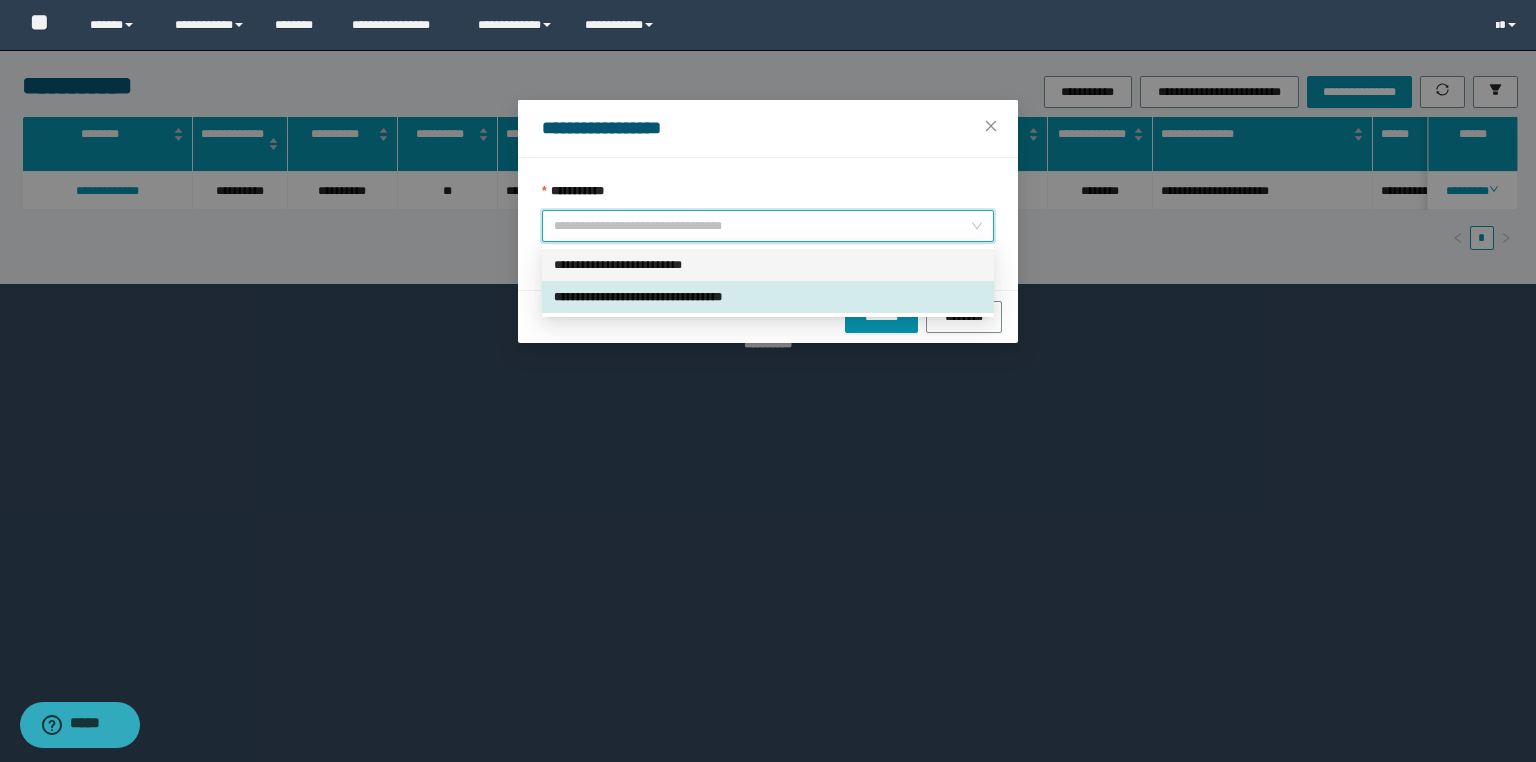click on "**********" at bounding box center [768, 265] 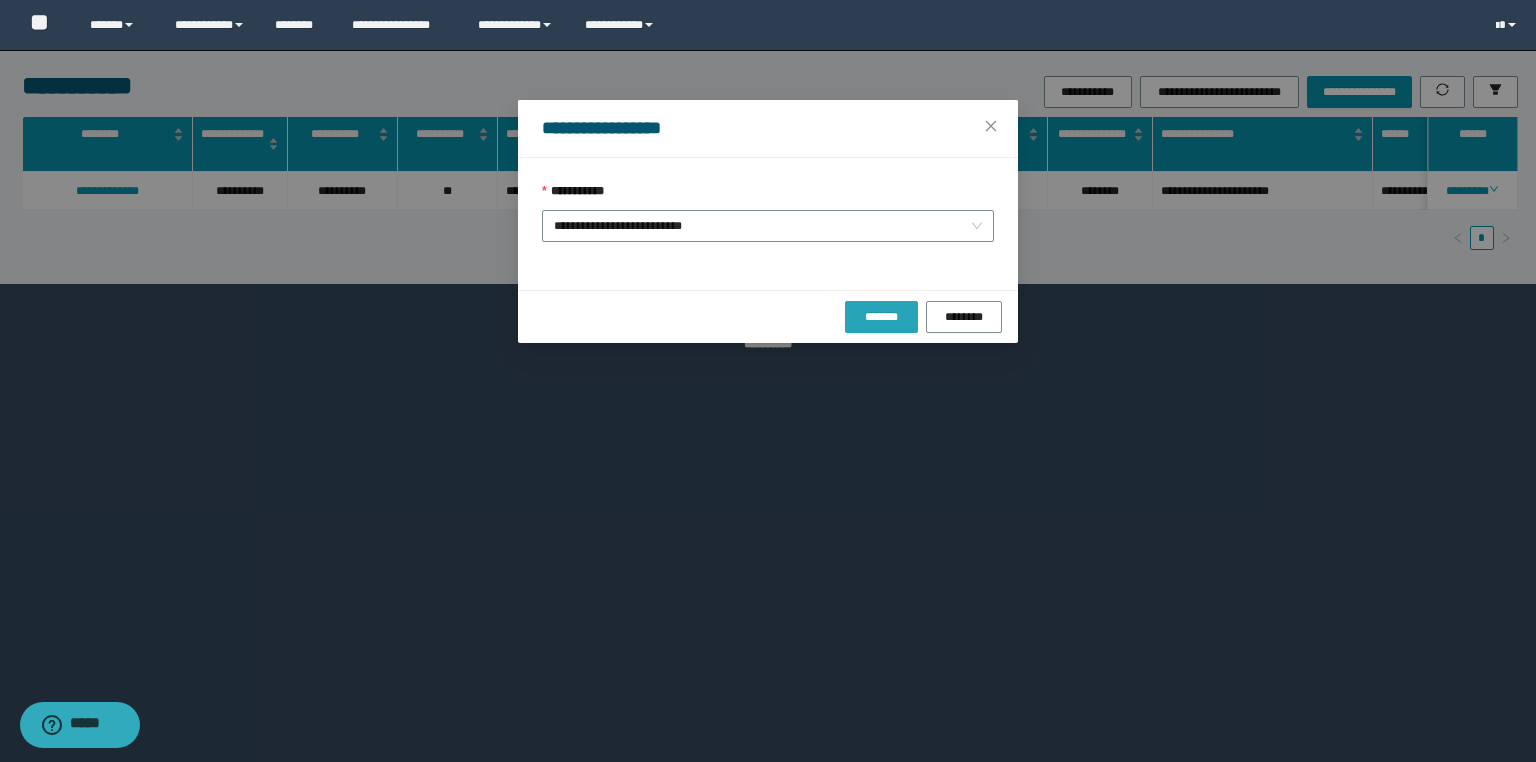 click on "*******" at bounding box center [881, 317] 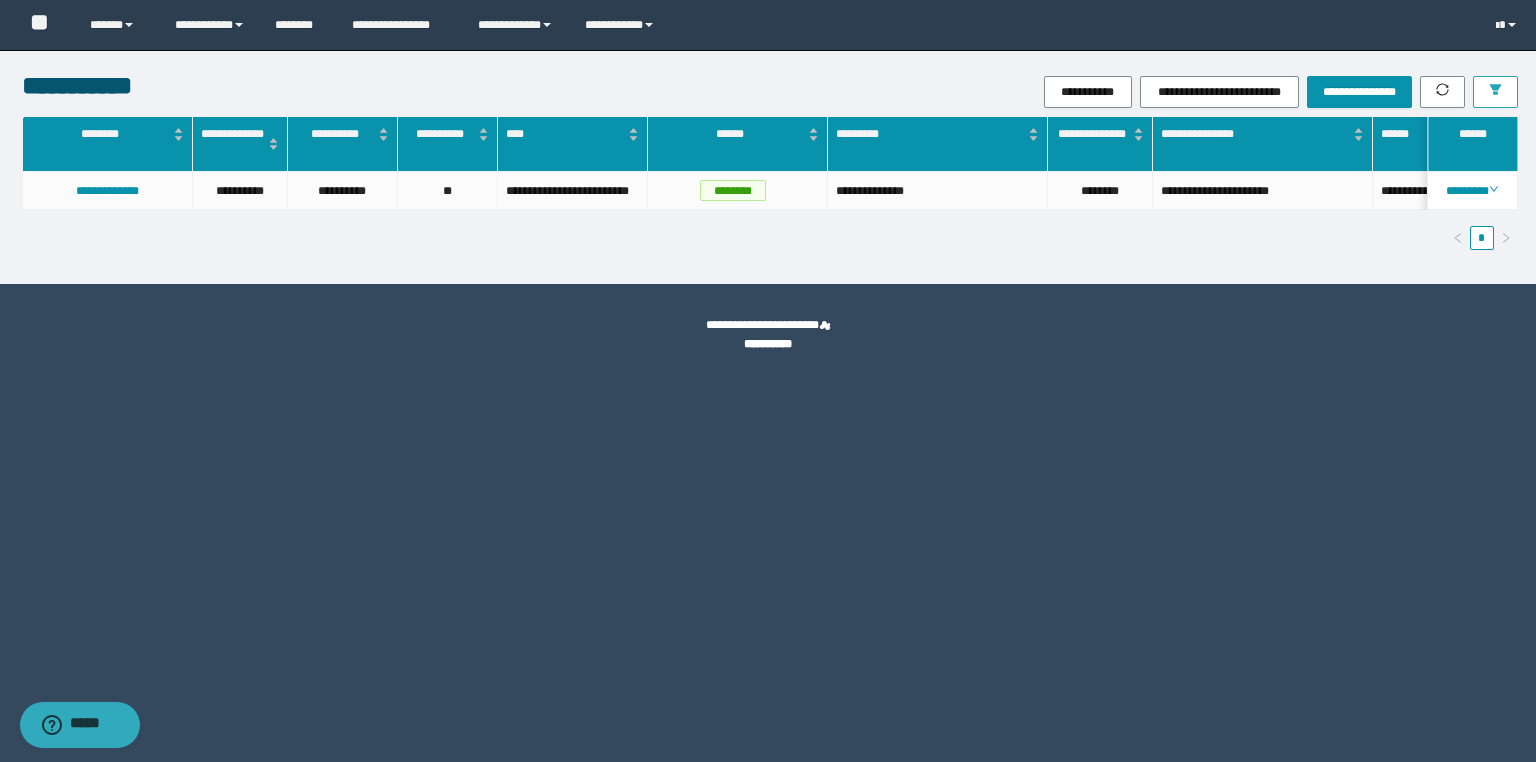 click 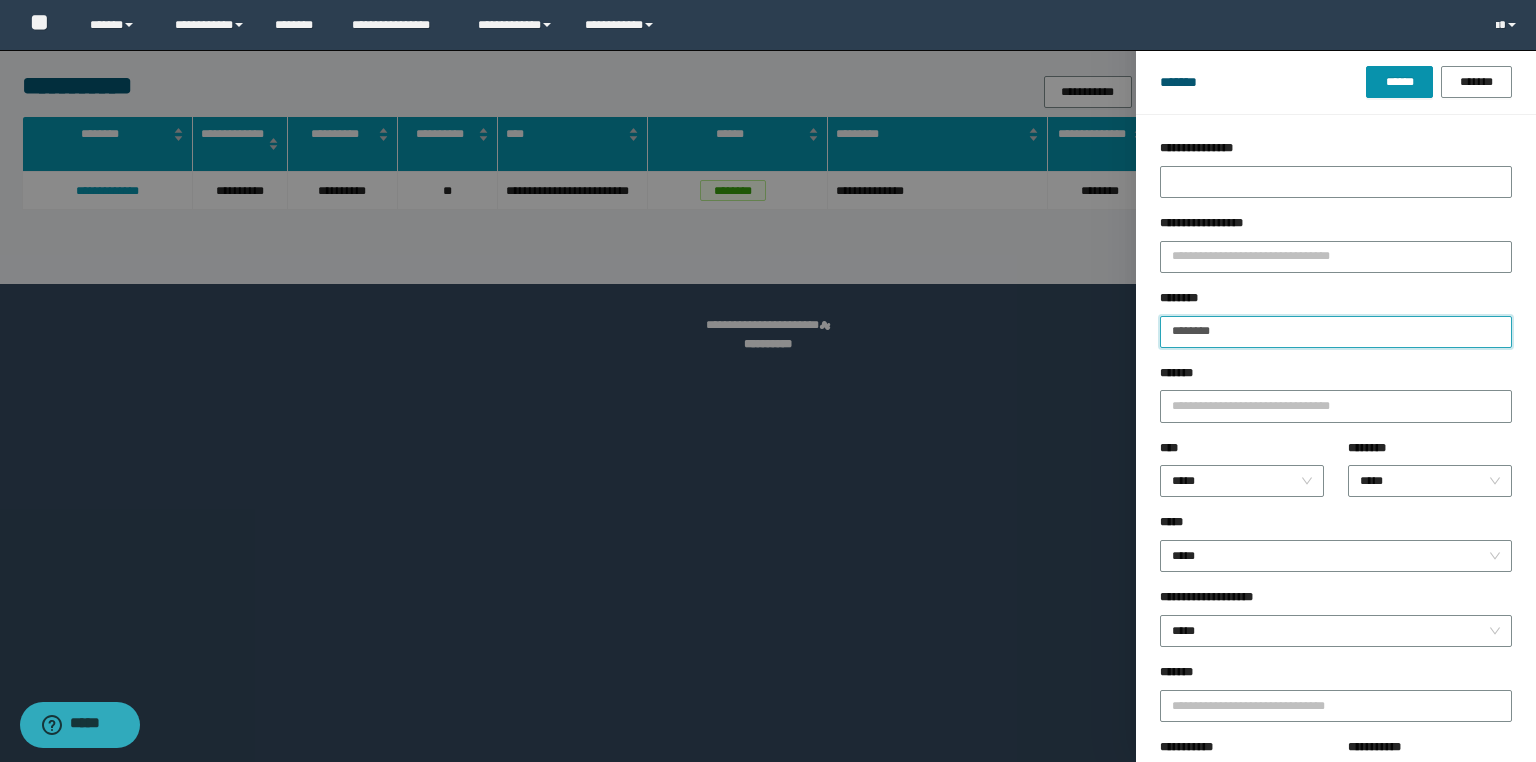 drag, startPoint x: 1283, startPoint y: 325, endPoint x: 917, endPoint y: 335, distance: 366.1366 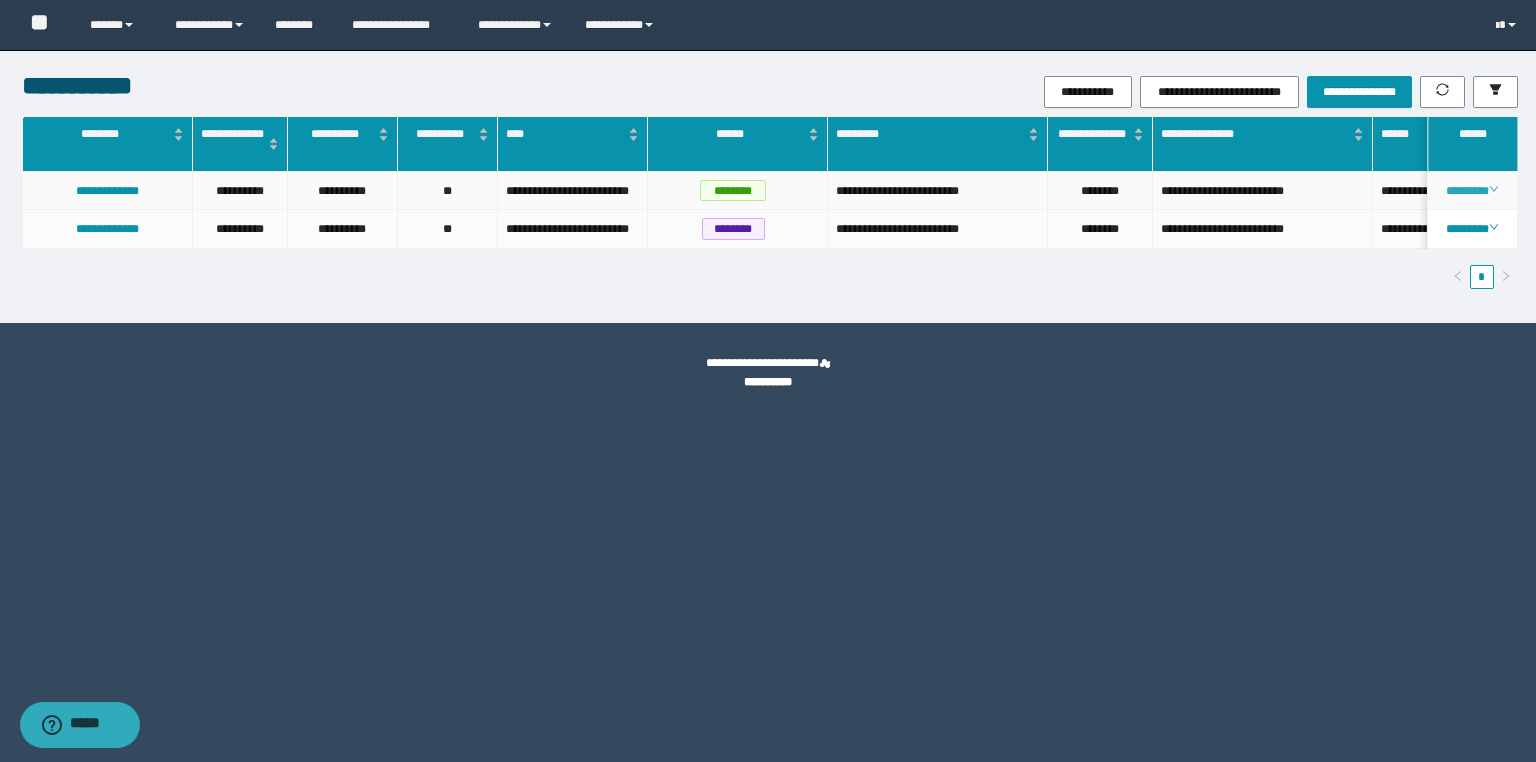 click on "********" at bounding box center (1472, 191) 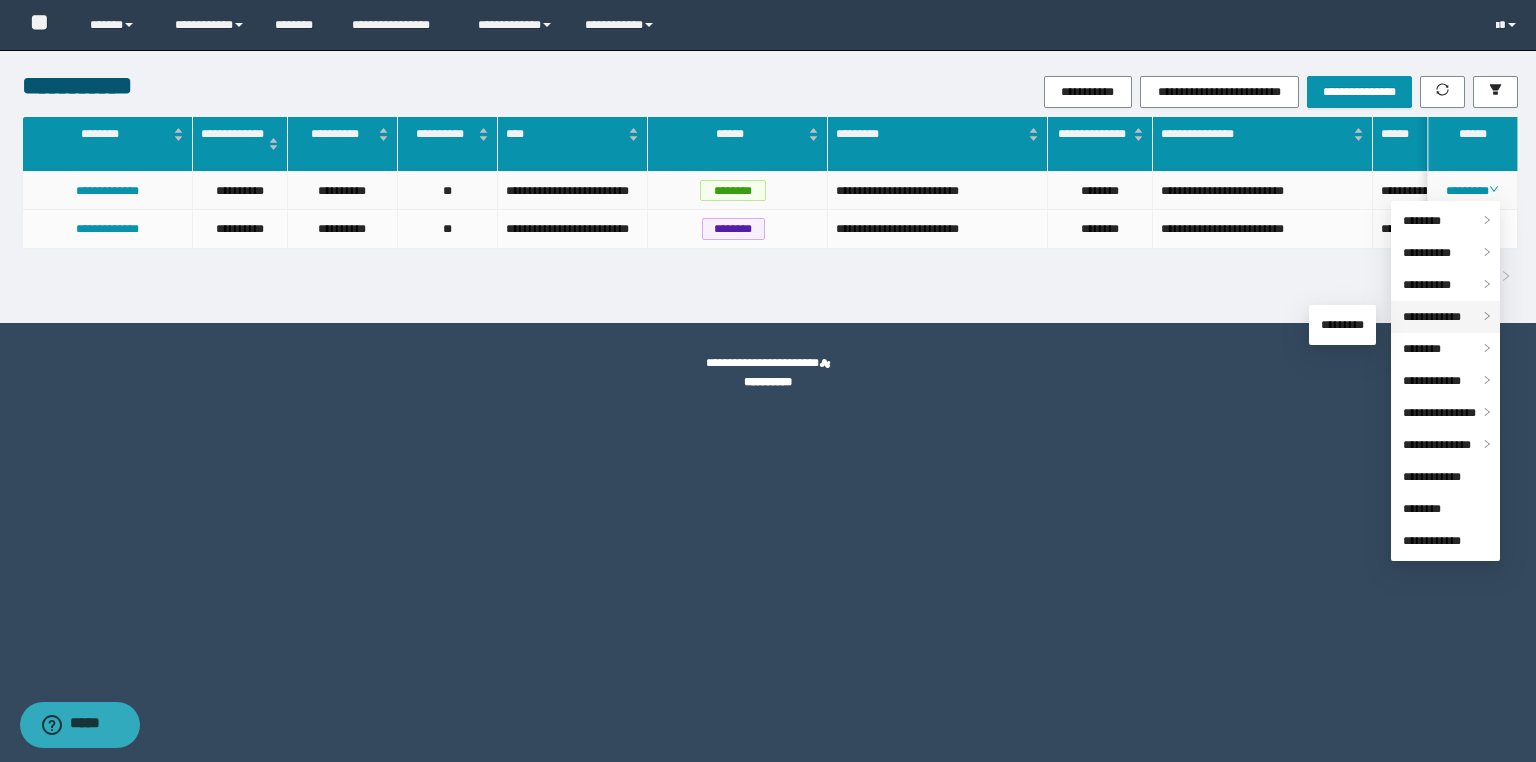 drag, startPoint x: 1439, startPoint y: 316, endPoint x: 1401, endPoint y: 320, distance: 38.209946 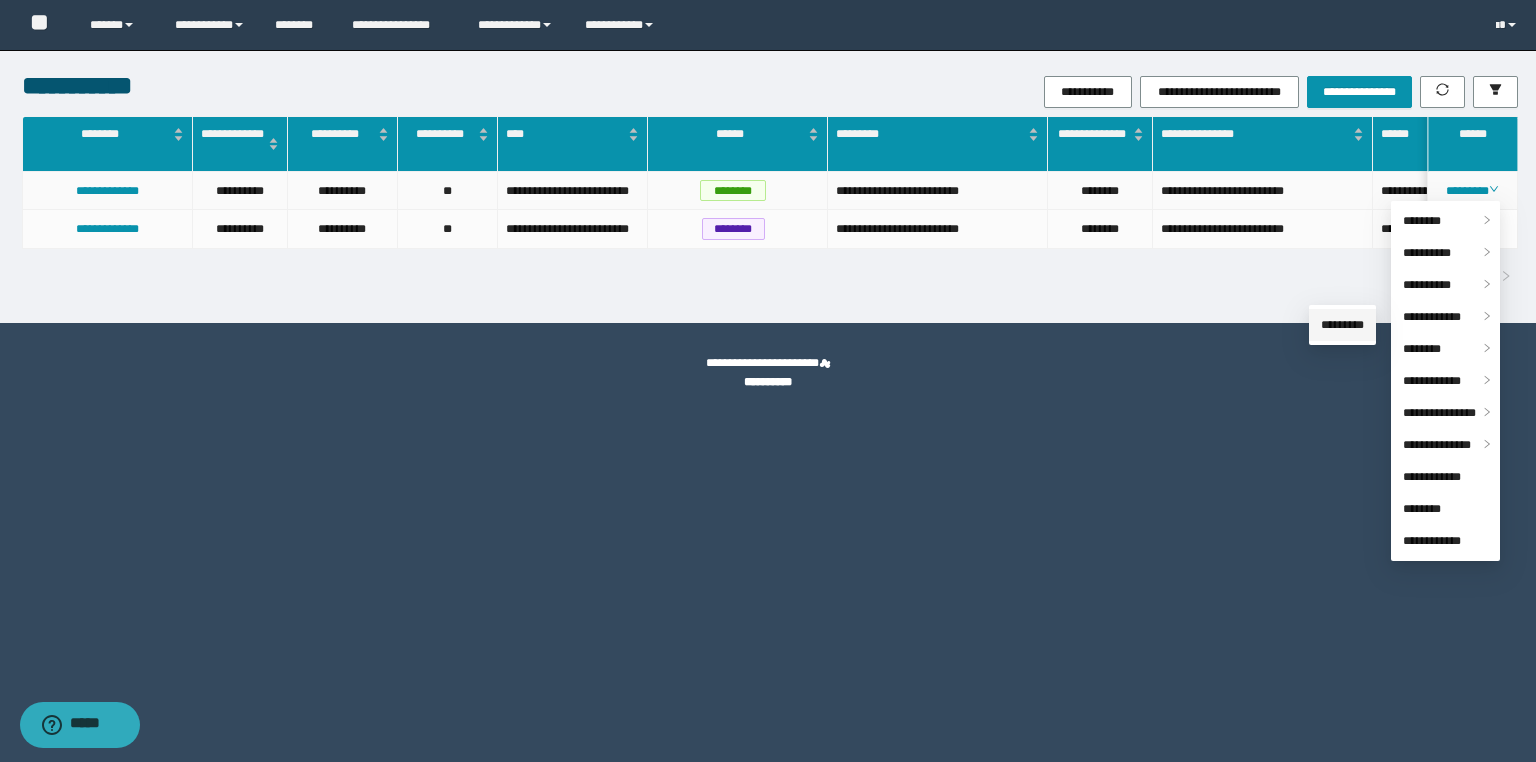 click on "*********" at bounding box center (1342, 325) 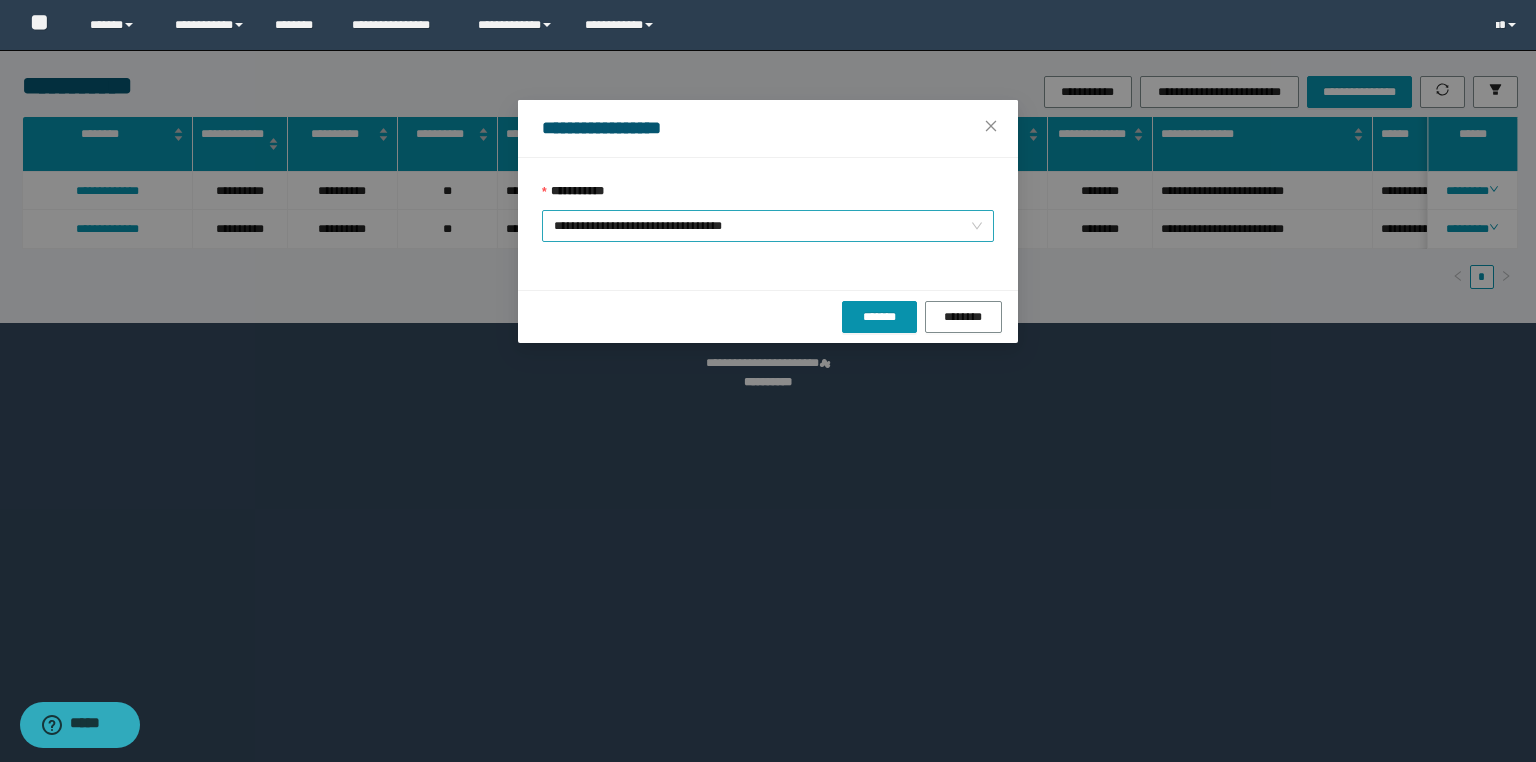click on "**********" at bounding box center (768, 226) 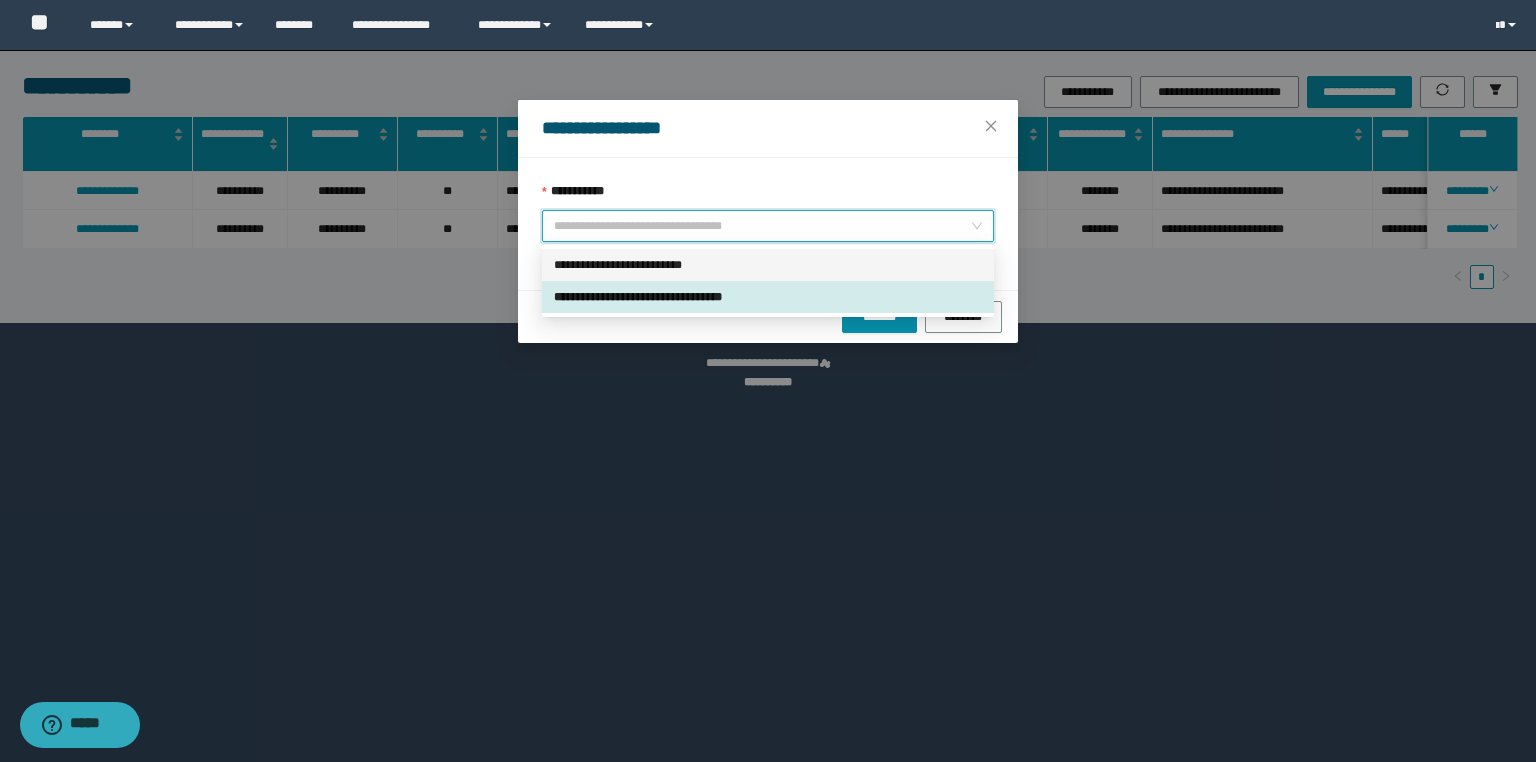 click on "**********" at bounding box center (768, 265) 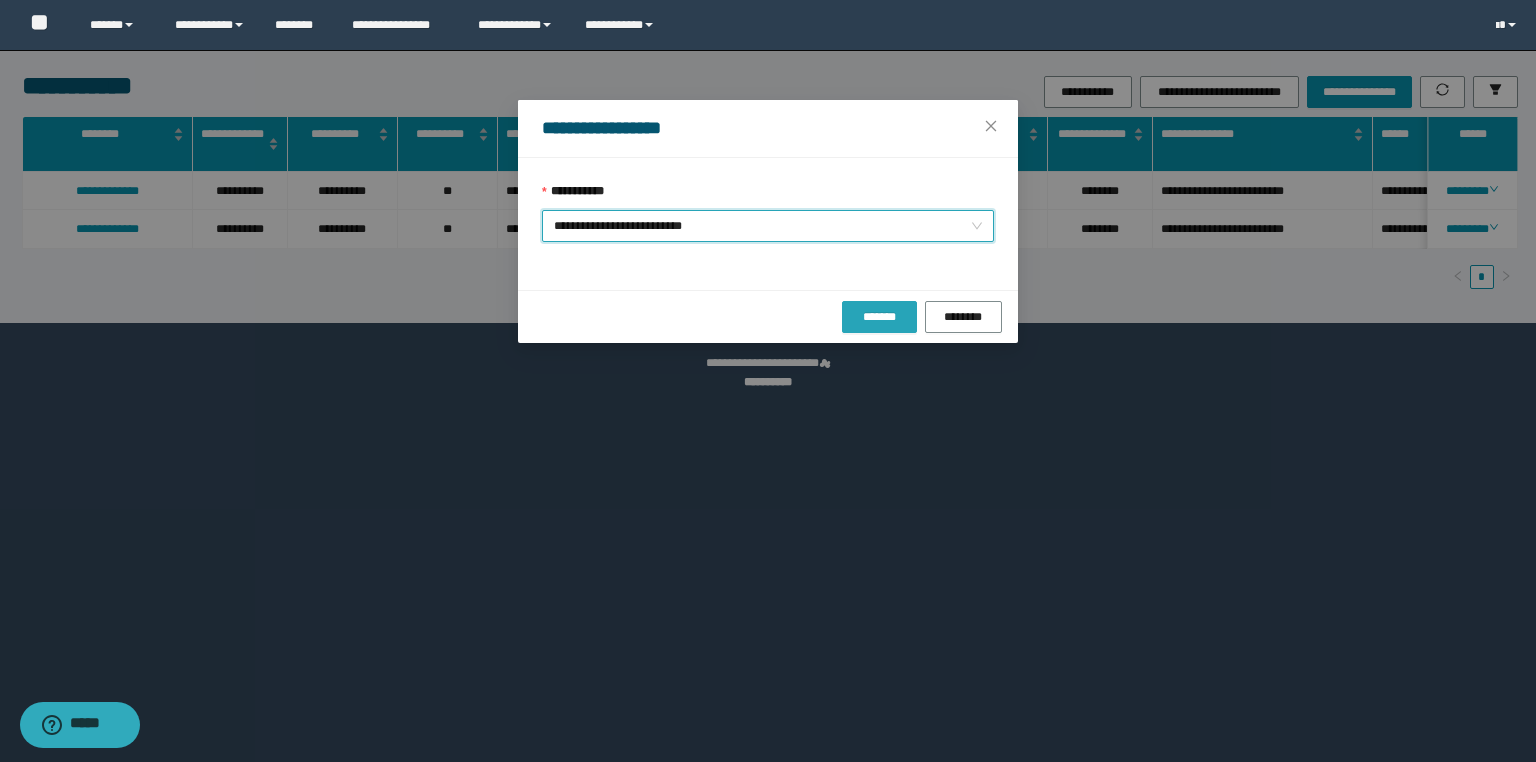 click on "*******" at bounding box center [879, 317] 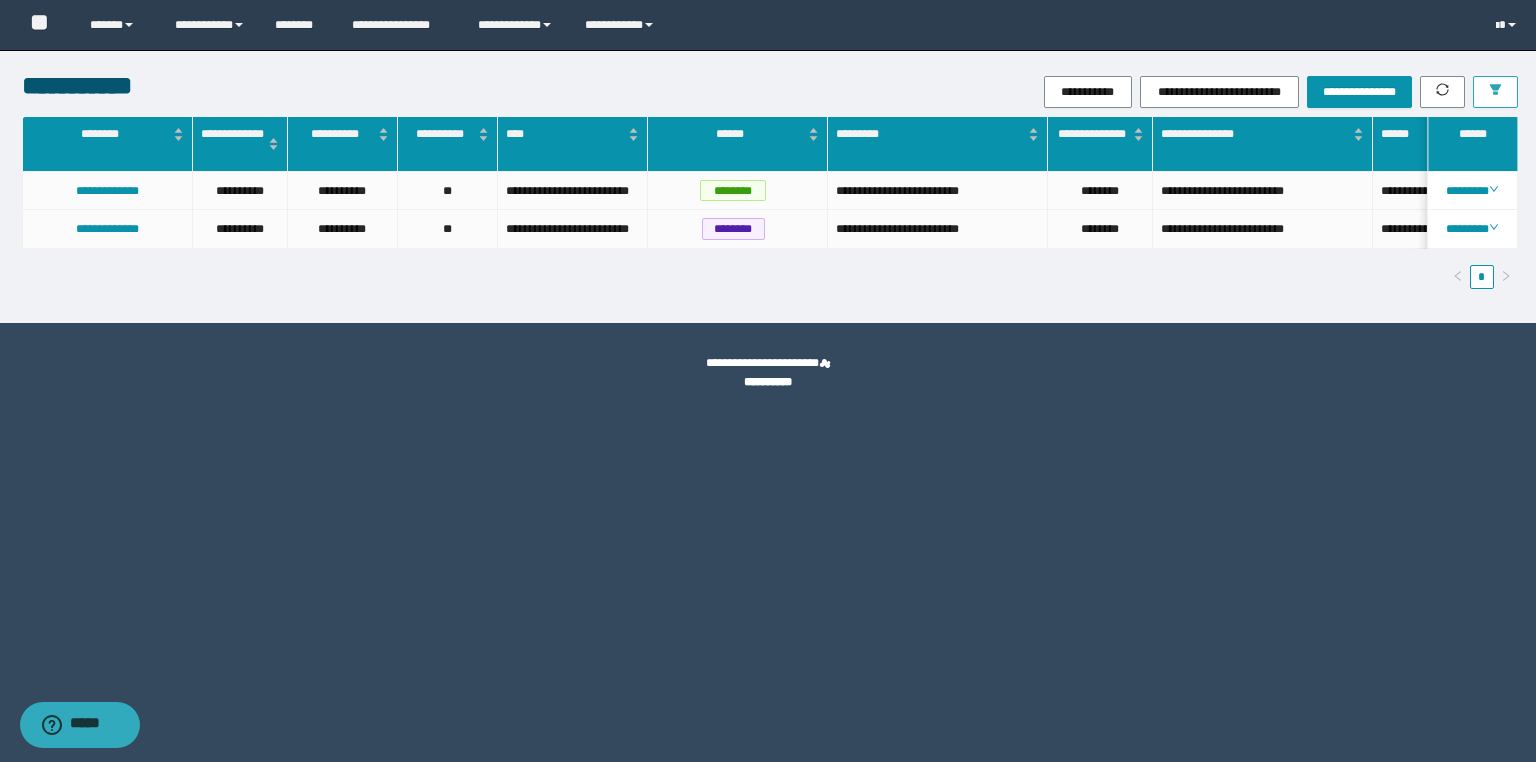click 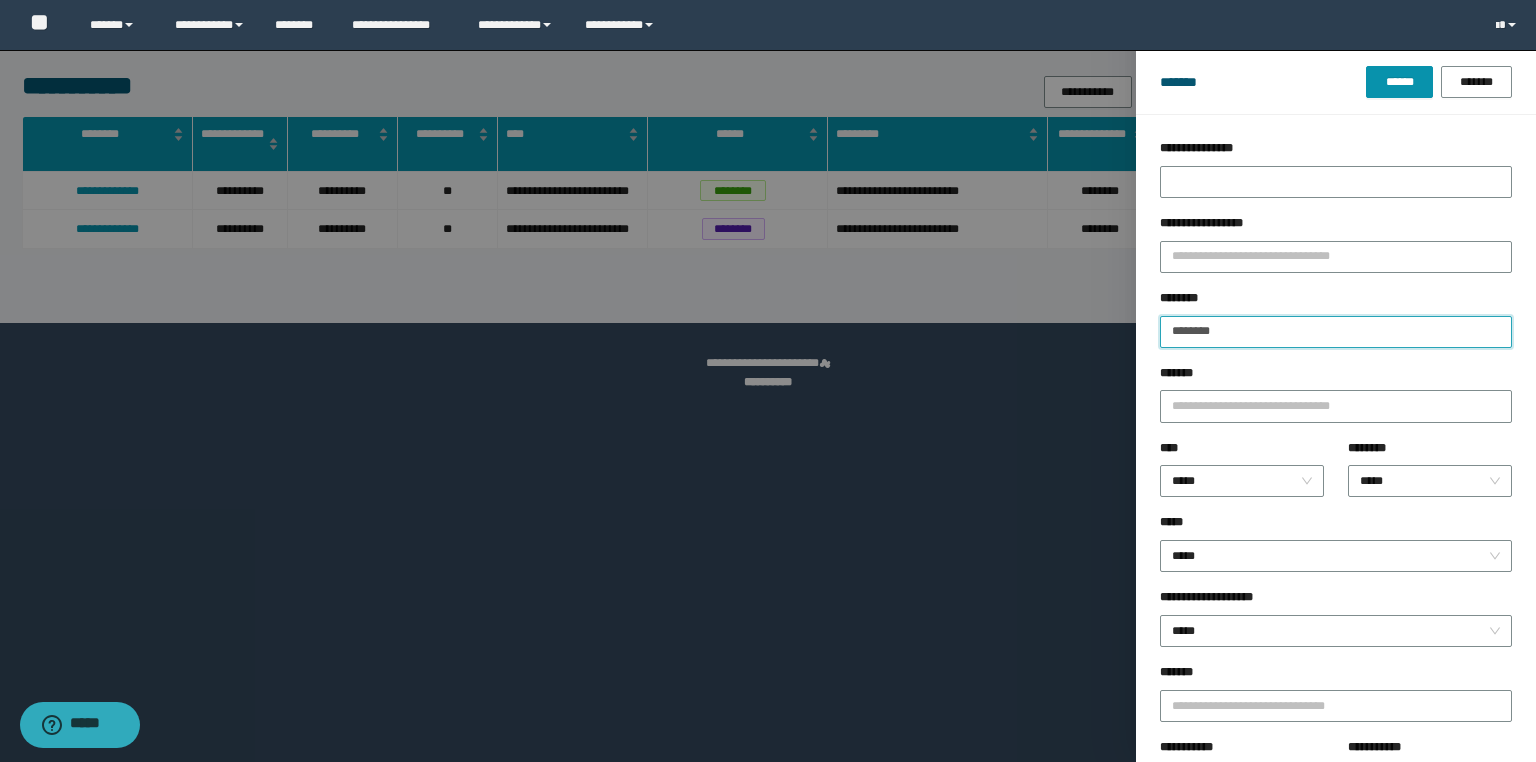 drag, startPoint x: 1245, startPoint y: 327, endPoint x: 1006, endPoint y: 332, distance: 239.05229 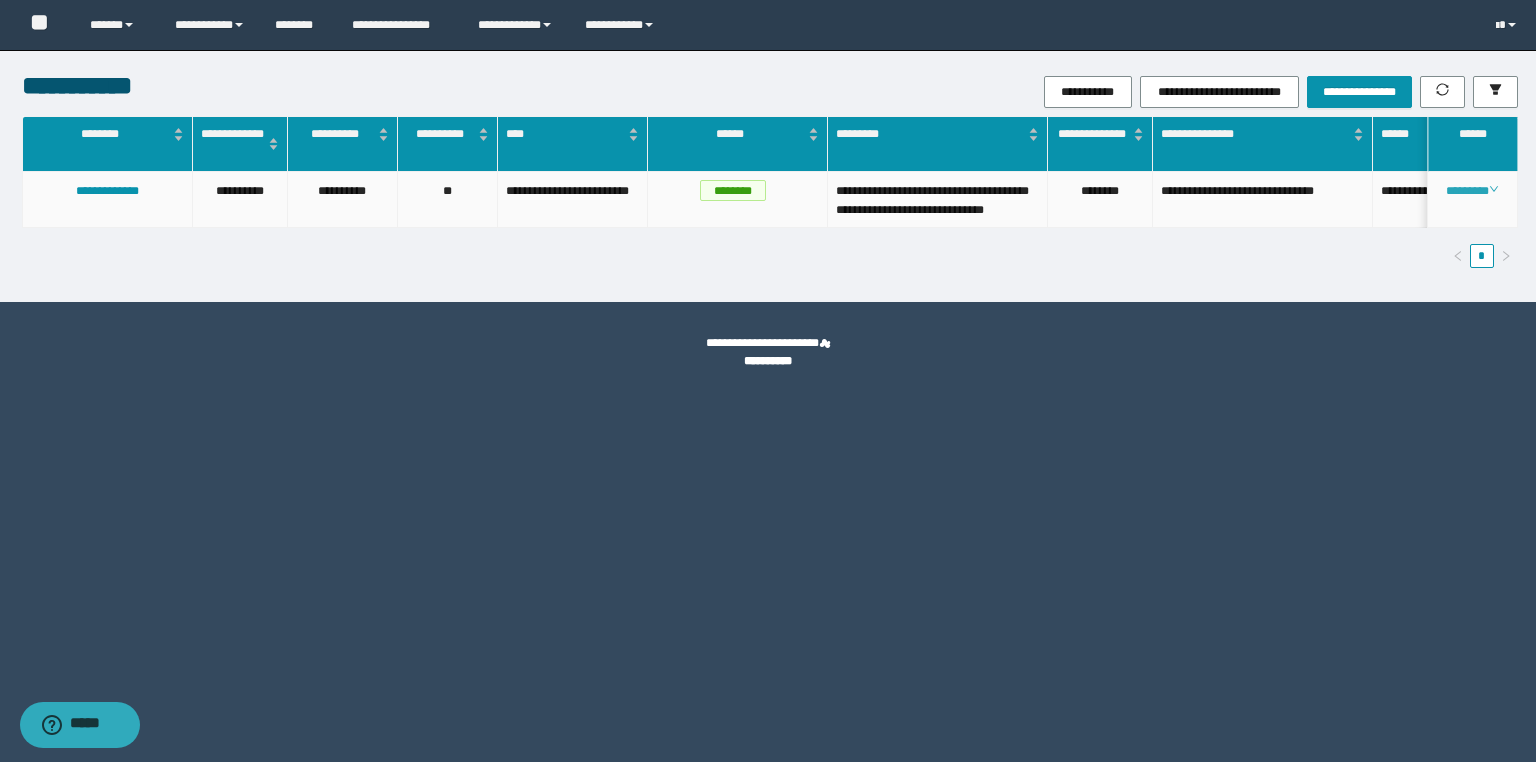 click on "********" at bounding box center [1472, 191] 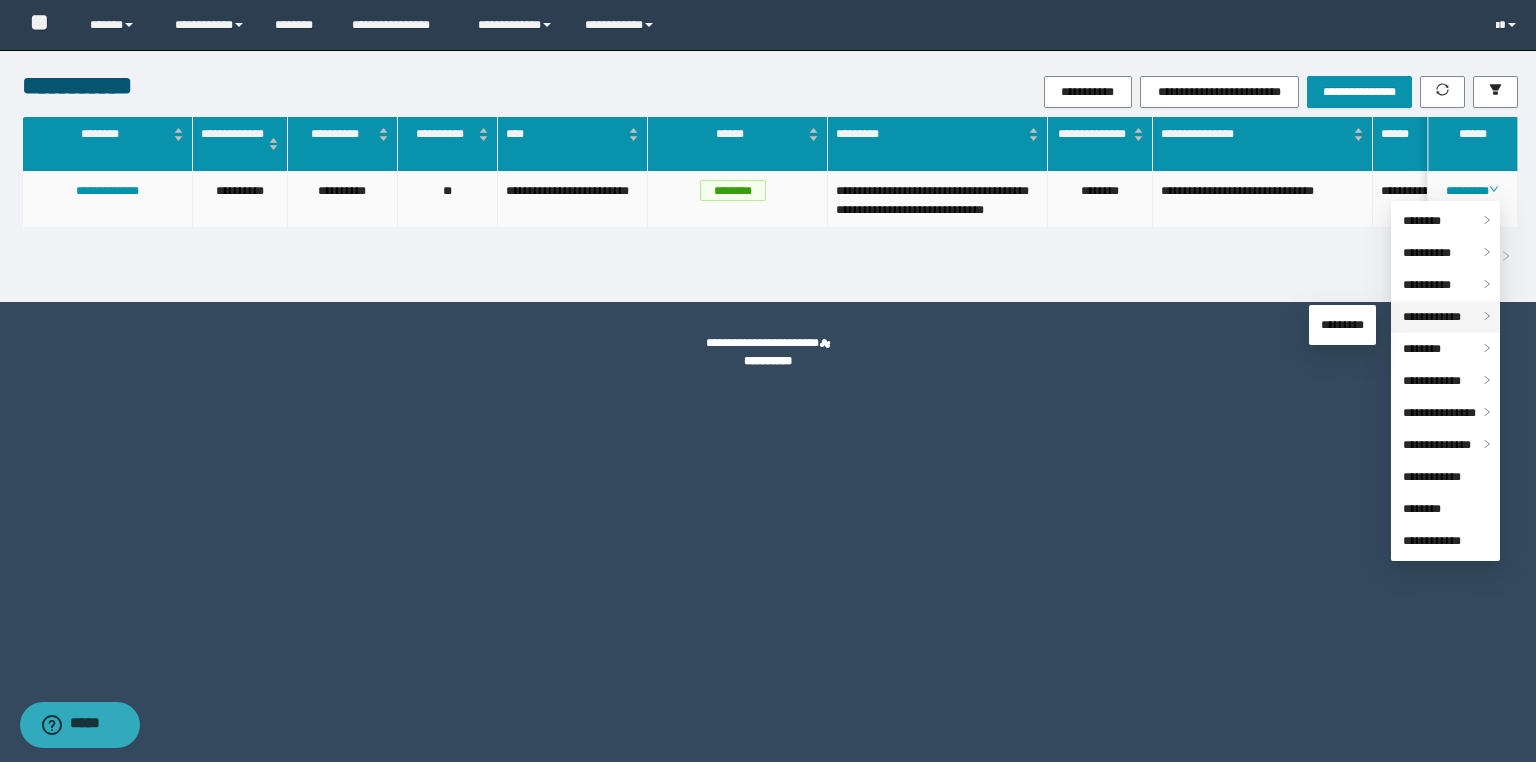 click on "**********" at bounding box center [1432, 317] 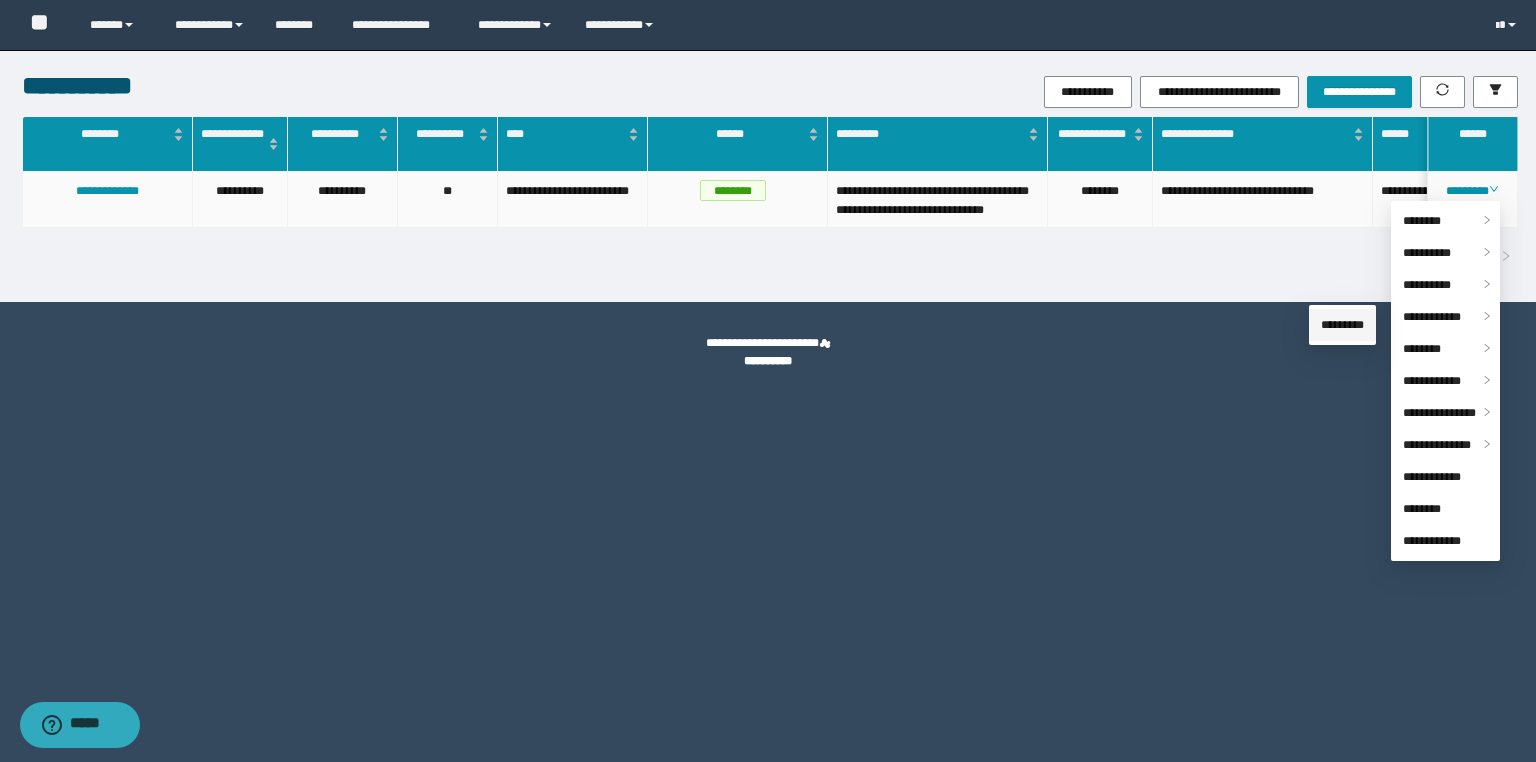 click on "*********" at bounding box center [1342, 325] 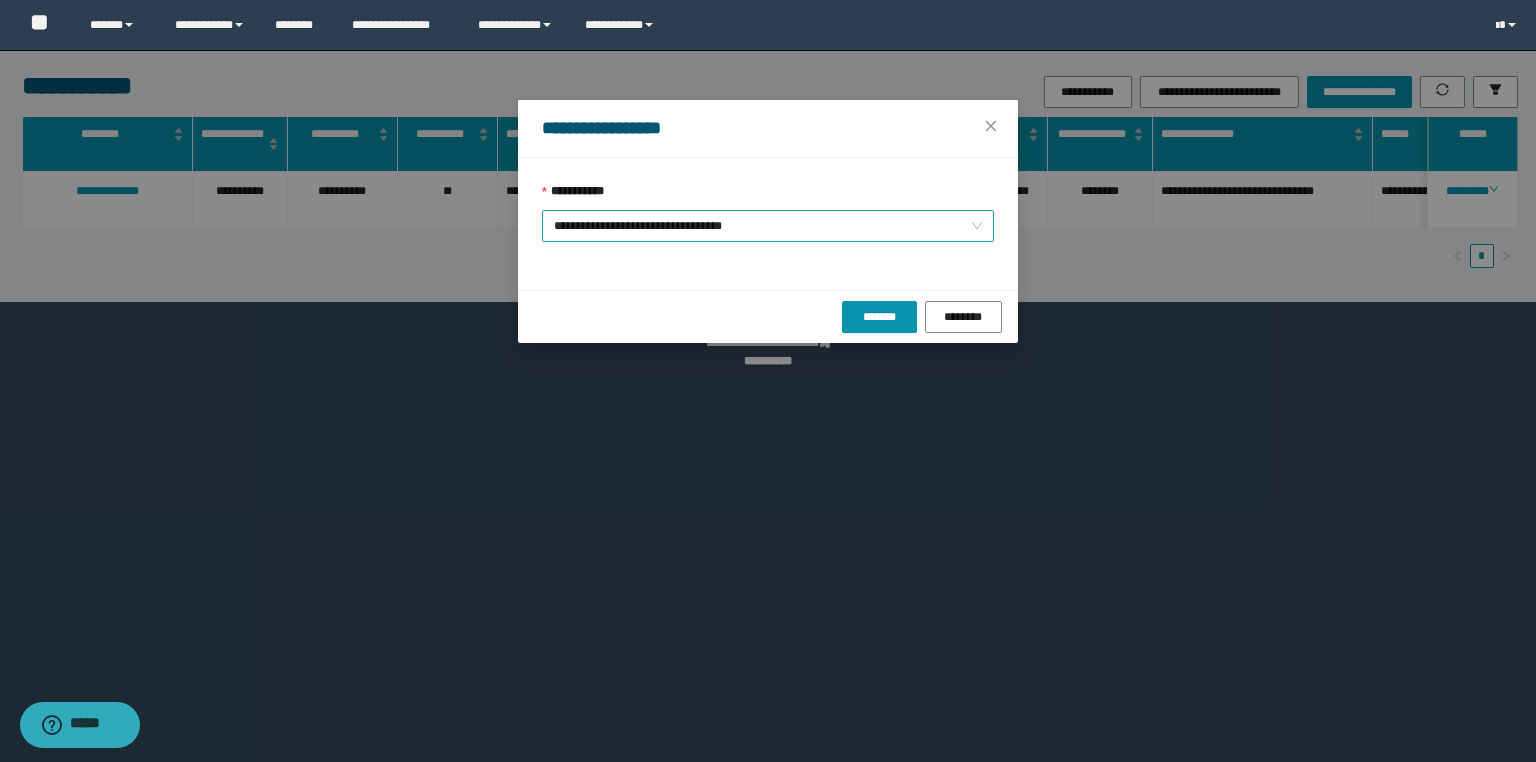 click on "**********" at bounding box center [768, 226] 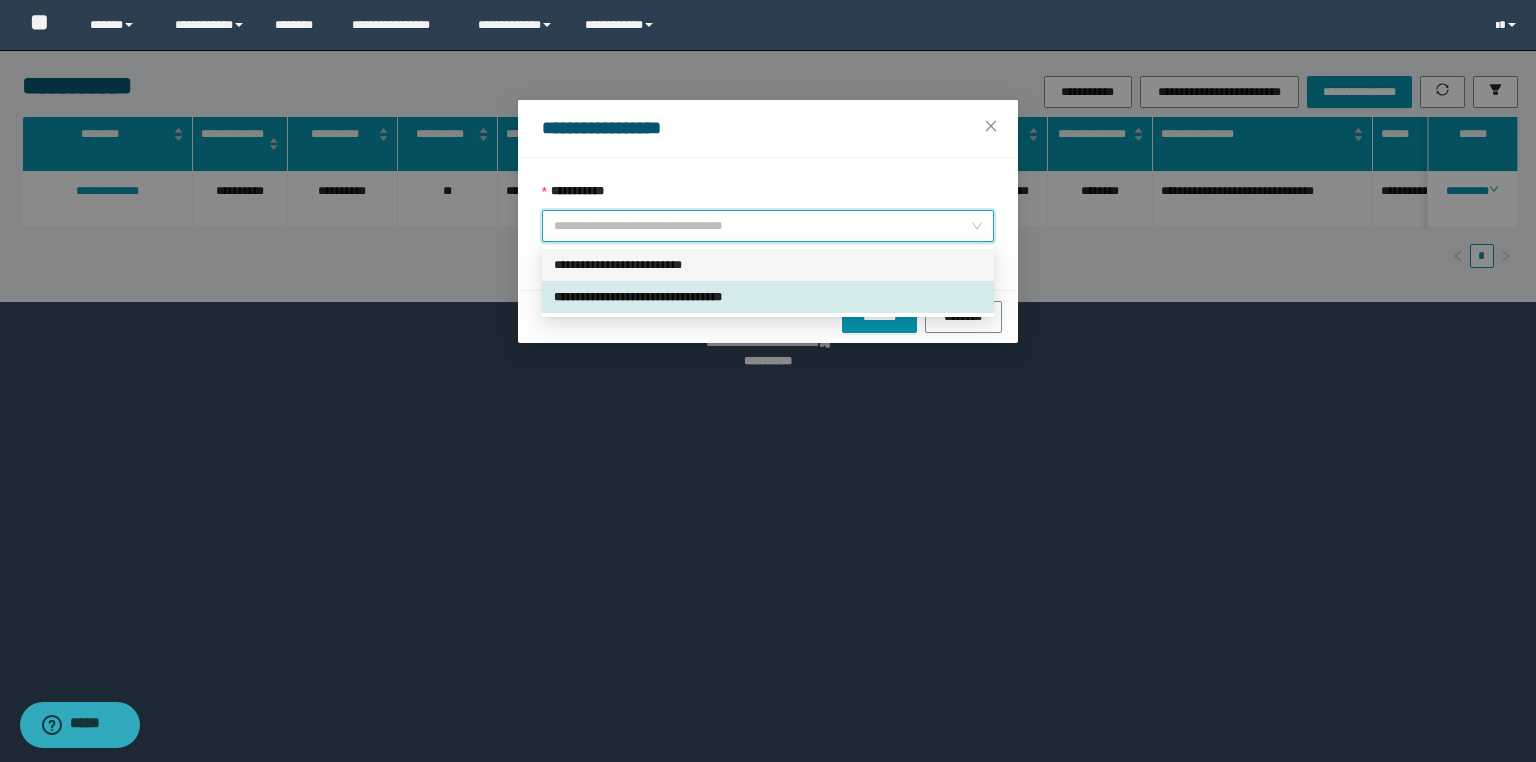 drag, startPoint x: 642, startPoint y: 255, endPoint x: 748, endPoint y: 283, distance: 109.63576 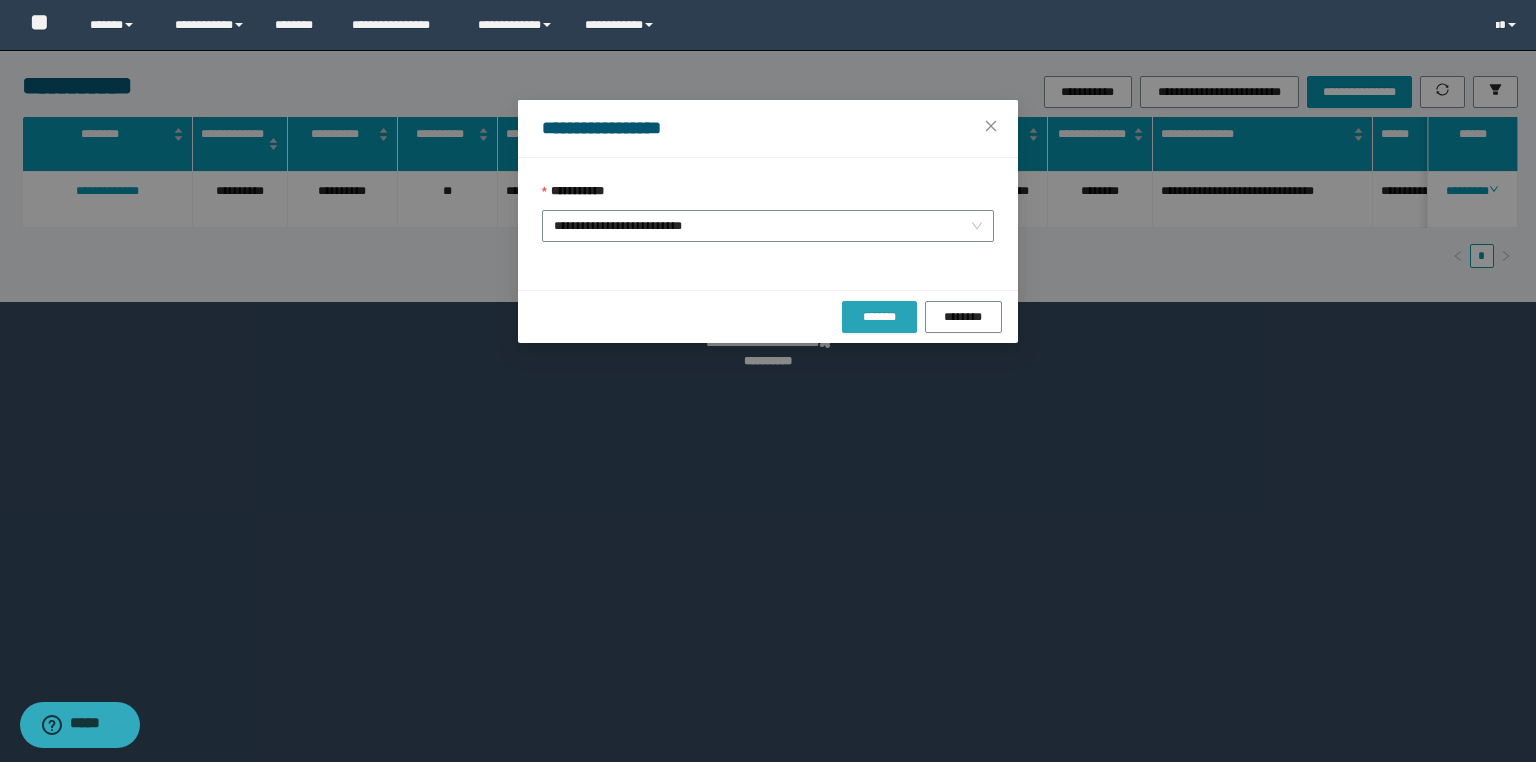 click on "*******" at bounding box center (879, 317) 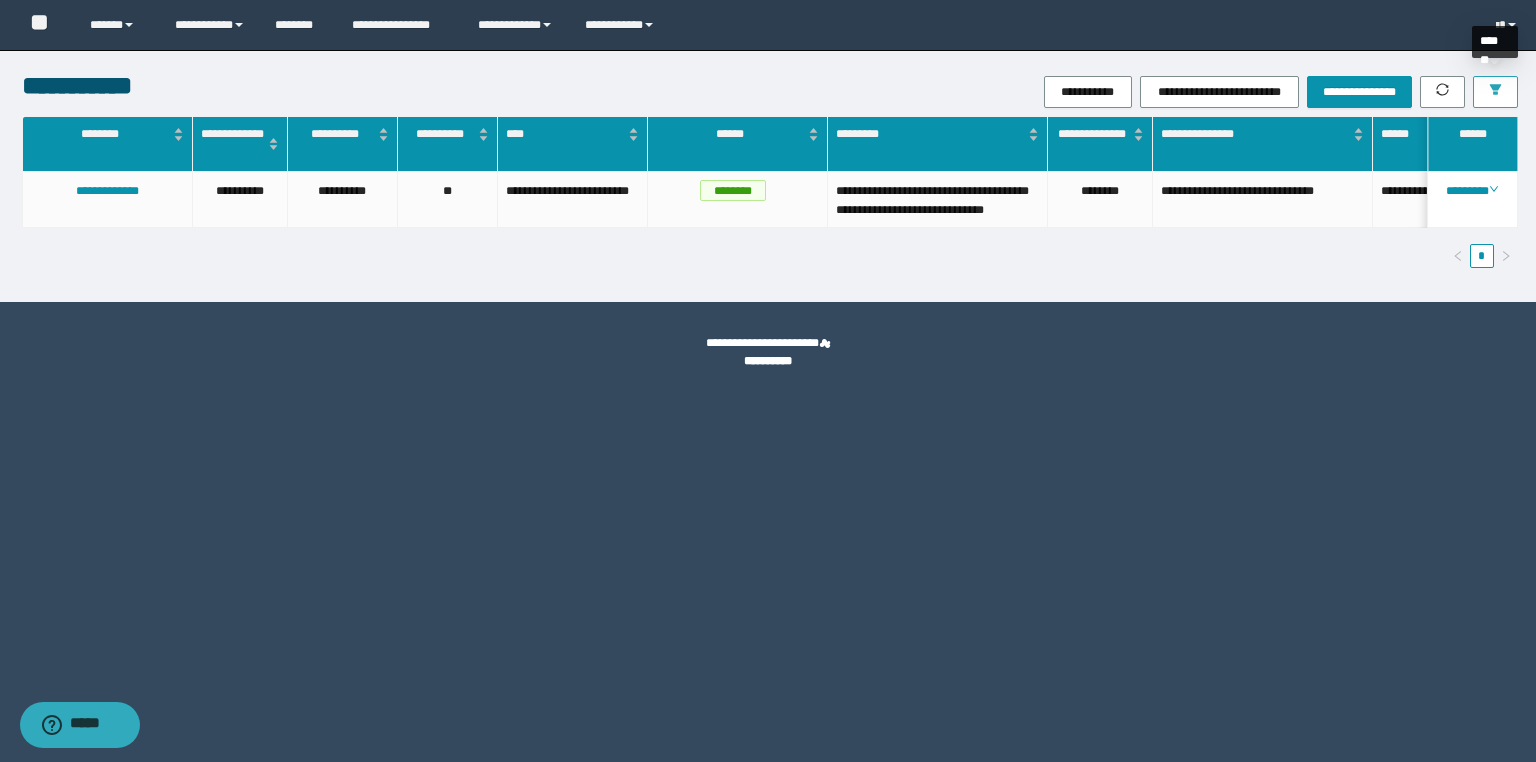 click at bounding box center (1495, 92) 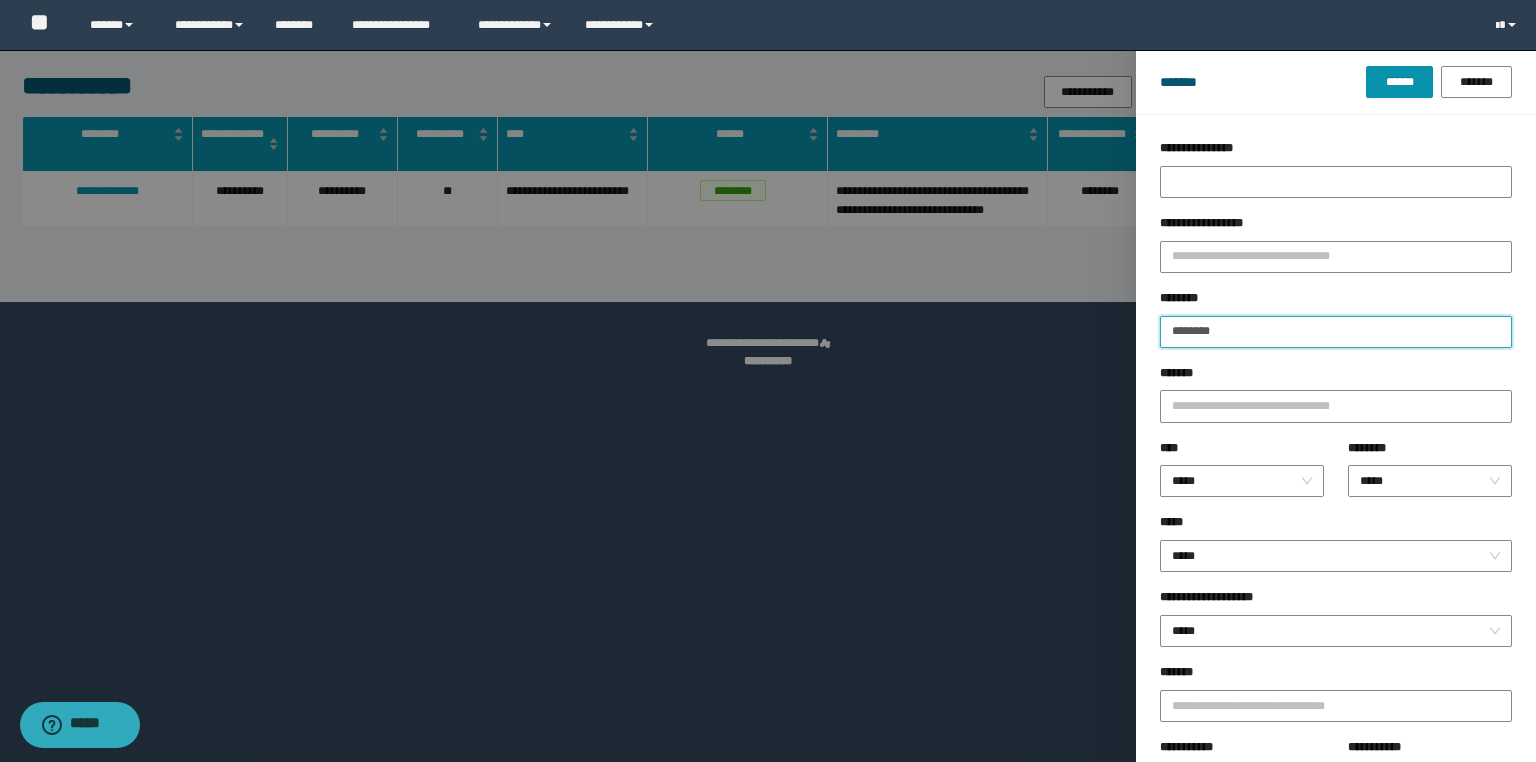 drag, startPoint x: 1272, startPoint y: 336, endPoint x: 1064, endPoint y: 353, distance: 208.69356 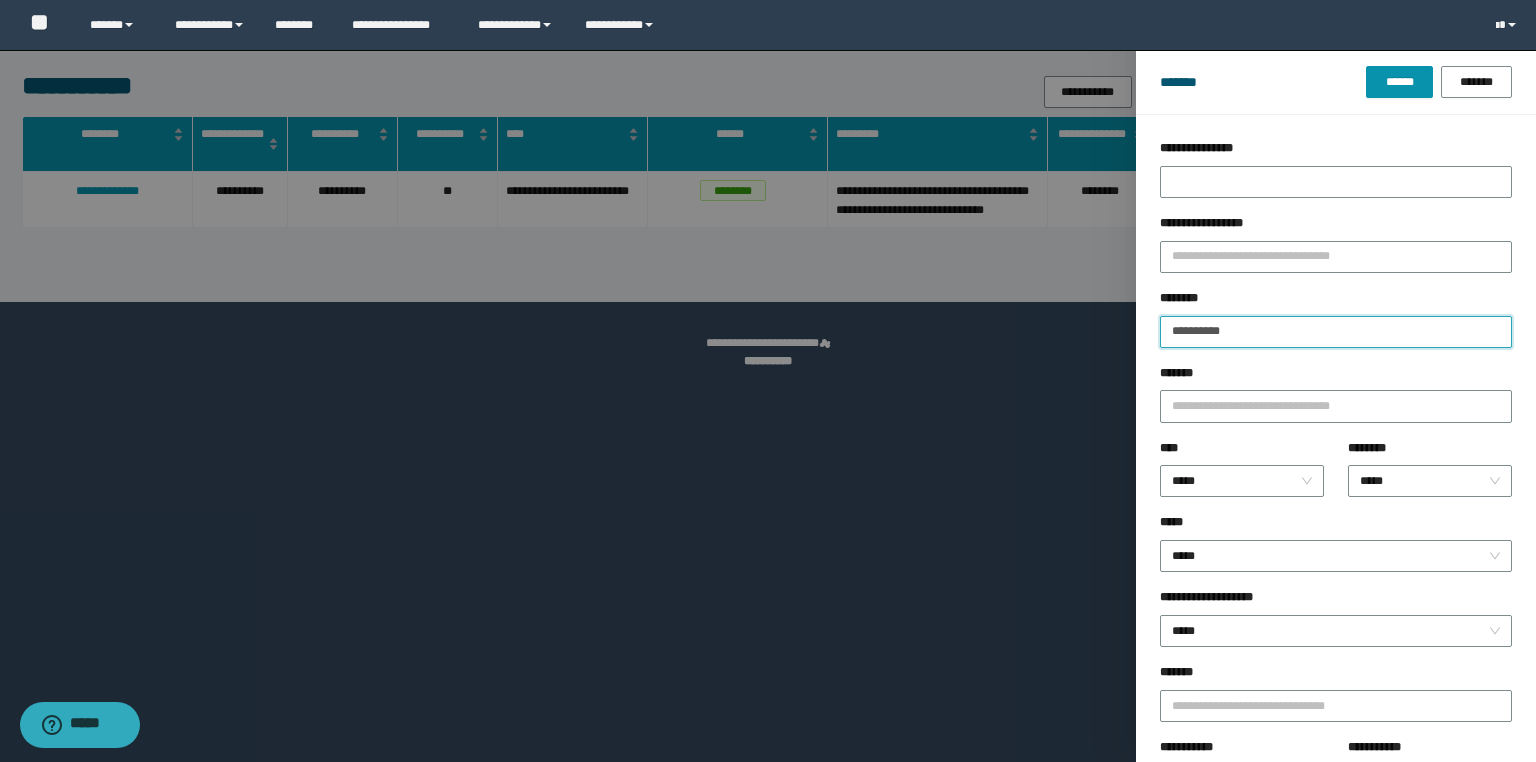 click on "******" at bounding box center [1399, 82] 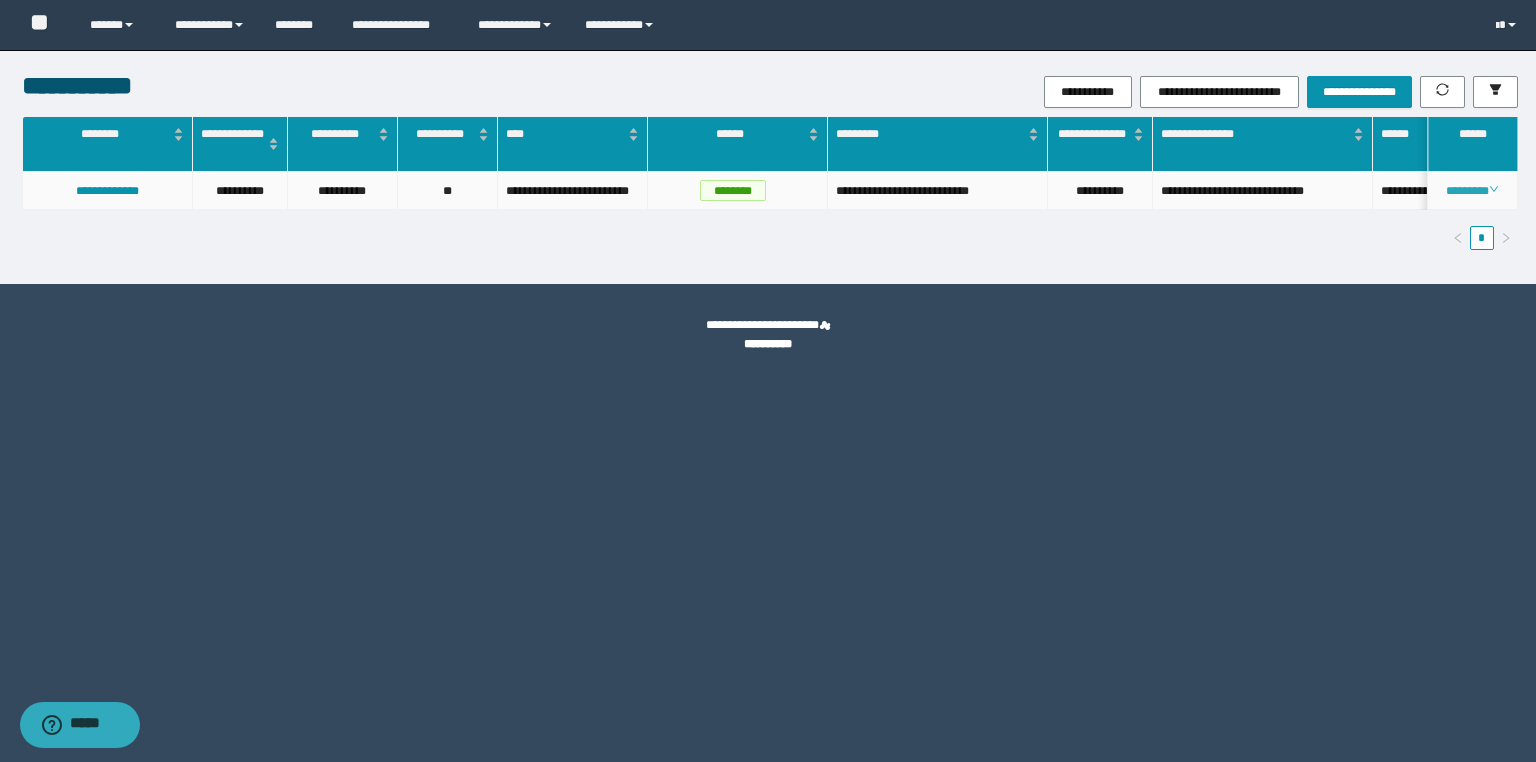 click on "********" at bounding box center (1472, 191) 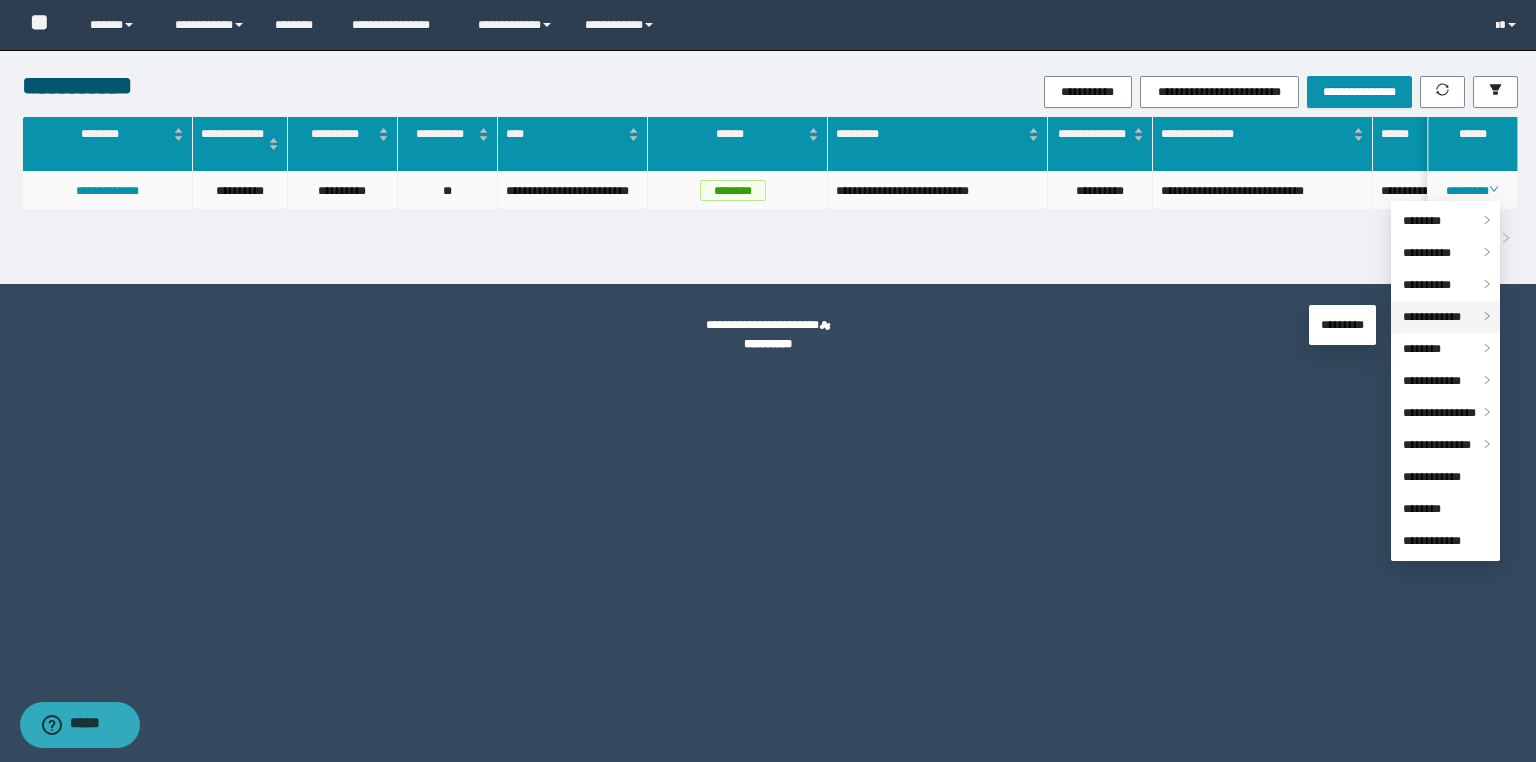drag, startPoint x: 1434, startPoint y: 308, endPoint x: 1409, endPoint y: 314, distance: 25.70992 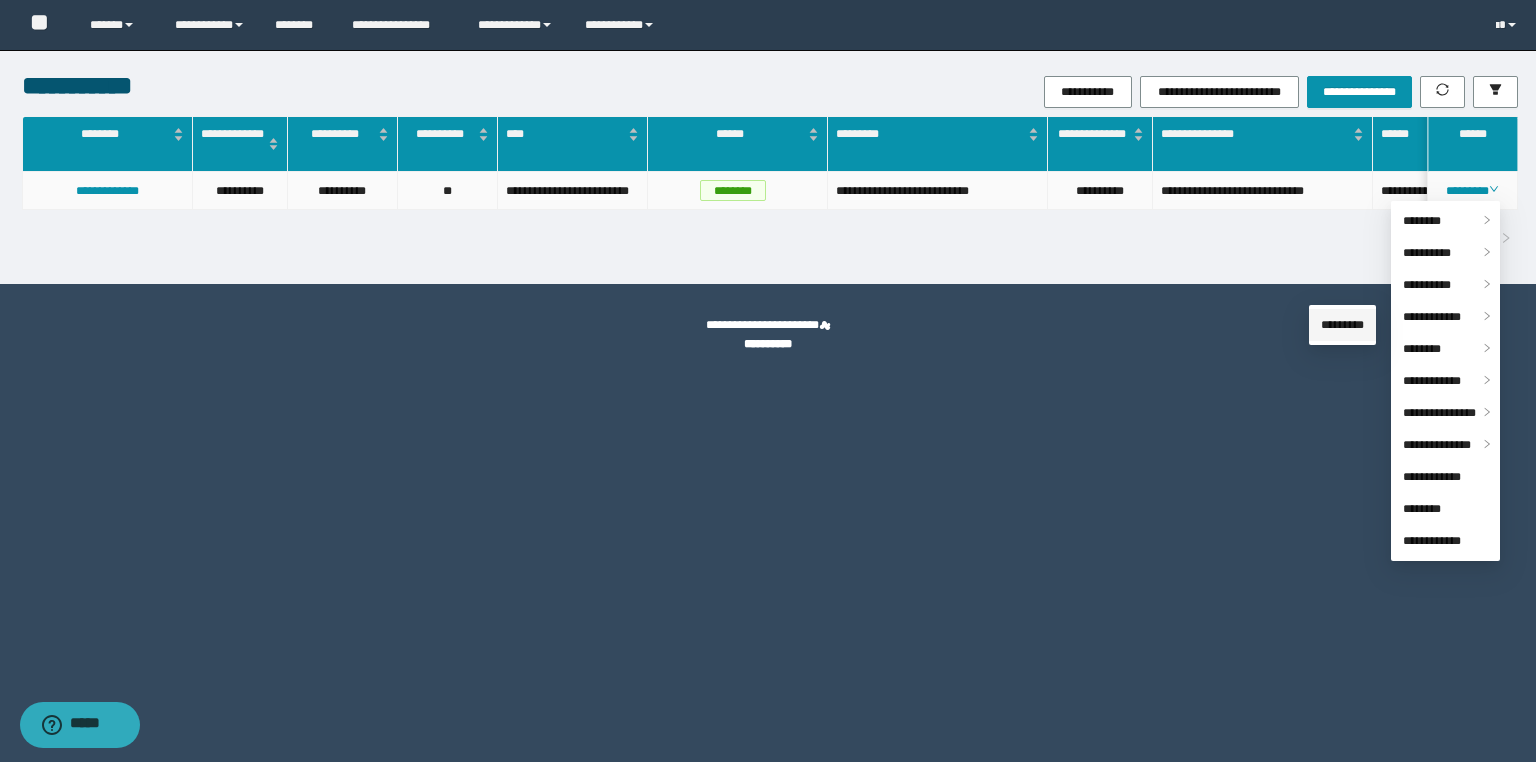 click on "*********" at bounding box center [1342, 325] 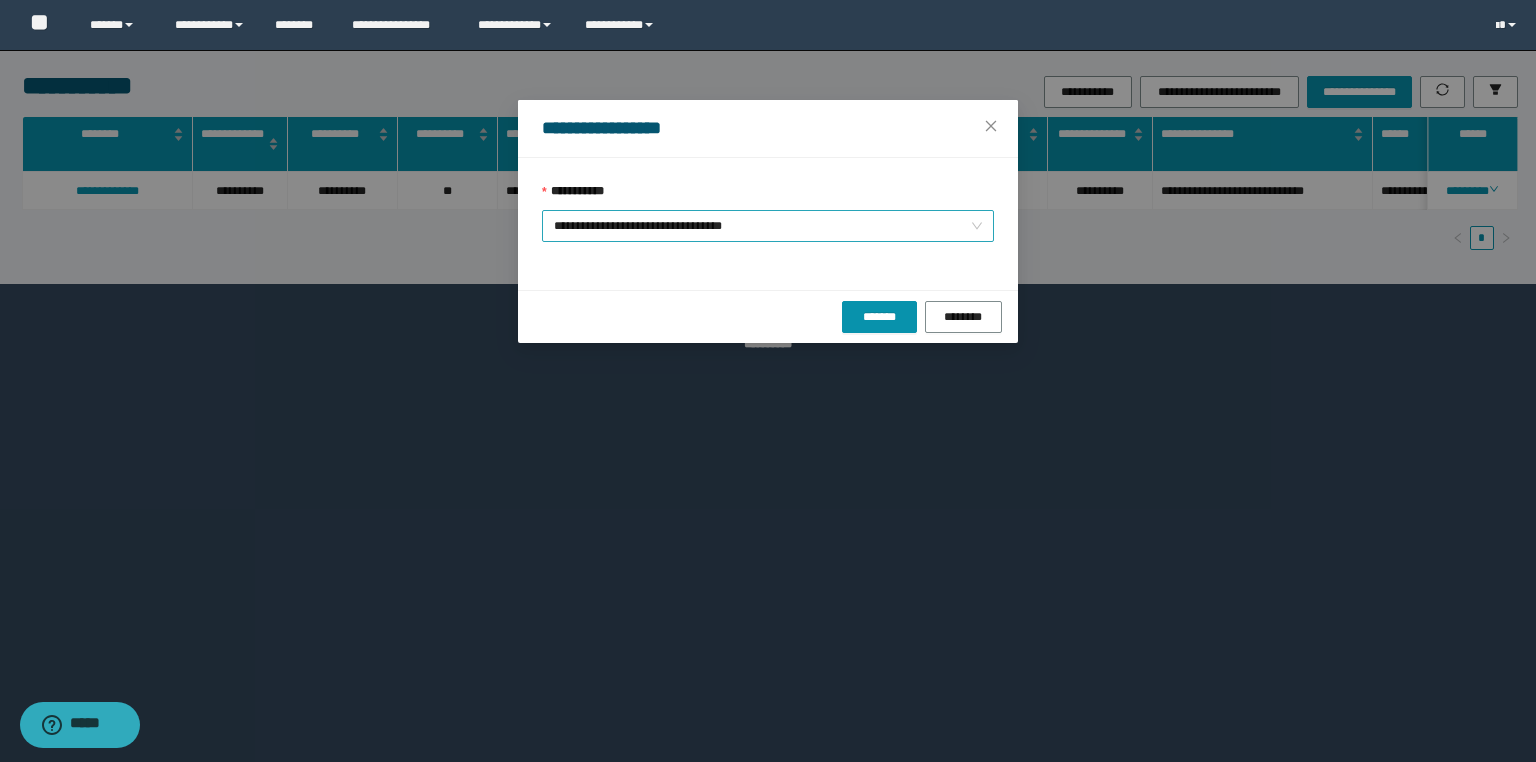 click on "**********" at bounding box center [768, 226] 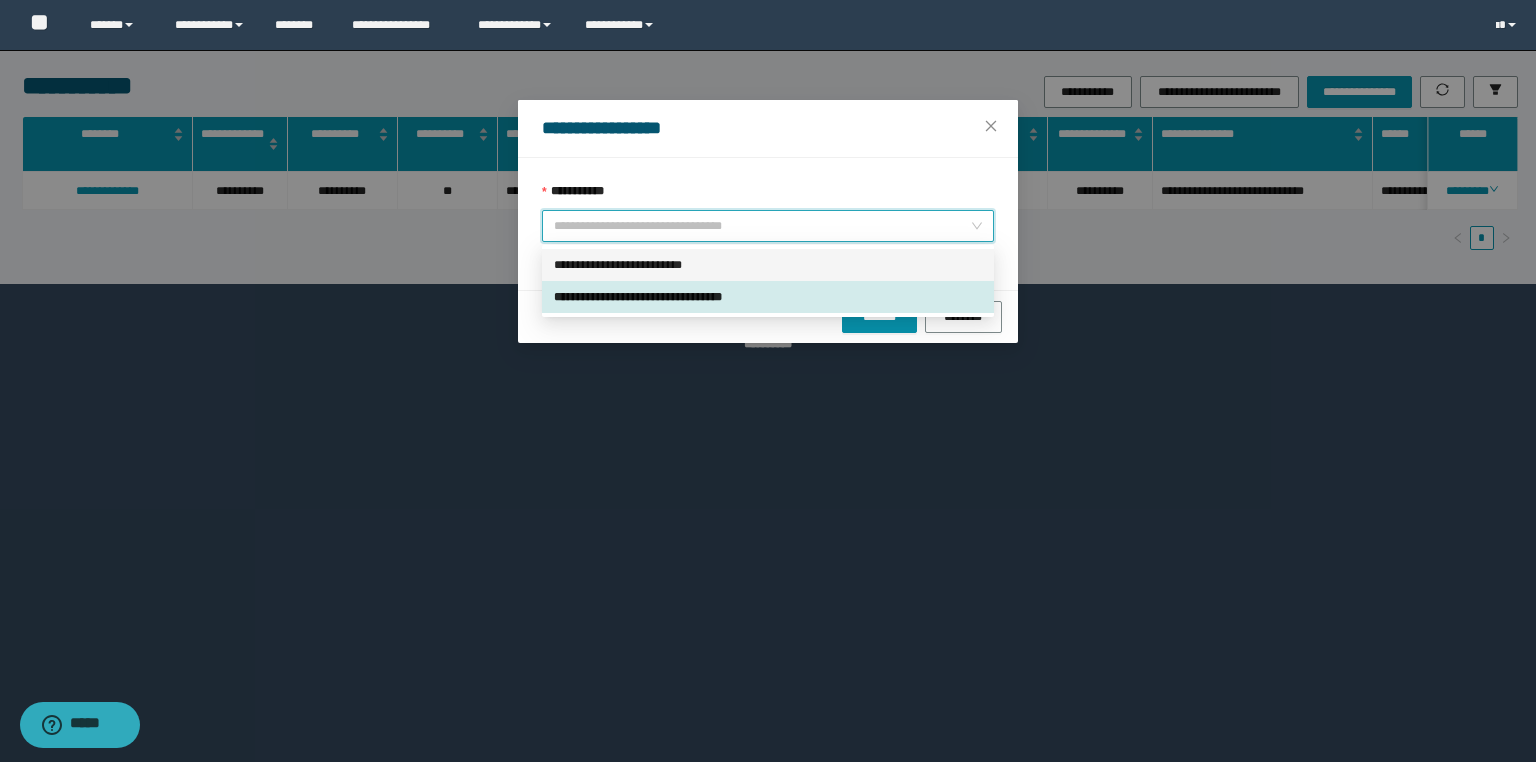 click on "**********" at bounding box center (768, 265) 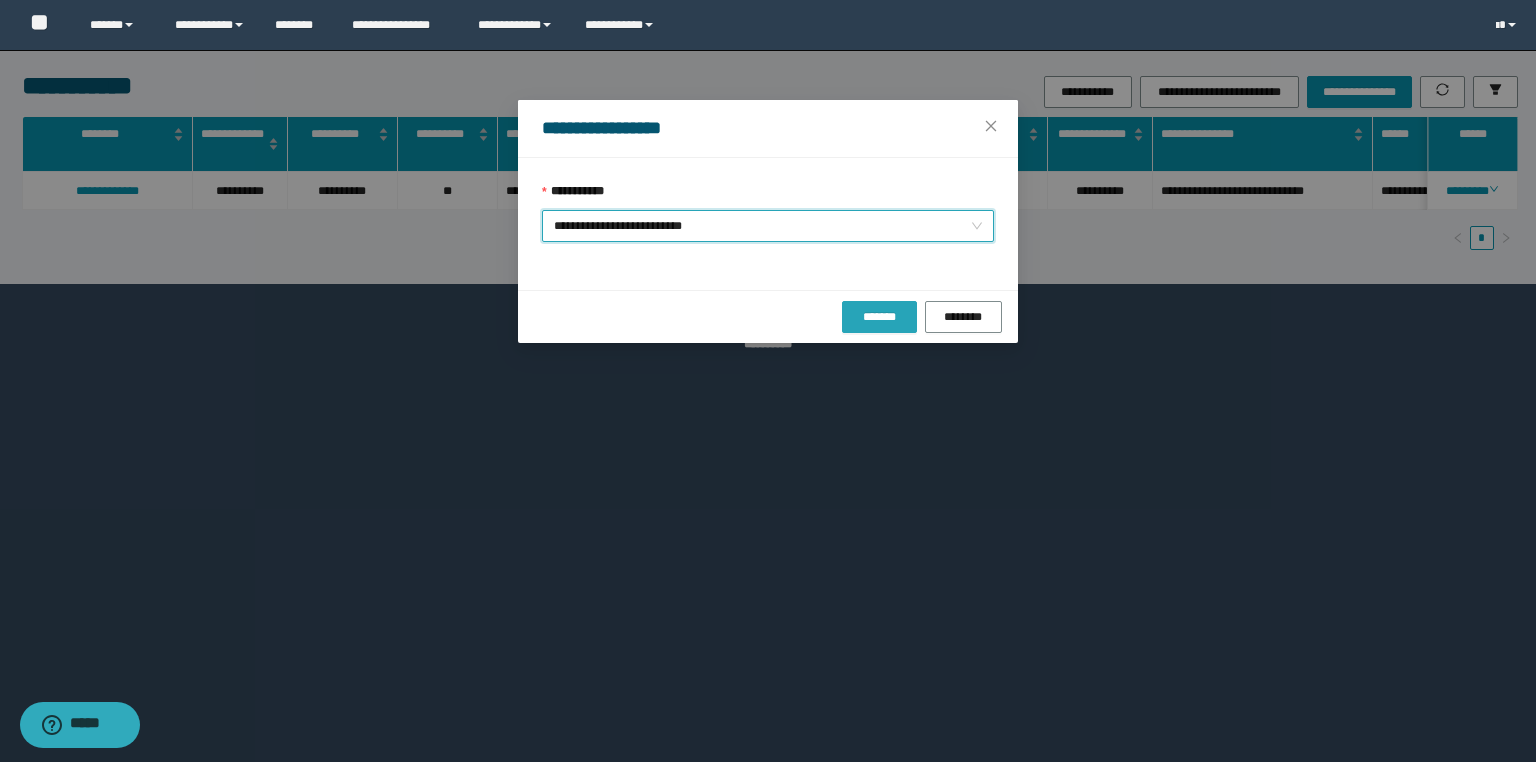 click on "*******" at bounding box center [879, 317] 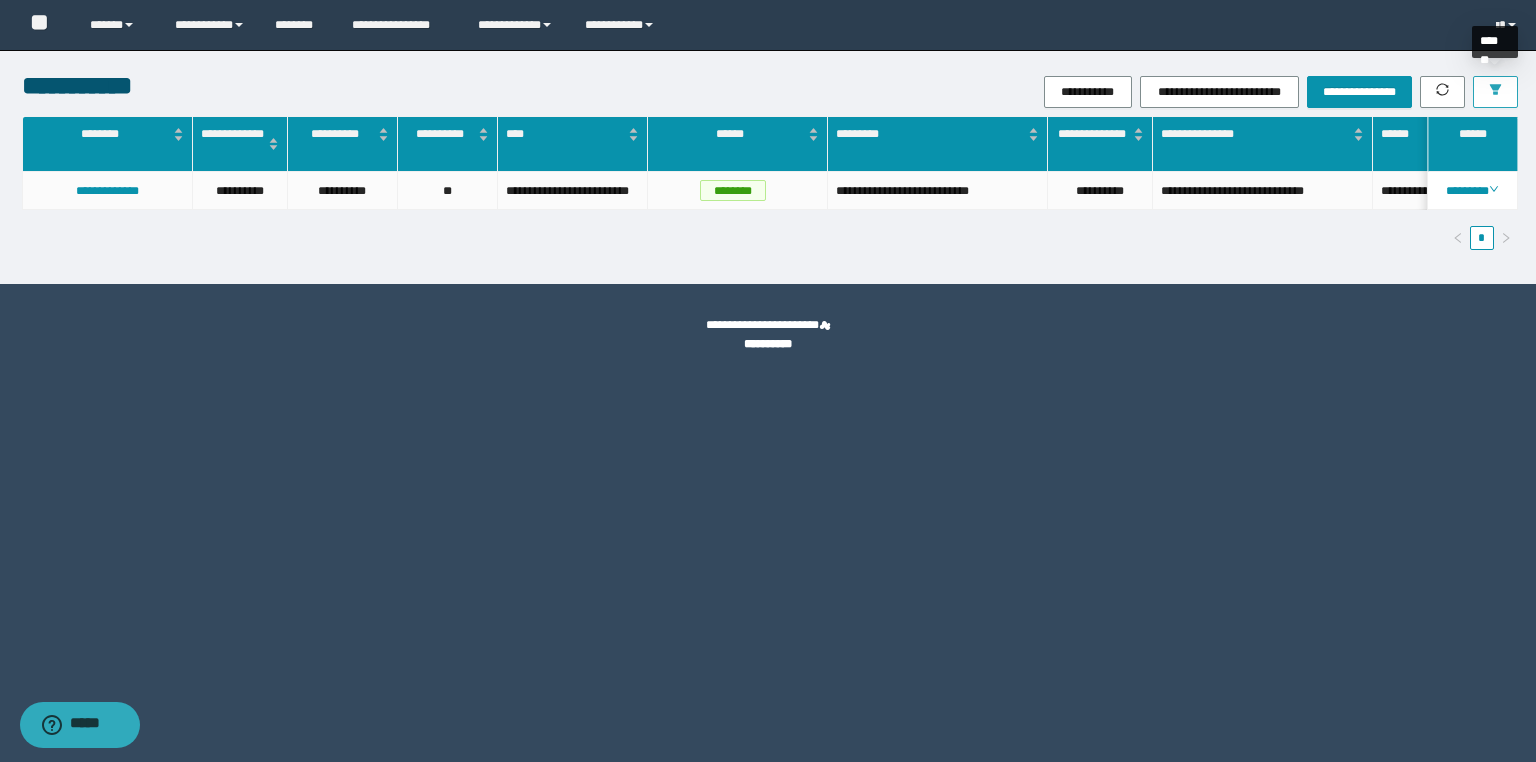 click at bounding box center (1495, 92) 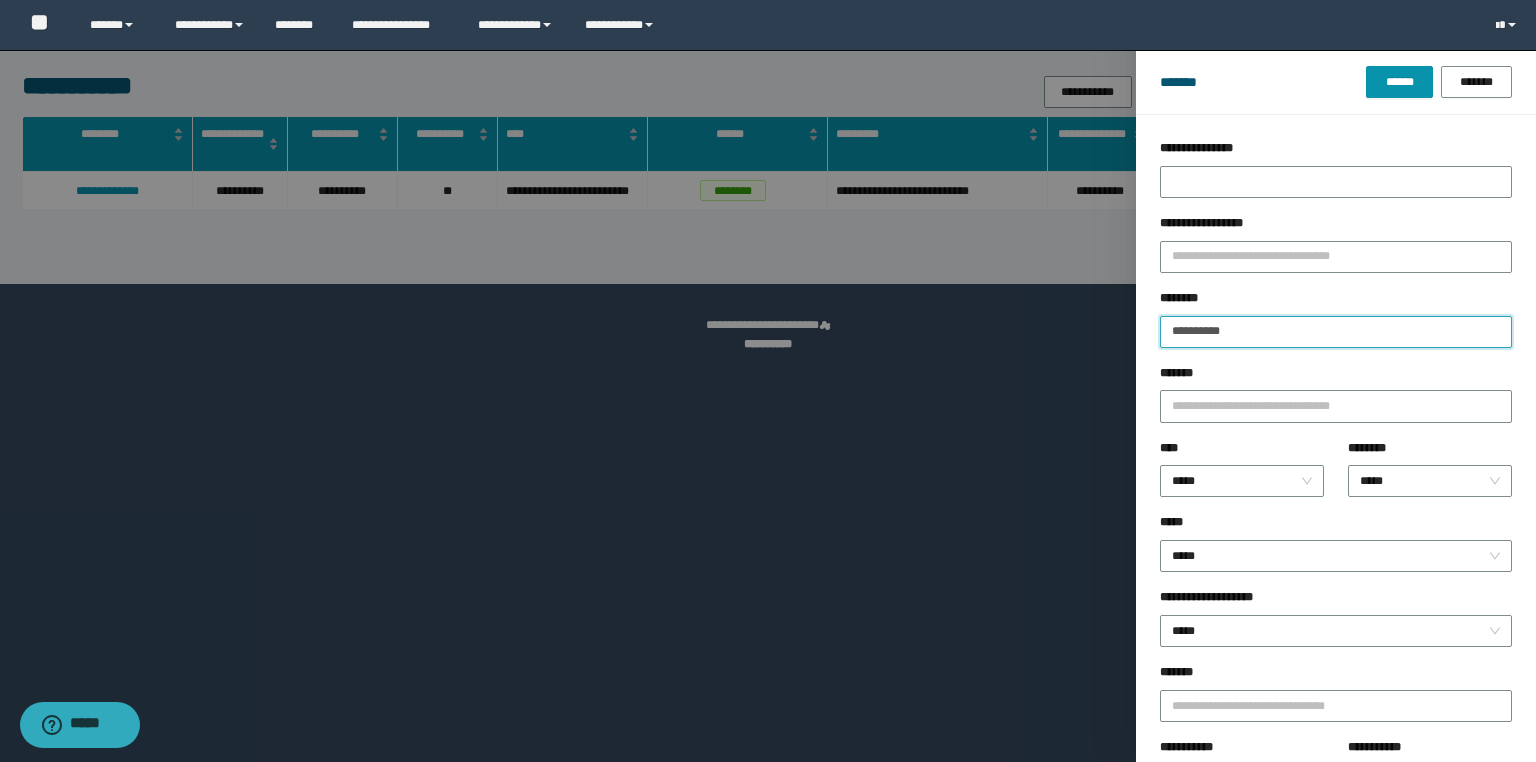 drag, startPoint x: 1263, startPoint y: 325, endPoint x: 914, endPoint y: 339, distance: 349.2807 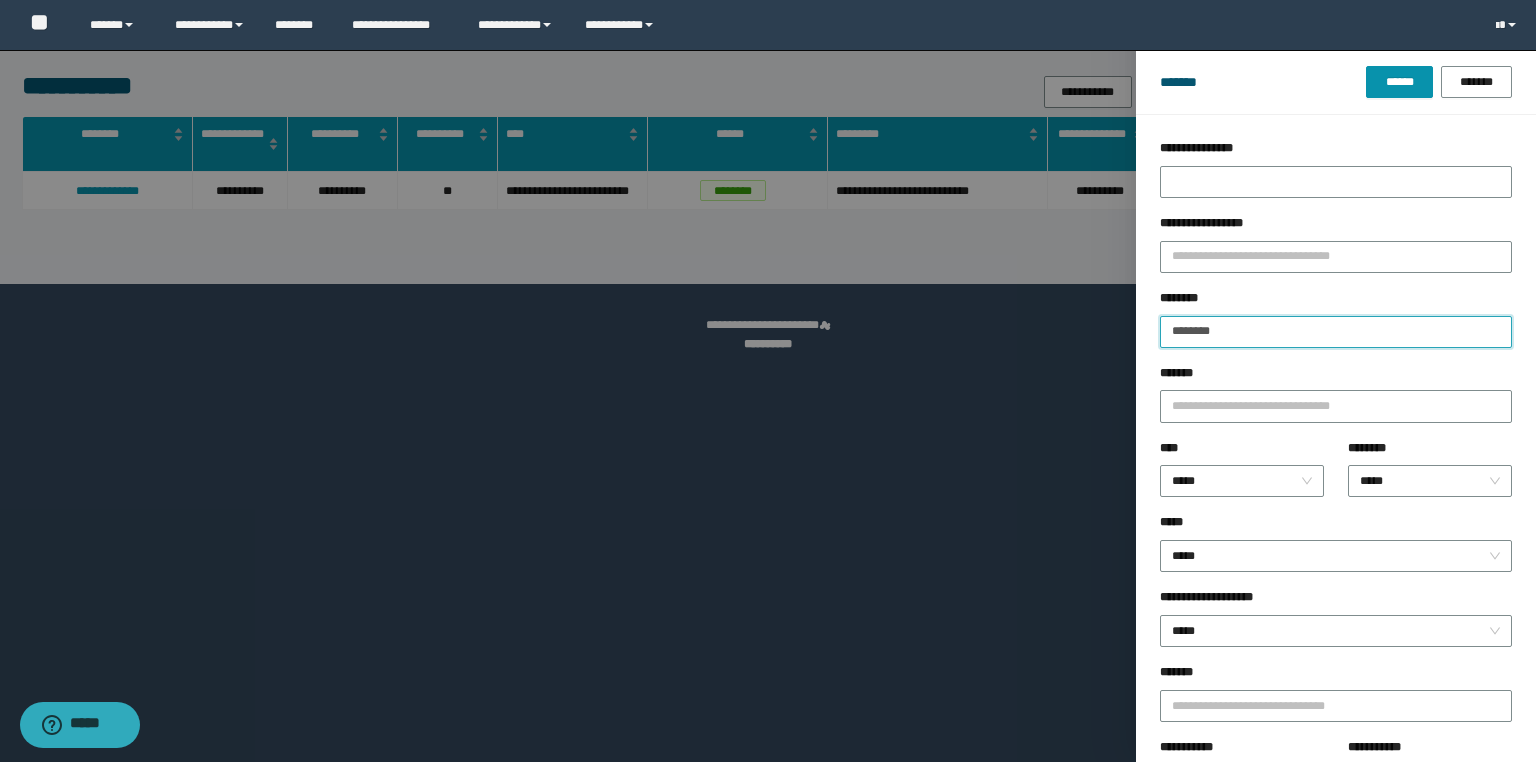 click on "******" at bounding box center (1399, 82) 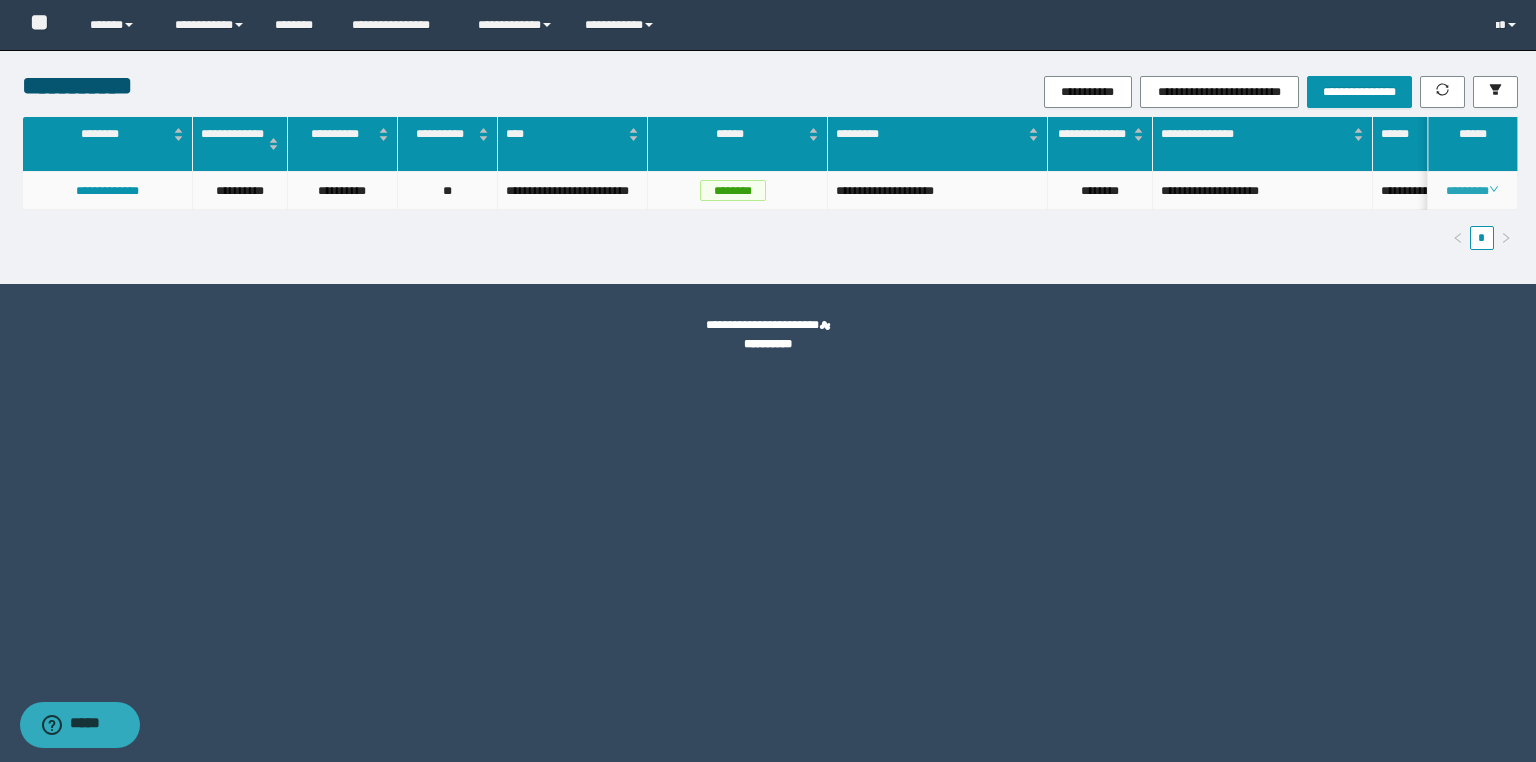 click on "********" at bounding box center [1472, 191] 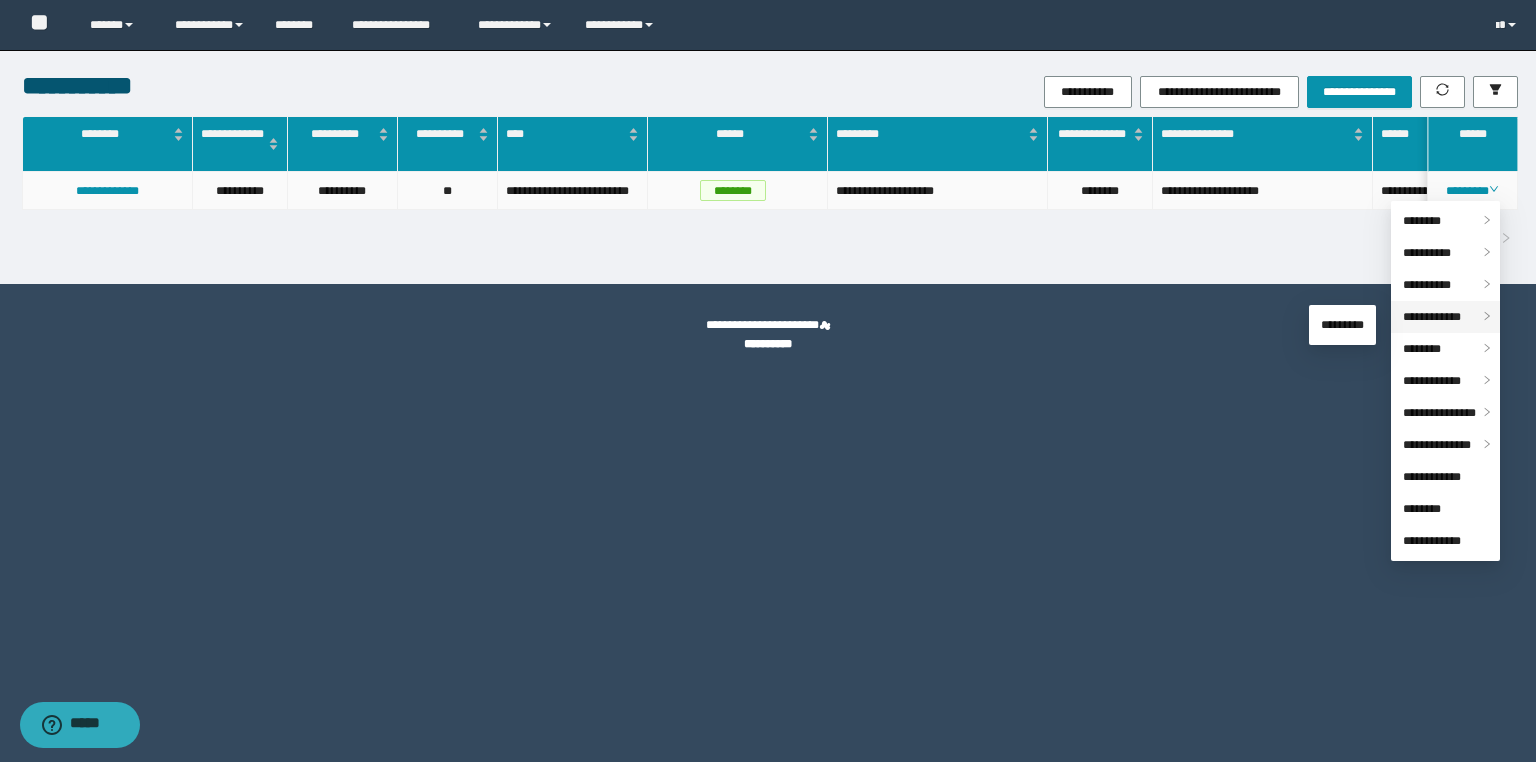 click on "**********" at bounding box center [1432, 317] 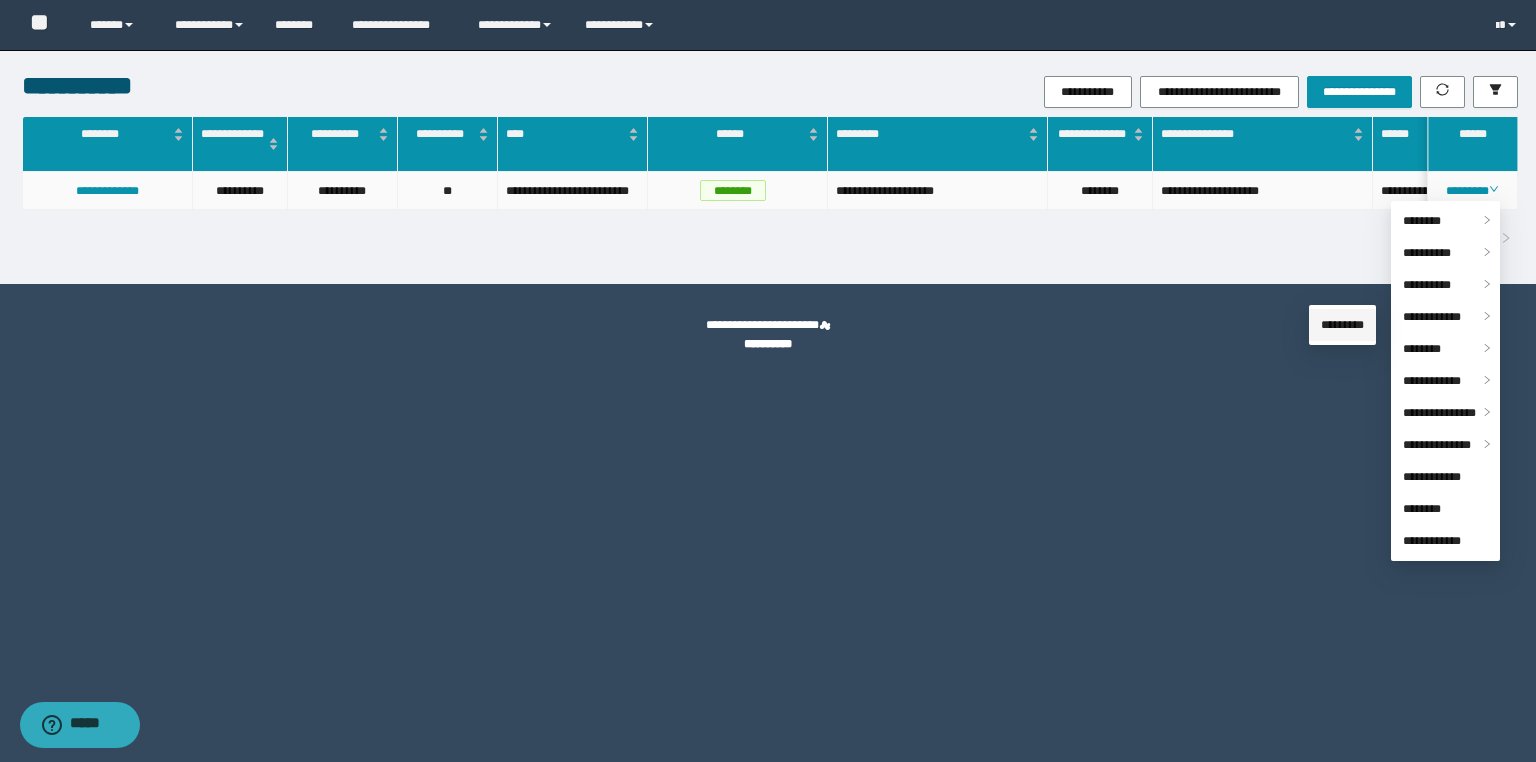 drag, startPoint x: 1352, startPoint y: 321, endPoint x: 1328, endPoint y: 323, distance: 24.083189 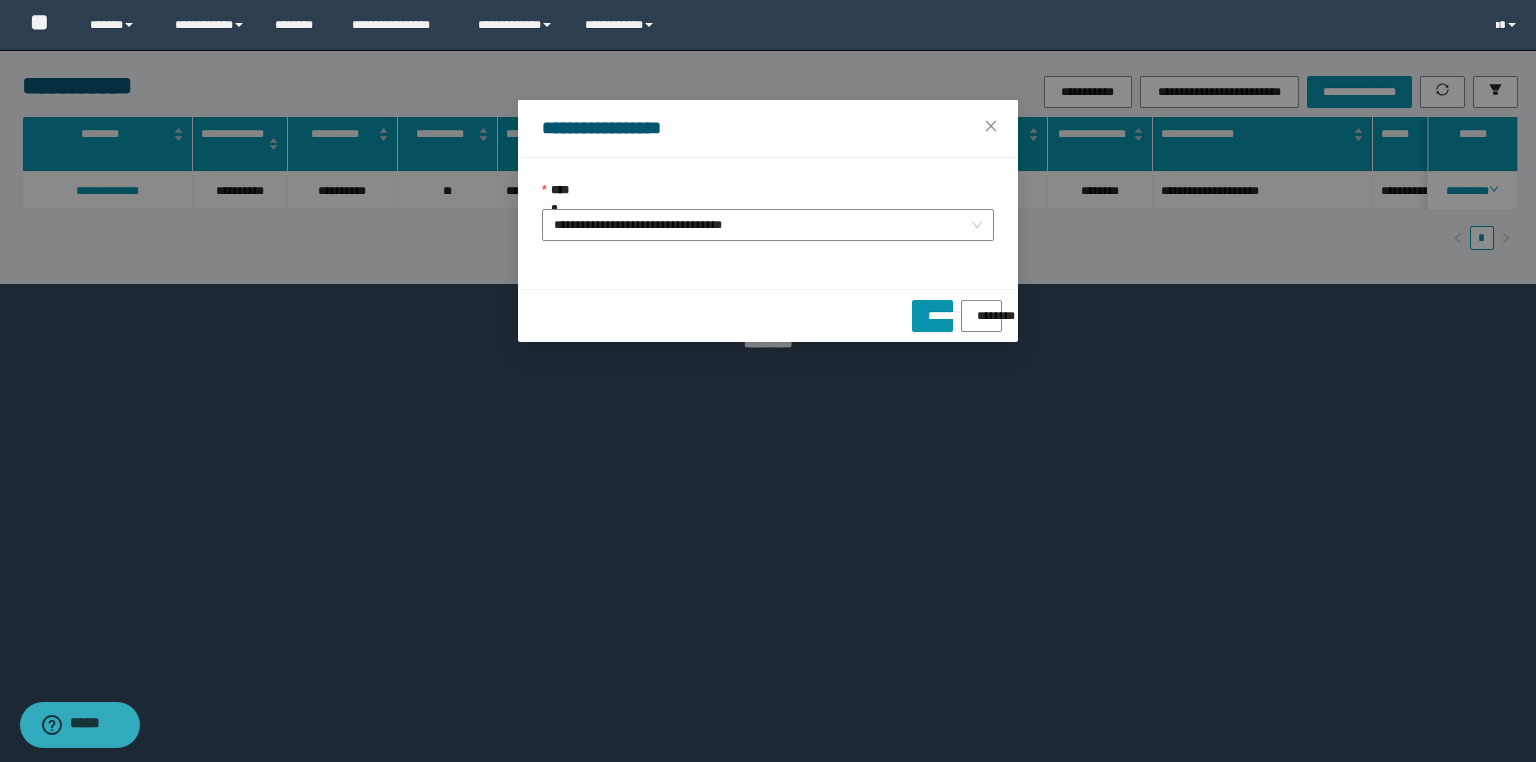 drag, startPoint x: 728, startPoint y: 224, endPoint x: 704, endPoint y: 241, distance: 29.410883 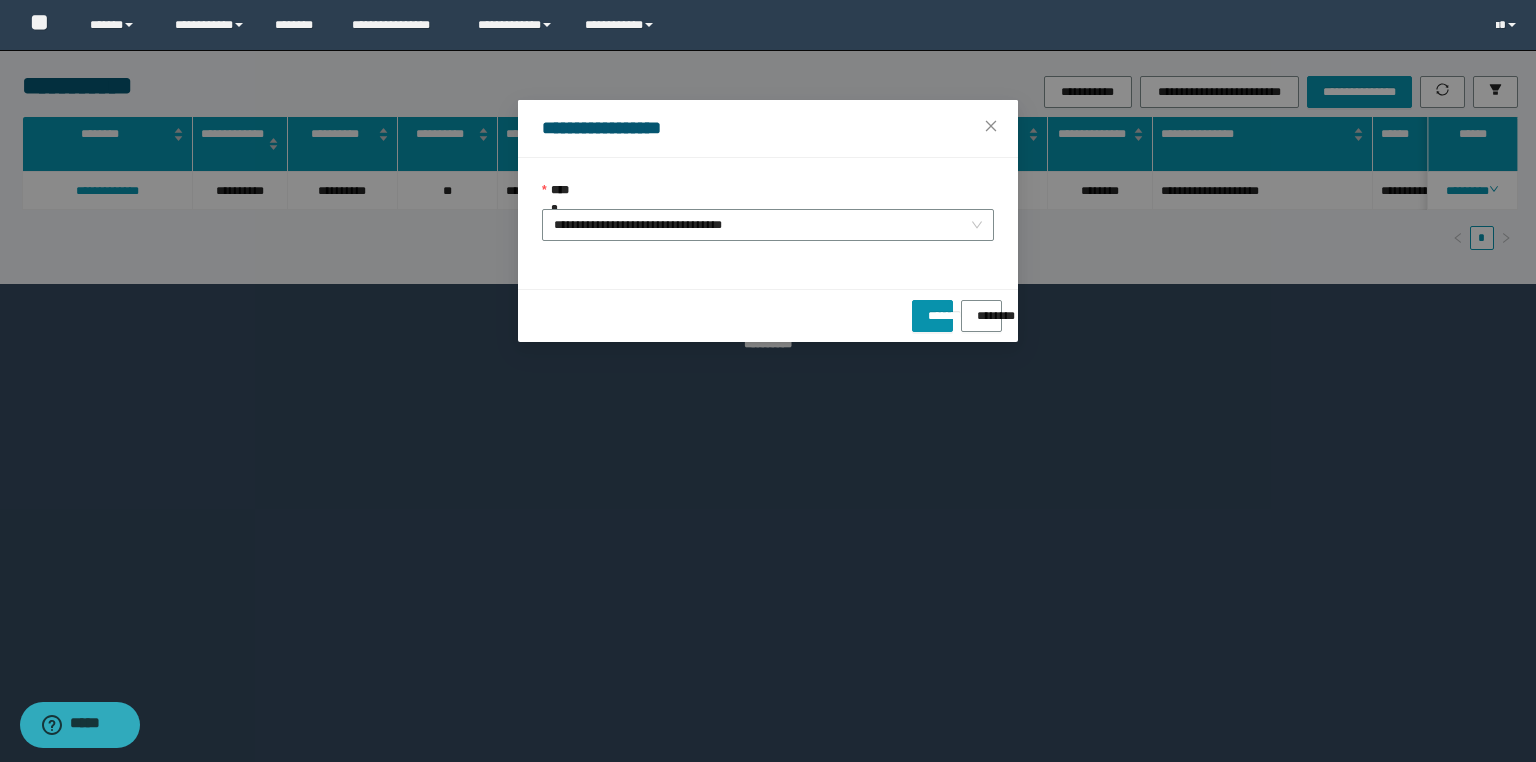 click on "**********" at bounding box center [768, 225] 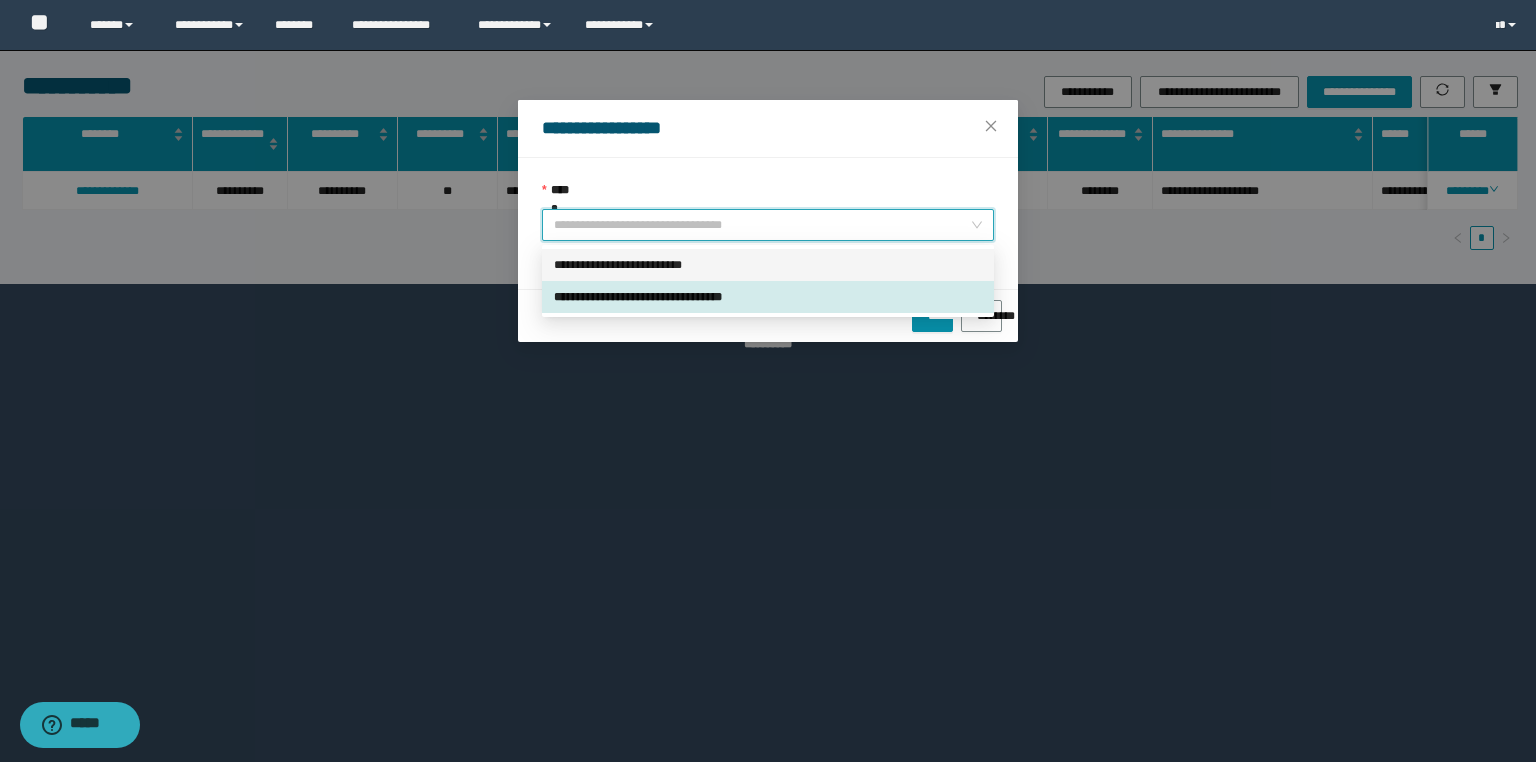 click on "**********" at bounding box center [768, 265] 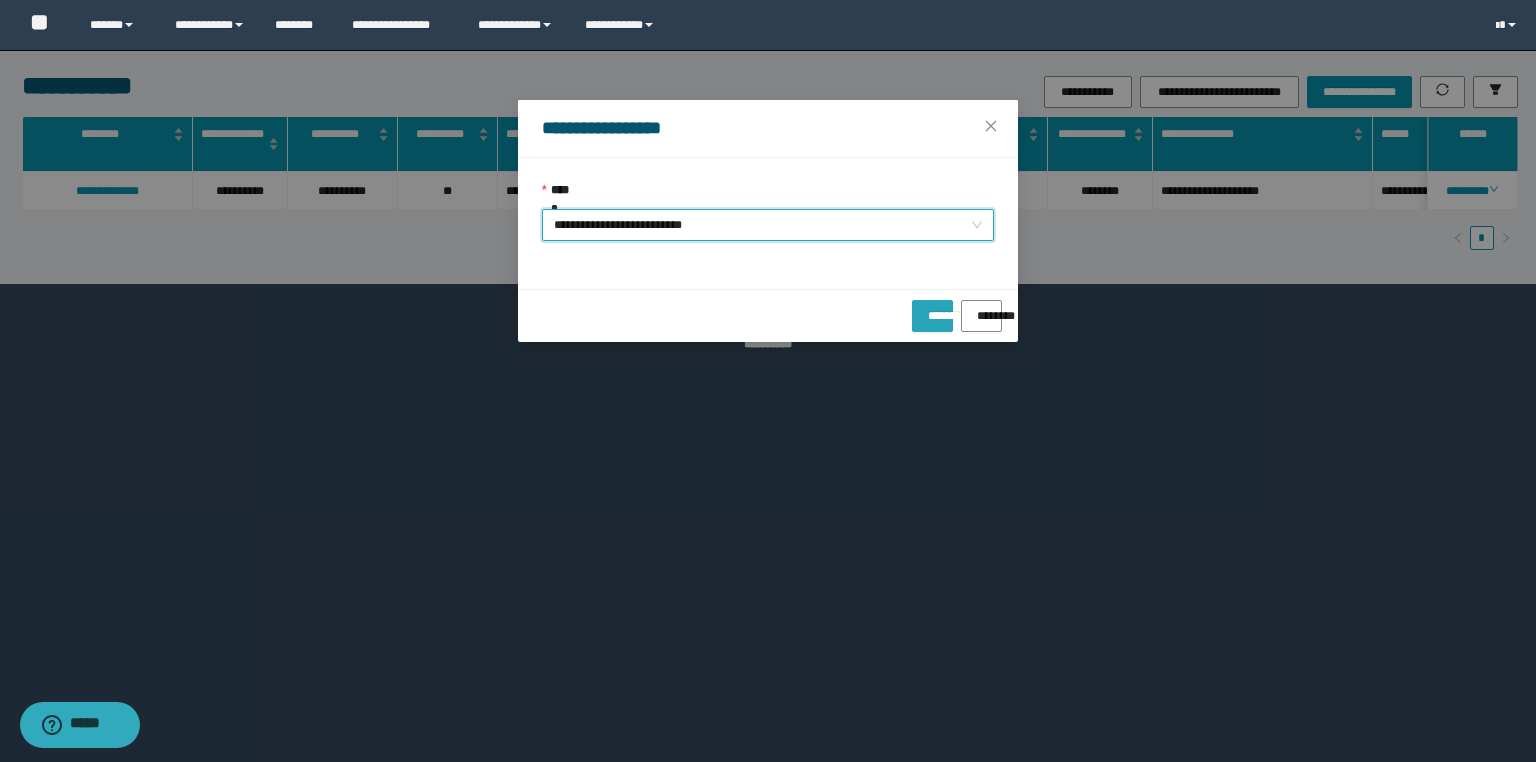 click on "*******" at bounding box center [932, 309] 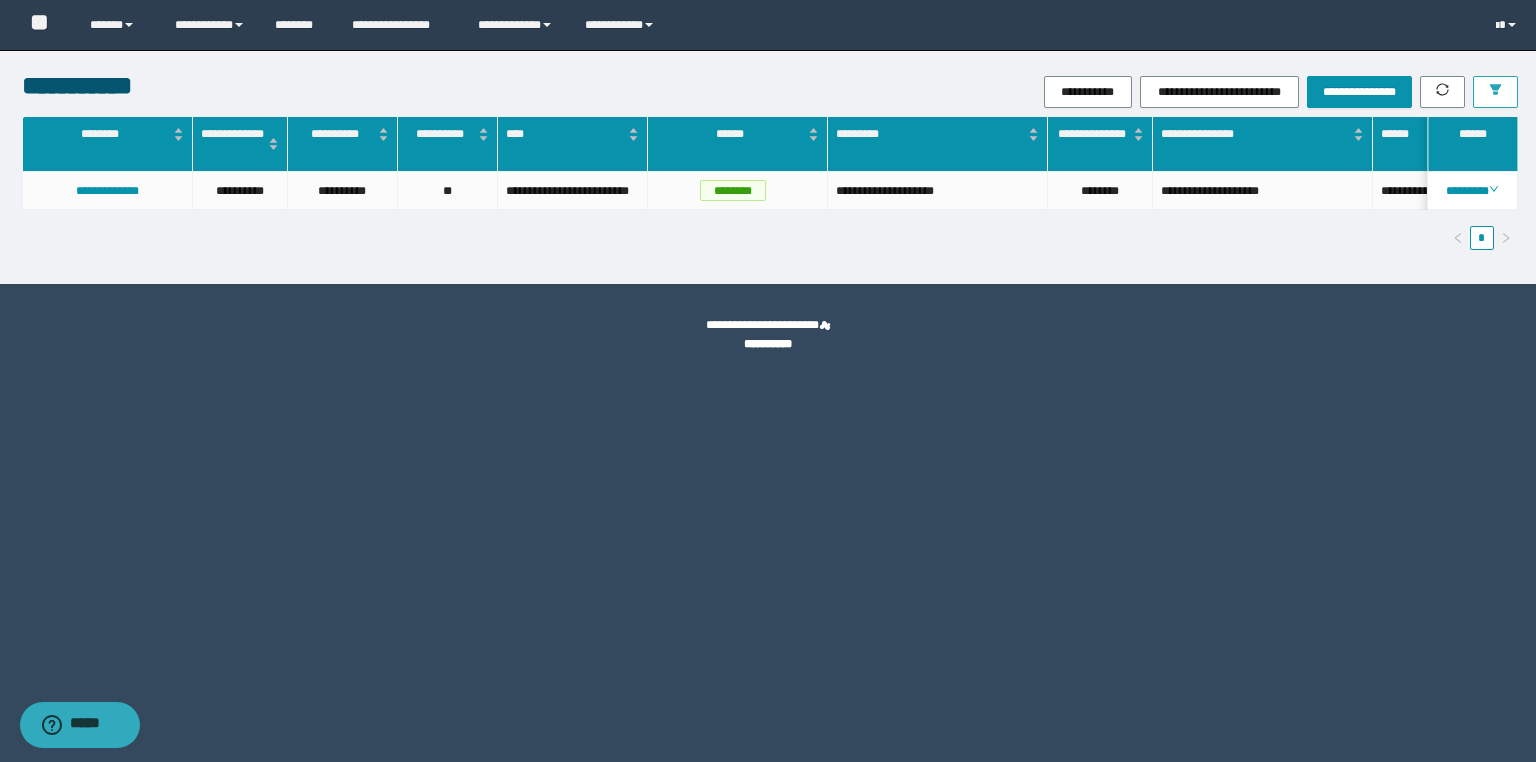 drag, startPoint x: 1496, startPoint y: 87, endPoint x: 1485, endPoint y: 96, distance: 14.21267 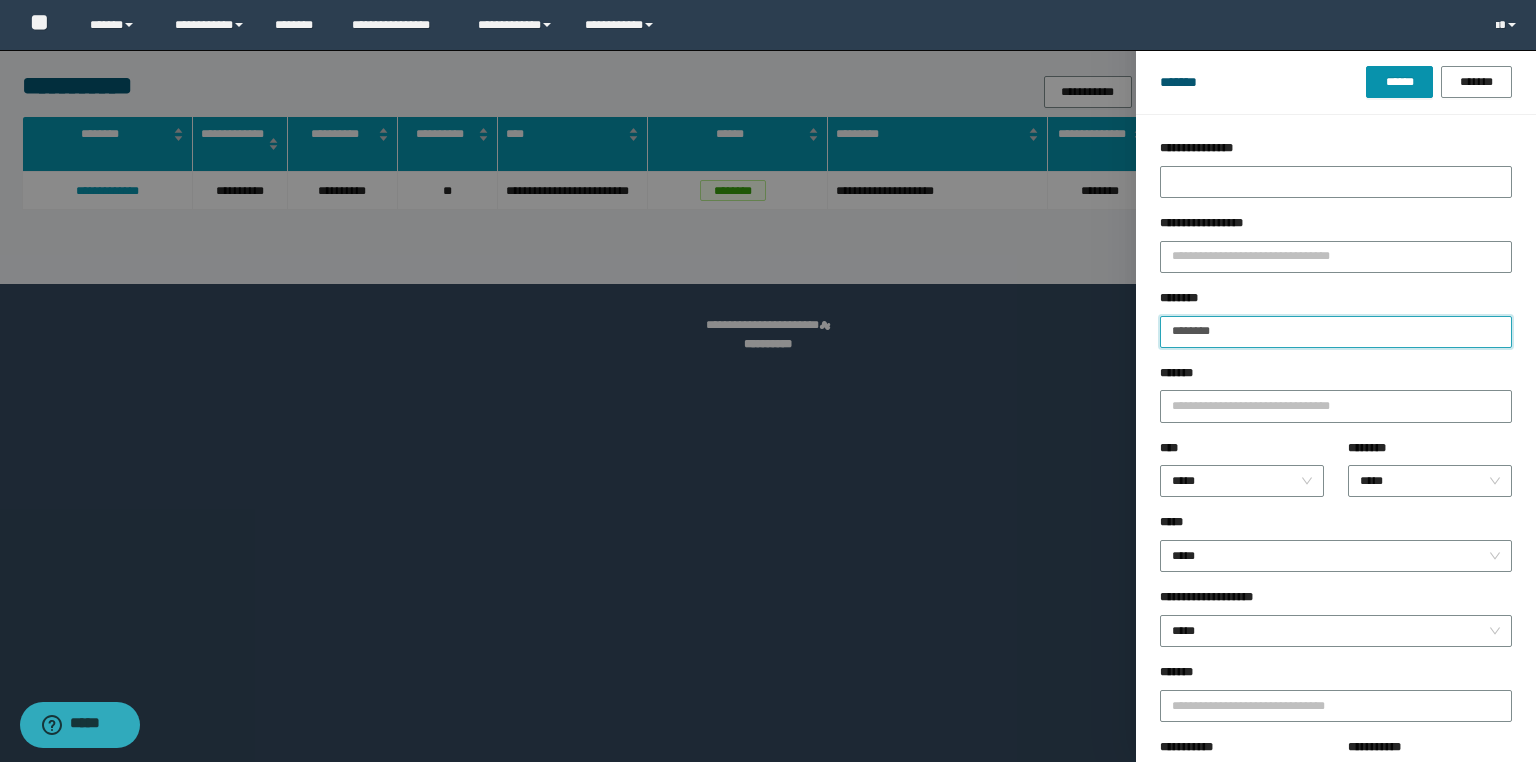 drag, startPoint x: 1250, startPoint y: 327, endPoint x: 896, endPoint y: 327, distance: 354 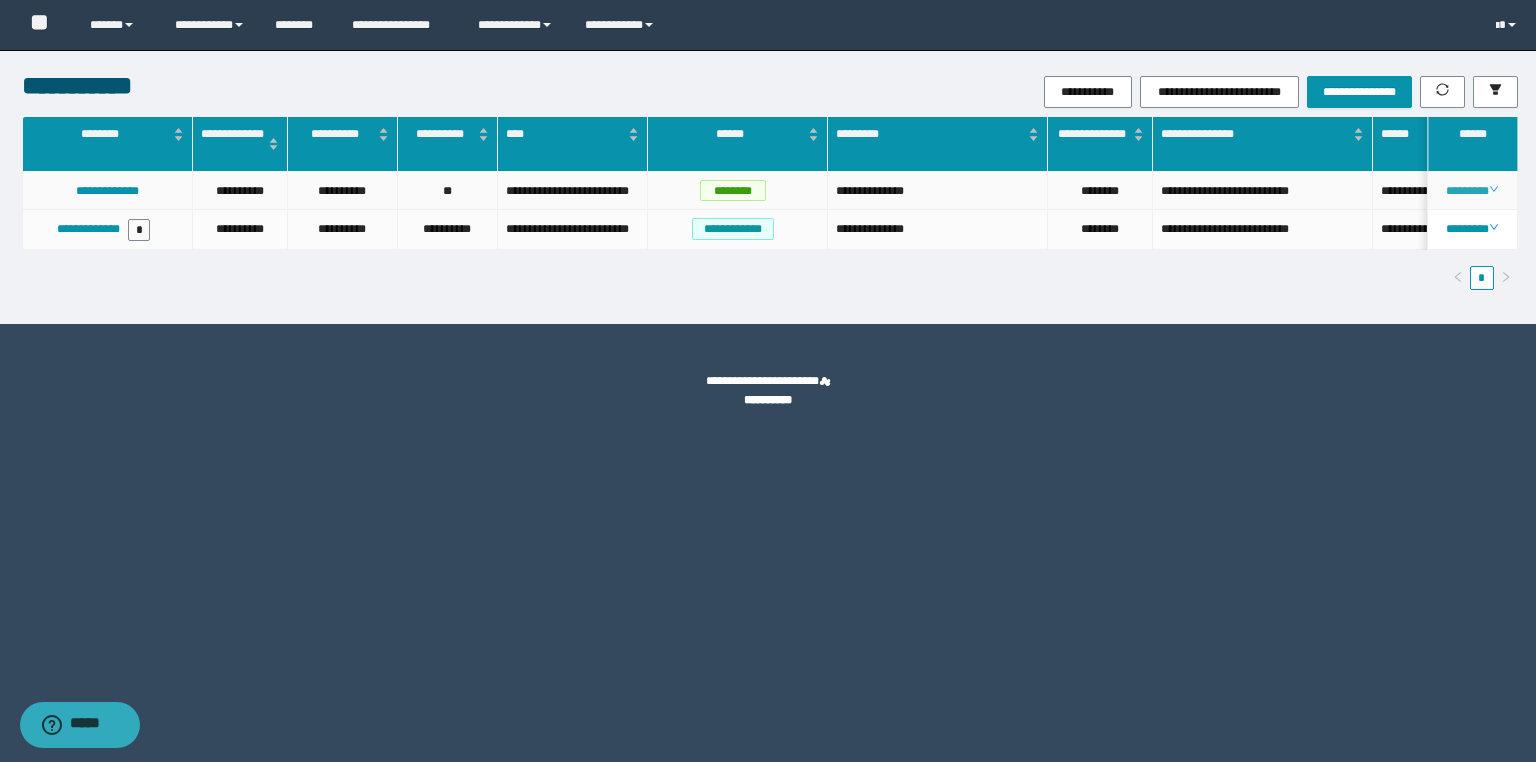 click on "********" at bounding box center [1472, 191] 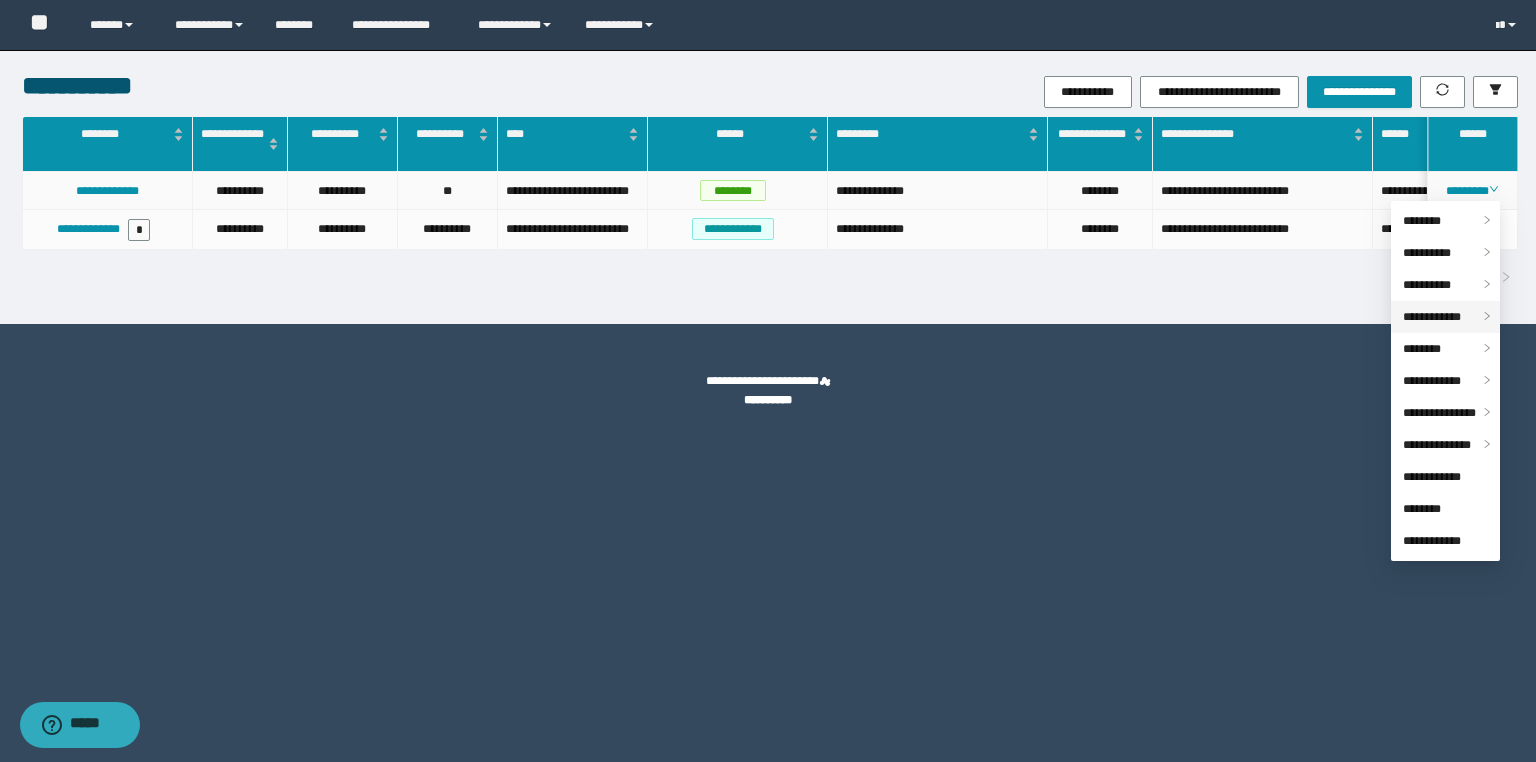 drag, startPoint x: 1424, startPoint y: 315, endPoint x: 1390, endPoint y: 317, distance: 34.058773 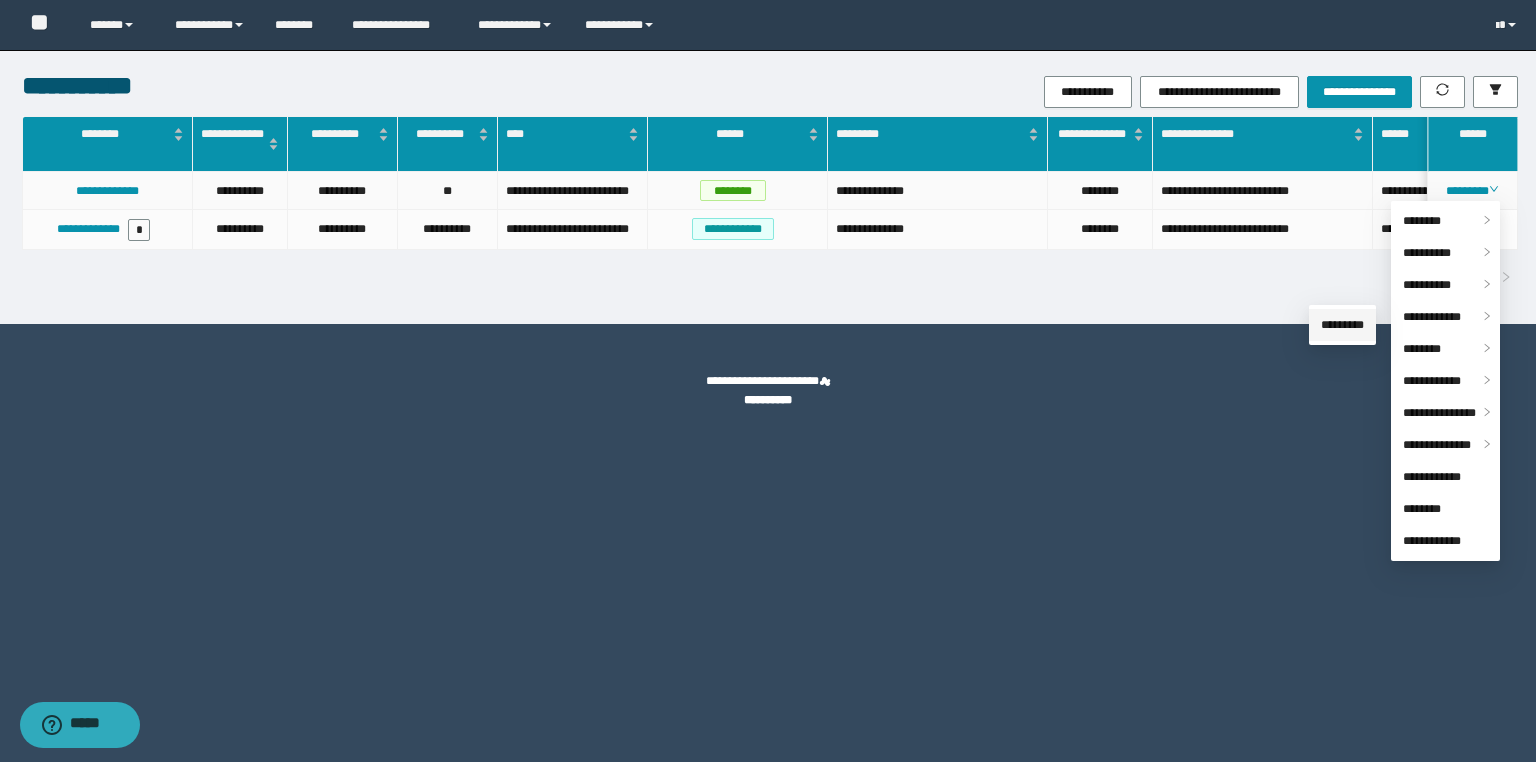 drag, startPoint x: 1351, startPoint y: 319, endPoint x: 1194, endPoint y: 324, distance: 157.0796 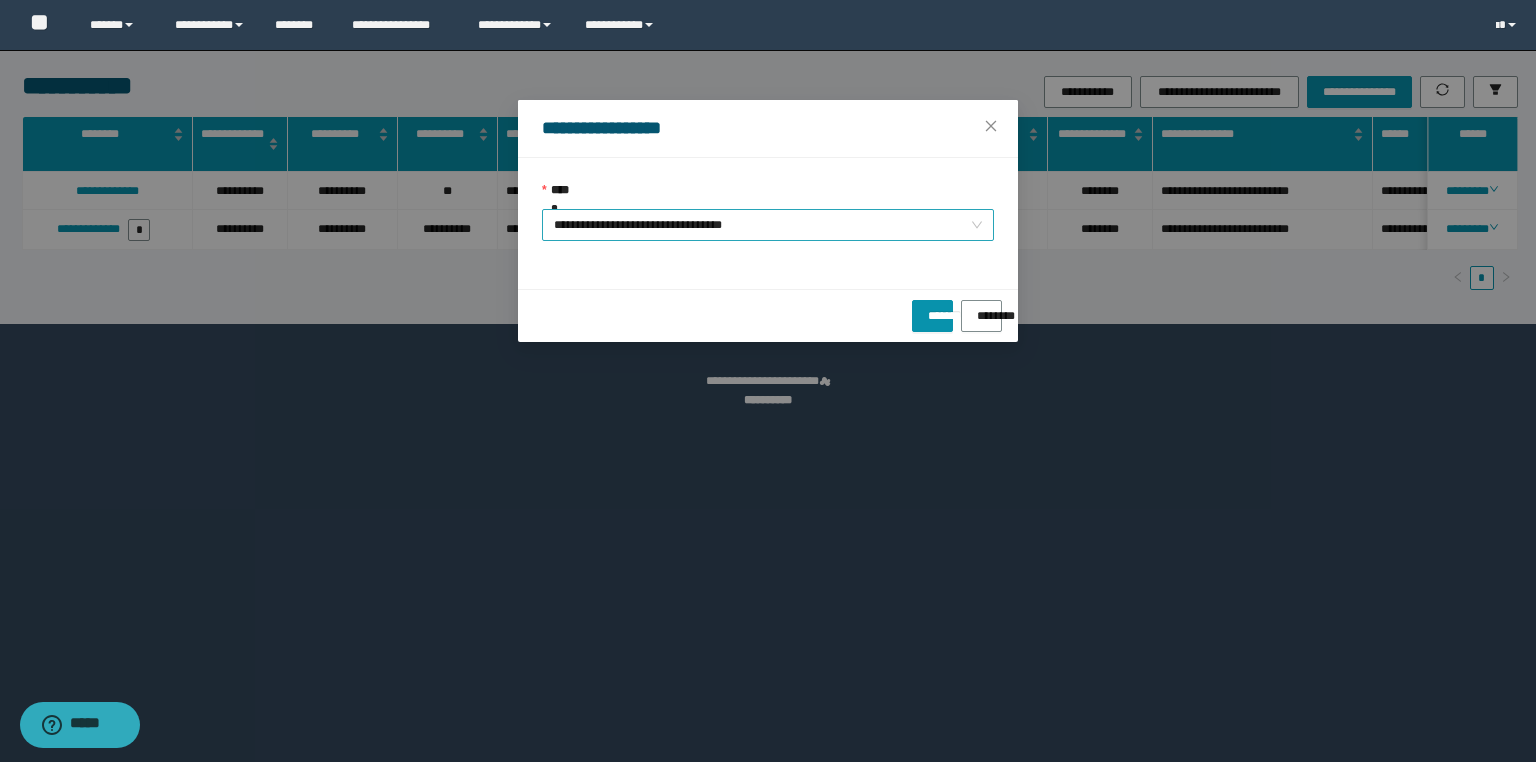 click on "**********" at bounding box center [768, 225] 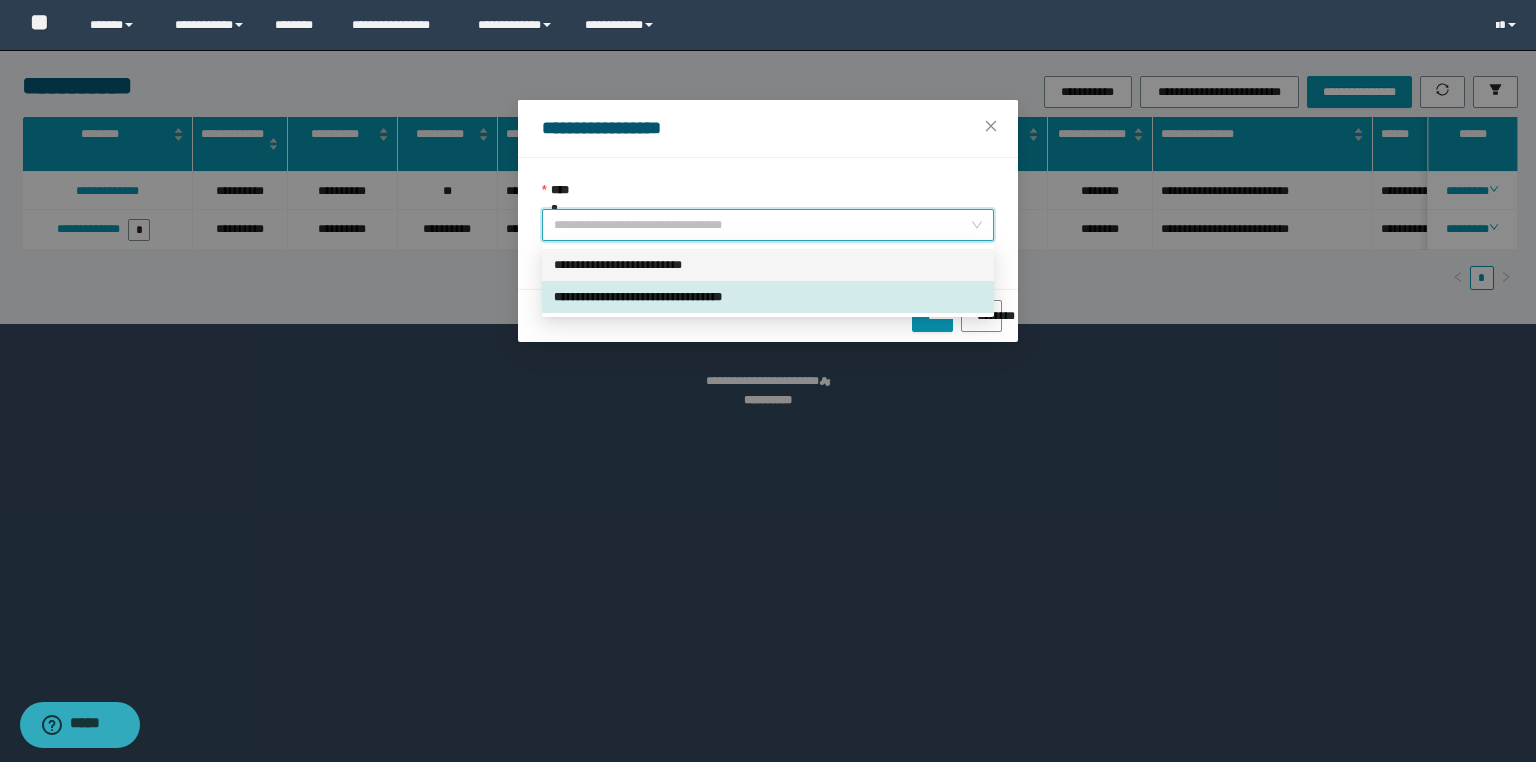 click on "**********" at bounding box center [768, 265] 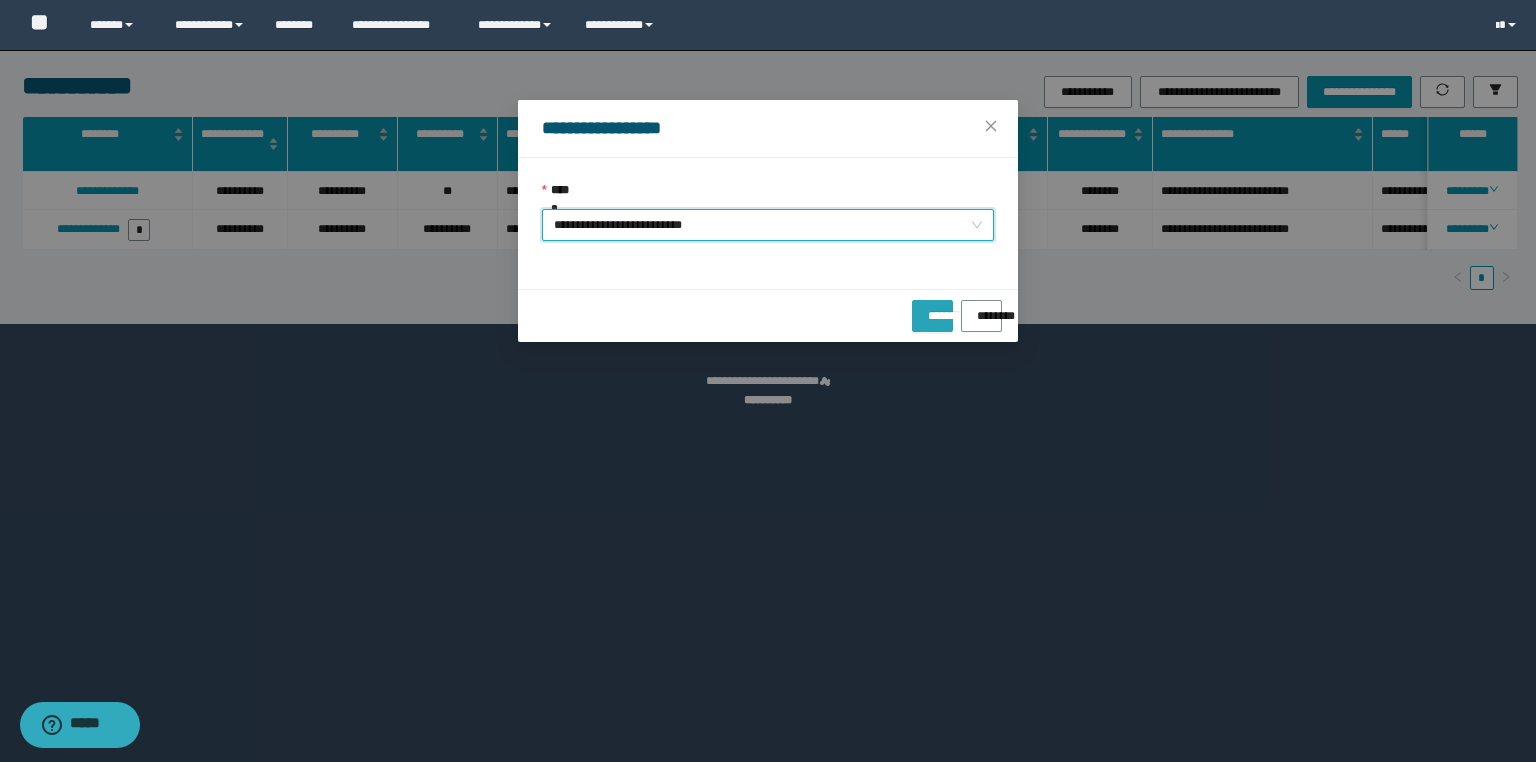 click on "*******" at bounding box center [932, 309] 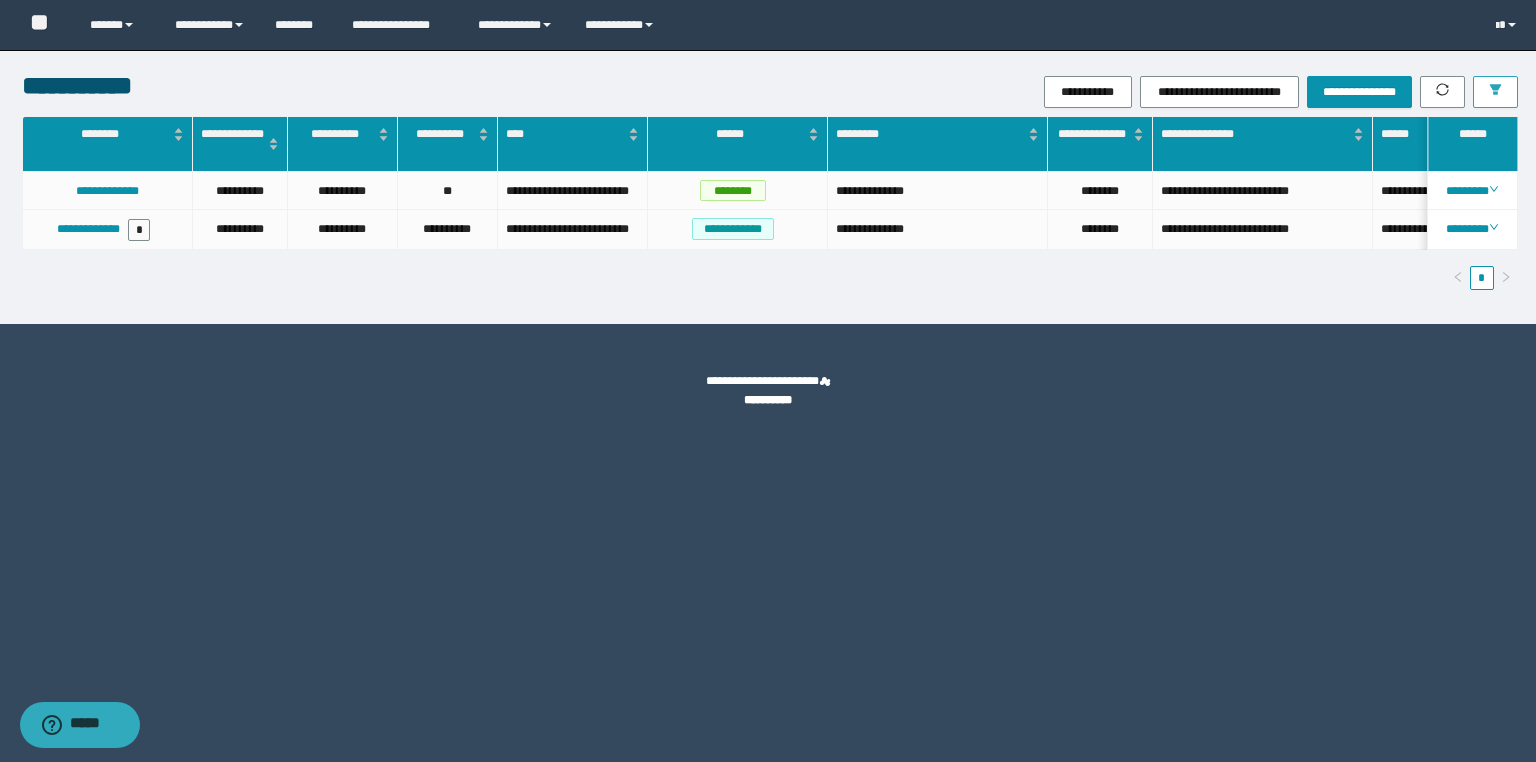click 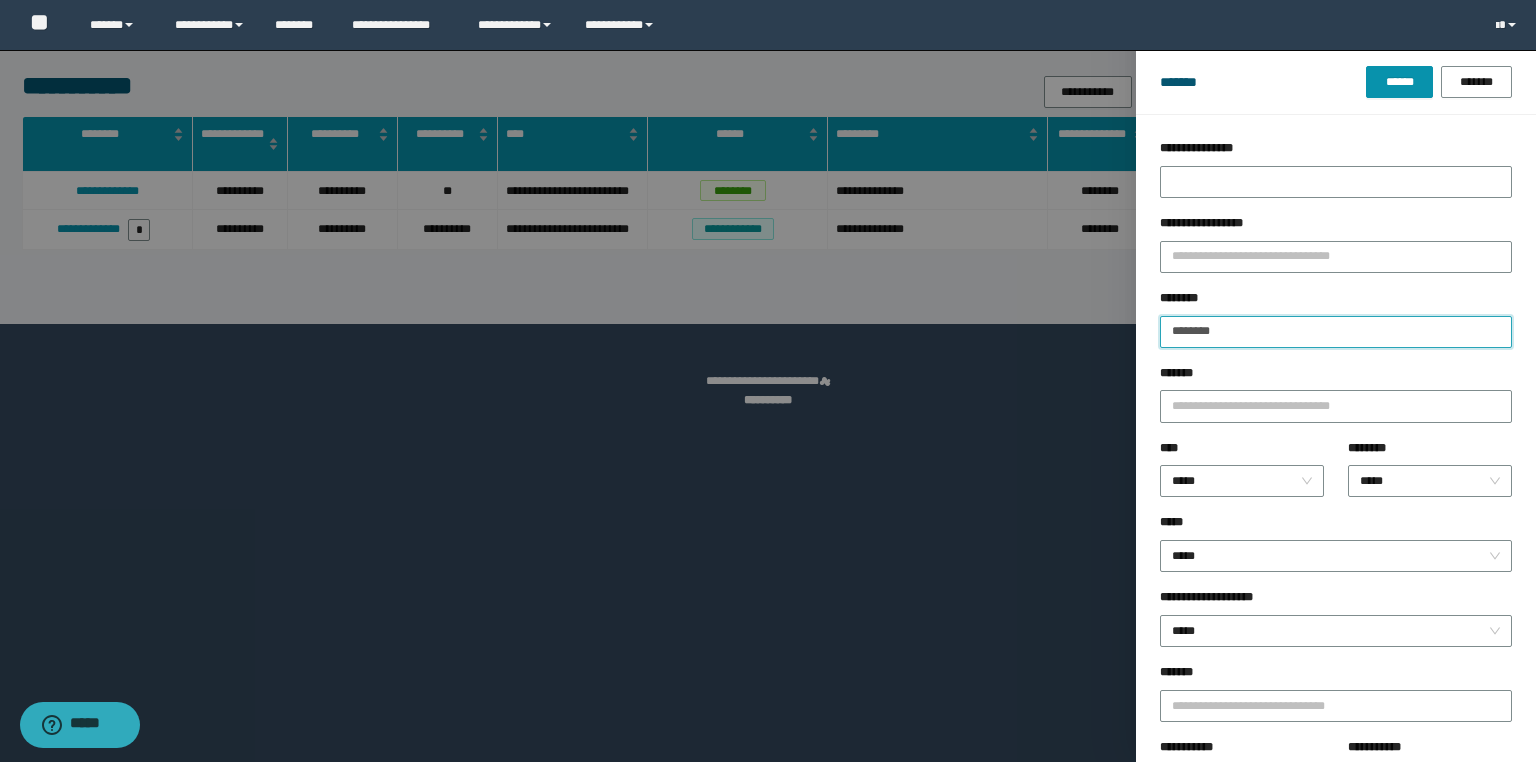 drag, startPoint x: 1260, startPoint y: 340, endPoint x: 955, endPoint y: 348, distance: 305.1049 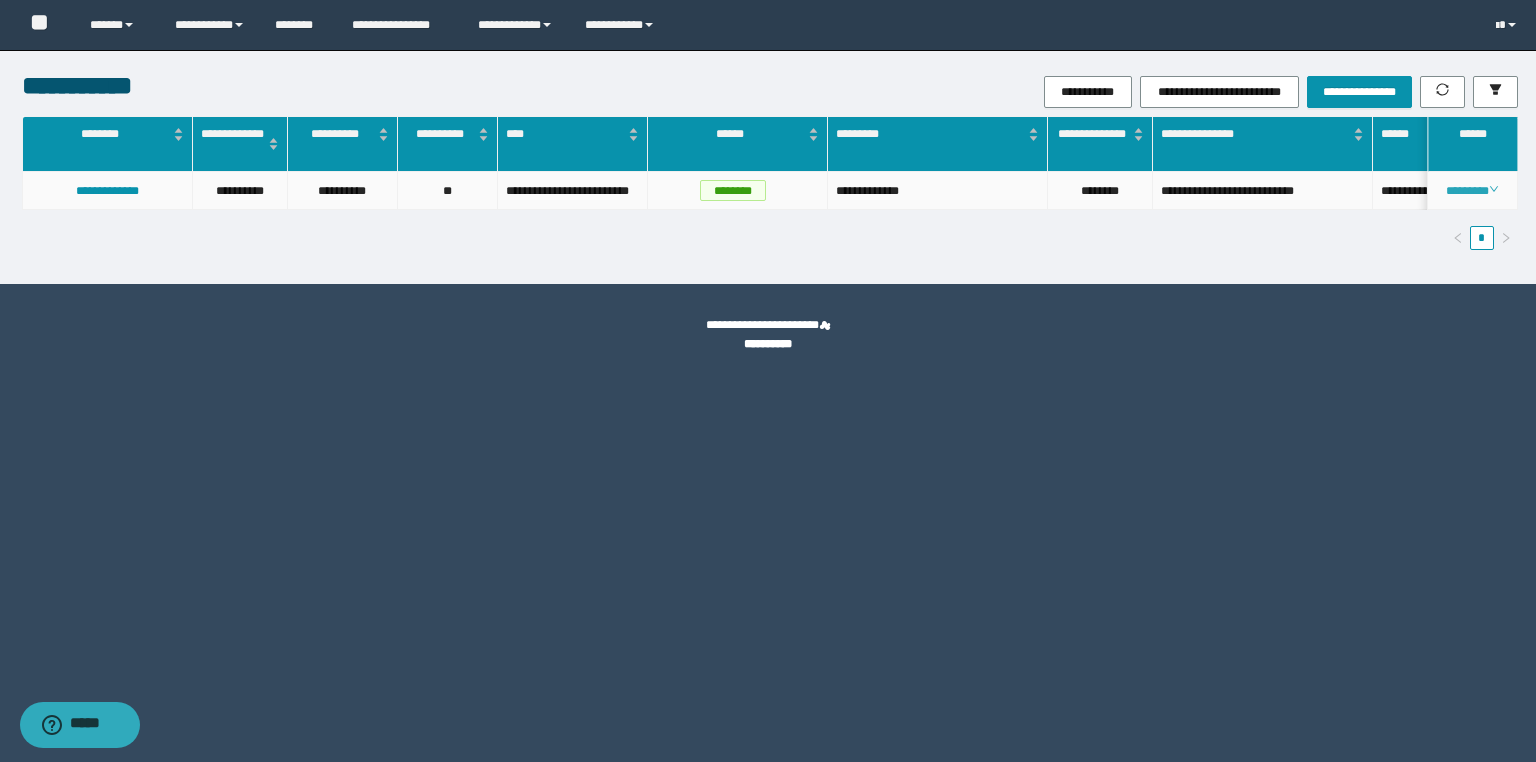 drag, startPoint x: 1476, startPoint y: 185, endPoint x: 1467, endPoint y: 190, distance: 10.29563 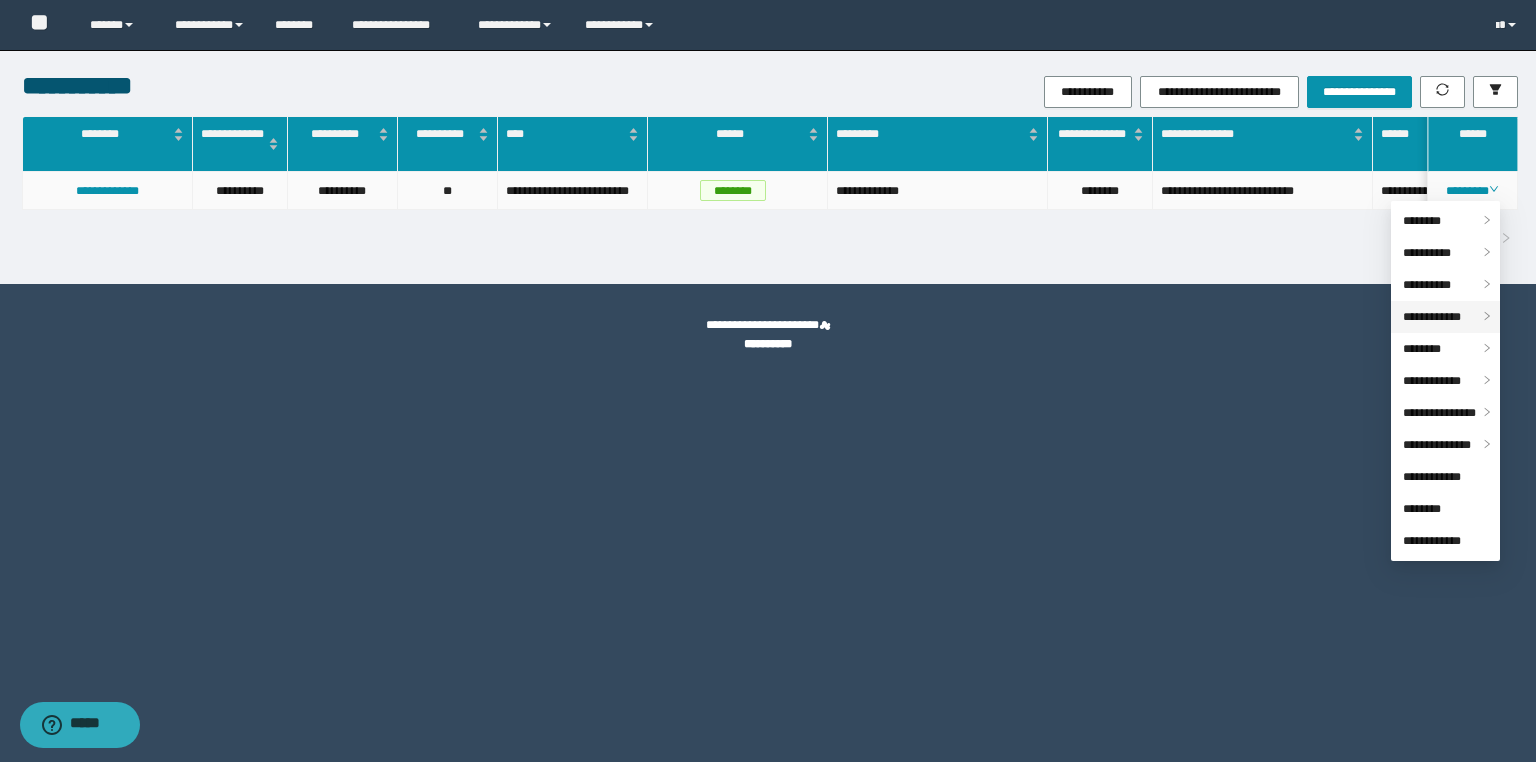 click on "**********" at bounding box center (1432, 317) 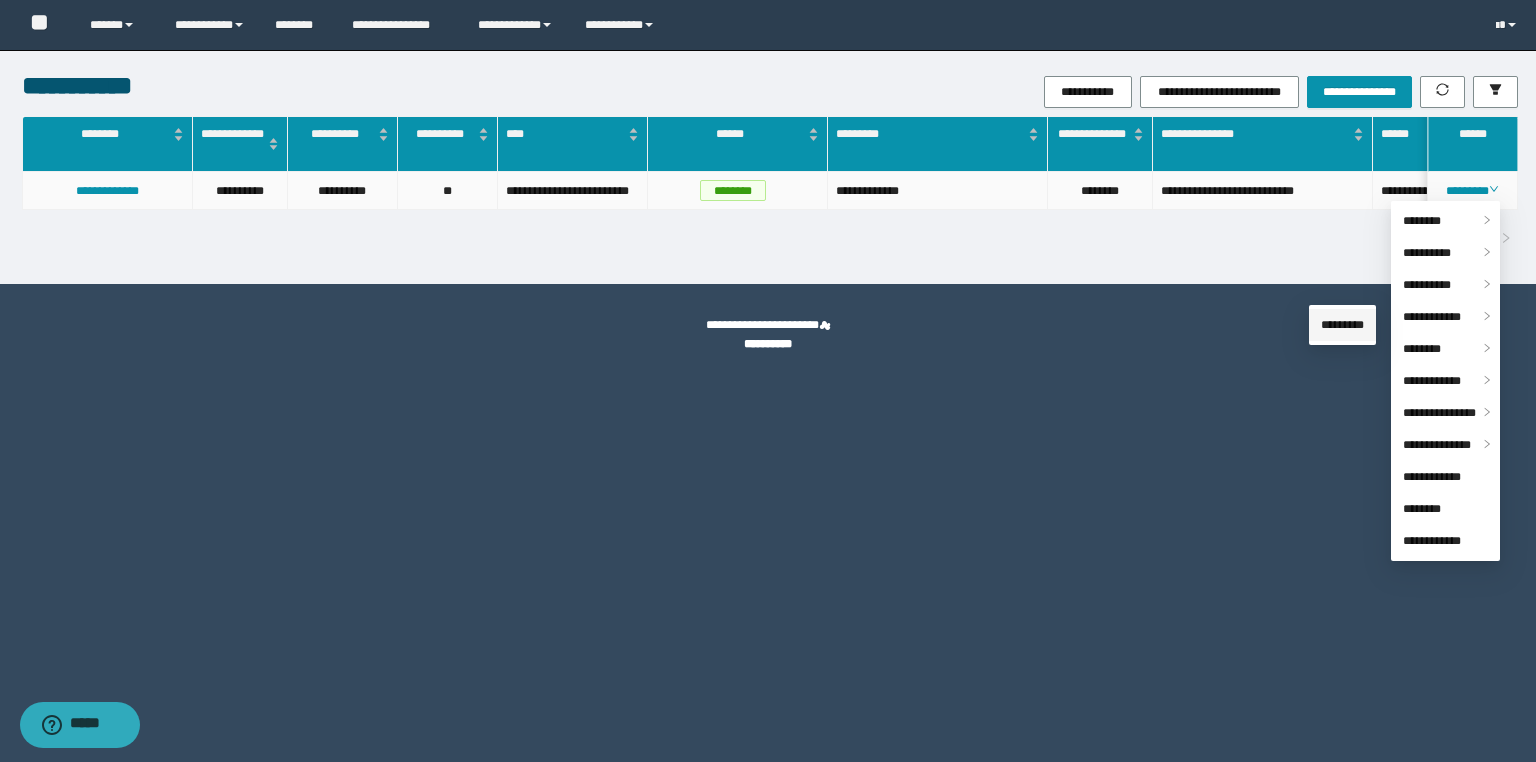 click on "*********" at bounding box center [1342, 325] 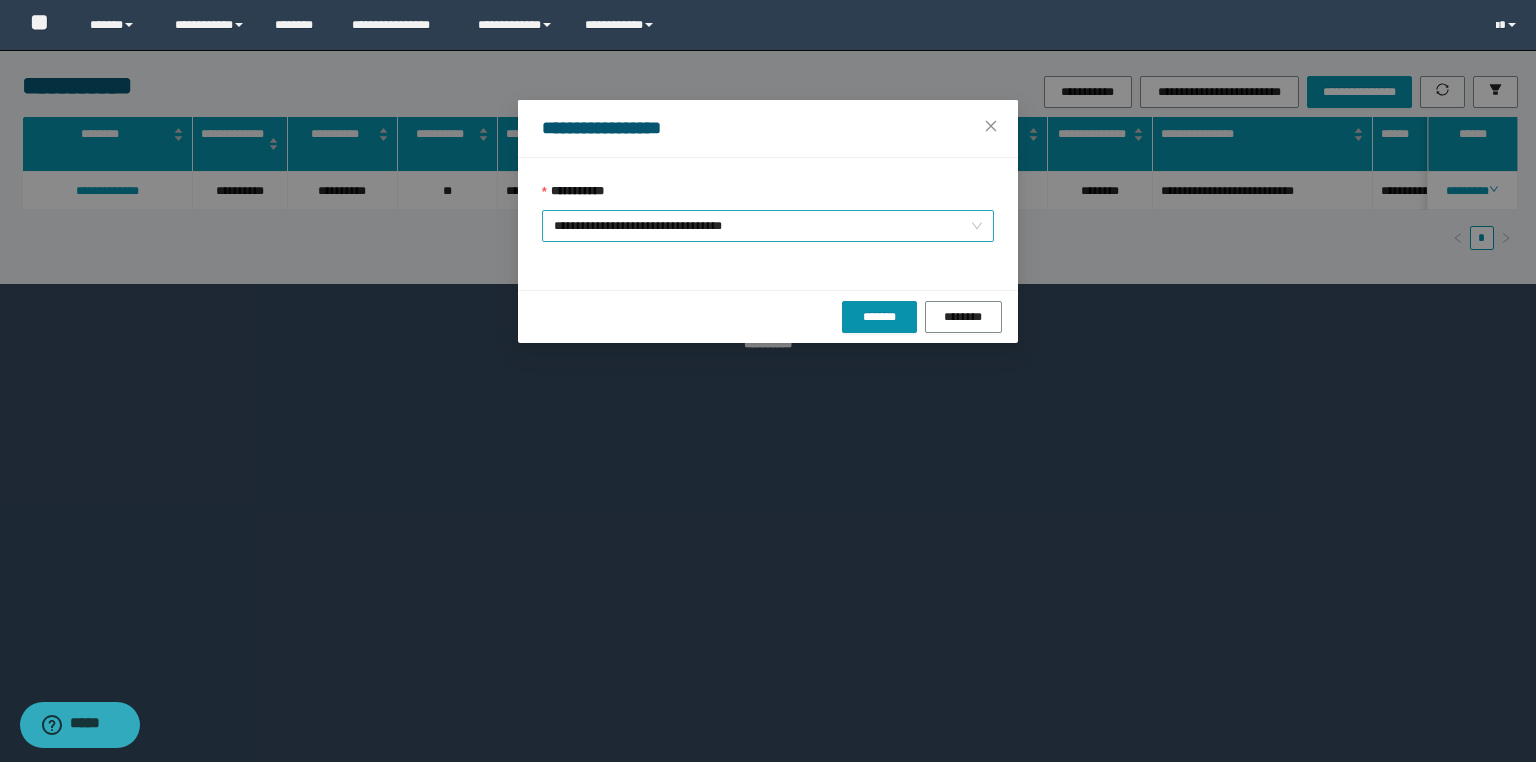 click on "**********" at bounding box center [768, 226] 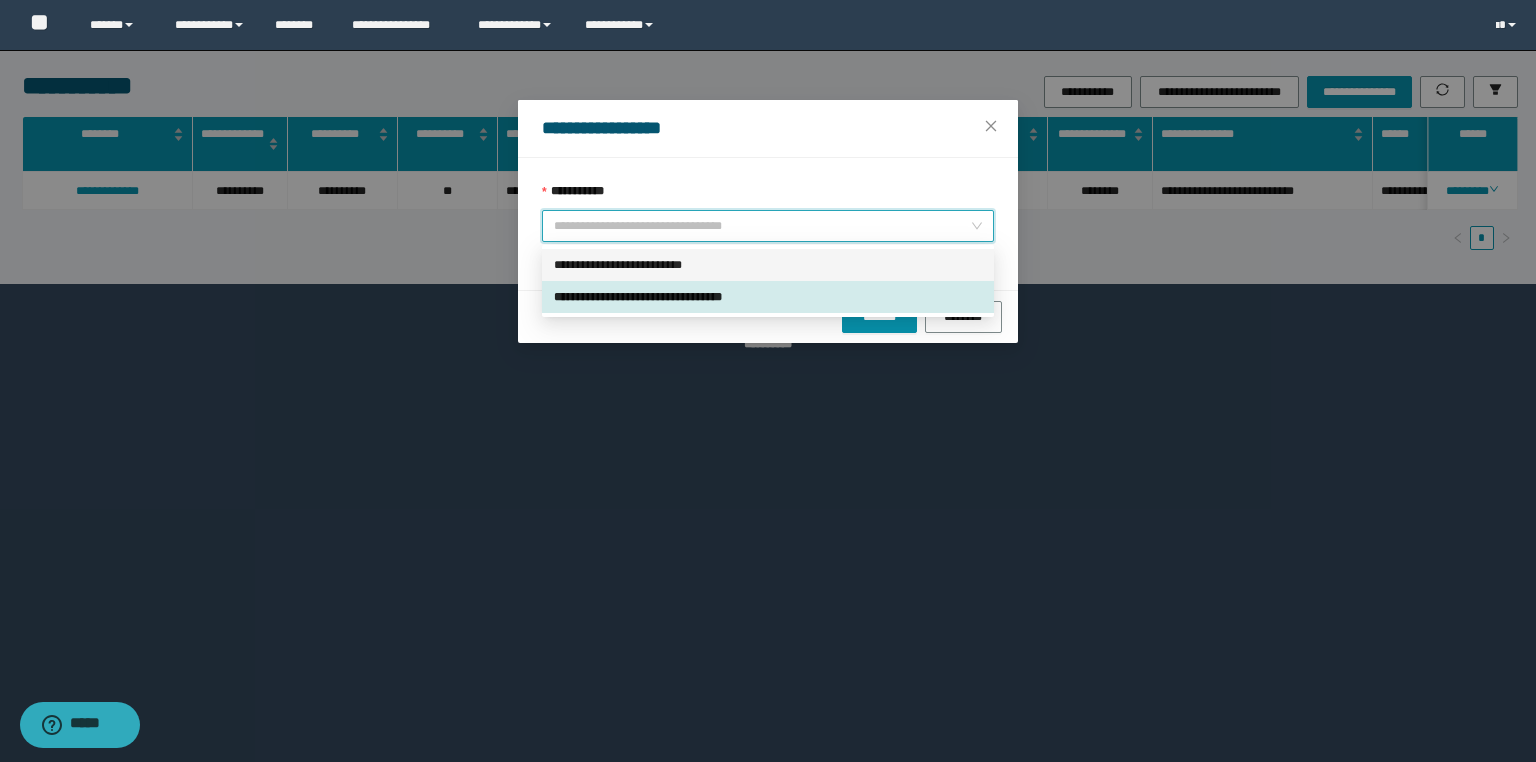 click on "**********" at bounding box center (768, 265) 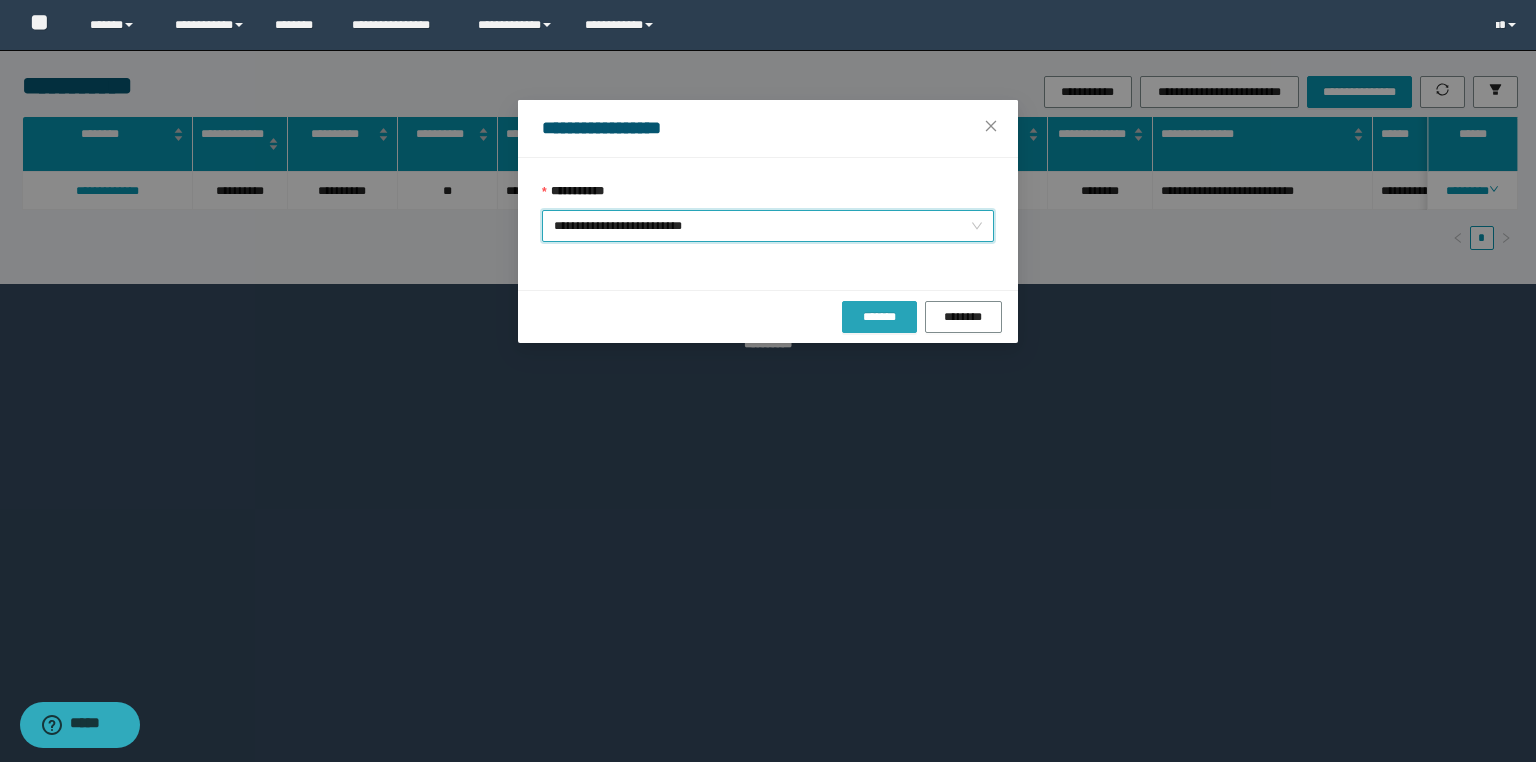 click on "*******" at bounding box center (879, 317) 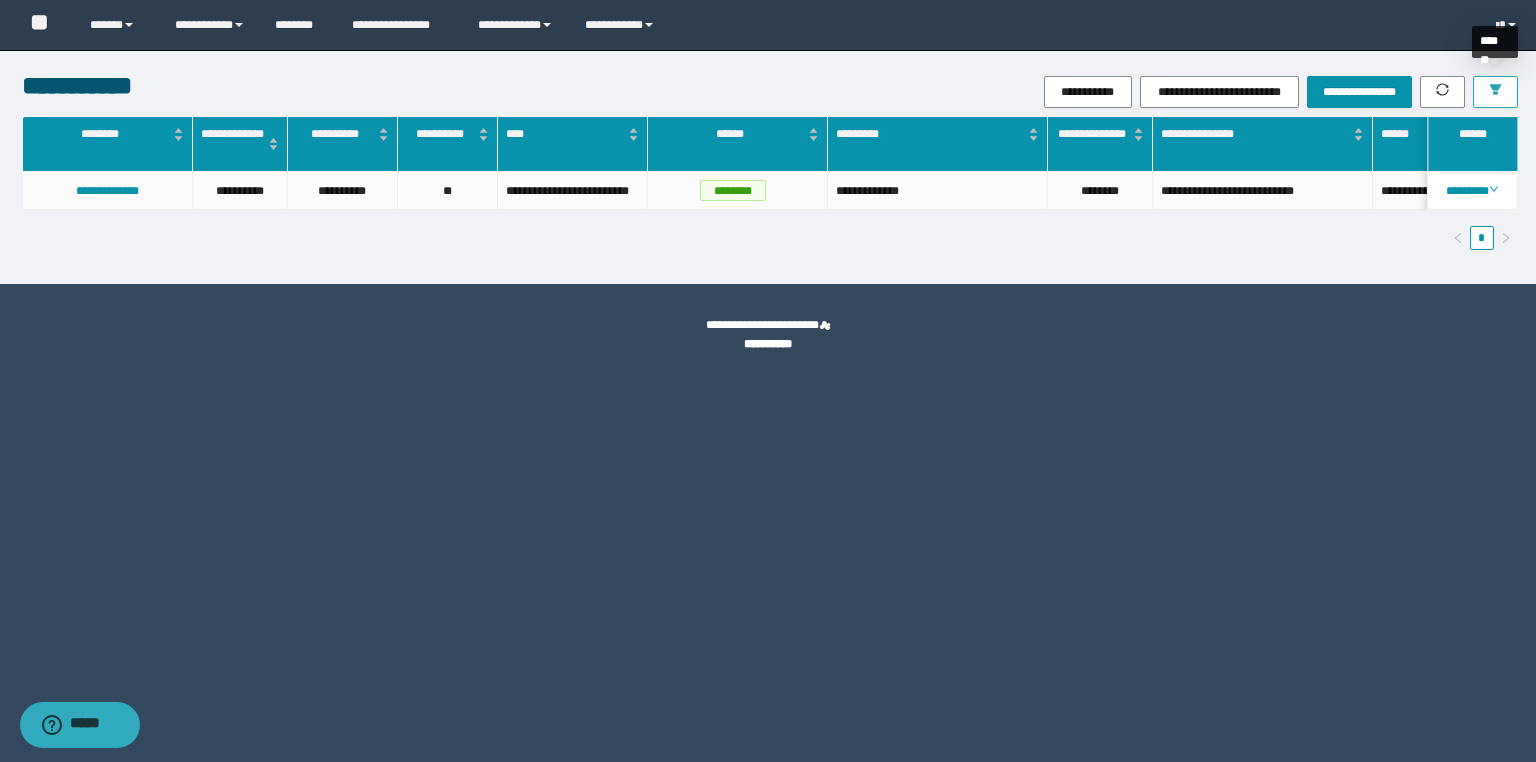 drag, startPoint x: 1495, startPoint y: 80, endPoint x: 1483, endPoint y: 134, distance: 55.31727 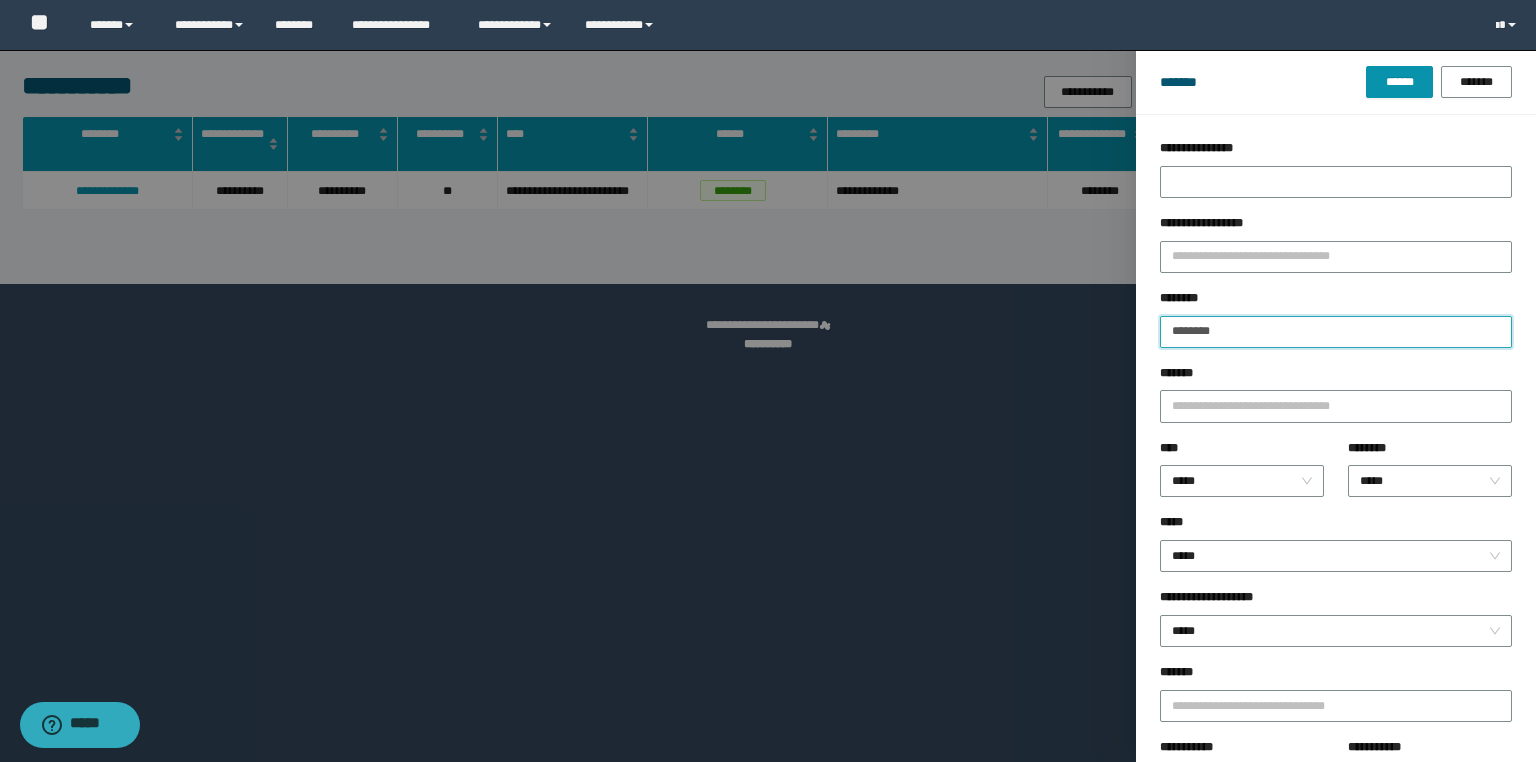 drag, startPoint x: 1258, startPoint y: 323, endPoint x: 904, endPoint y: 327, distance: 354.02258 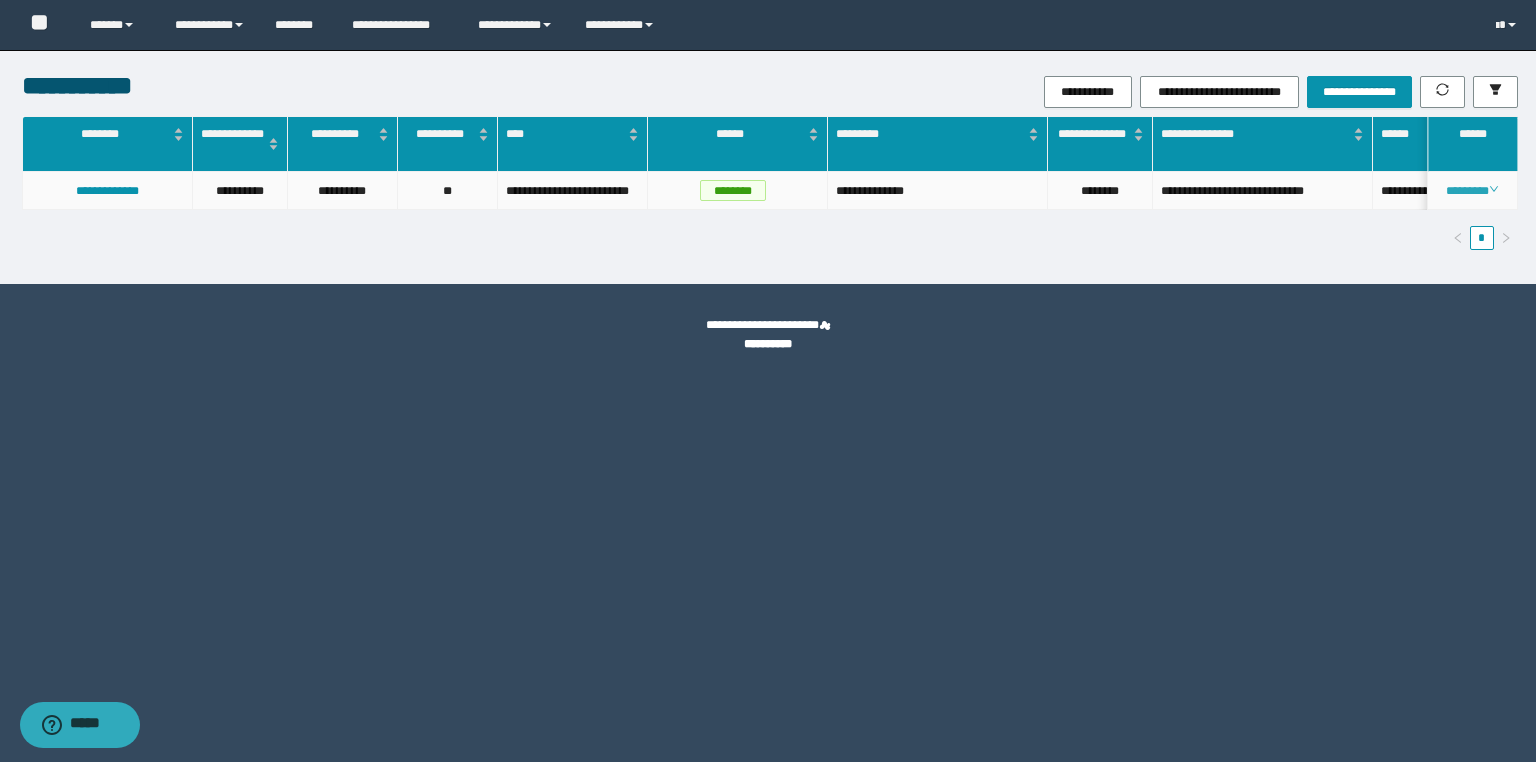 click on "********" at bounding box center [1472, 191] 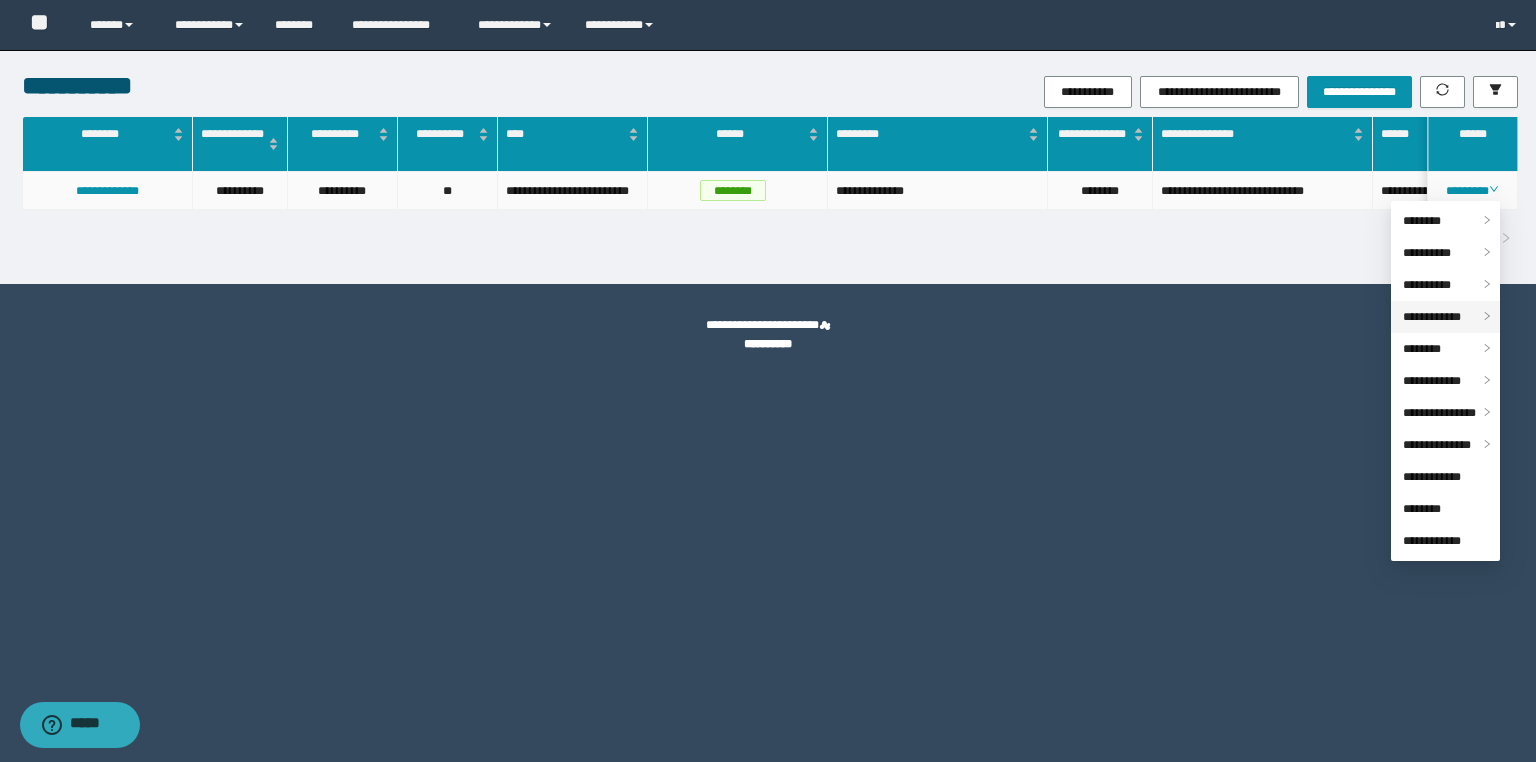 click on "**********" at bounding box center (1432, 317) 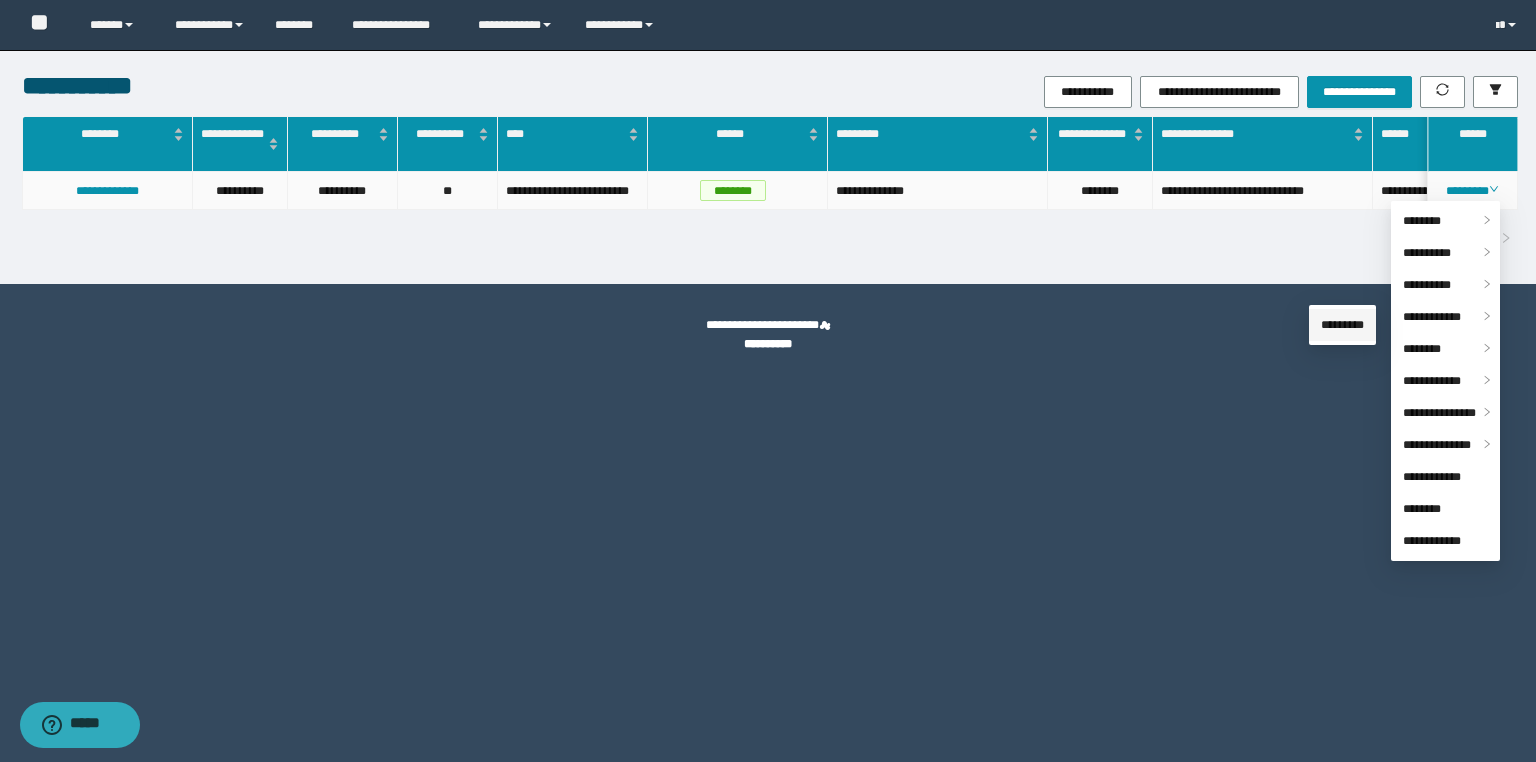 click on "*********" at bounding box center (1342, 325) 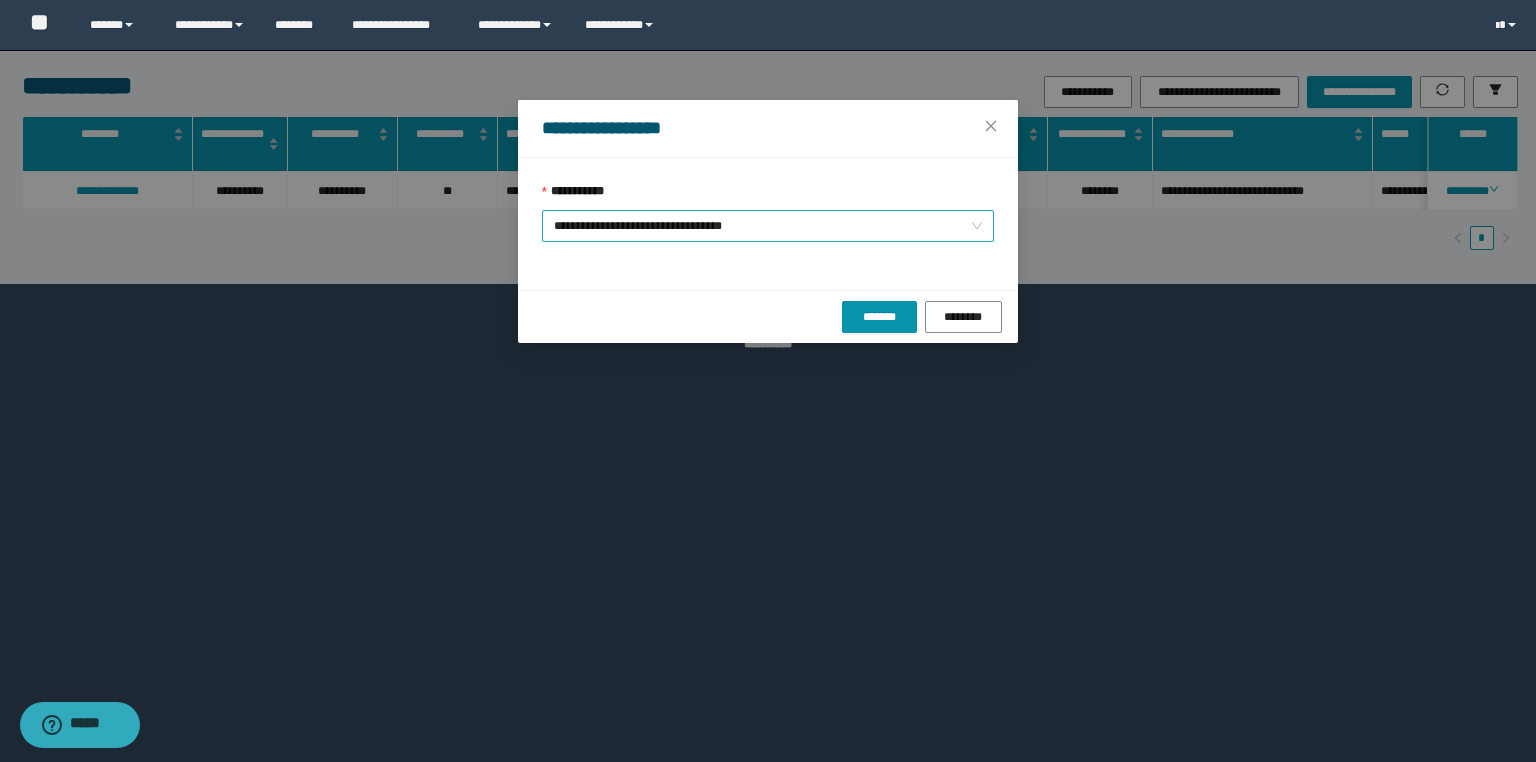 click on "**********" at bounding box center (768, 226) 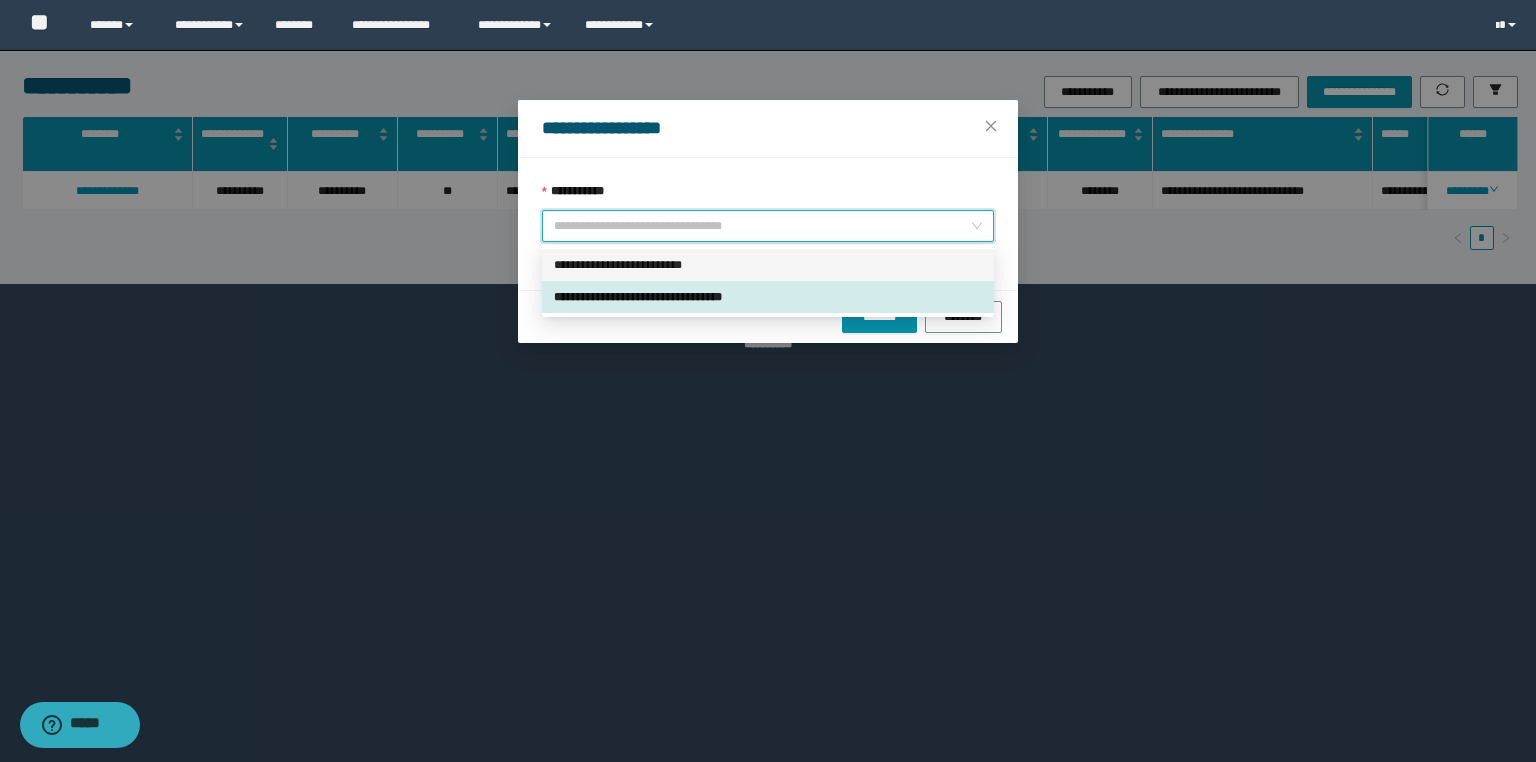 click on "**********" at bounding box center (768, 265) 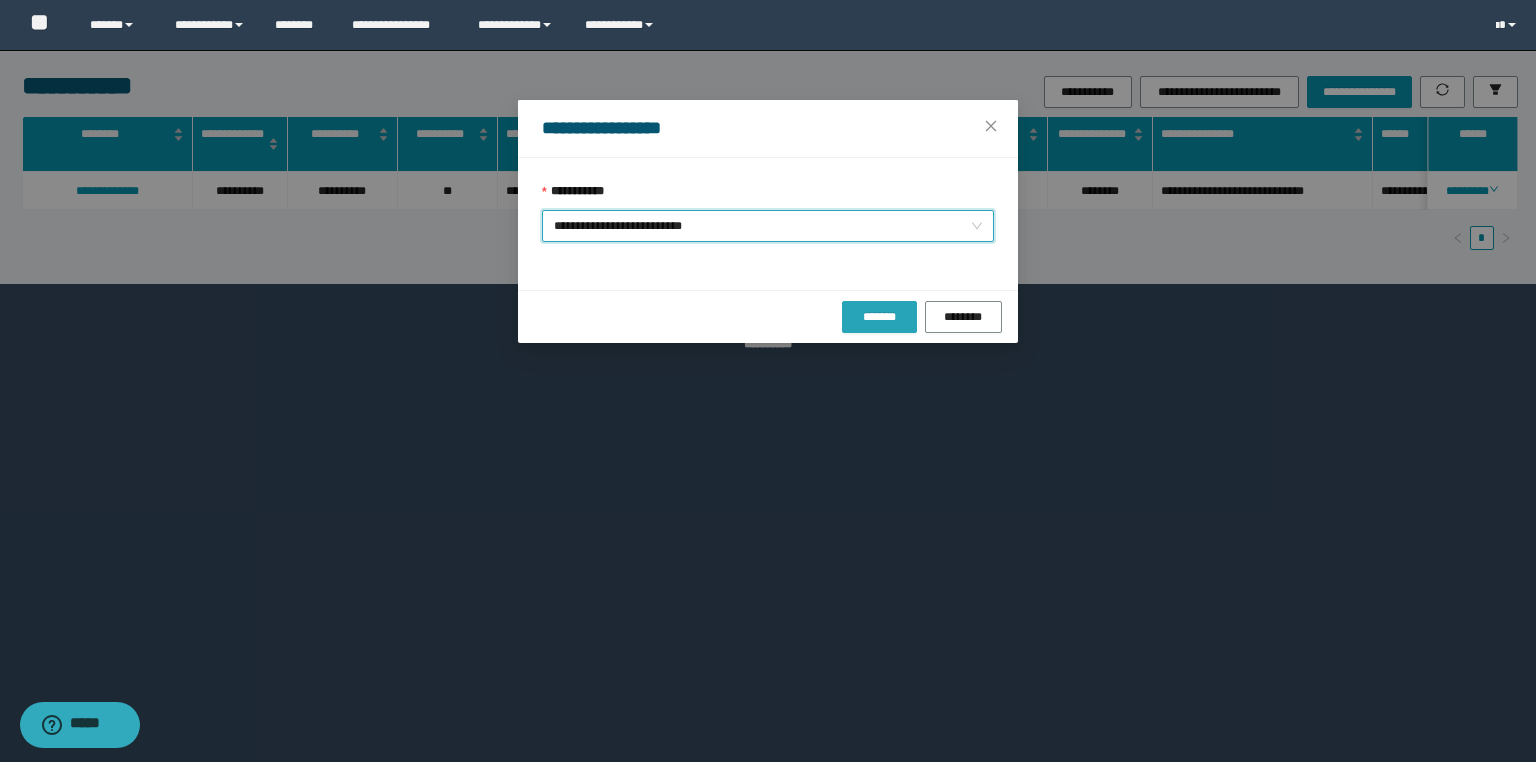 click on "*******" at bounding box center [879, 317] 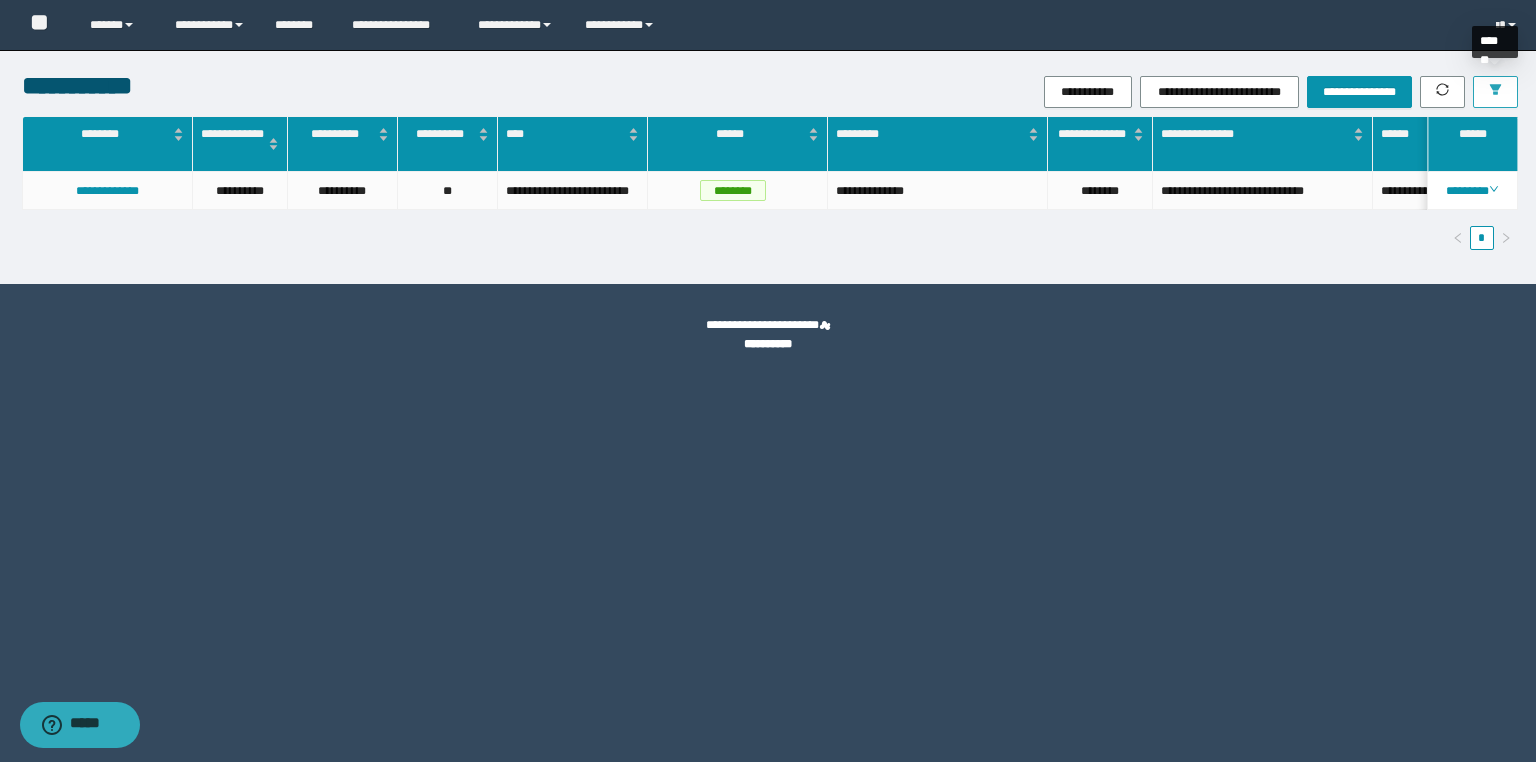 click at bounding box center (1495, 92) 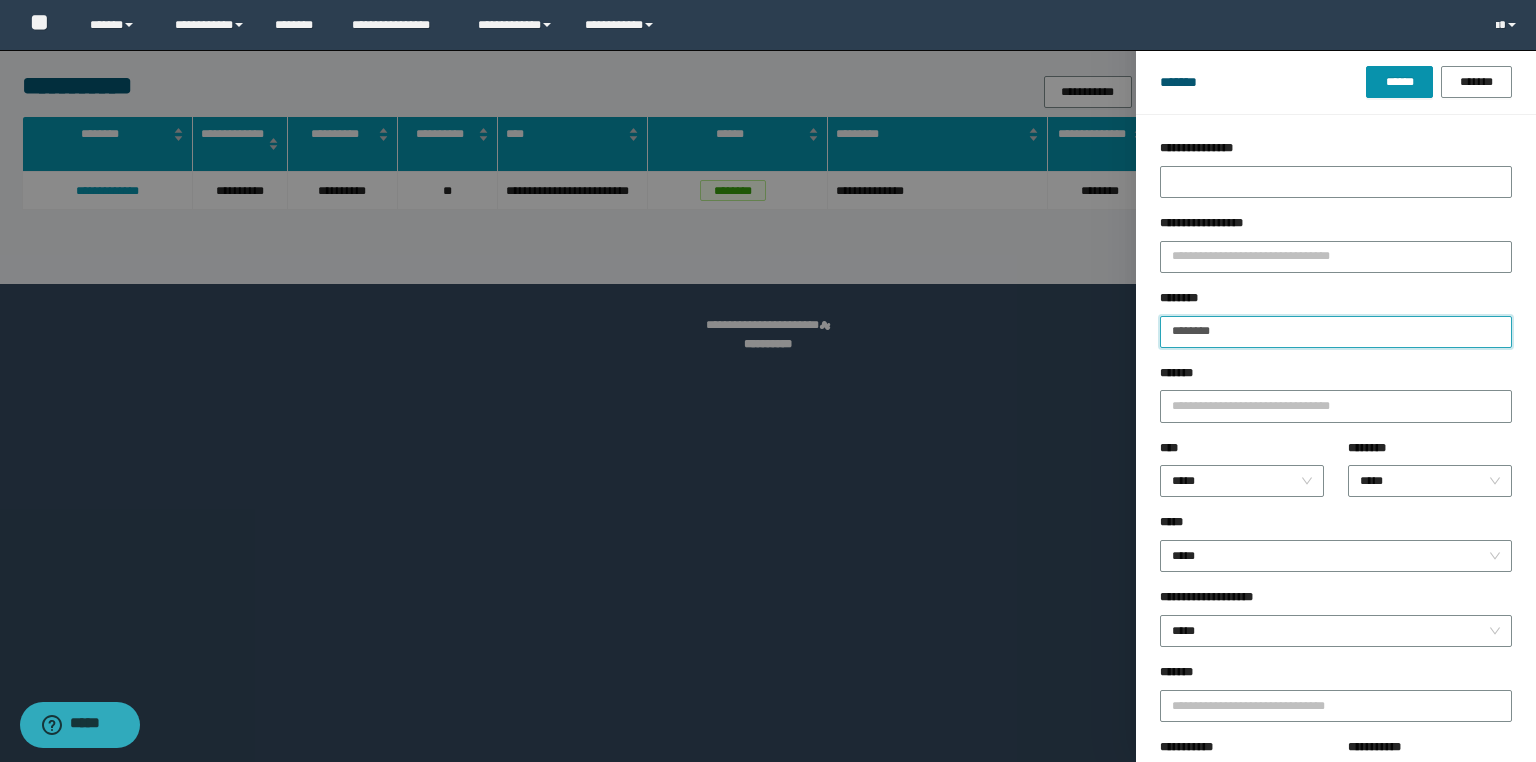 drag, startPoint x: 1204, startPoint y: 319, endPoint x: 1064, endPoint y: 319, distance: 140 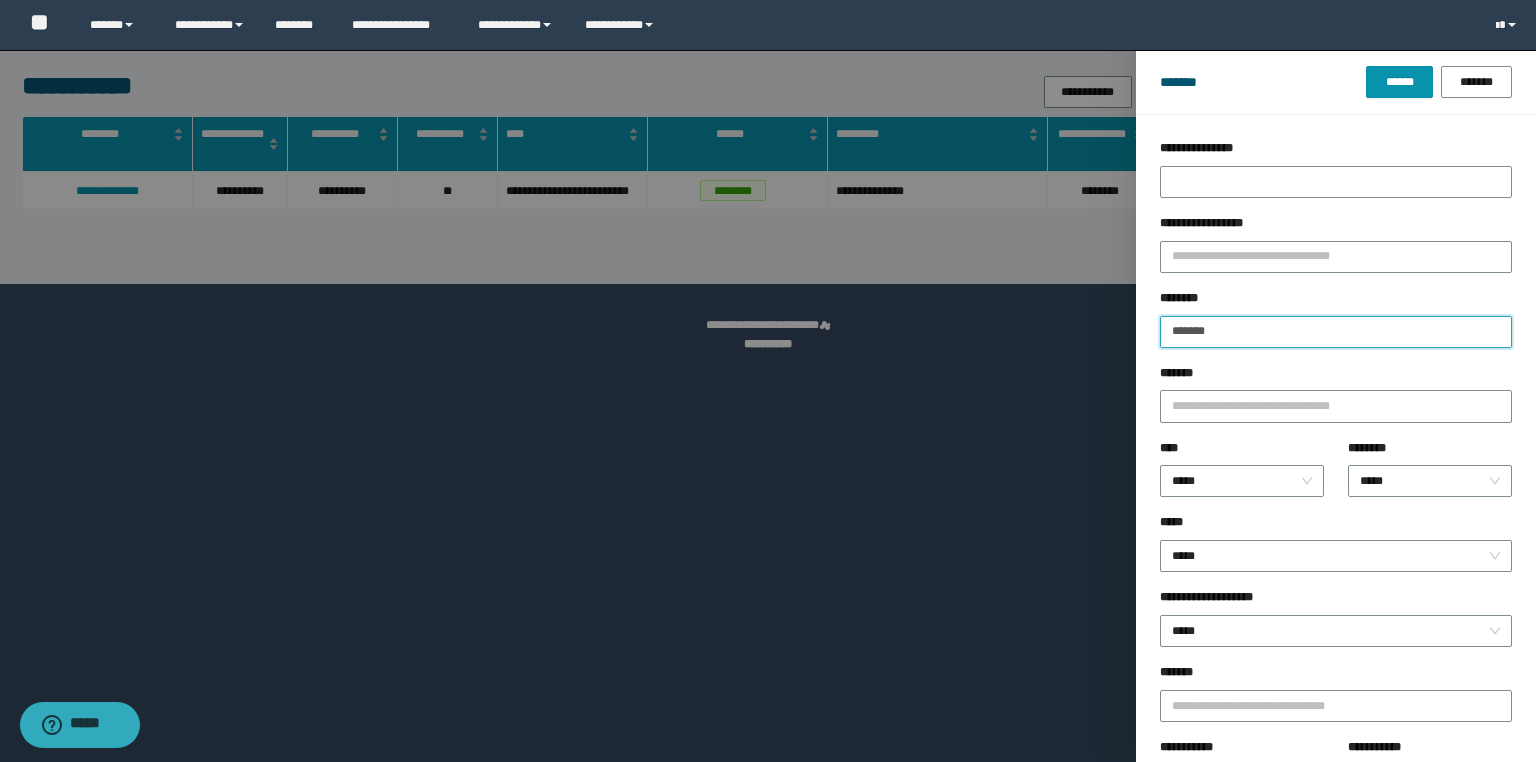 click on "******" at bounding box center (1399, 82) 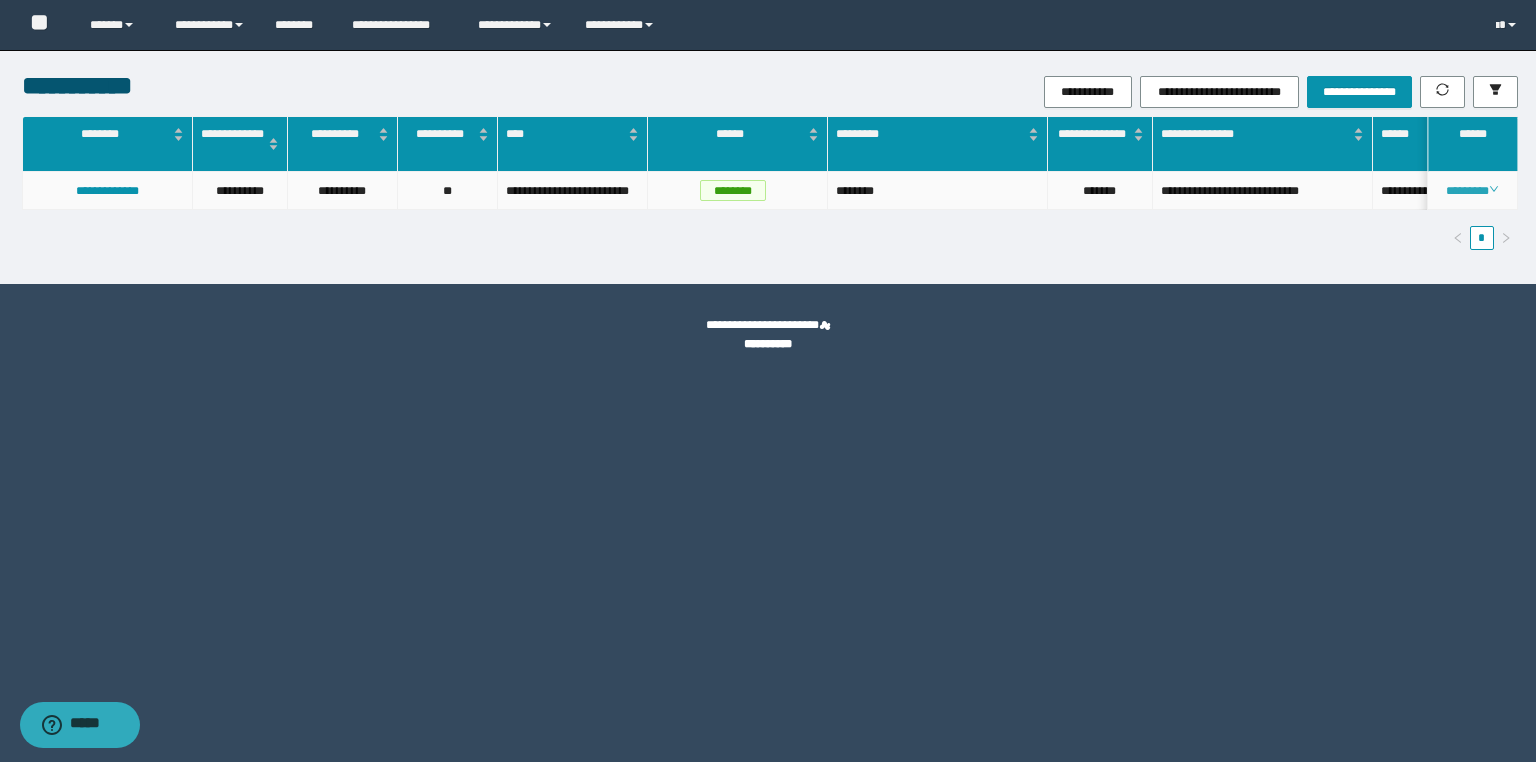 click on "********" at bounding box center [1472, 191] 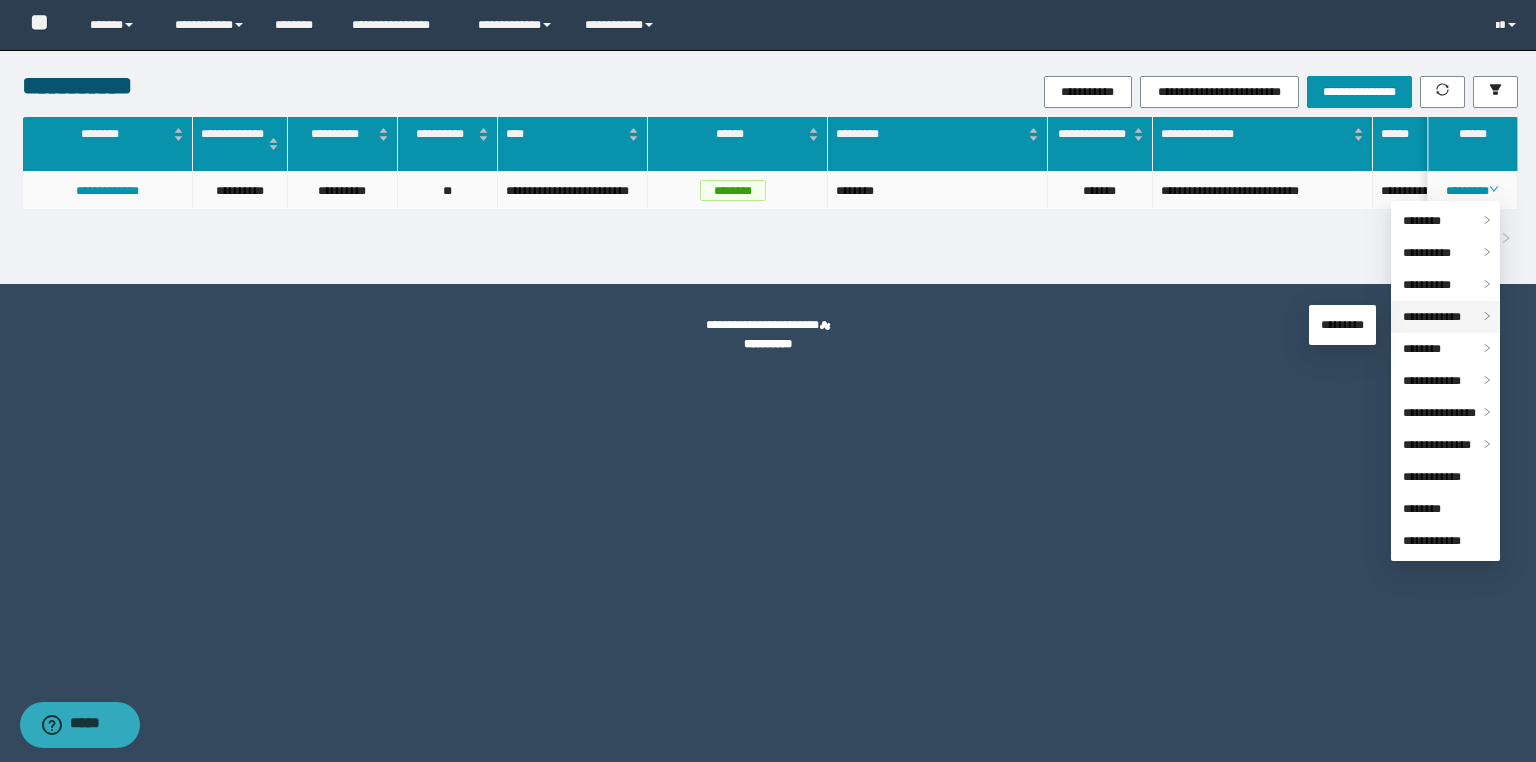 click on "**********" at bounding box center (1432, 317) 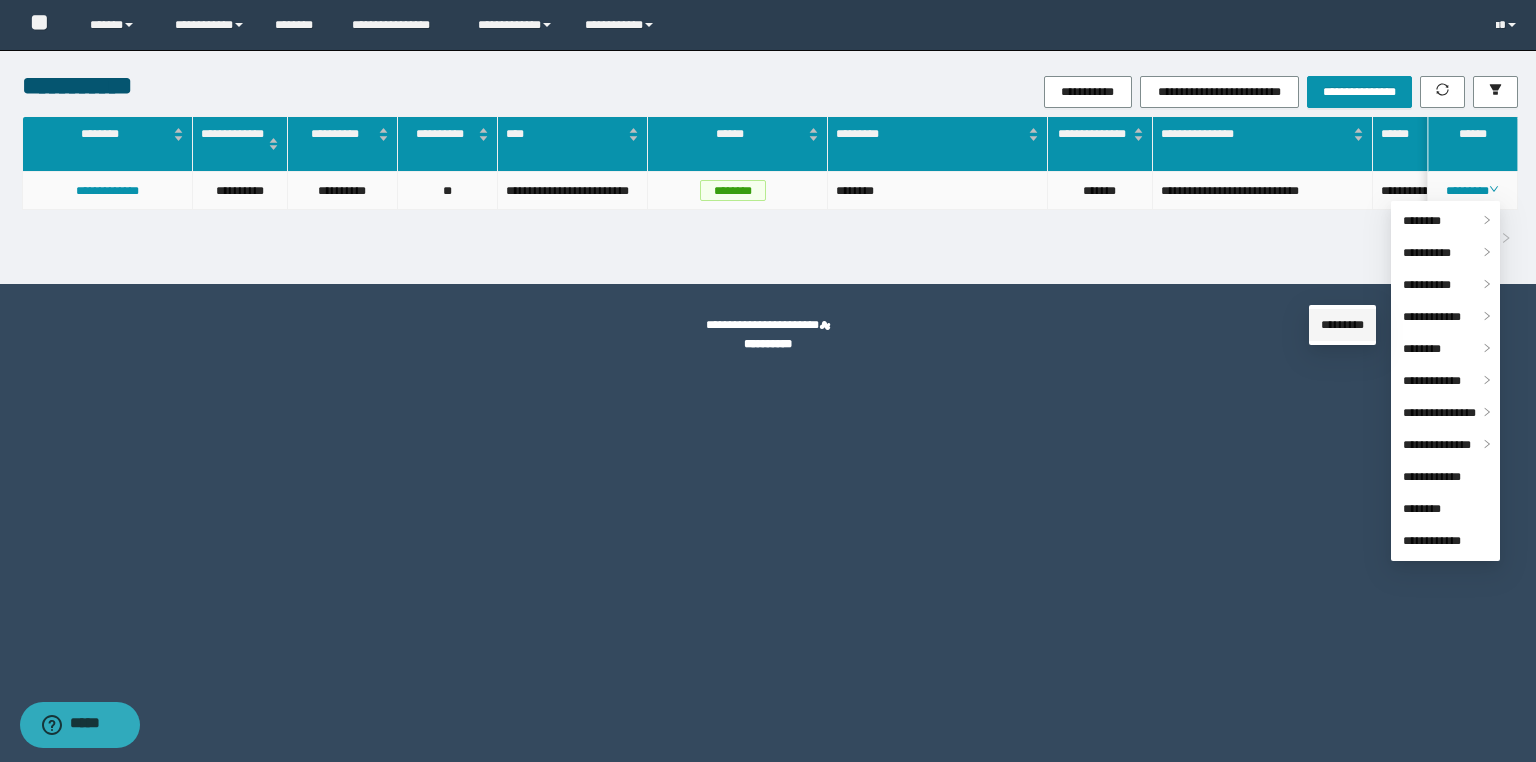 drag, startPoint x: 1344, startPoint y: 326, endPoint x: 1333, endPoint y: 326, distance: 11 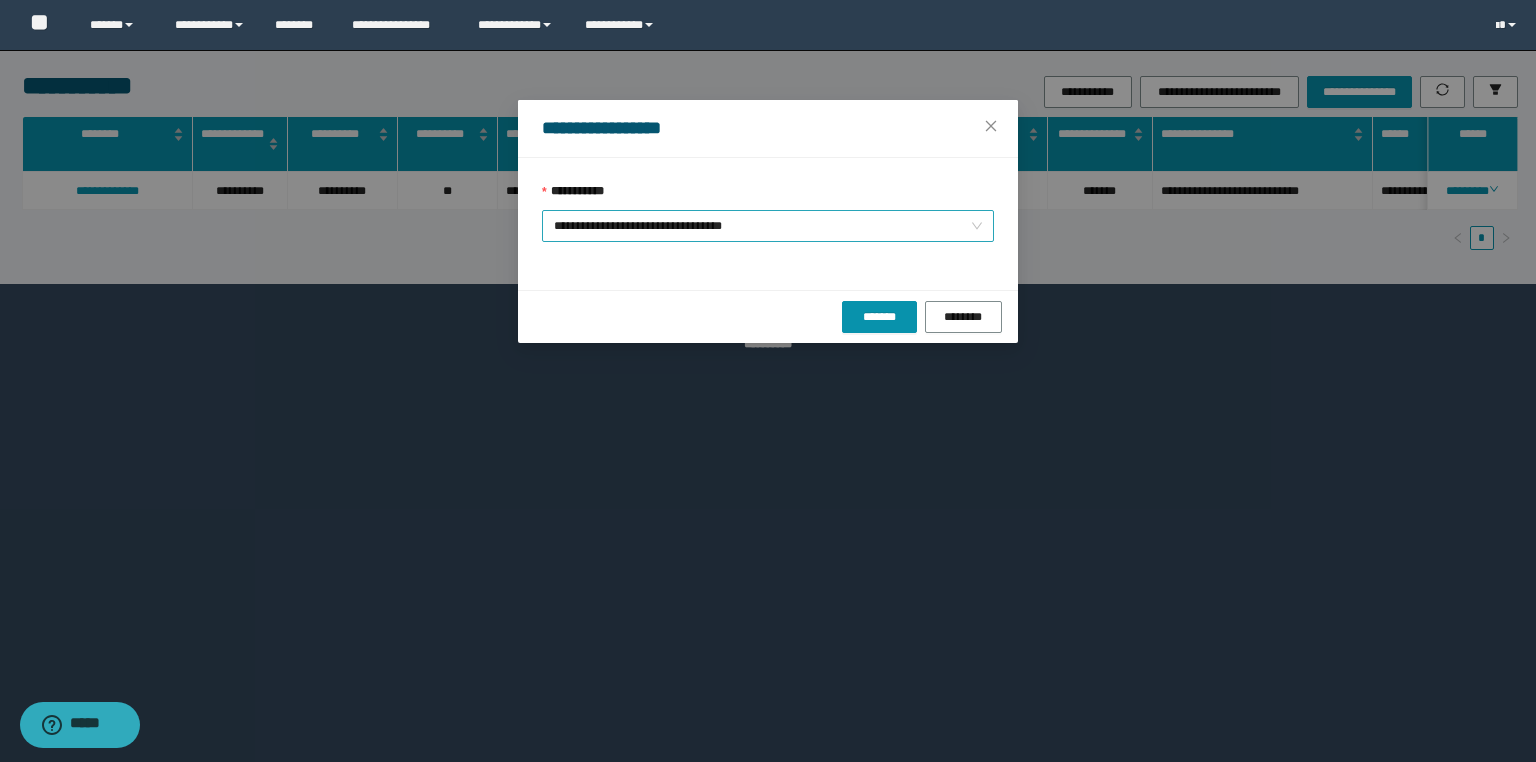 click on "**********" at bounding box center (768, 226) 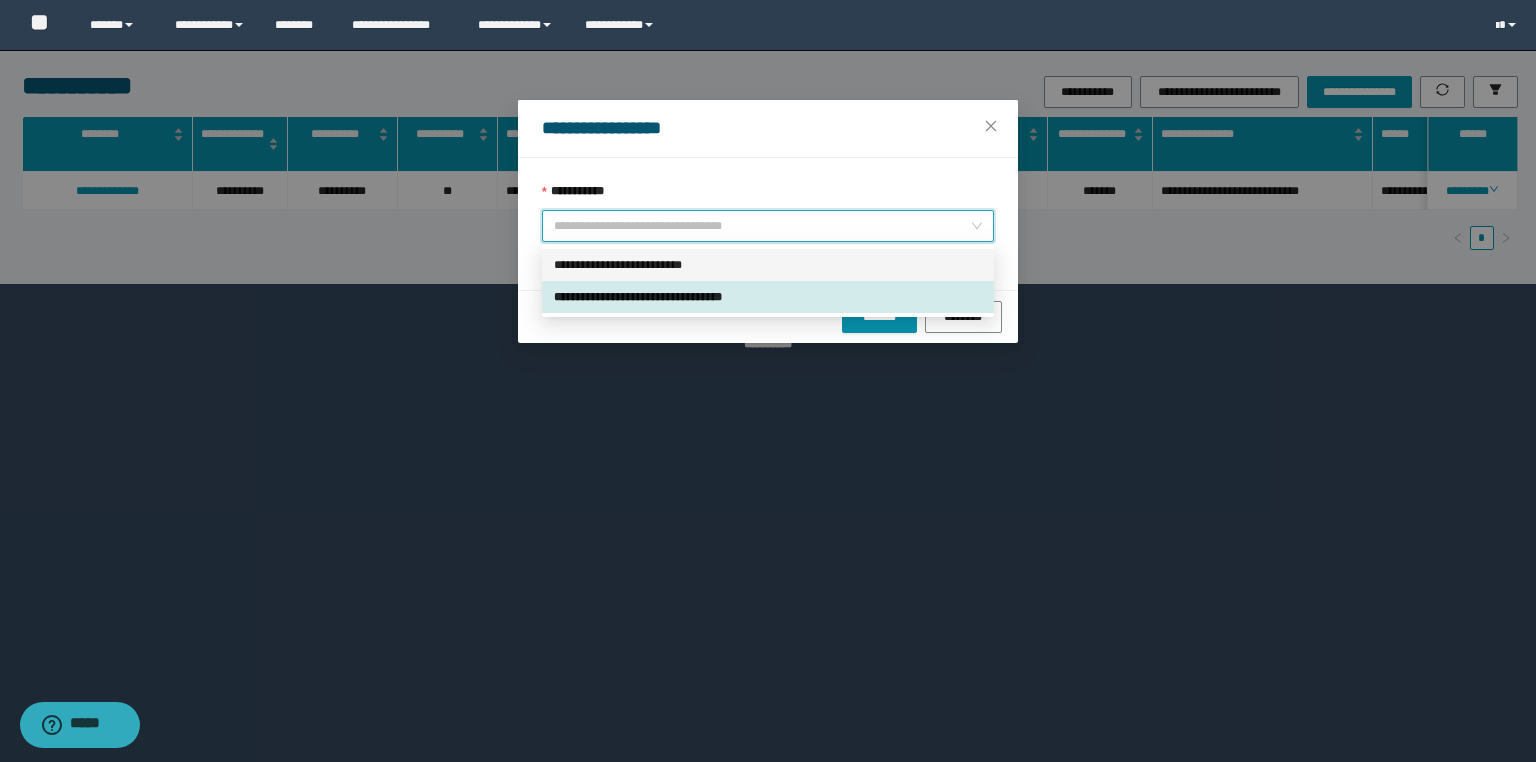 click on "**********" at bounding box center [768, 265] 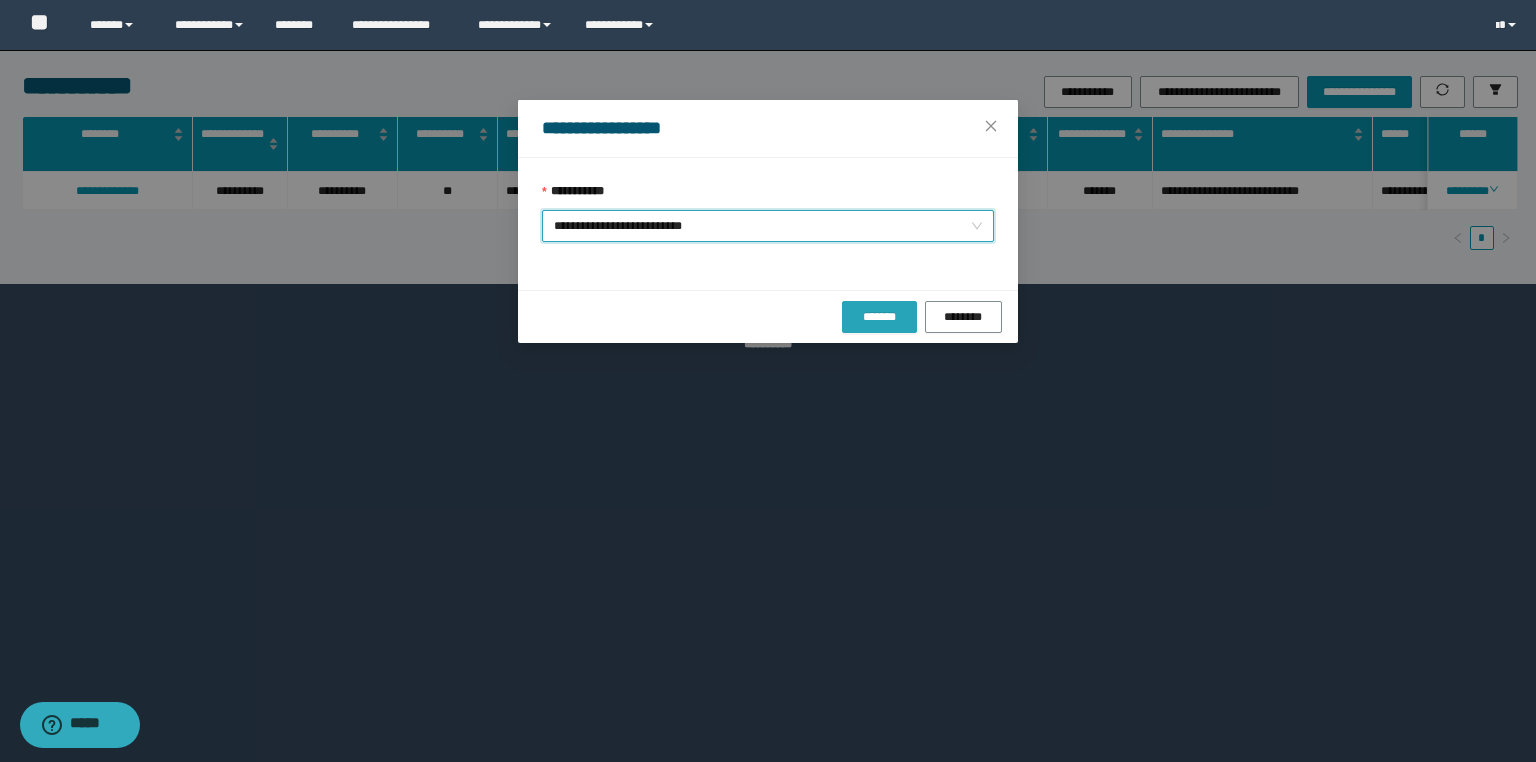 click on "*******" at bounding box center (879, 317) 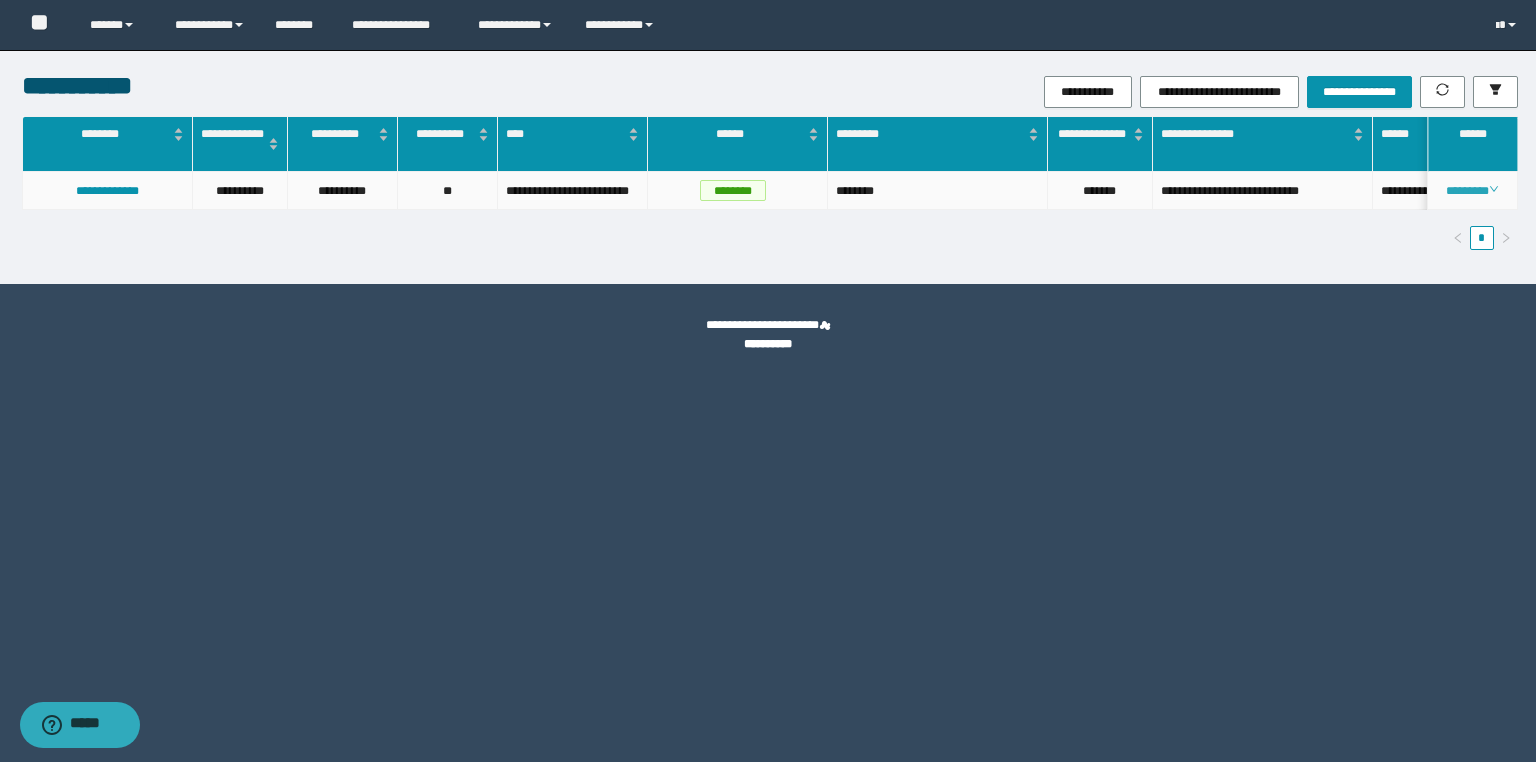 click on "********" at bounding box center [1472, 191] 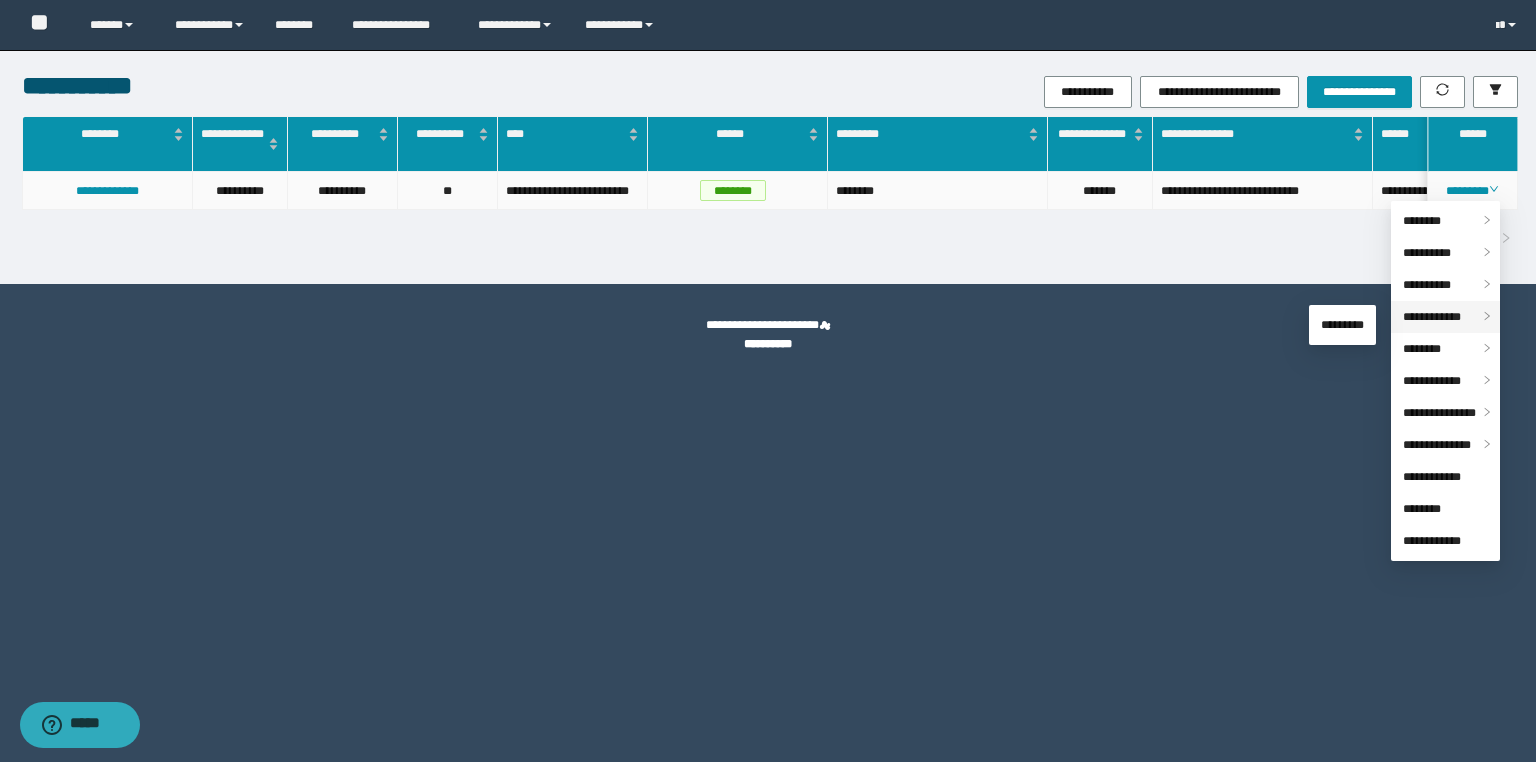 click on "**********" at bounding box center [1432, 317] 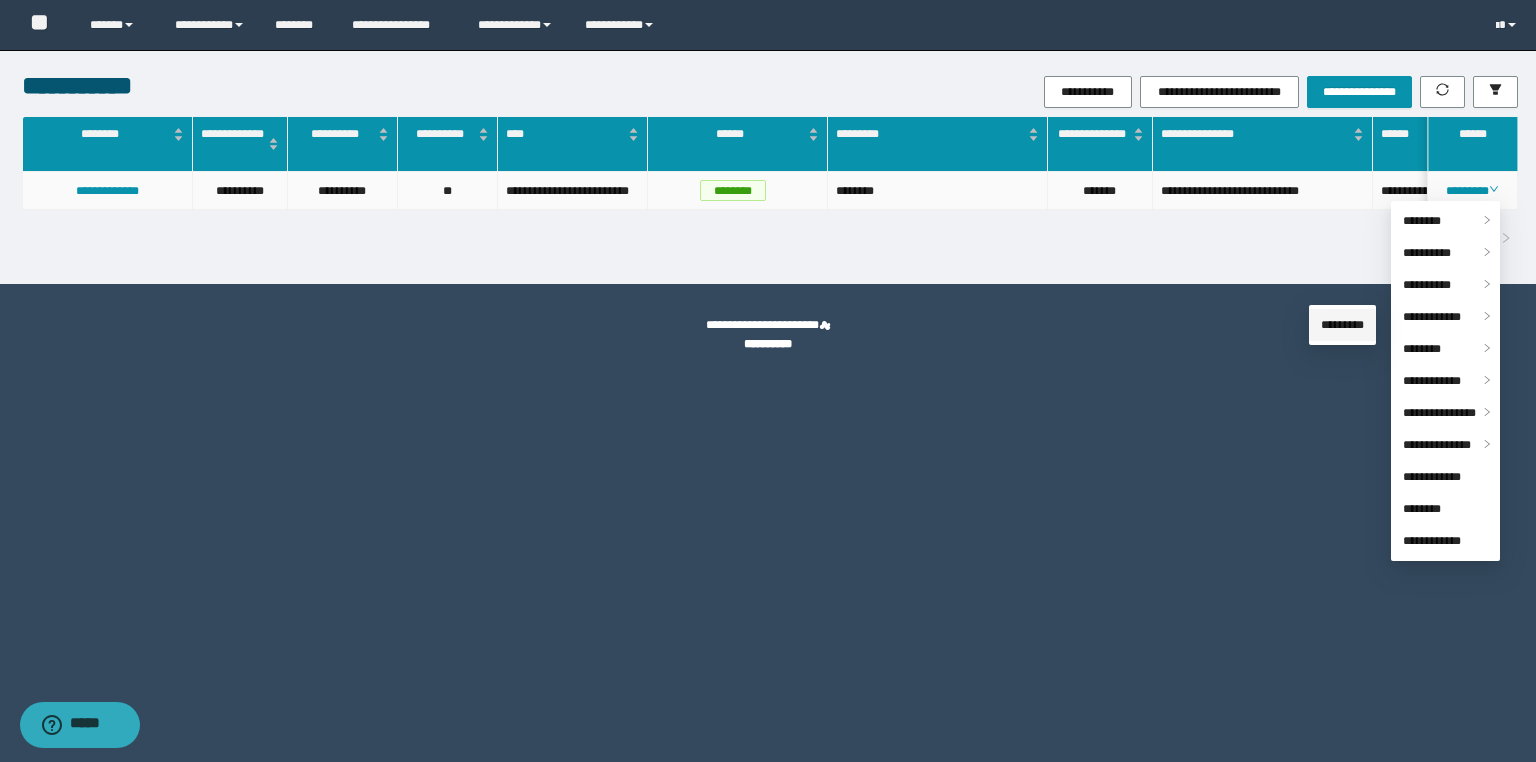 click on "*********" at bounding box center [1342, 325] 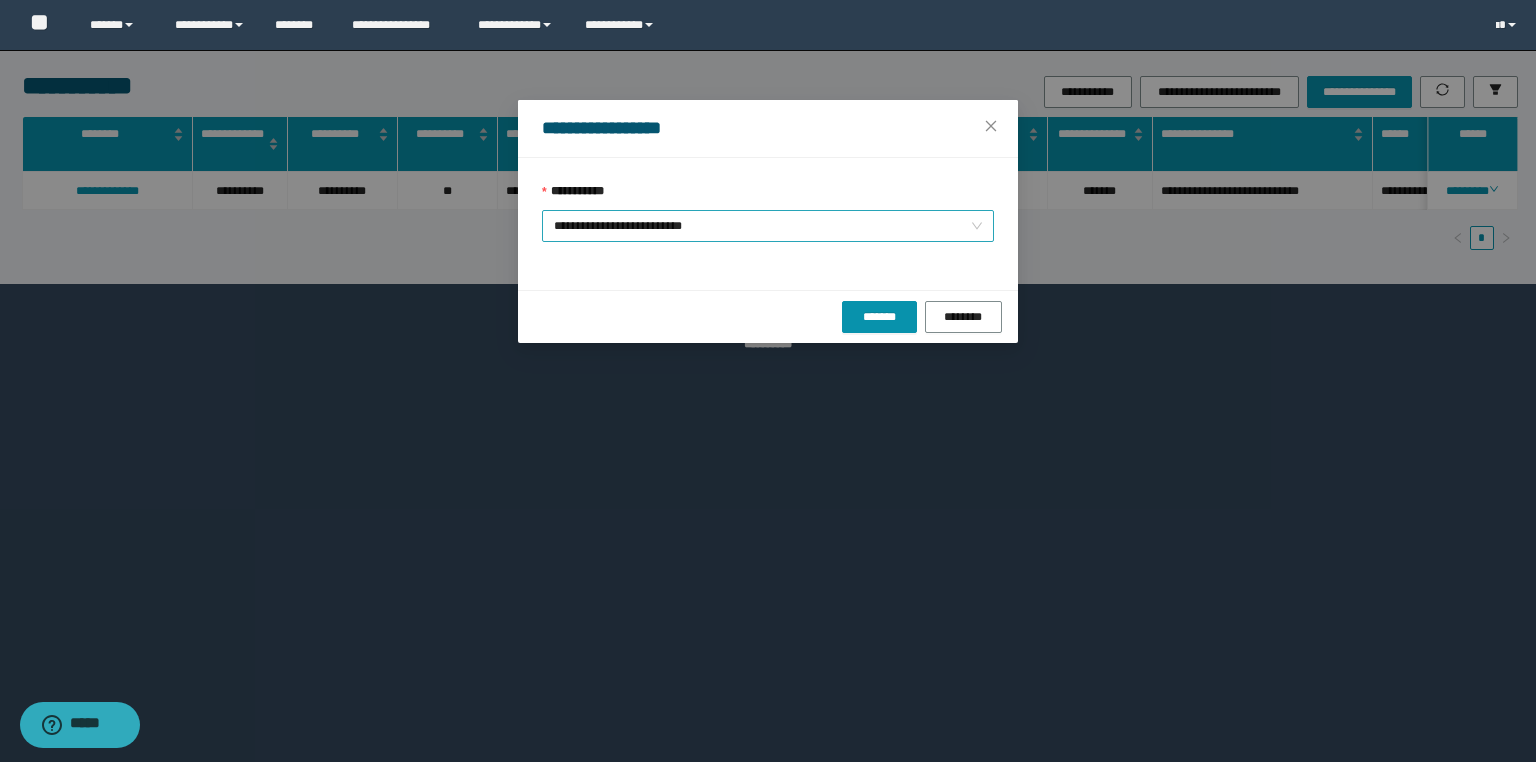 click on "**********" at bounding box center [768, 226] 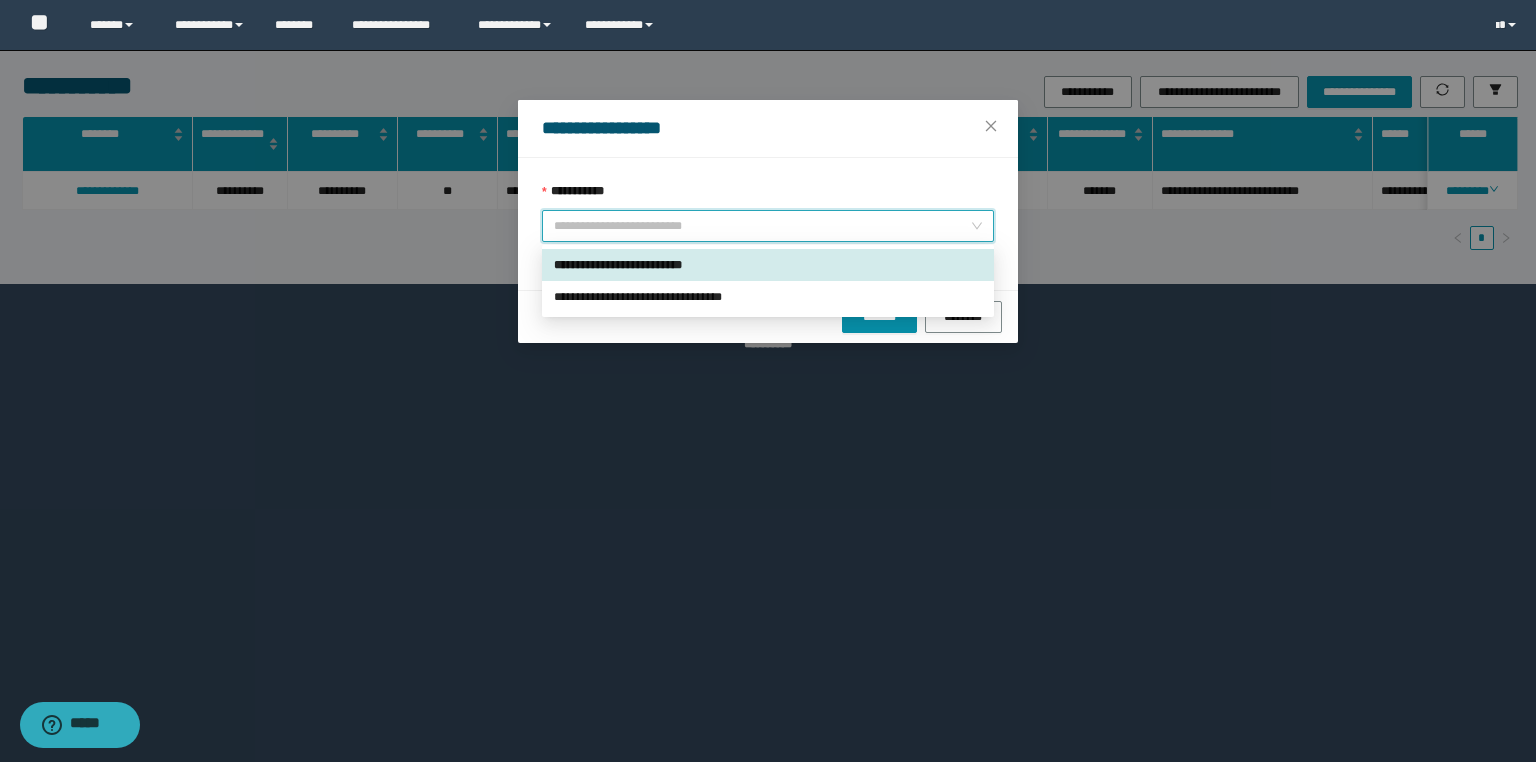 click on "**********" at bounding box center [768, 265] 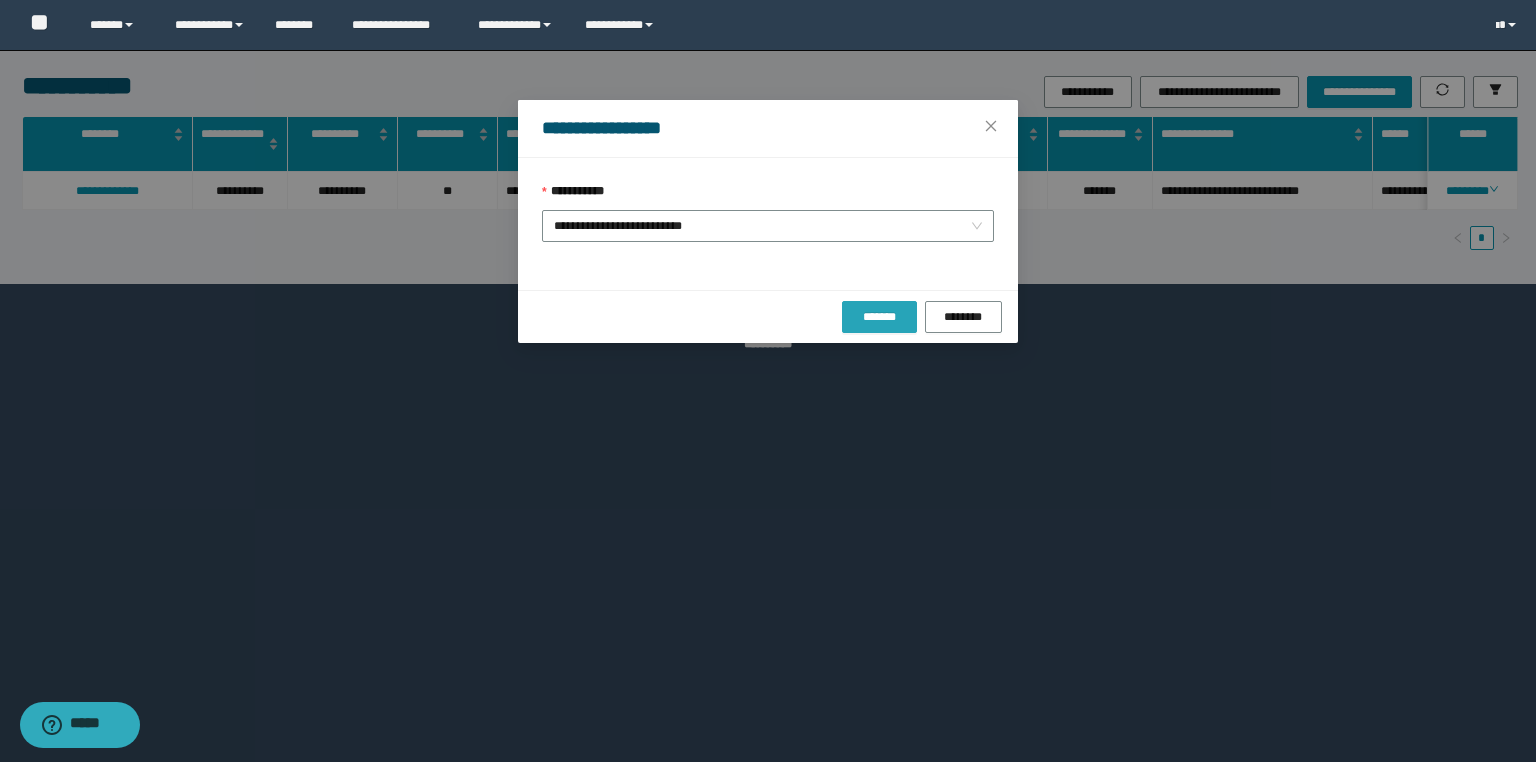 click on "*******" at bounding box center (879, 317) 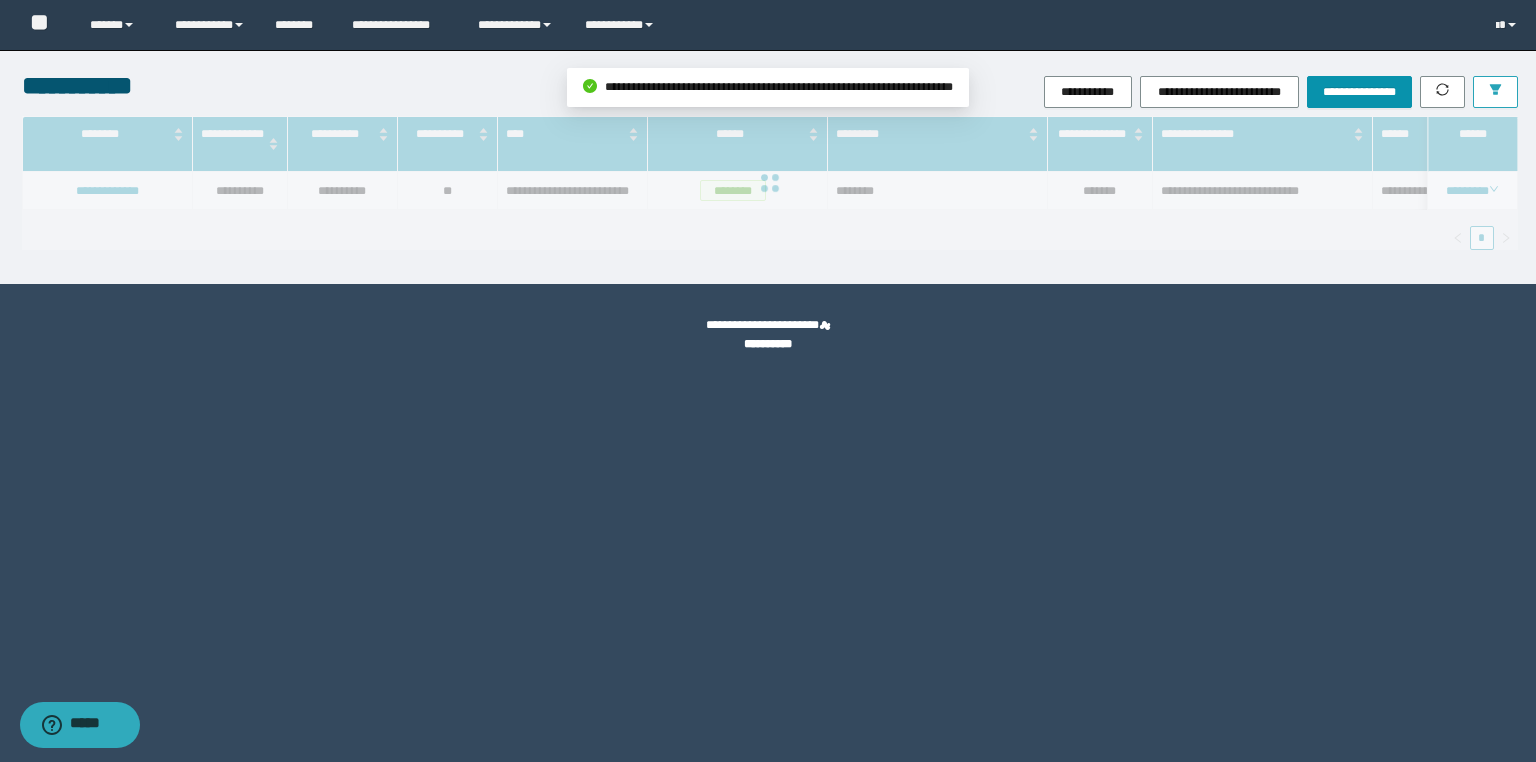 click at bounding box center [1495, 92] 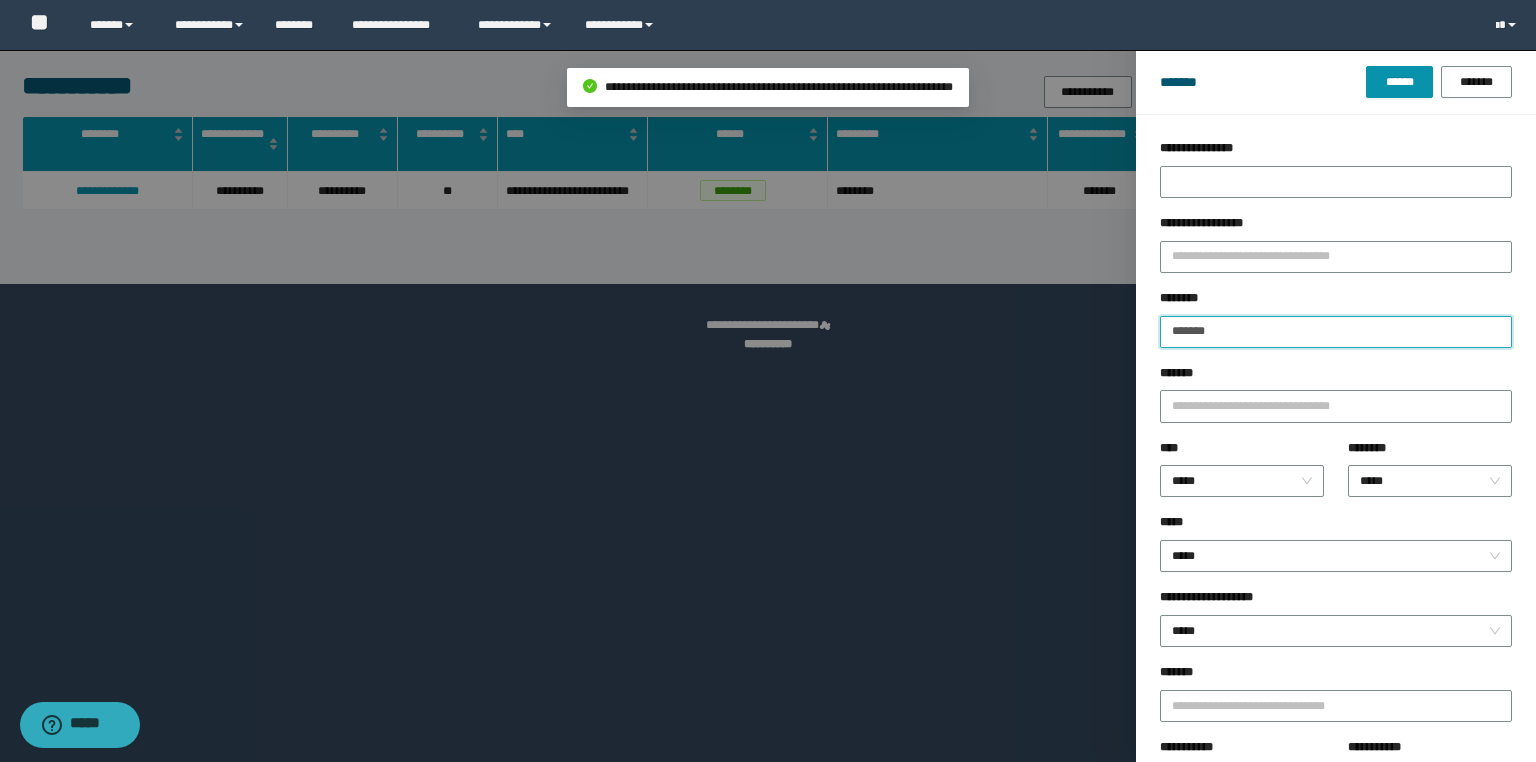 drag, startPoint x: 1260, startPoint y: 332, endPoint x: 949, endPoint y: 320, distance: 311.2314 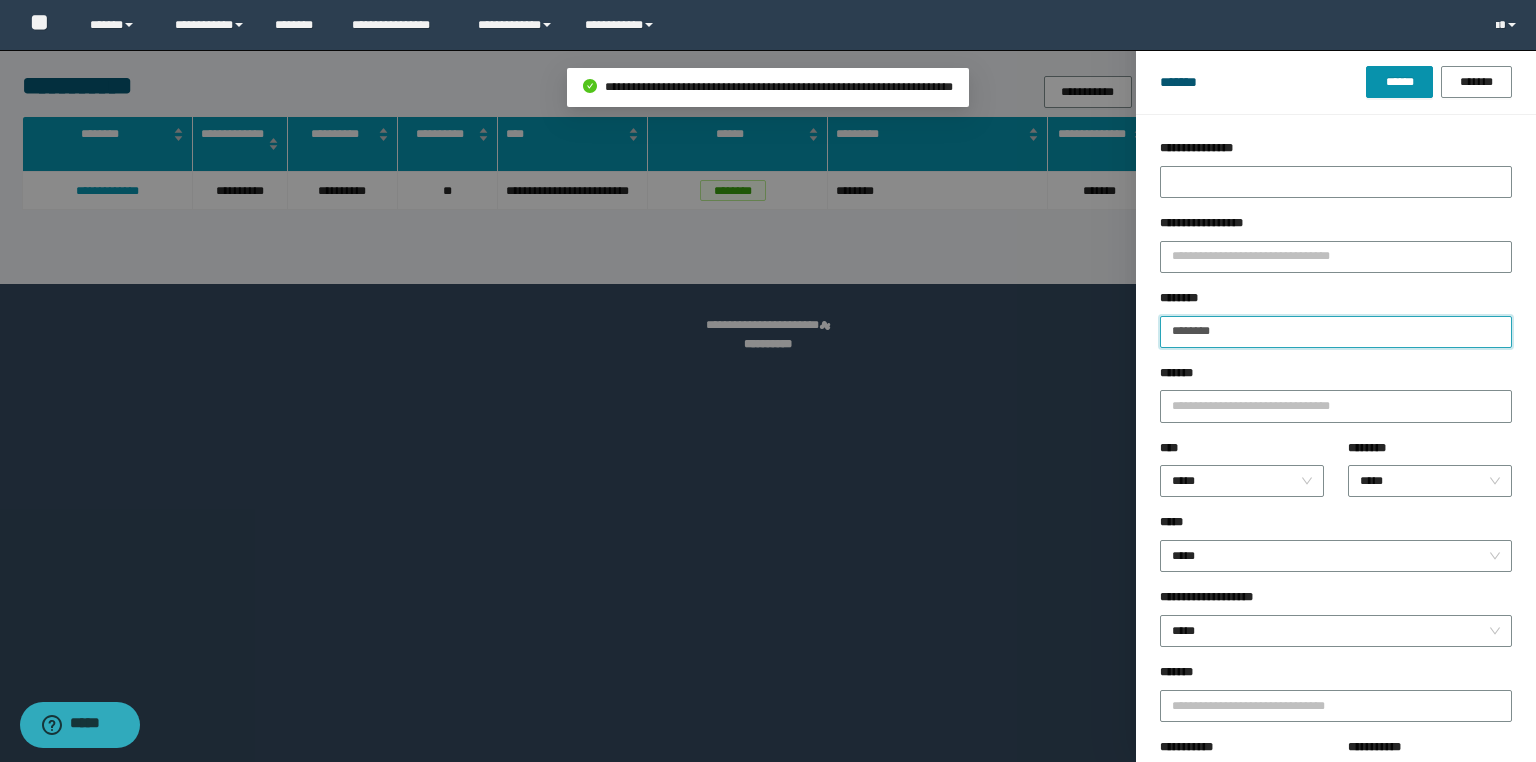 click on "******" at bounding box center [1399, 82] 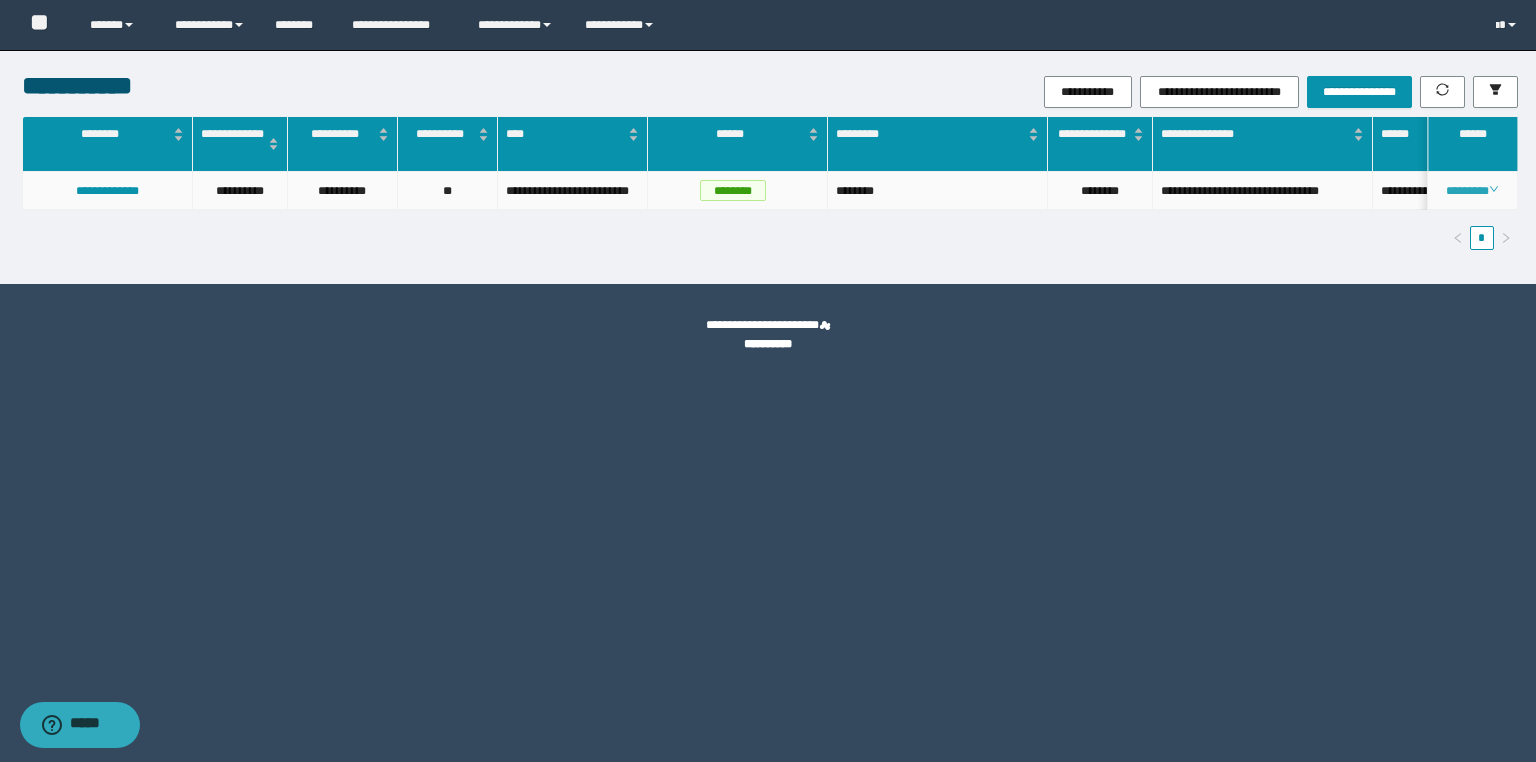 click on "********" at bounding box center [1472, 191] 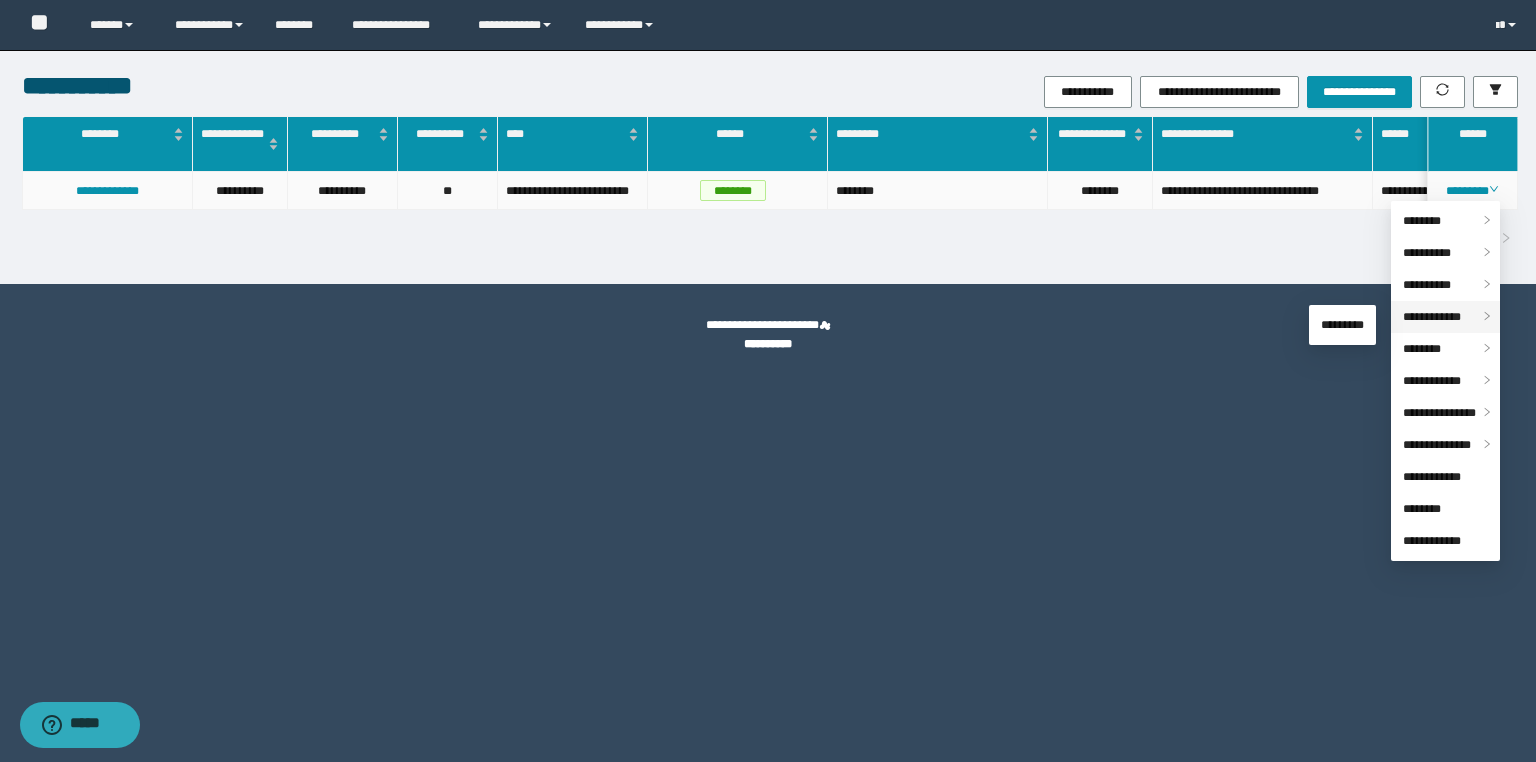 click on "**********" at bounding box center [1432, 317] 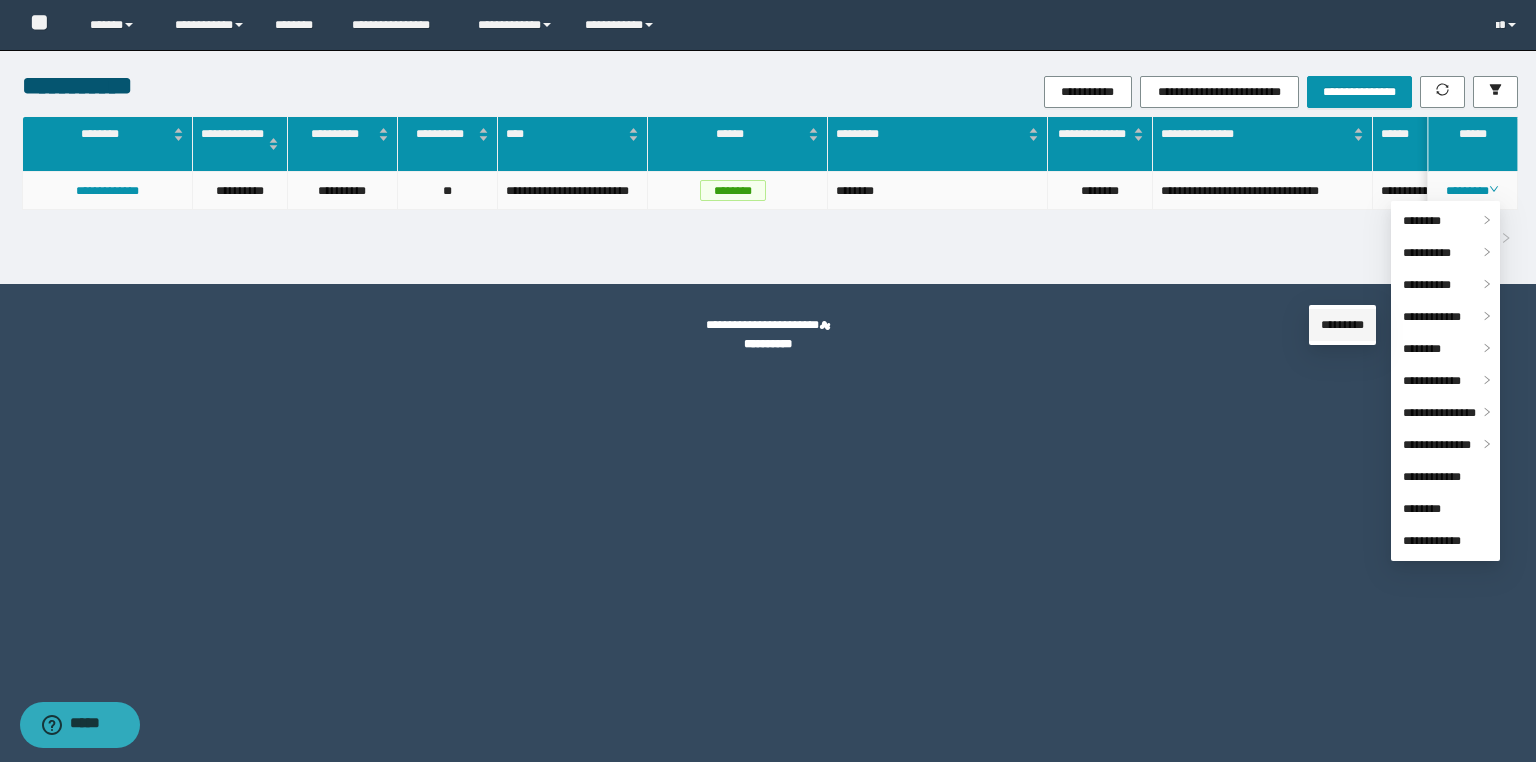 drag, startPoint x: 1344, startPoint y: 324, endPoint x: 1216, endPoint y: 331, distance: 128.19127 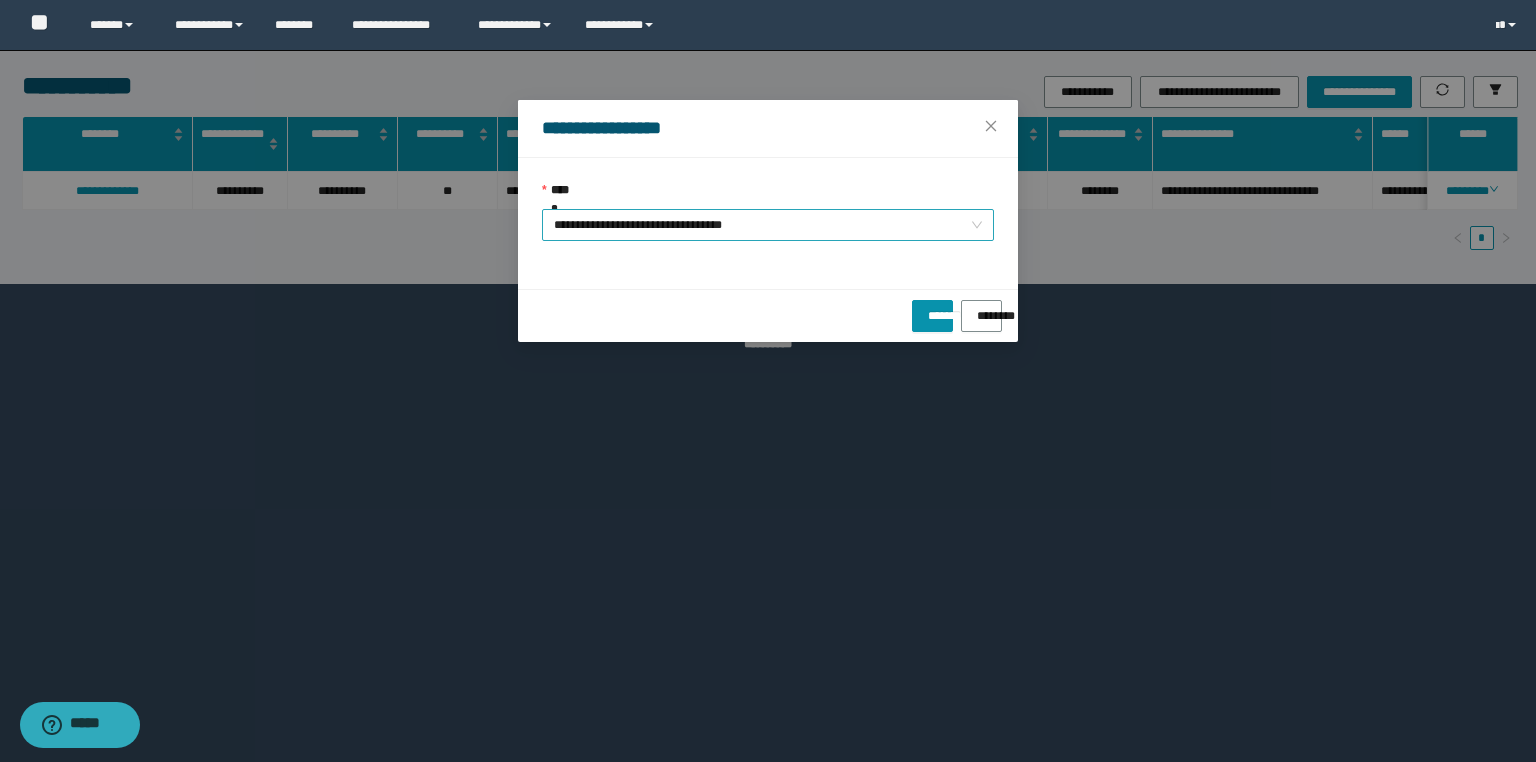 click on "**********" at bounding box center (768, 225) 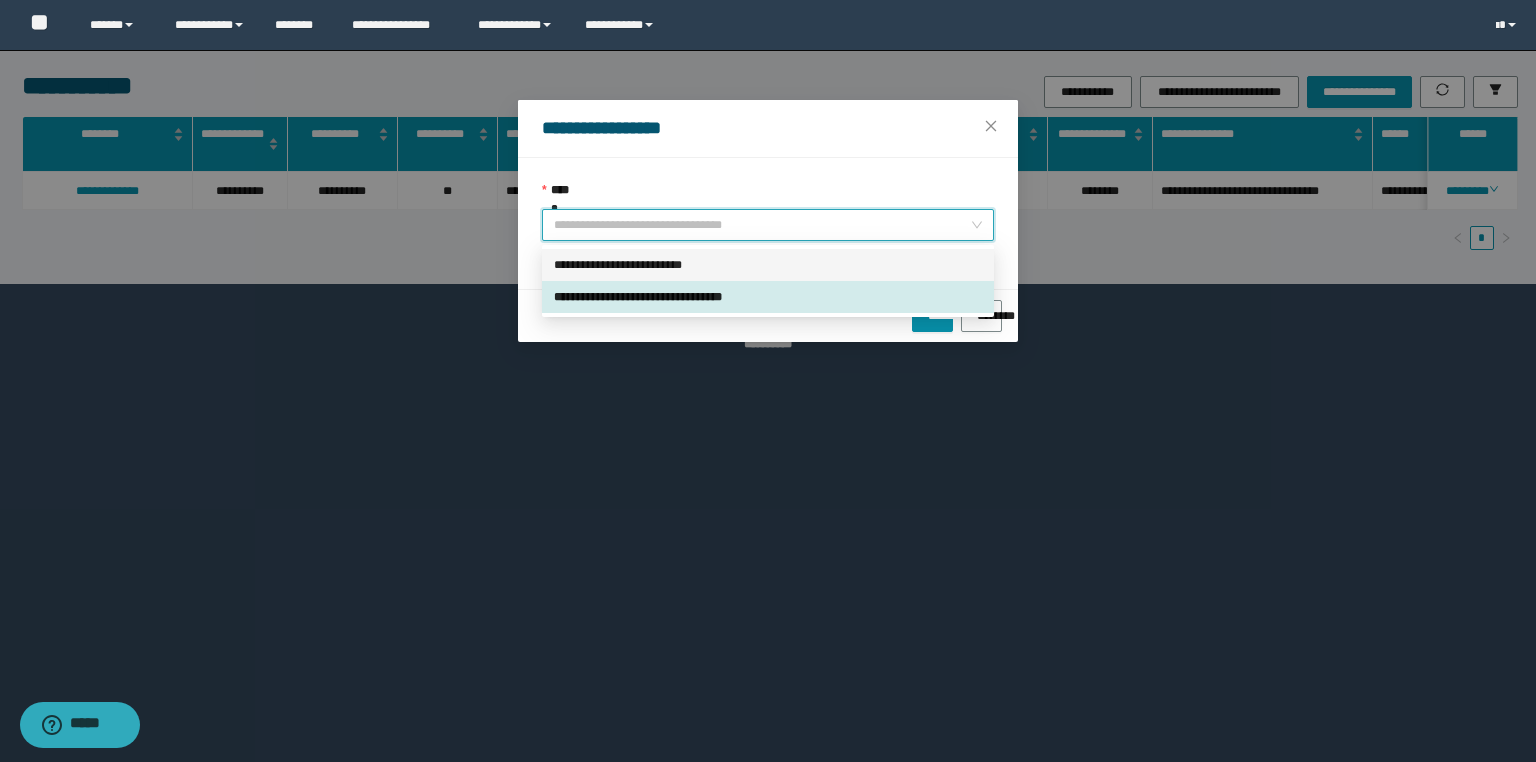 click on "**********" at bounding box center [768, 265] 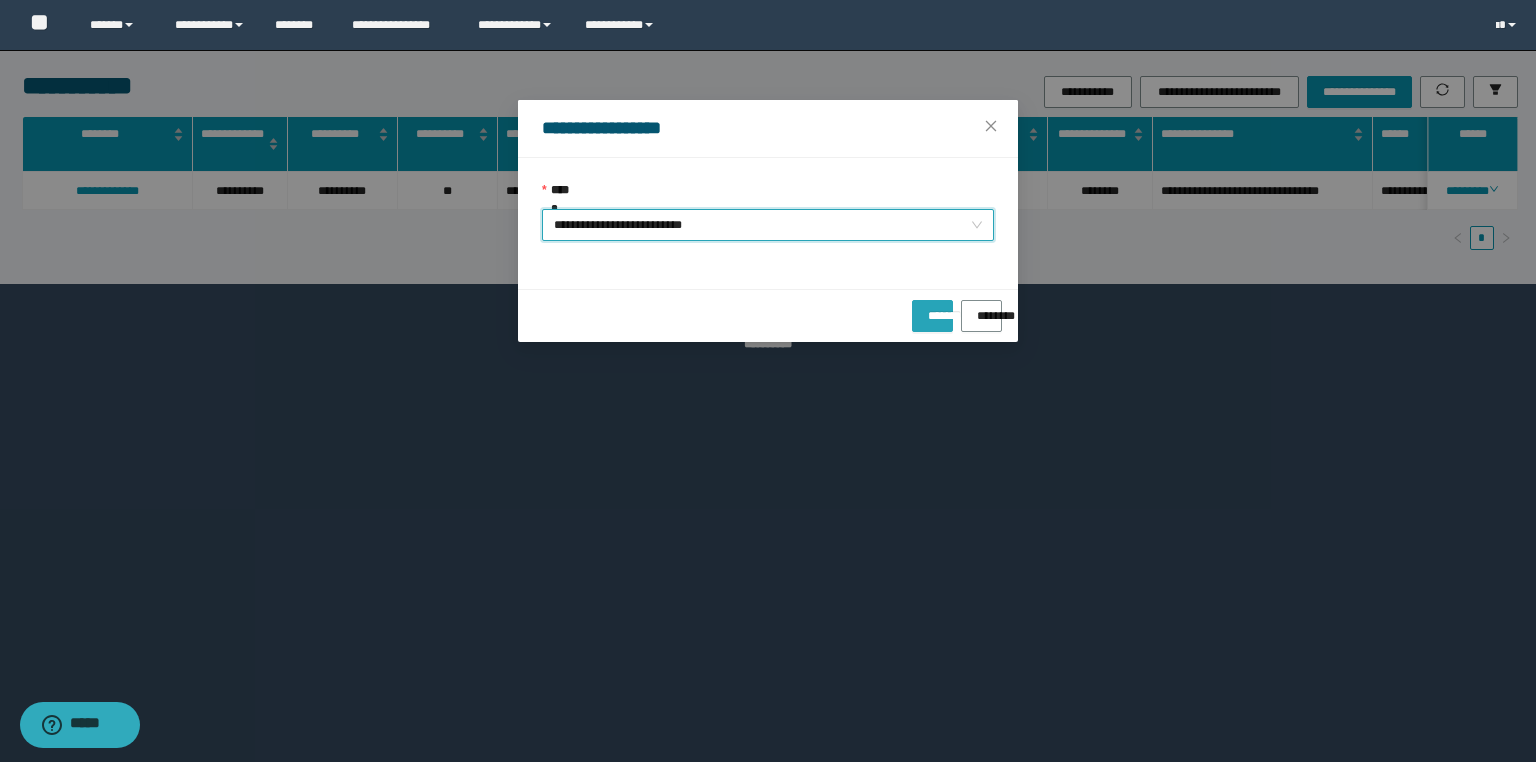 drag, startPoint x: 856, startPoint y: 307, endPoint x: 855, endPoint y: 325, distance: 18.027756 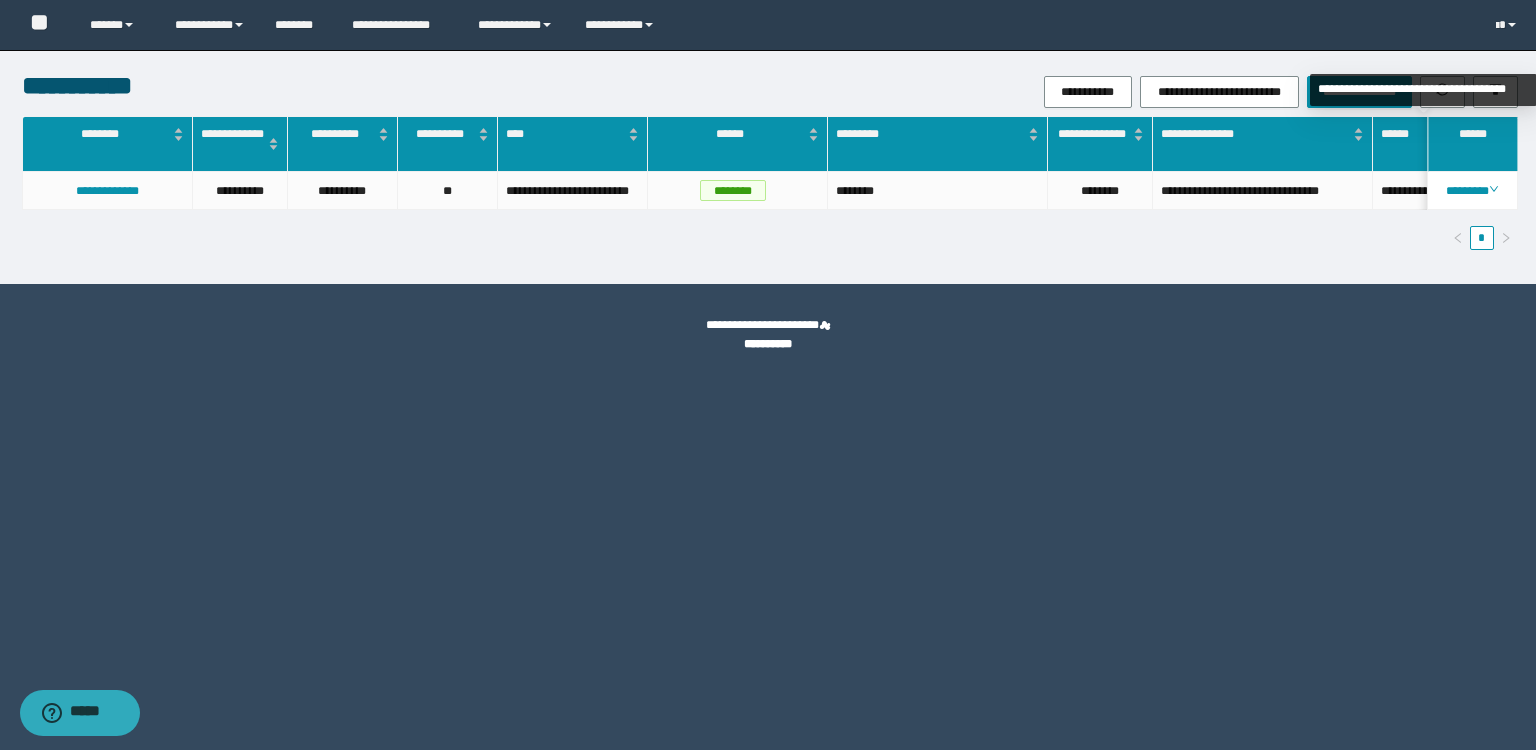 click on "**********" at bounding box center (1423, 90) 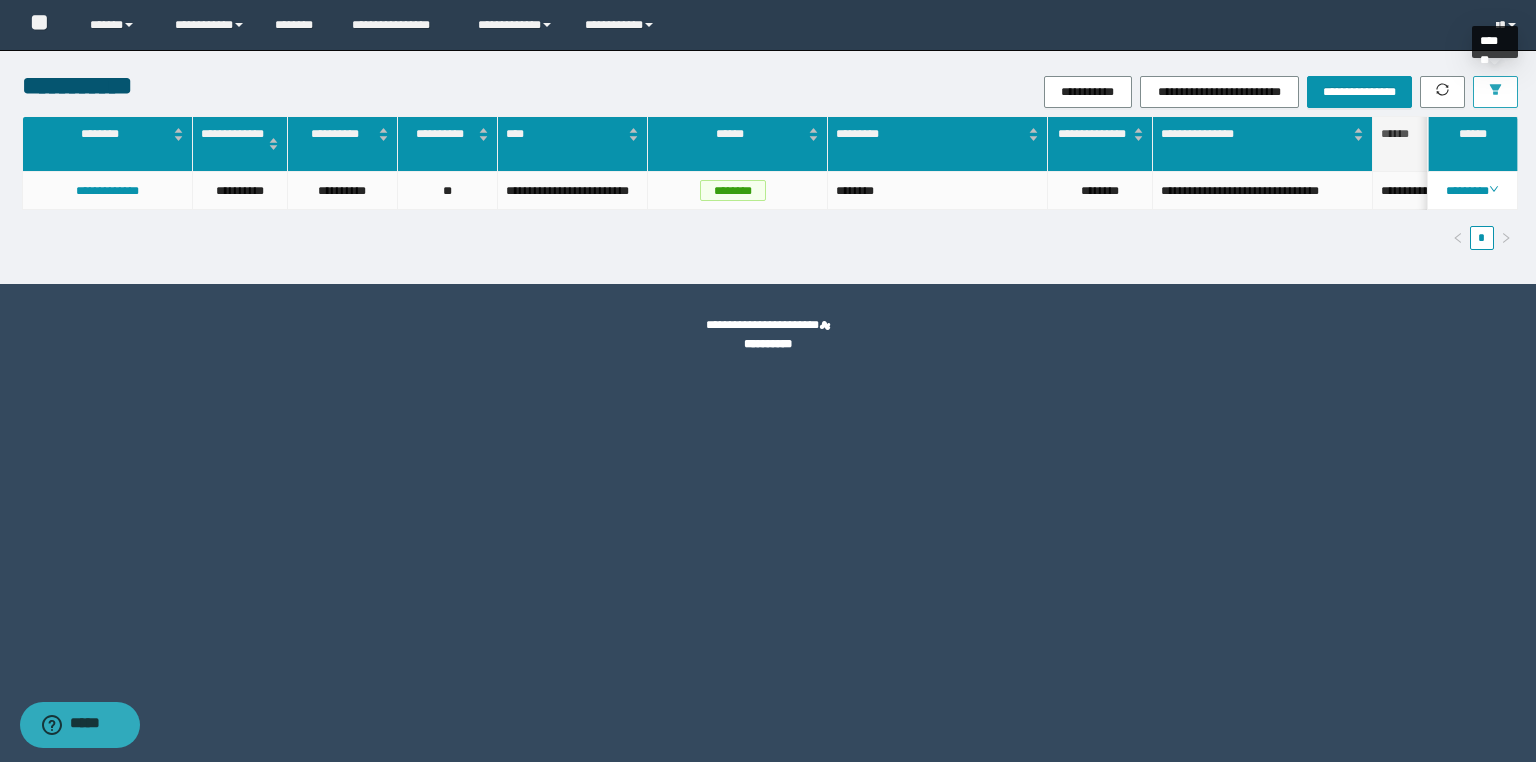 click at bounding box center [1495, 92] 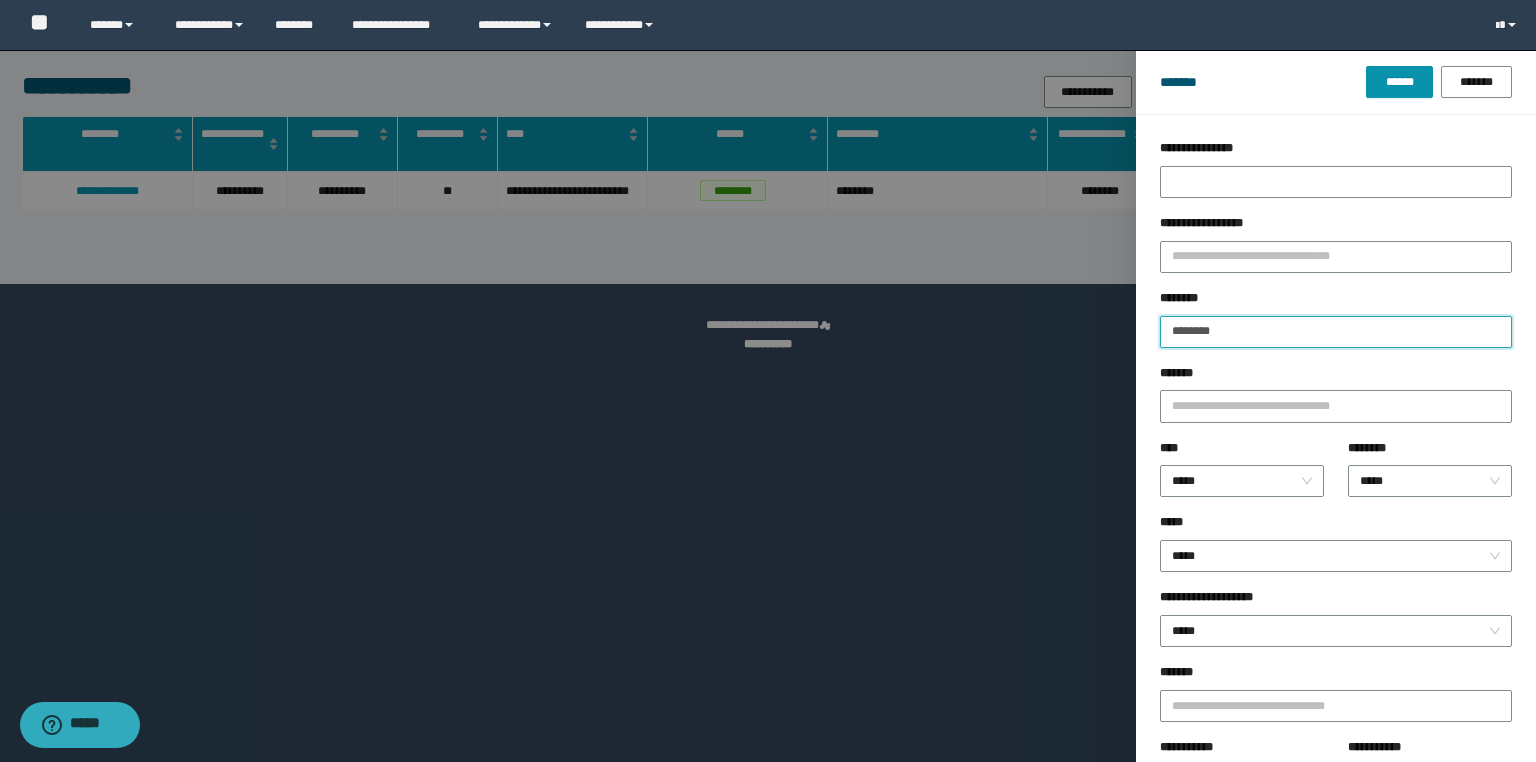 drag, startPoint x: 1251, startPoint y: 339, endPoint x: 1107, endPoint y: 345, distance: 144.12494 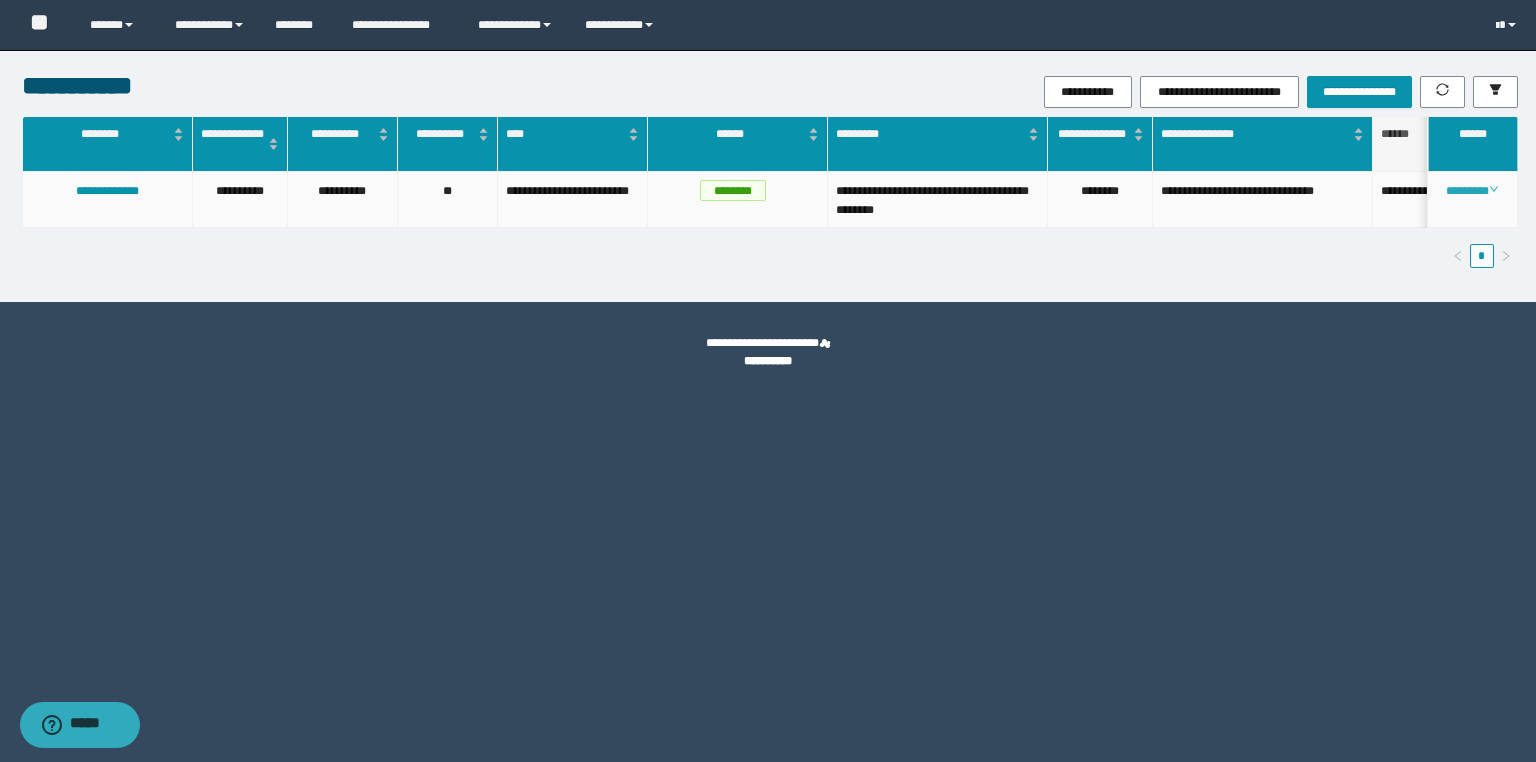 click on "********" at bounding box center [1472, 191] 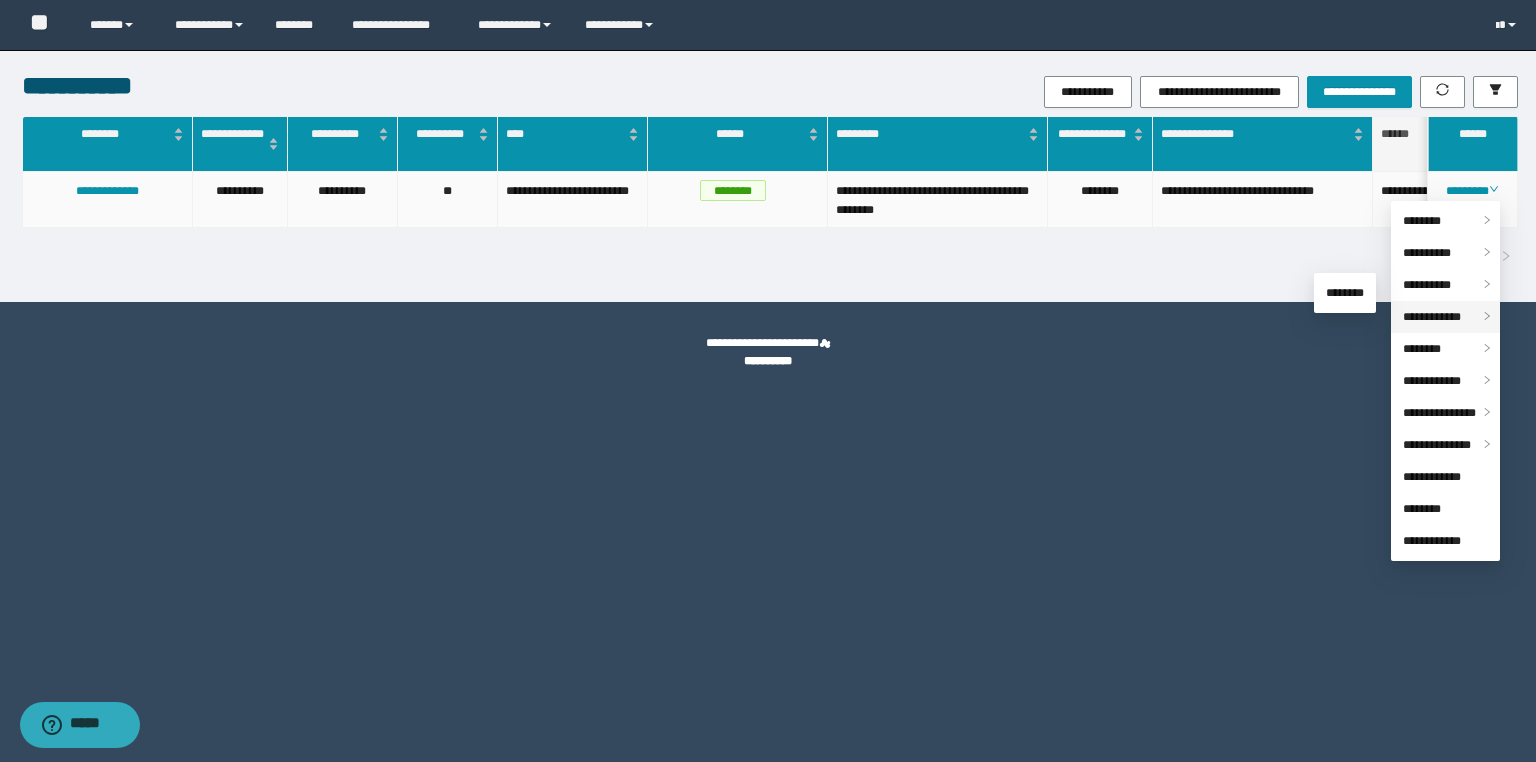 click on "**********" at bounding box center [1432, 317] 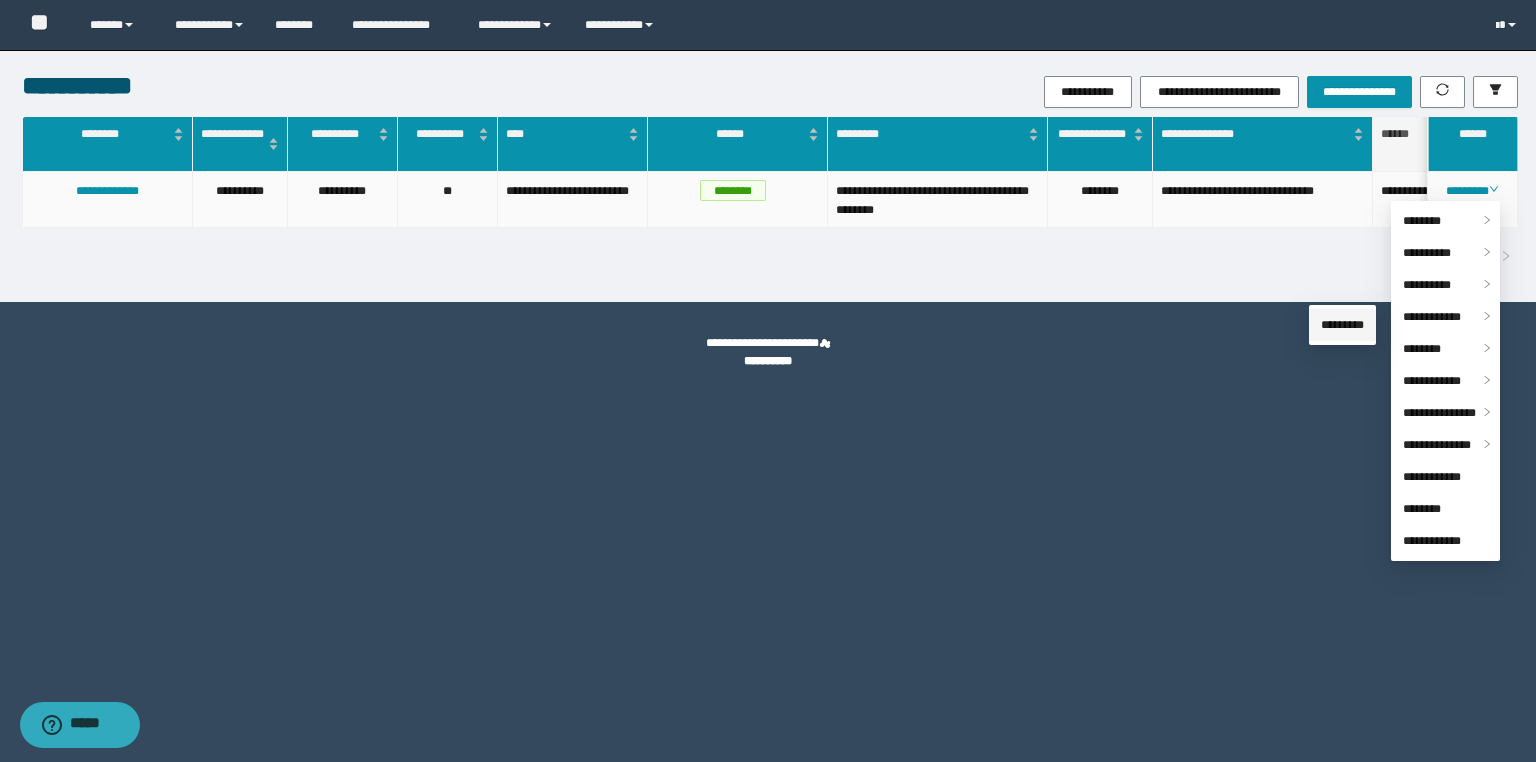 drag, startPoint x: 1370, startPoint y: 325, endPoint x: 1307, endPoint y: 333, distance: 63.505905 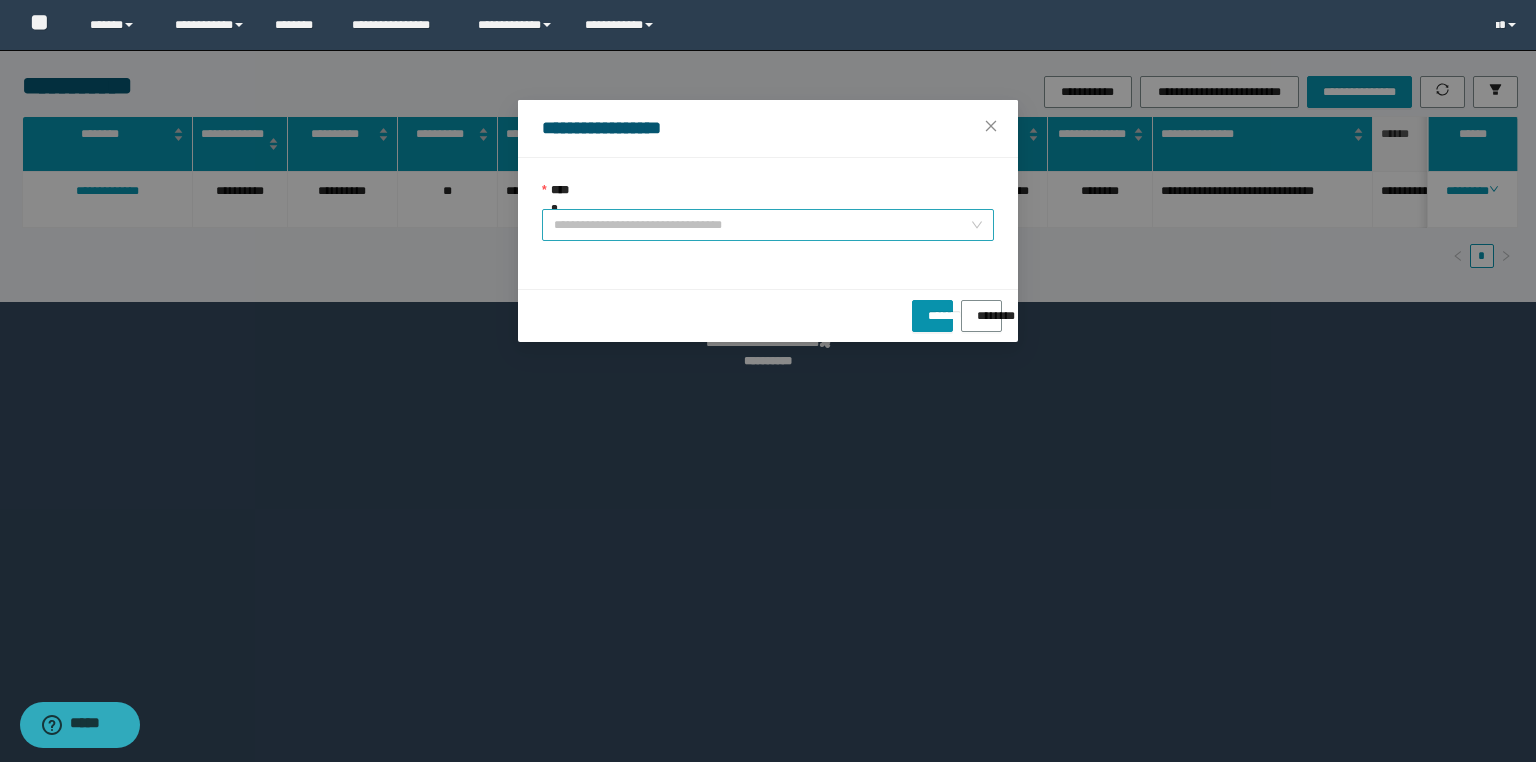click on "**********" at bounding box center [768, 225] 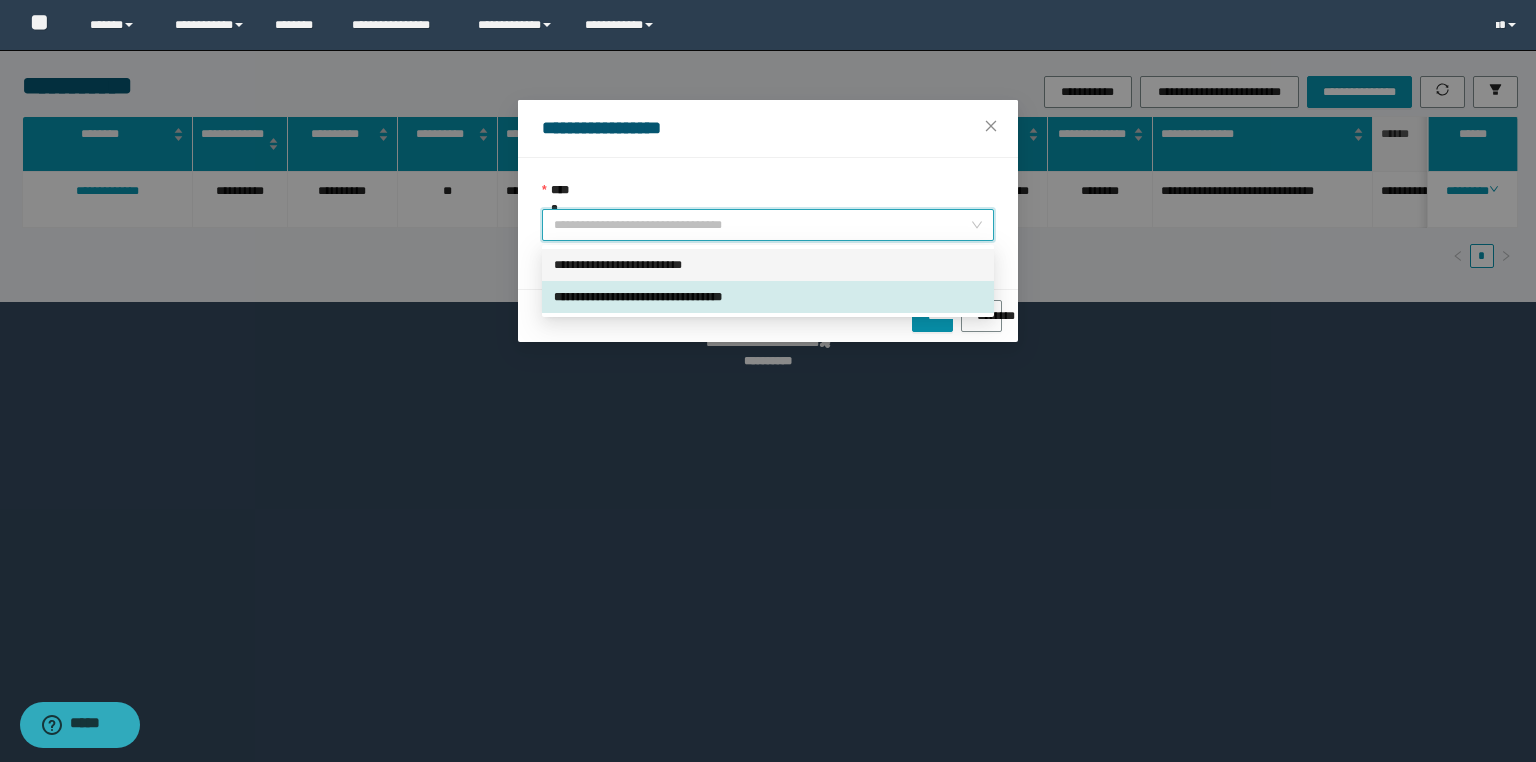 click on "**********" at bounding box center (768, 265) 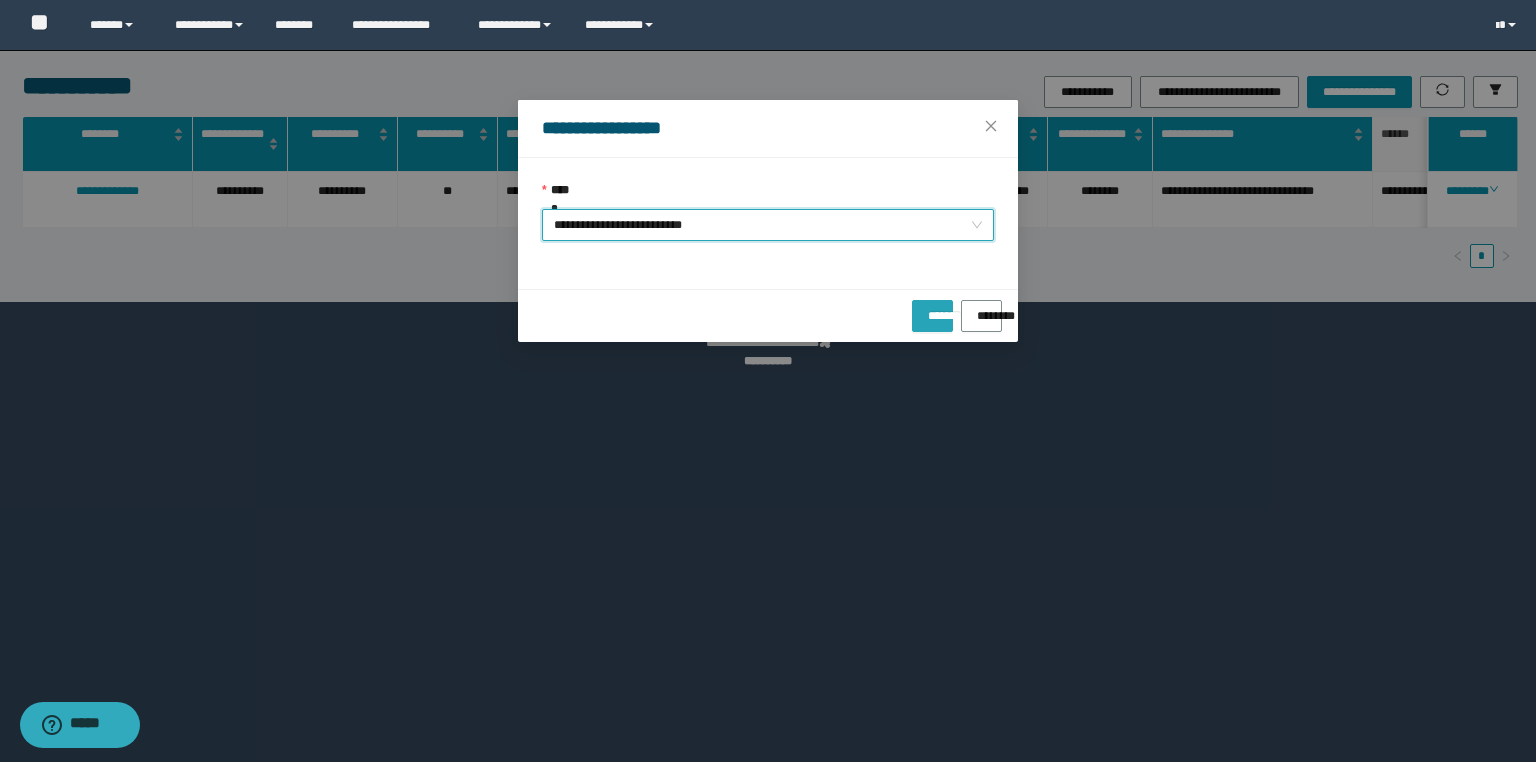 click on "*******" at bounding box center (932, 309) 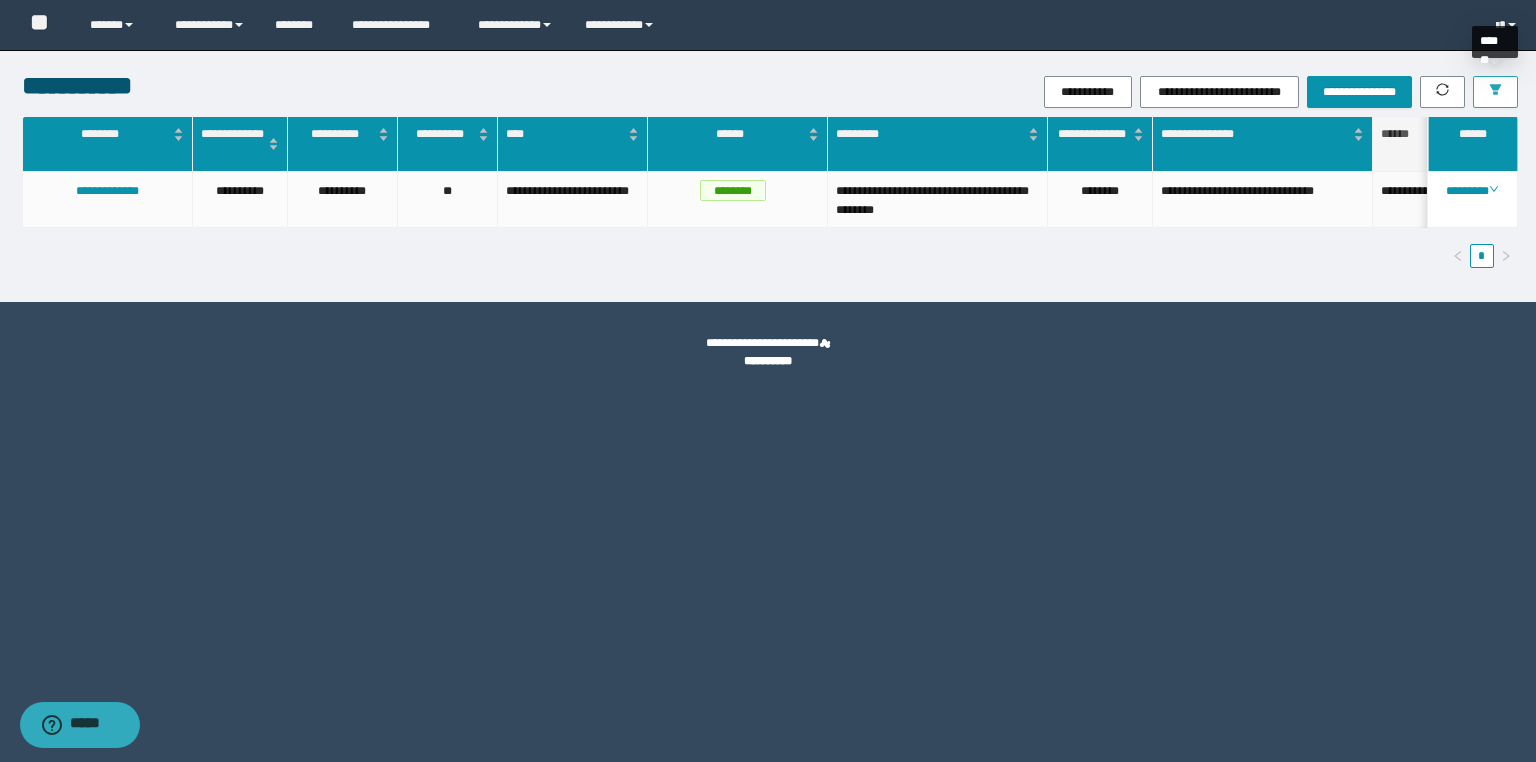 click at bounding box center (1495, 92) 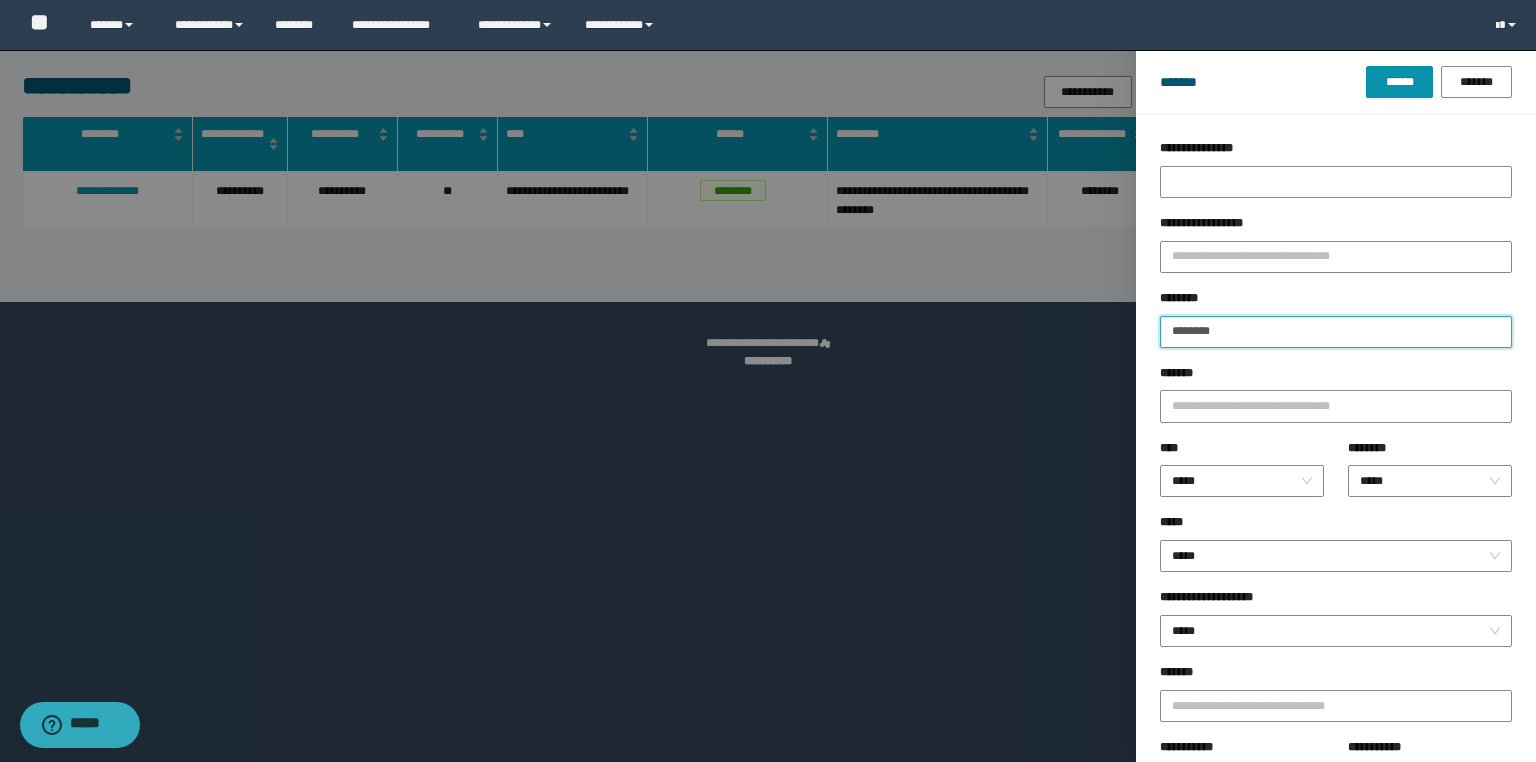 drag, startPoint x: 1277, startPoint y: 337, endPoint x: 1033, endPoint y: 341, distance: 244.03279 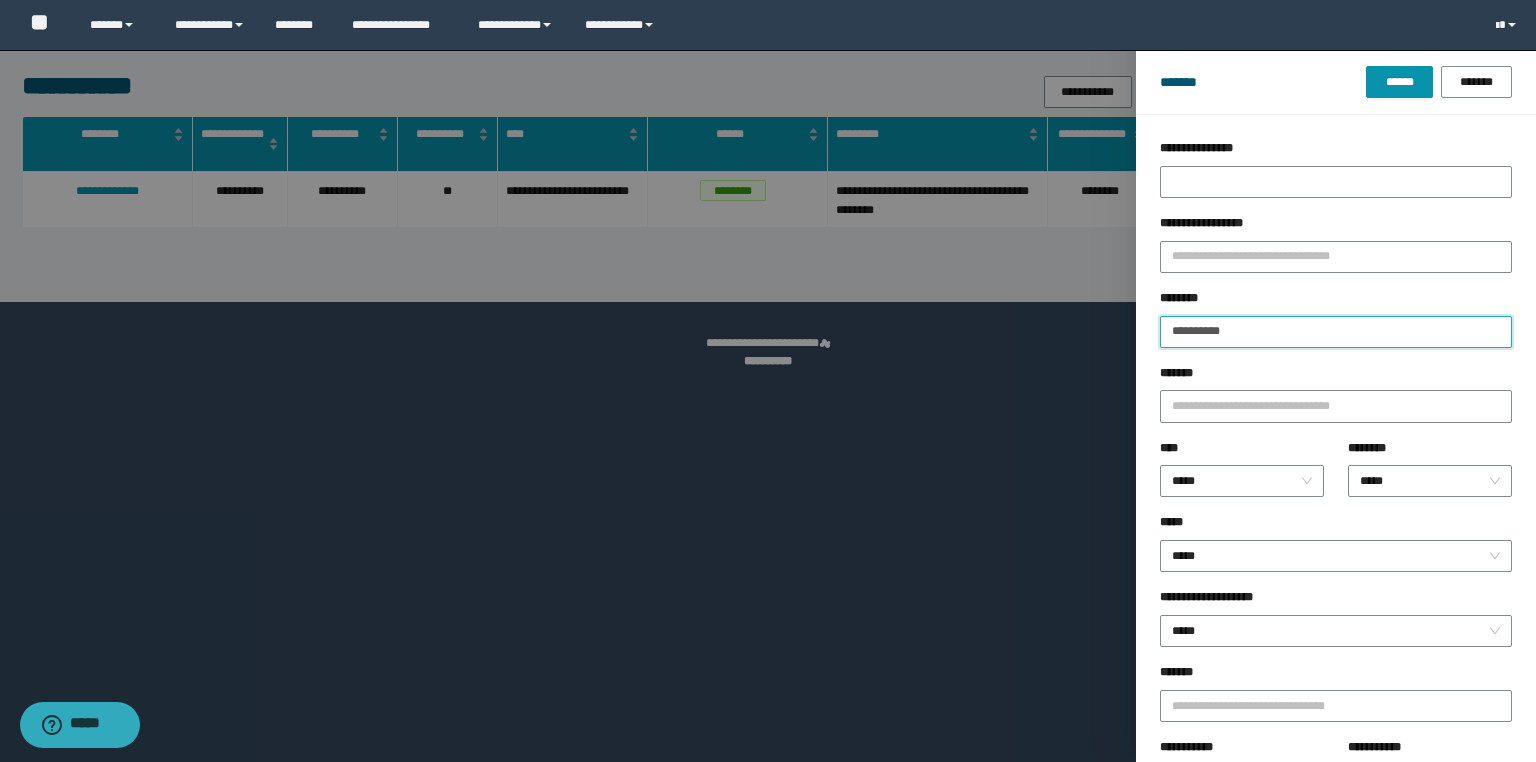 click on "******" at bounding box center (1399, 82) 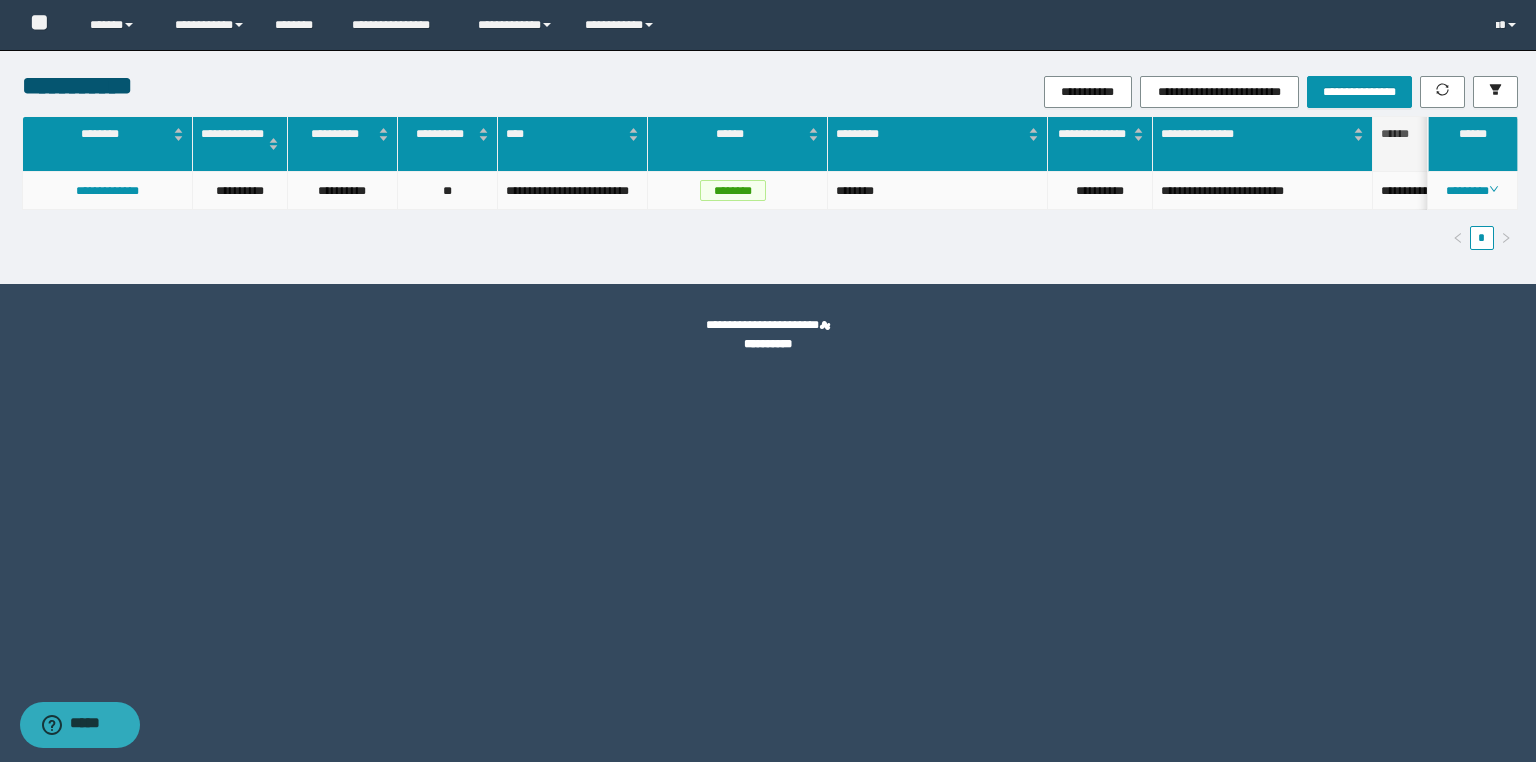 click on "********" at bounding box center (1473, 191) 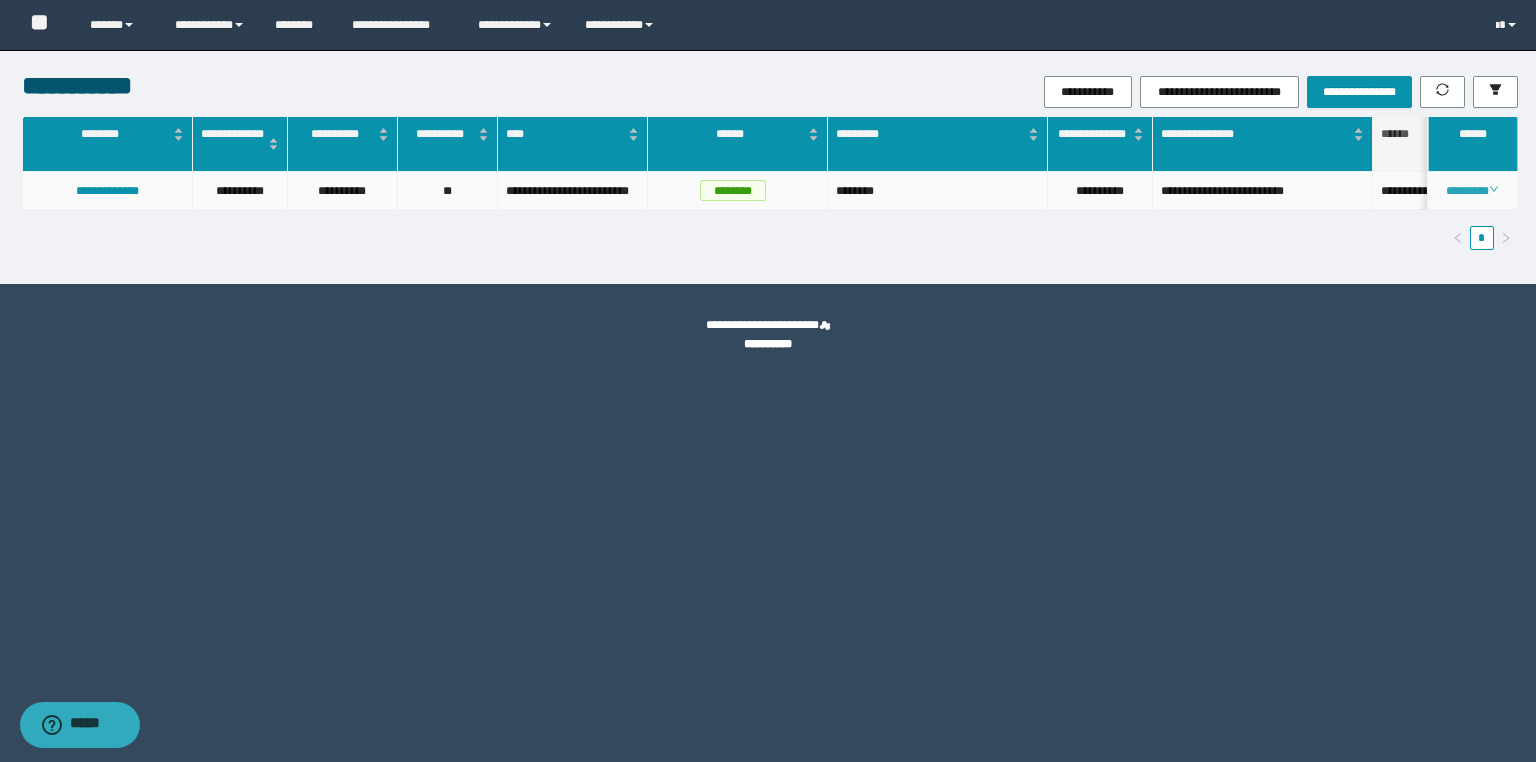 click on "********" at bounding box center [1472, 191] 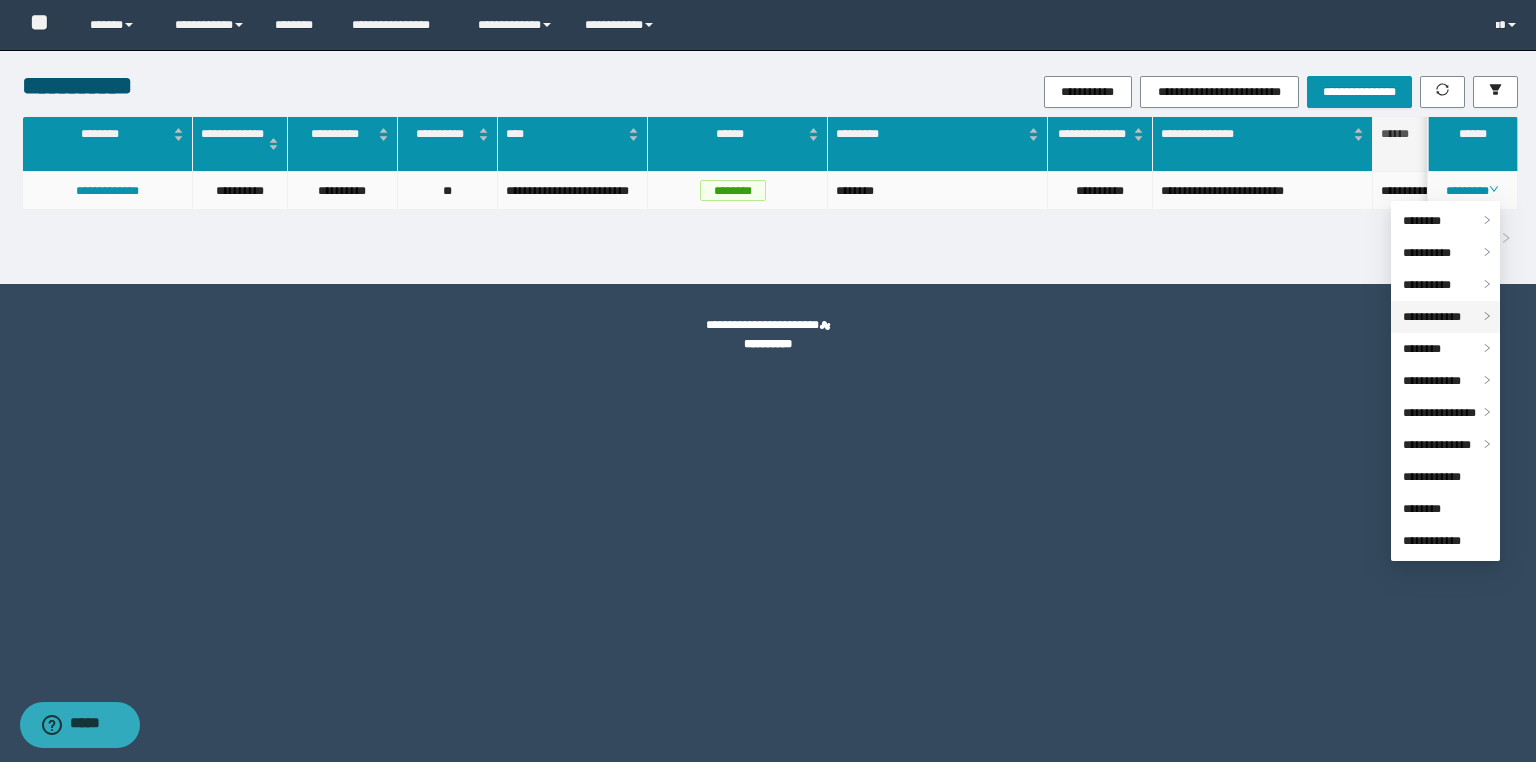 click on "**********" at bounding box center [1432, 317] 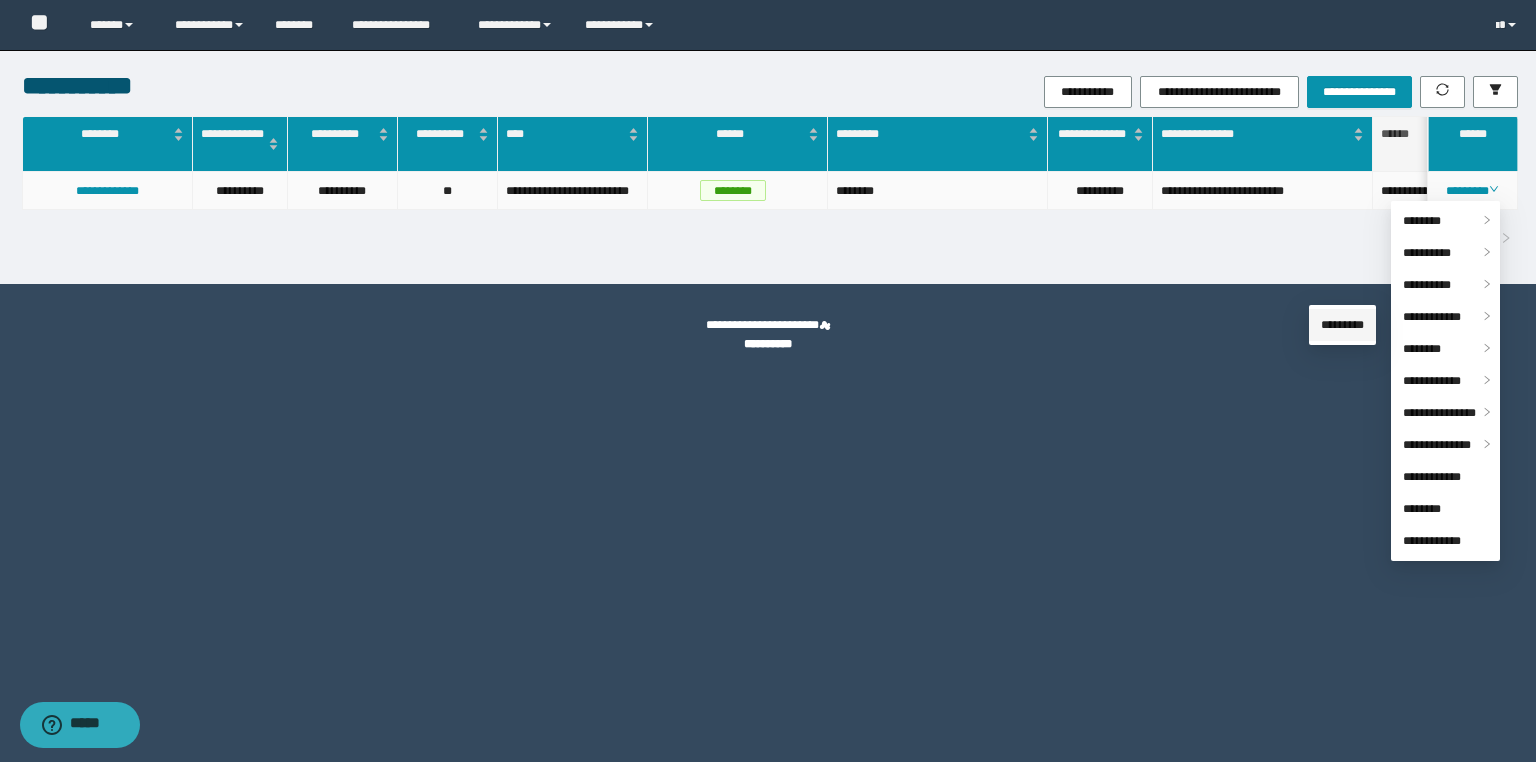 click on "*********" at bounding box center (1342, 325) 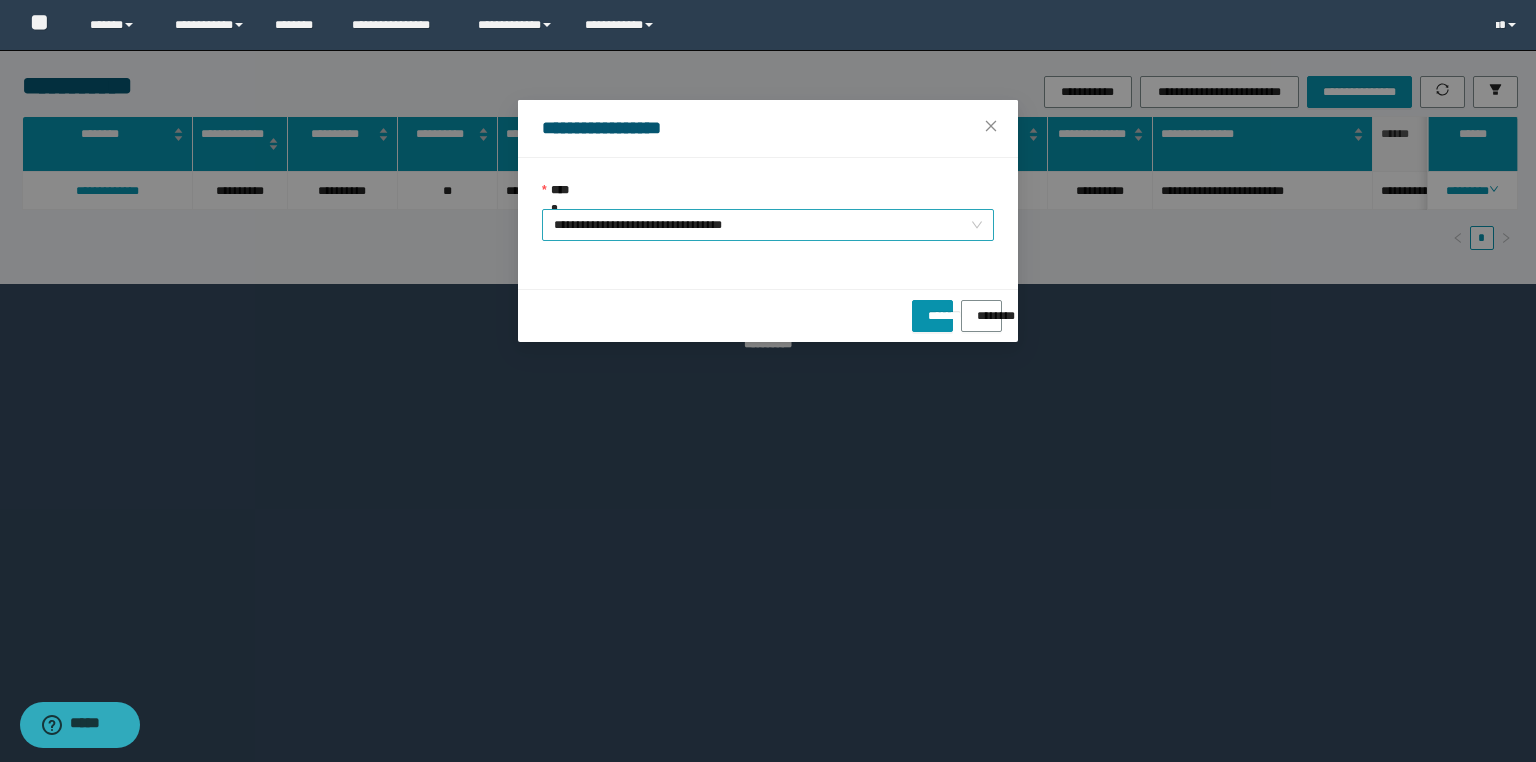 click on "**********" at bounding box center (768, 225) 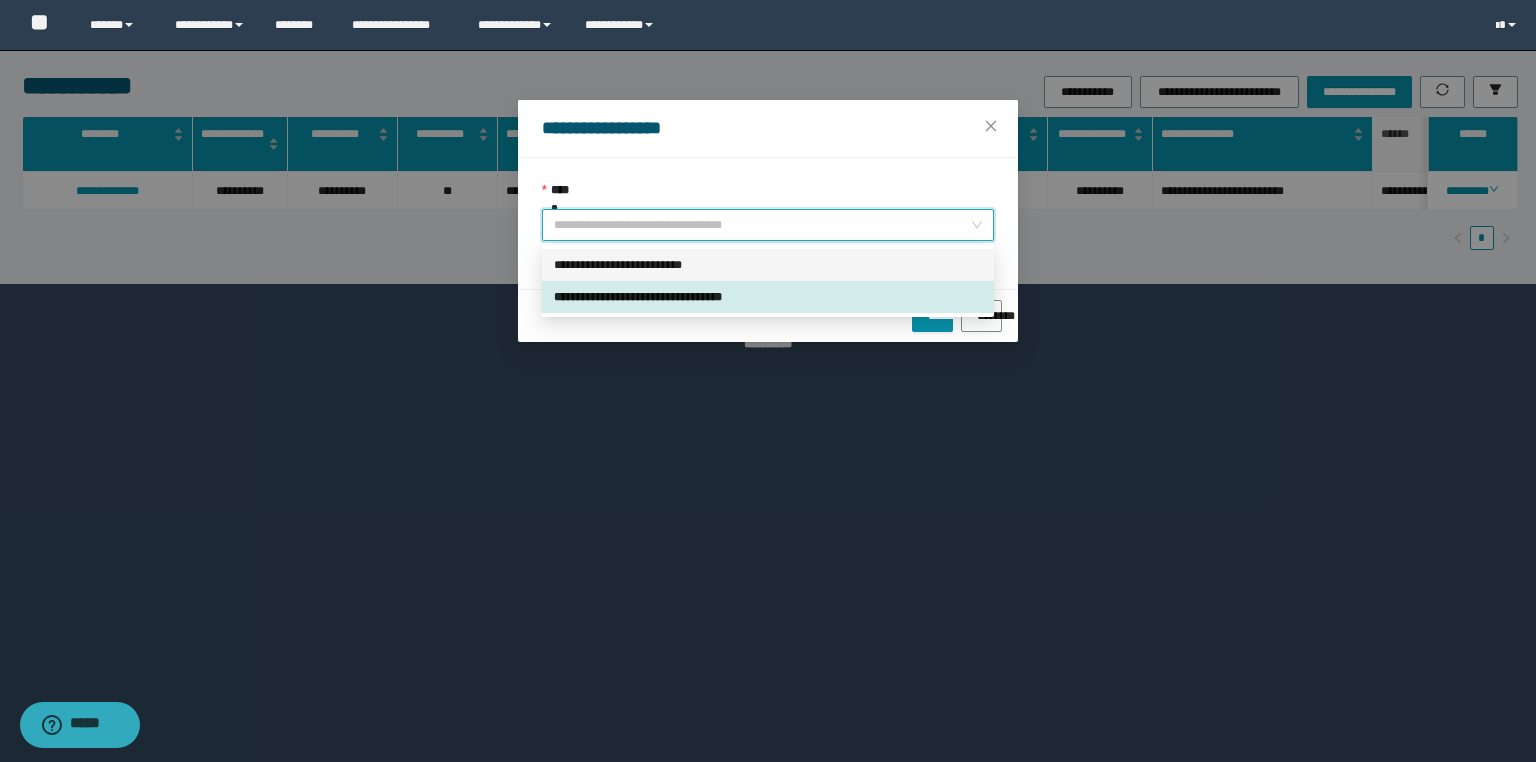 click on "**********" at bounding box center [768, 265] 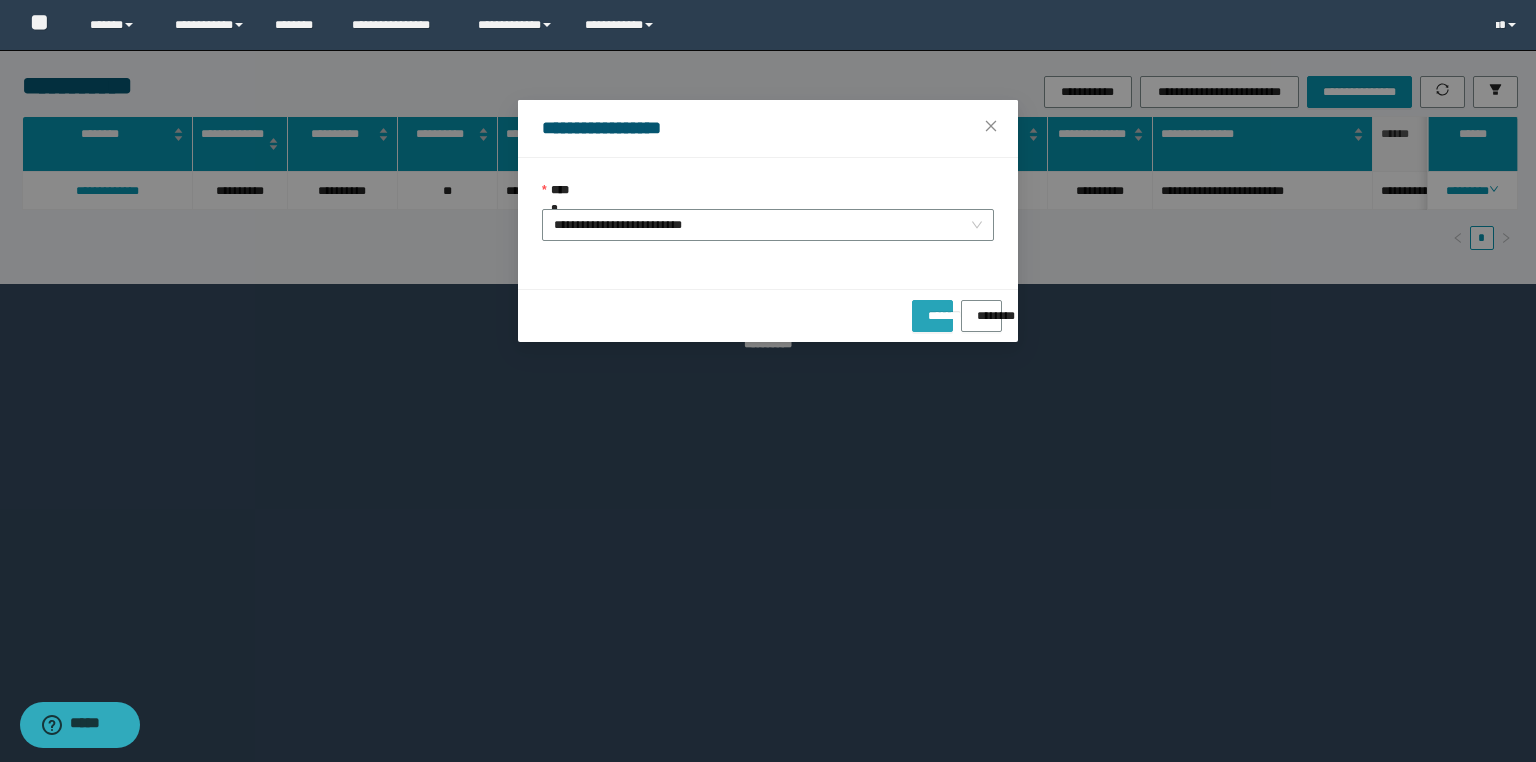 click on "*******" at bounding box center (932, 309) 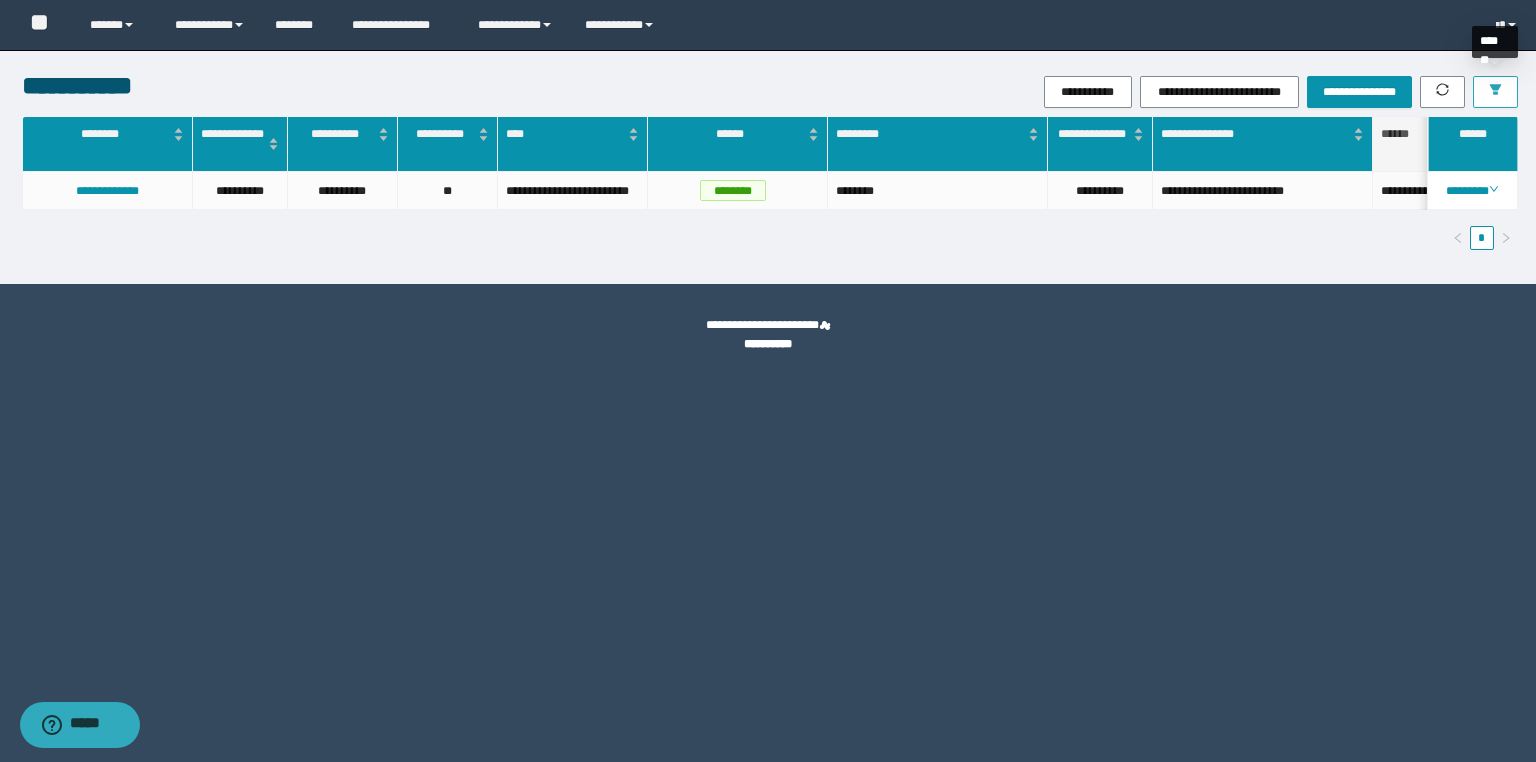 click 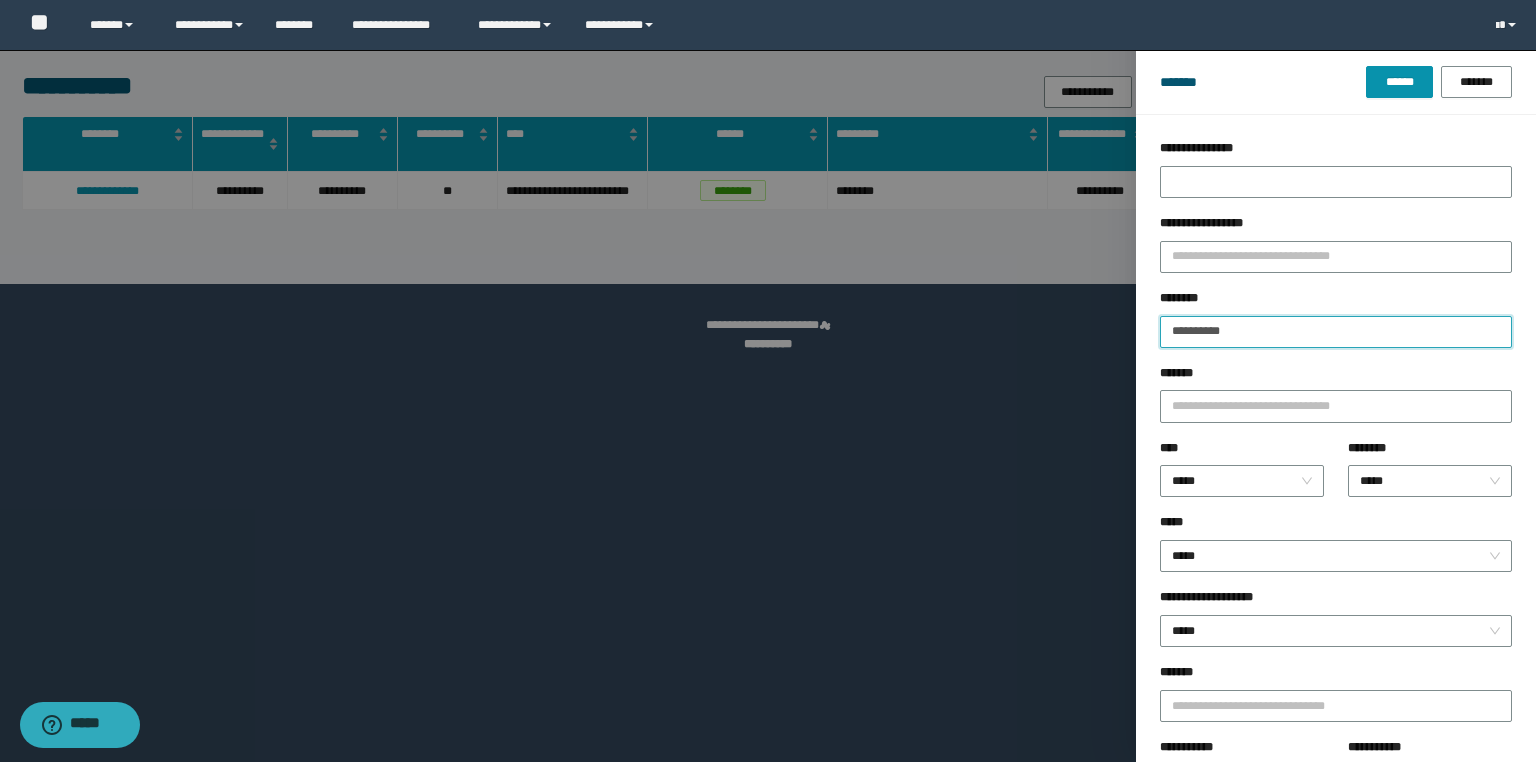 drag, startPoint x: 1258, startPoint y: 336, endPoint x: 978, endPoint y: 324, distance: 280.25702 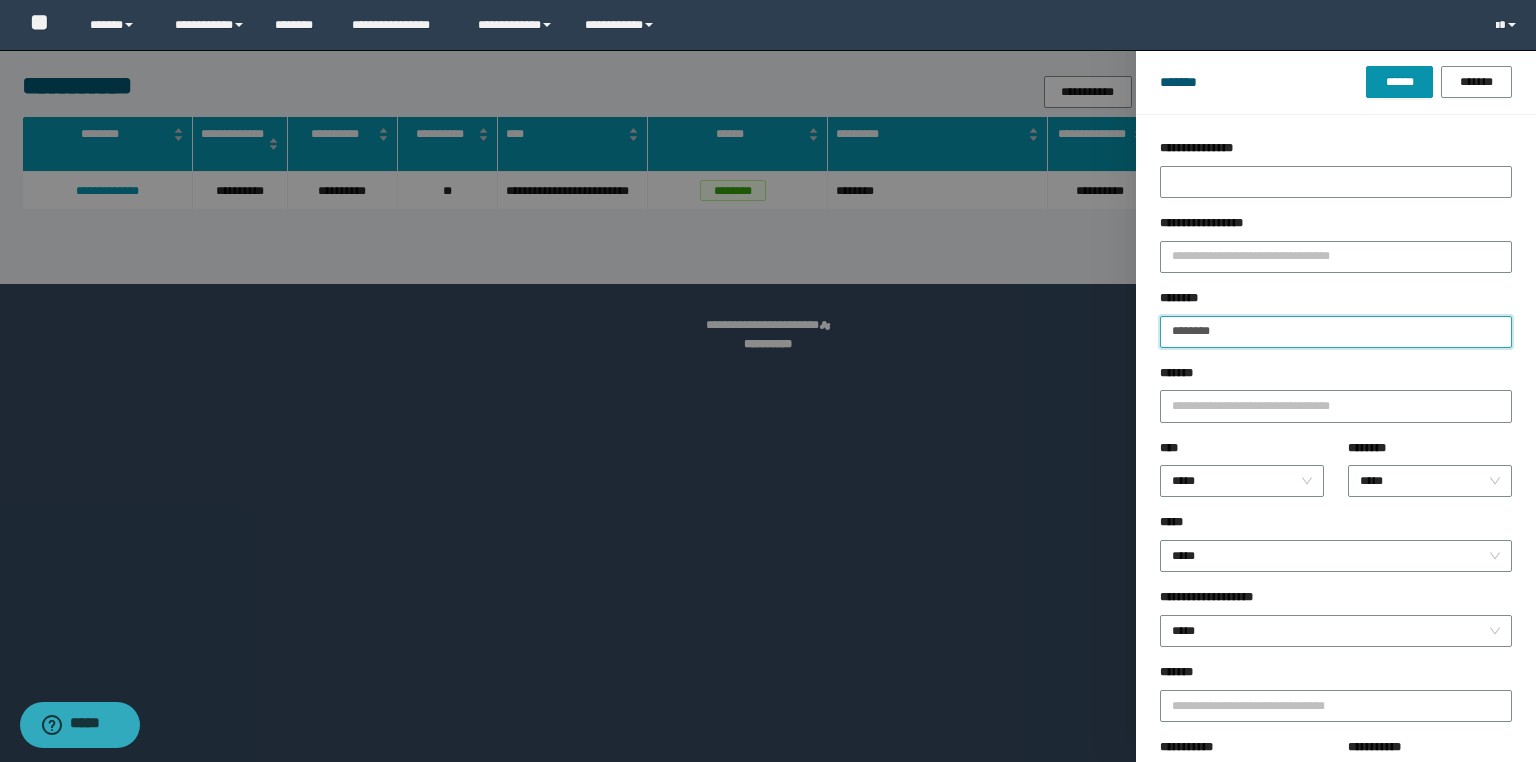 click on "******" at bounding box center [1399, 82] 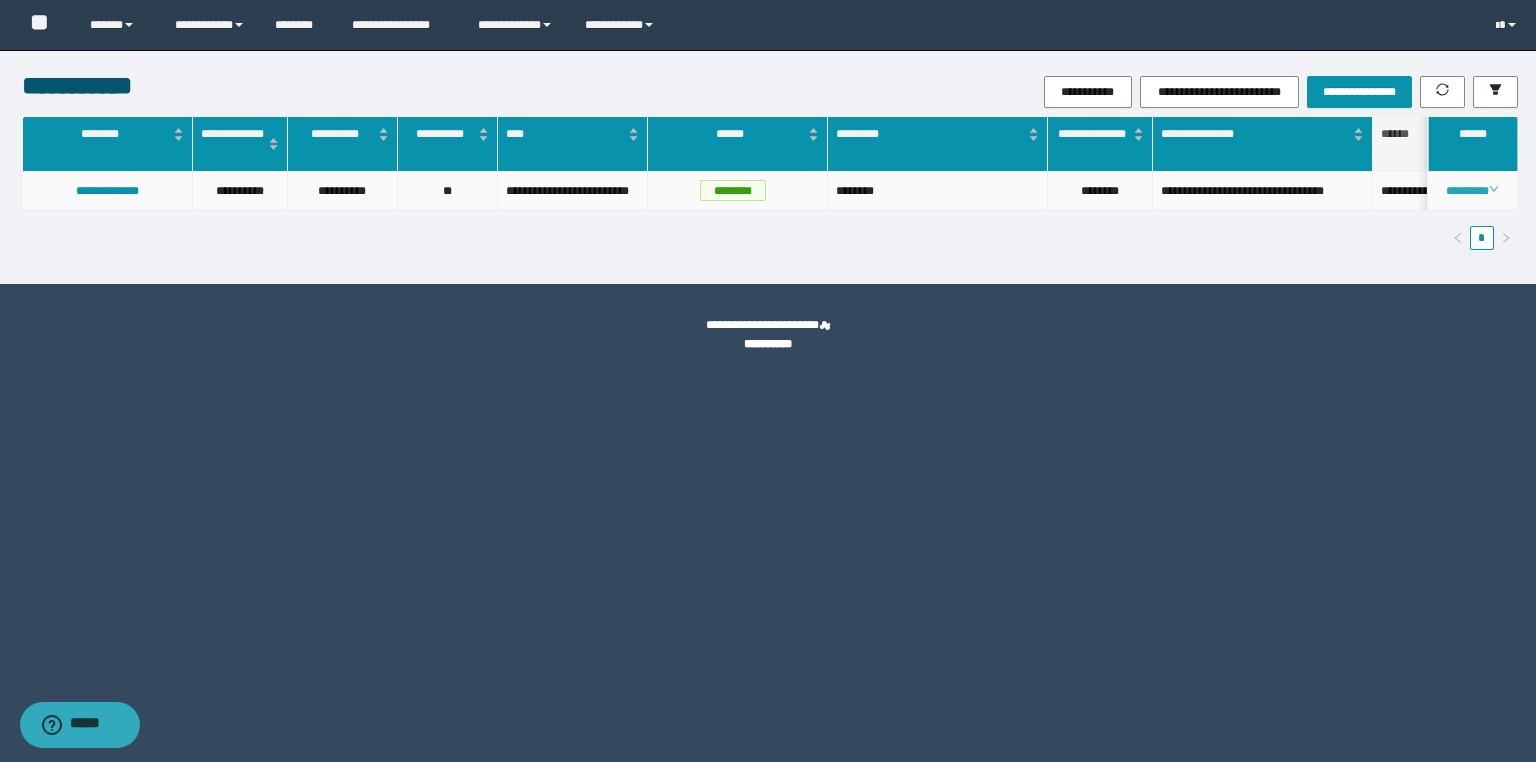 click on "********" at bounding box center [1472, 191] 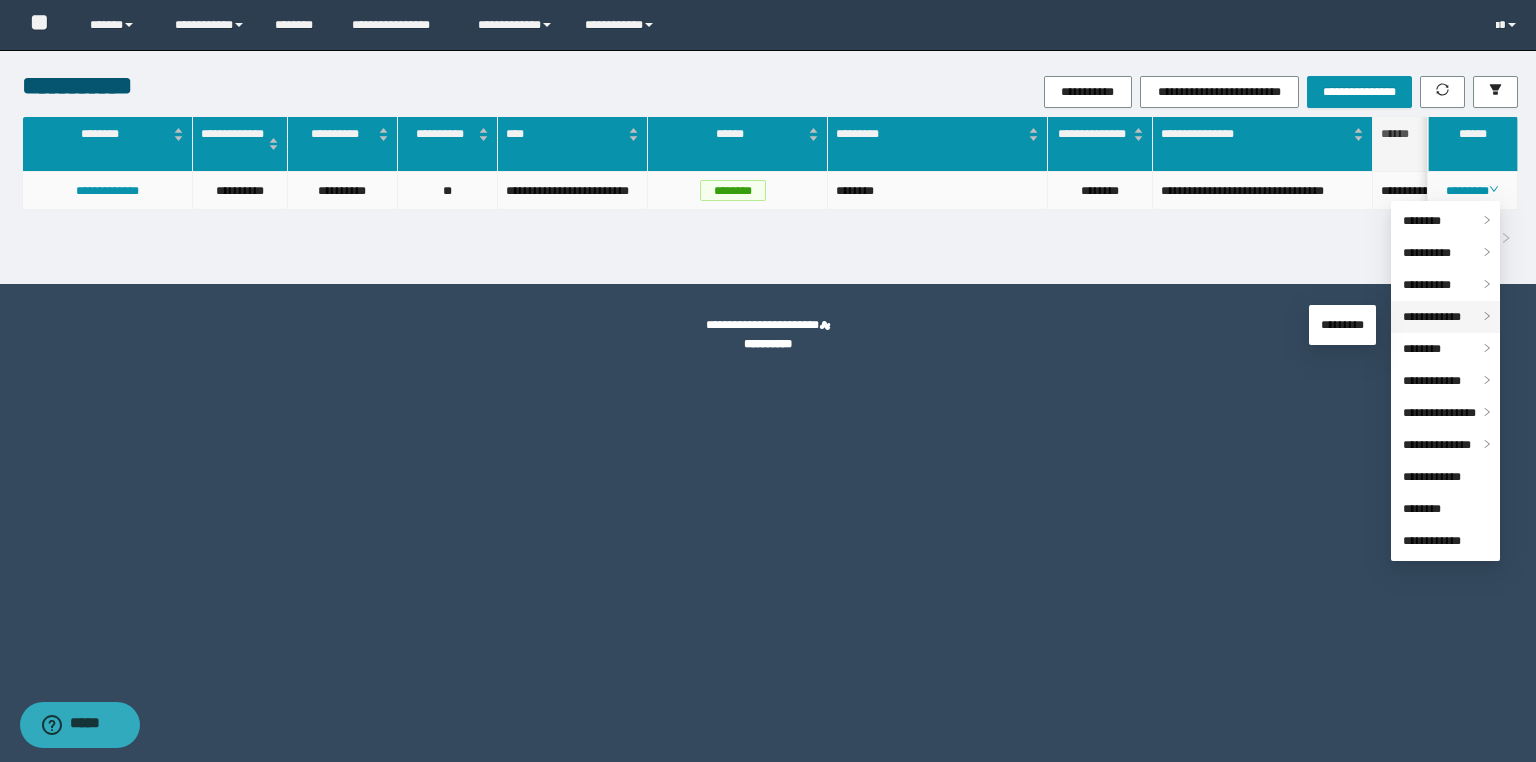 click on "**********" at bounding box center (1432, 317) 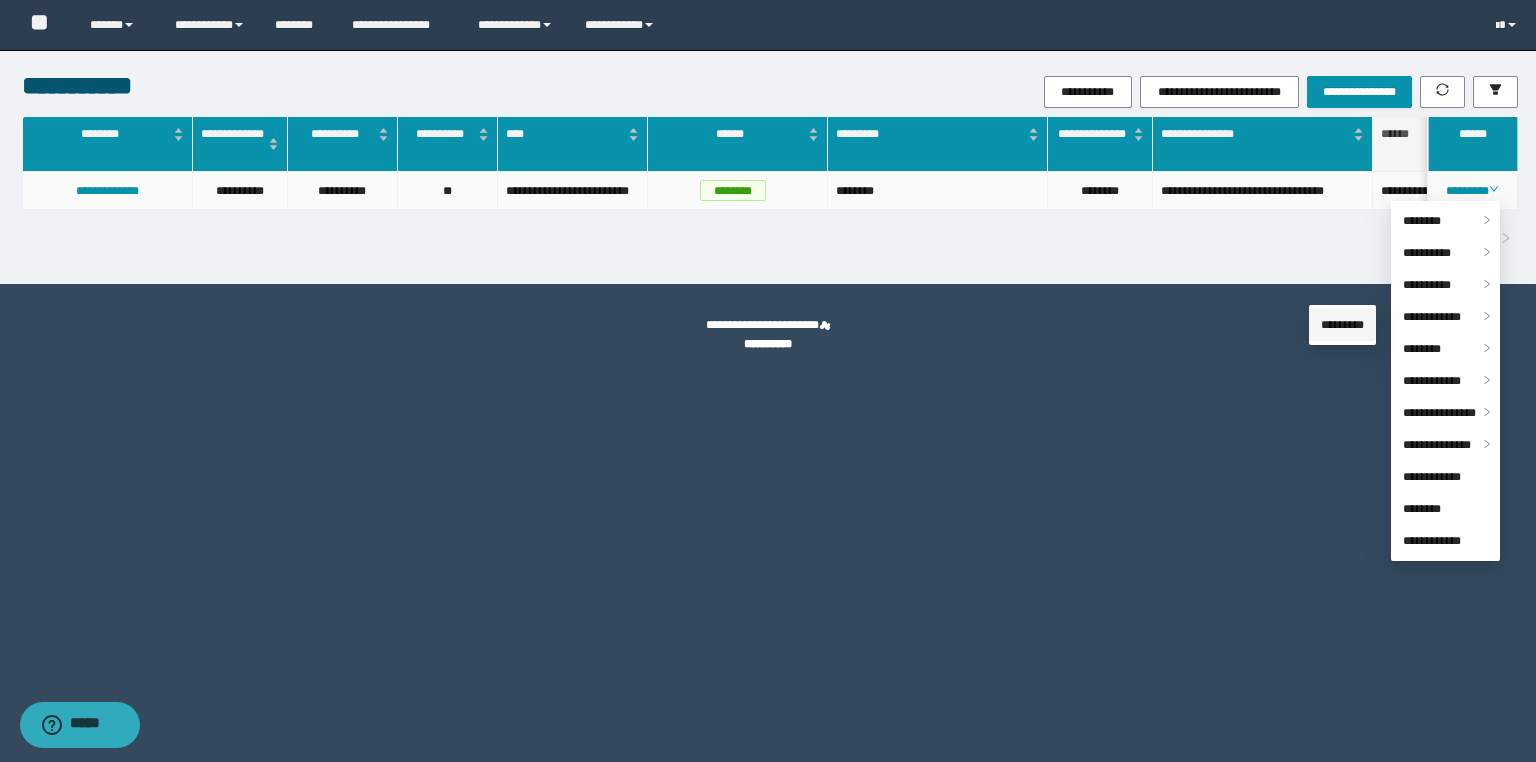 click on "*********" at bounding box center [1342, 325] 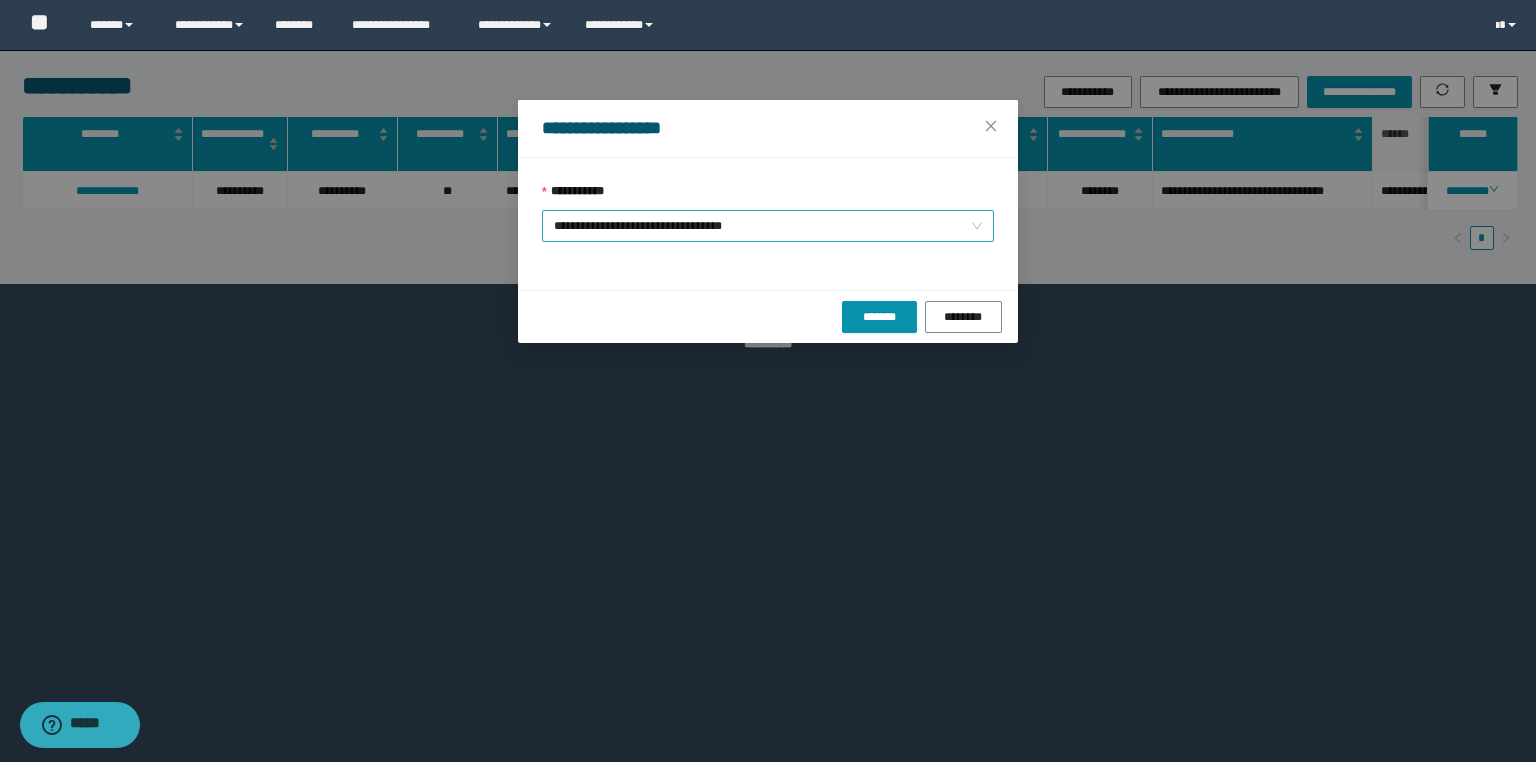 click on "**********" at bounding box center [768, 226] 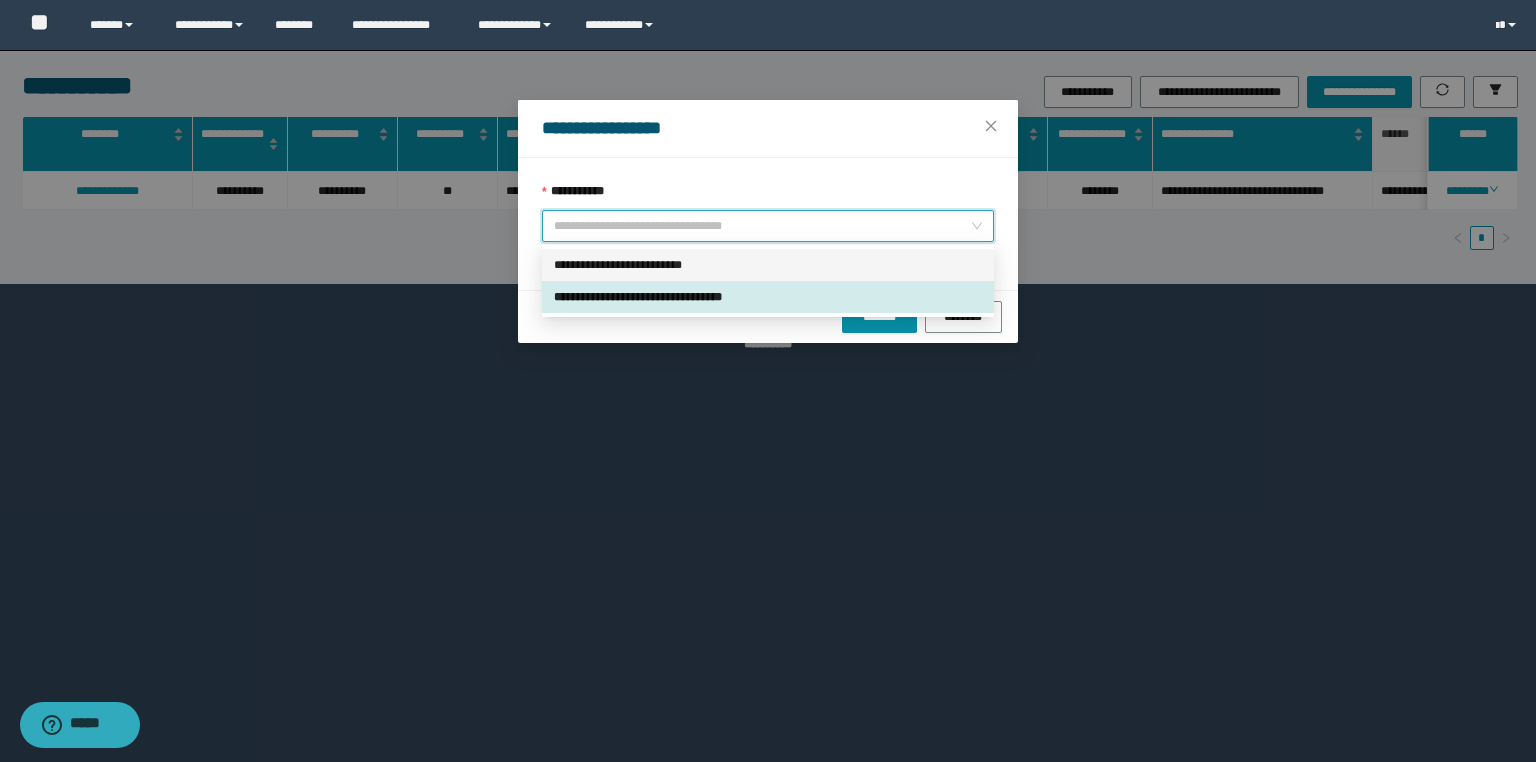 click on "**********" at bounding box center [768, 265] 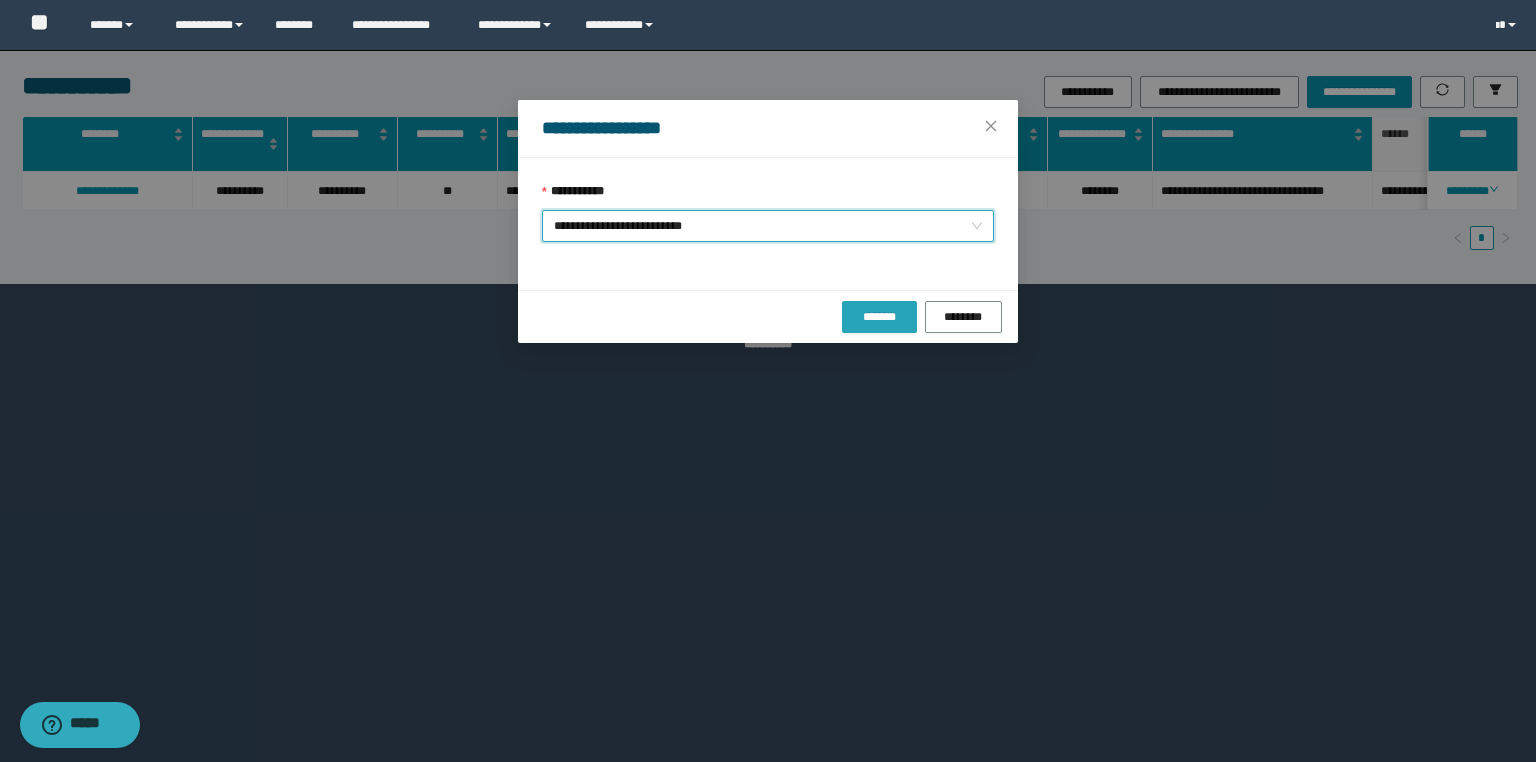 click on "*******" at bounding box center [879, 317] 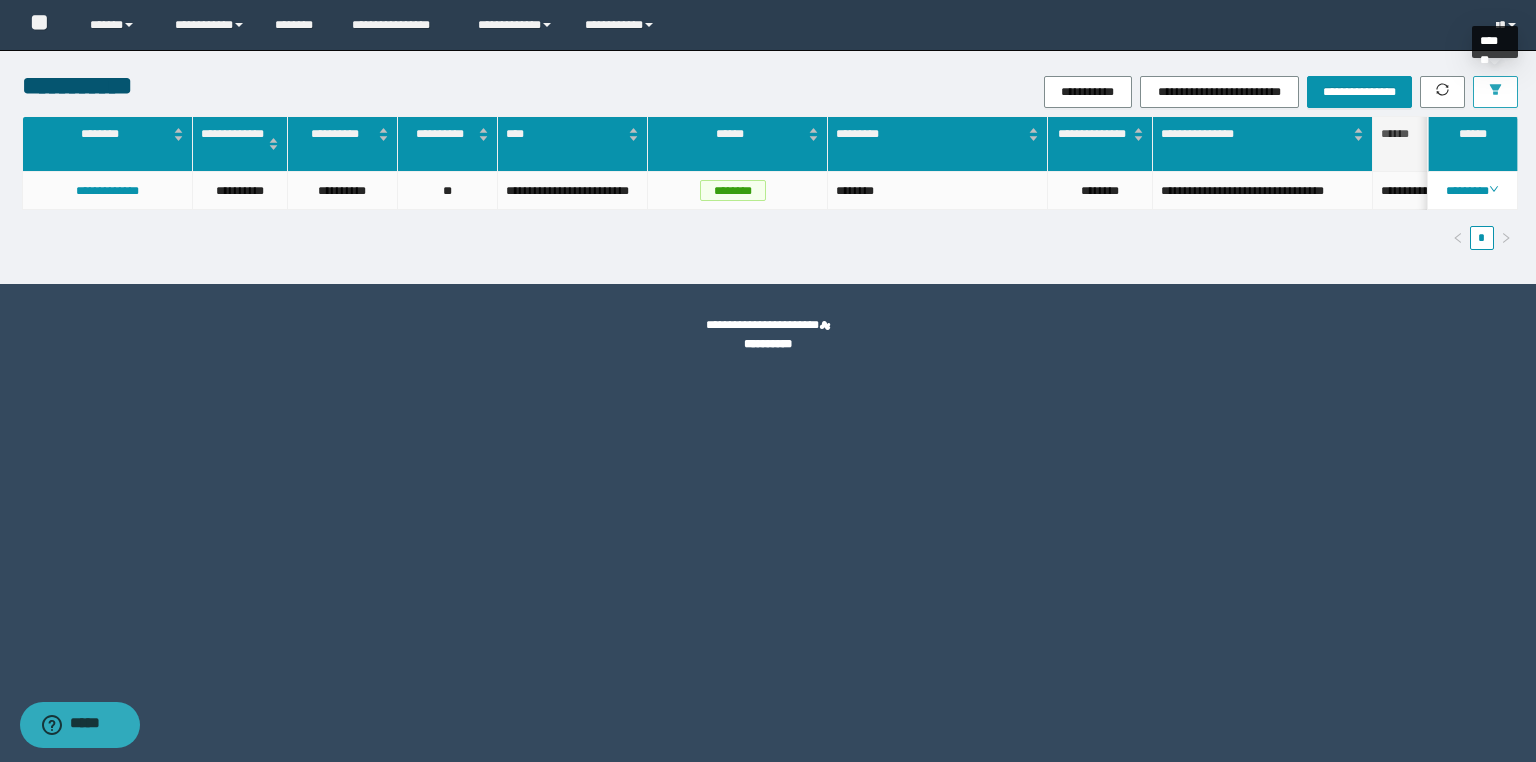click 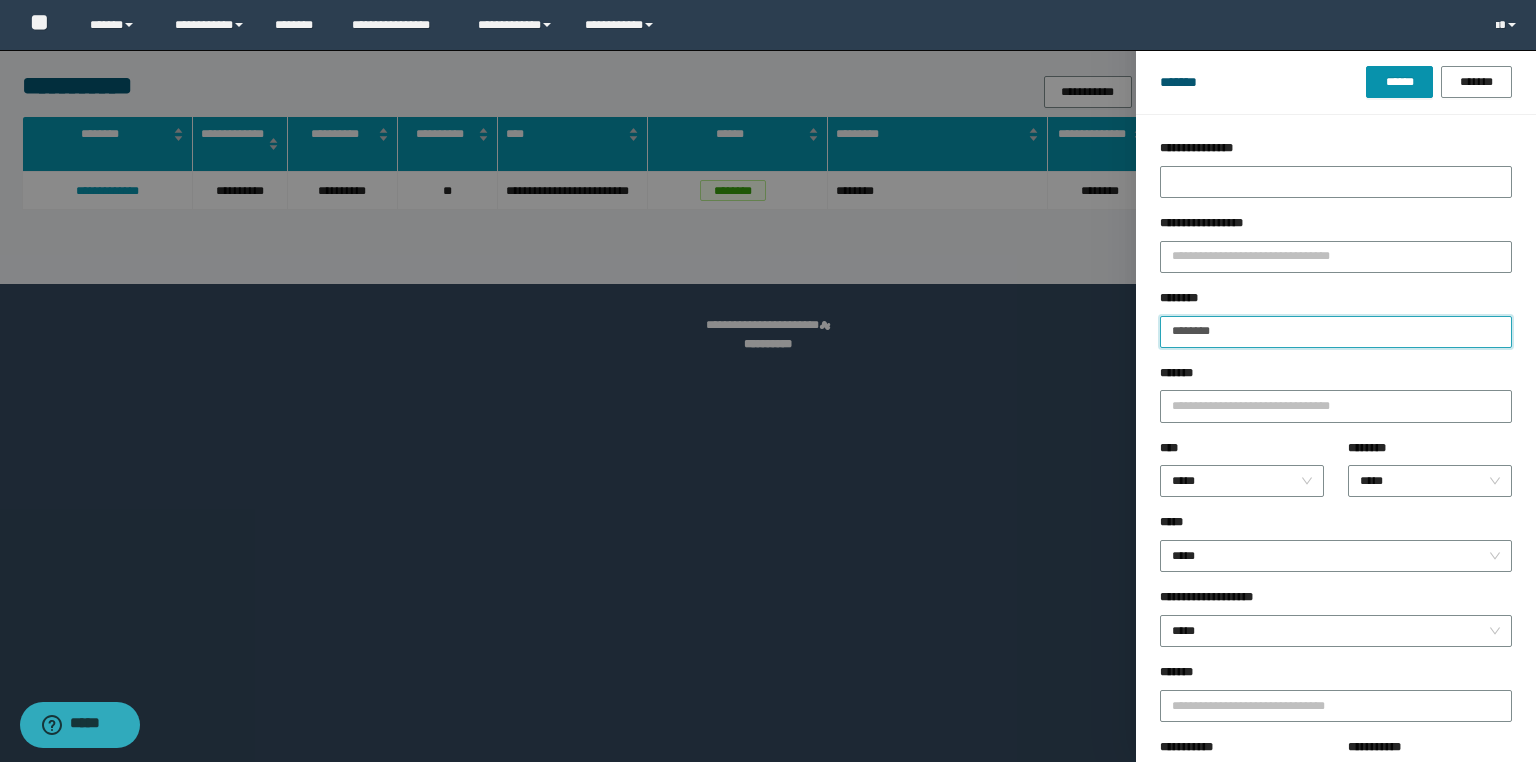 drag, startPoint x: 1268, startPoint y: 327, endPoint x: 991, endPoint y: 323, distance: 277.02887 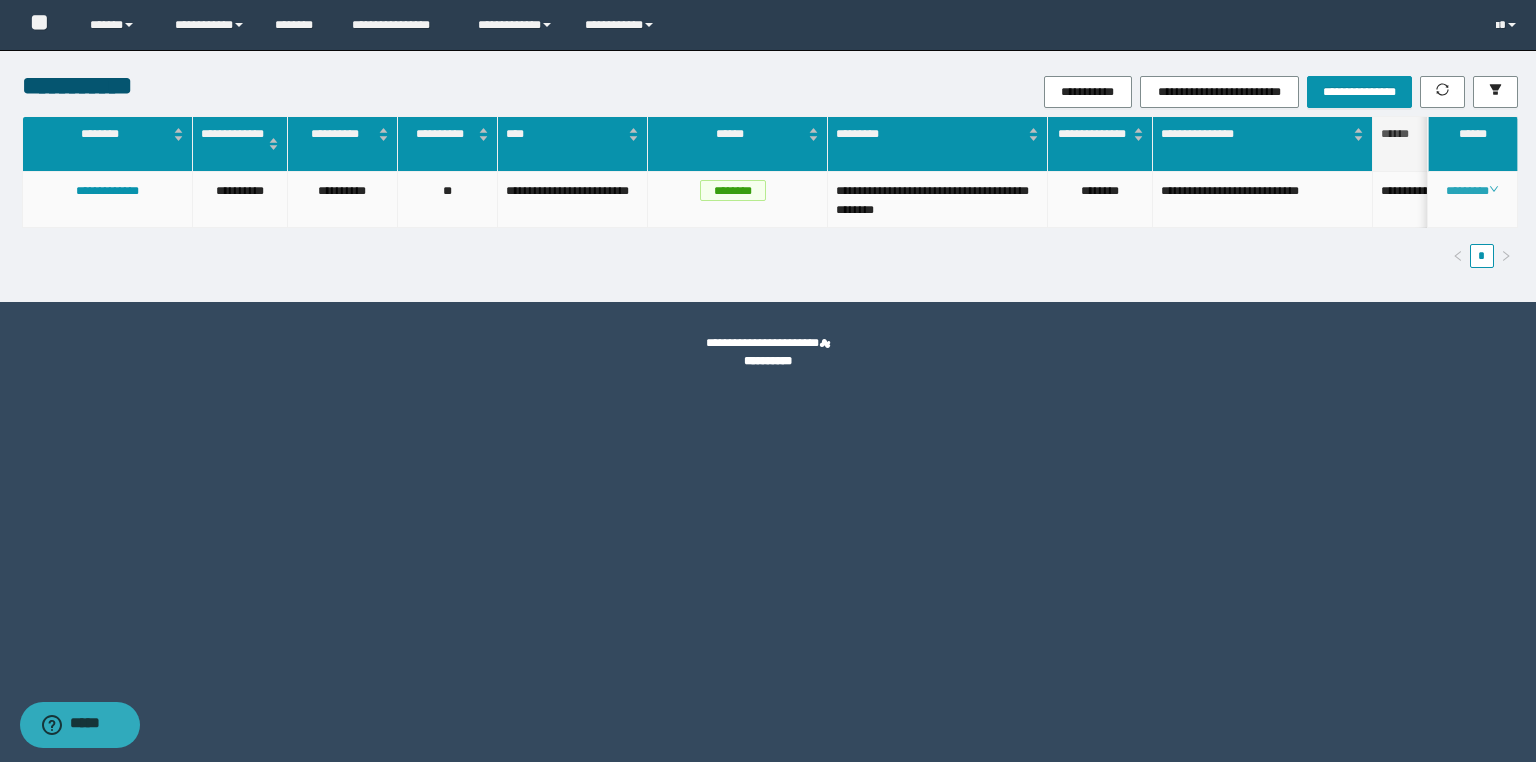 click on "********" at bounding box center (1472, 191) 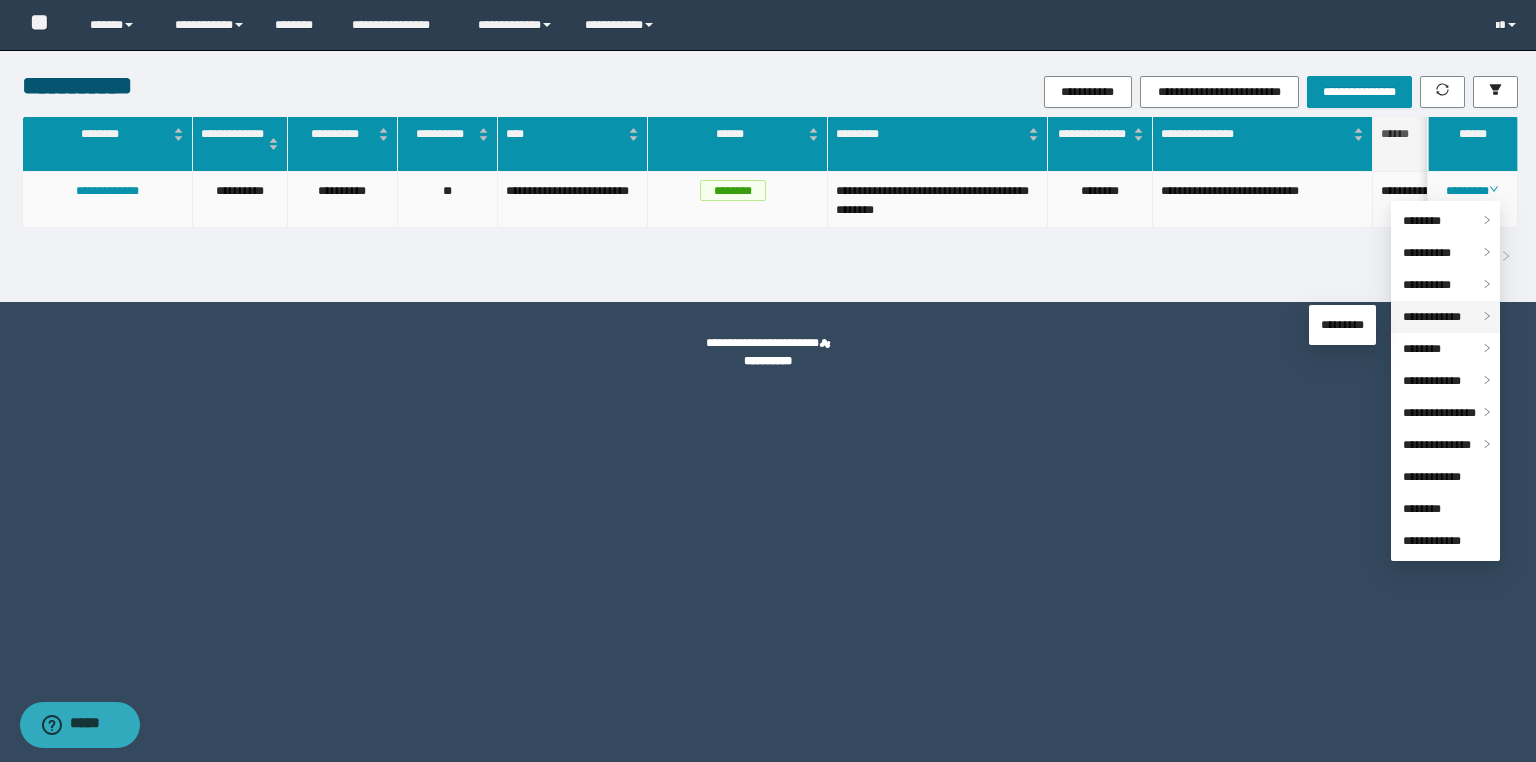 click on "**********" at bounding box center (1432, 317) 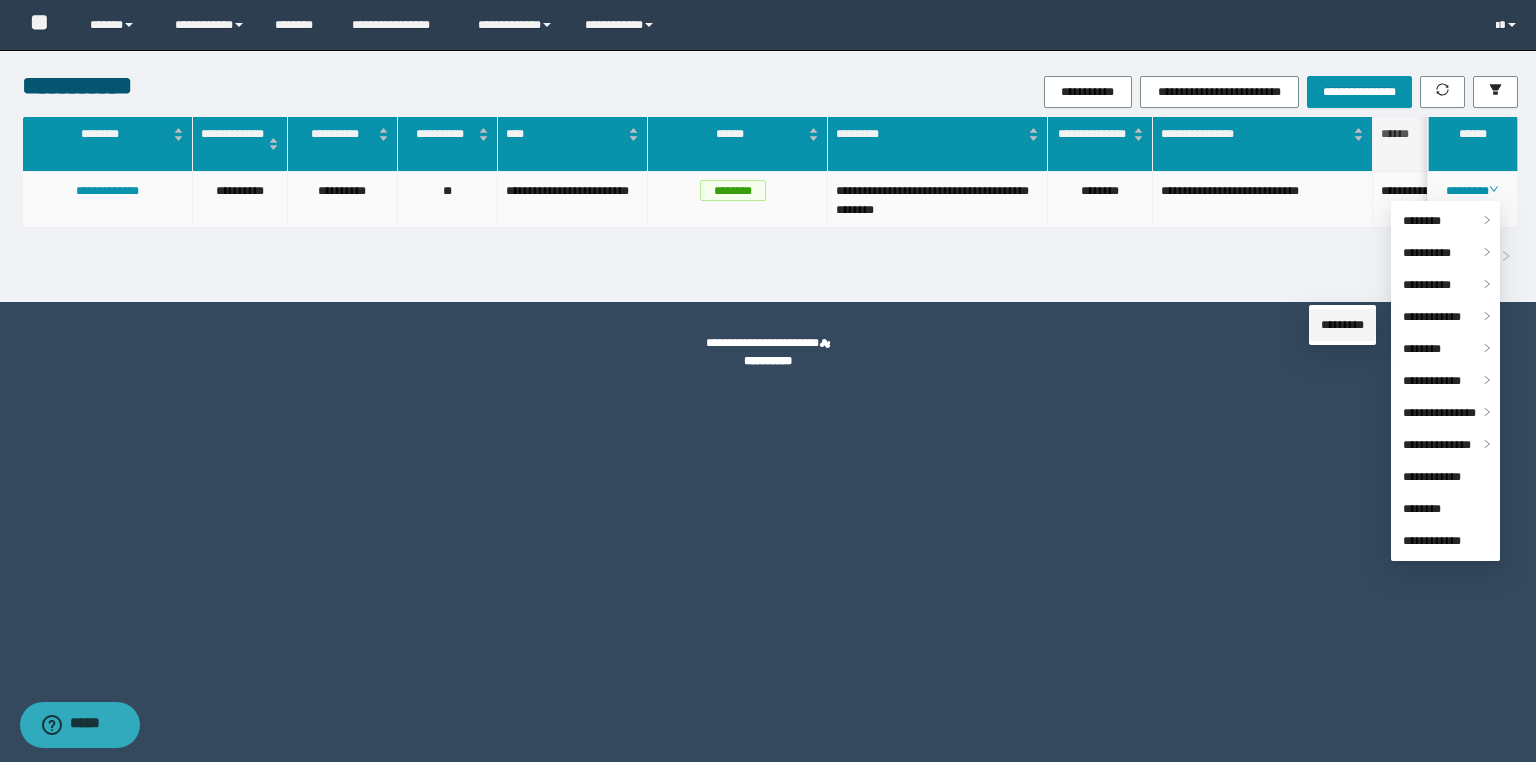 click on "*********" at bounding box center (1342, 325) 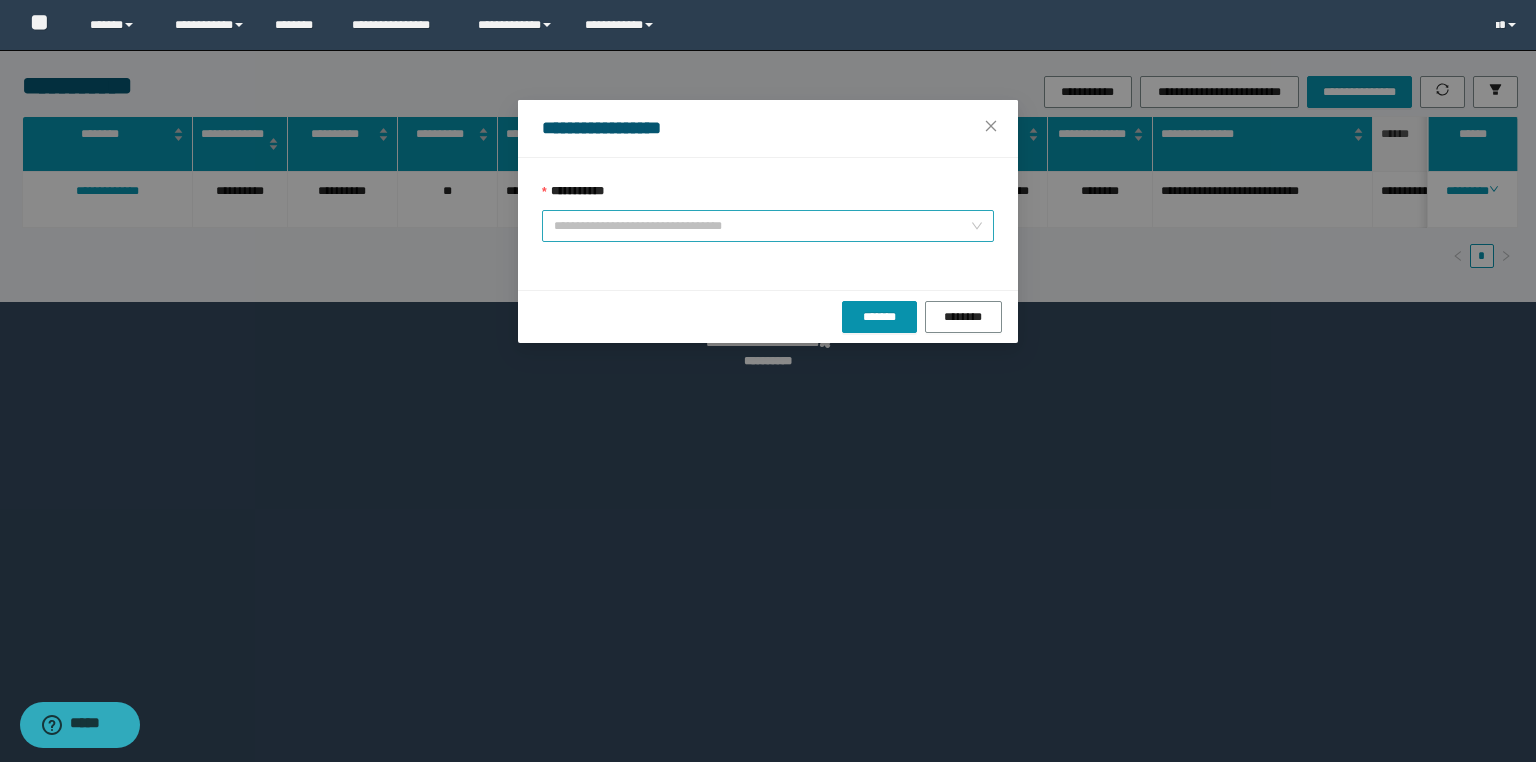 drag, startPoint x: 856, startPoint y: 234, endPoint x: 809, endPoint y: 248, distance: 49.0408 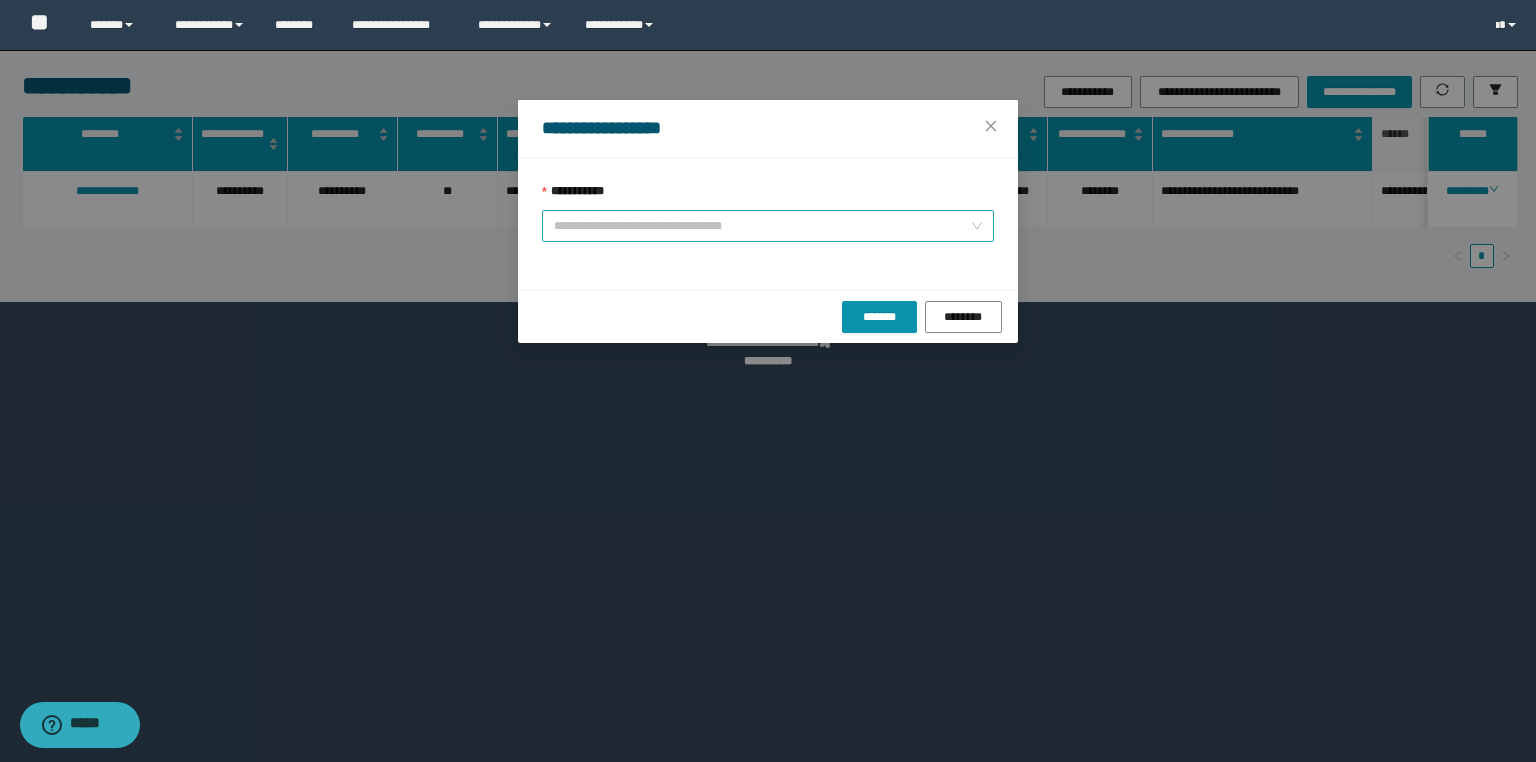 click on "**********" at bounding box center (768, 226) 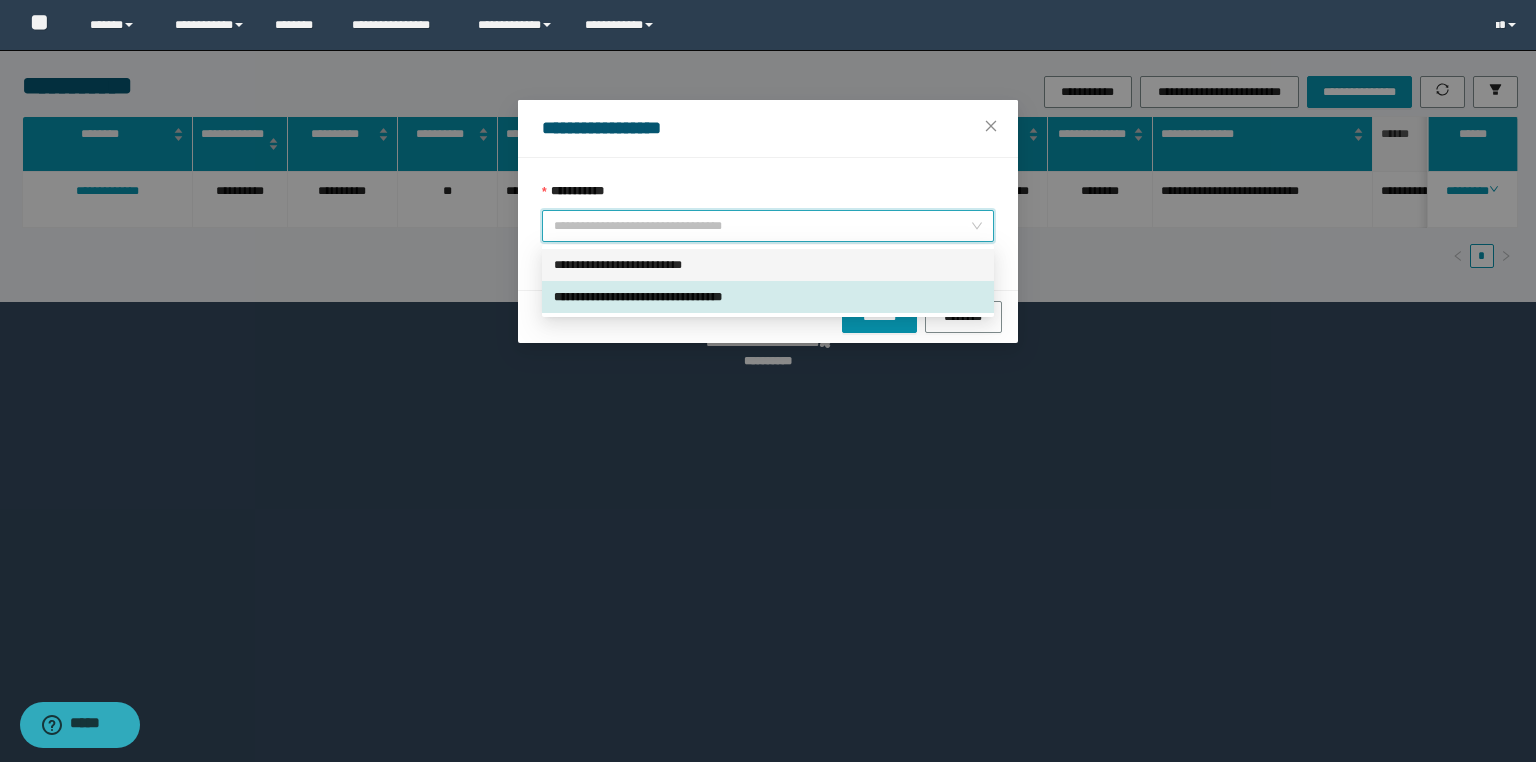 click on "**********" at bounding box center [768, 265] 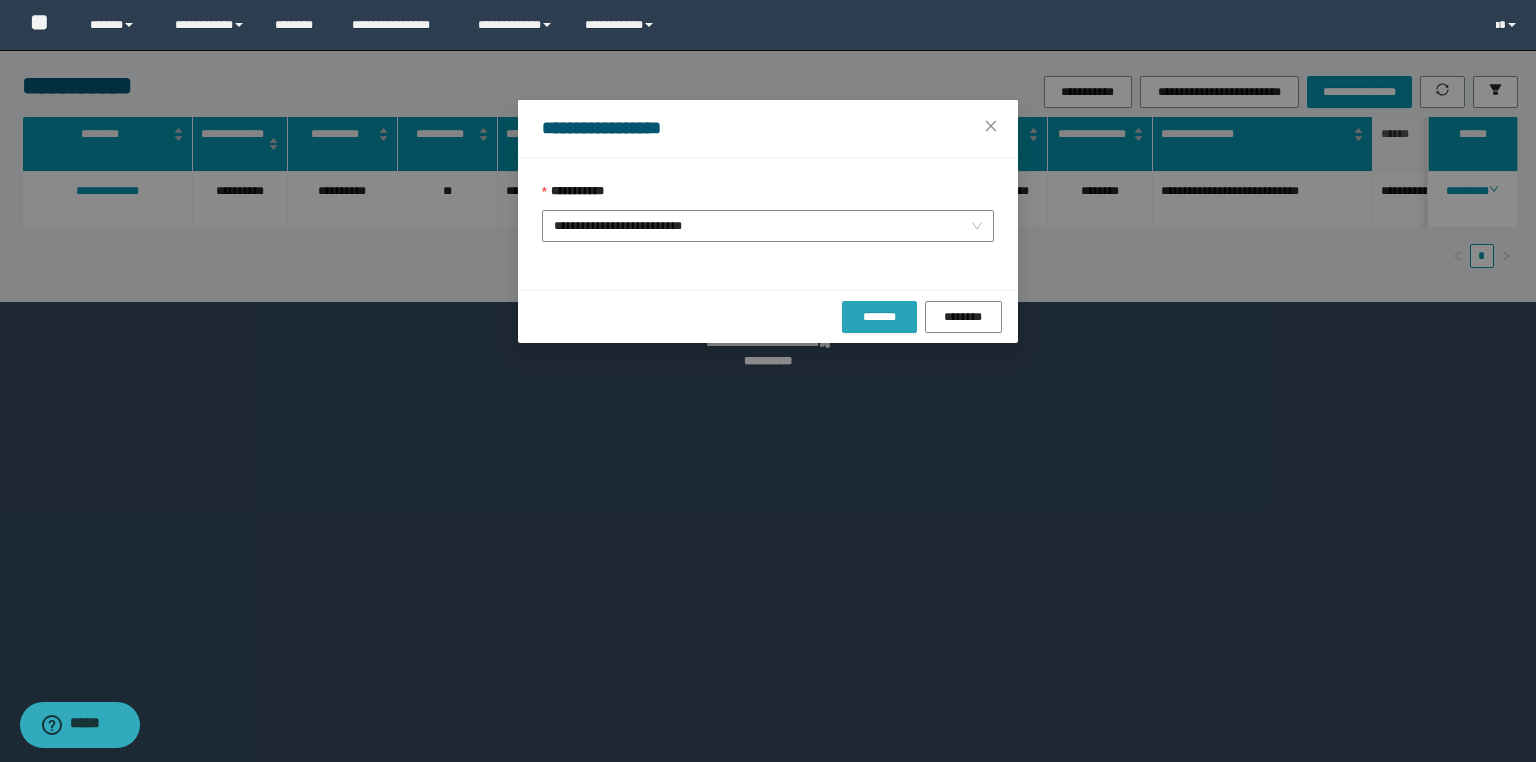 click on "*******" at bounding box center [879, 317] 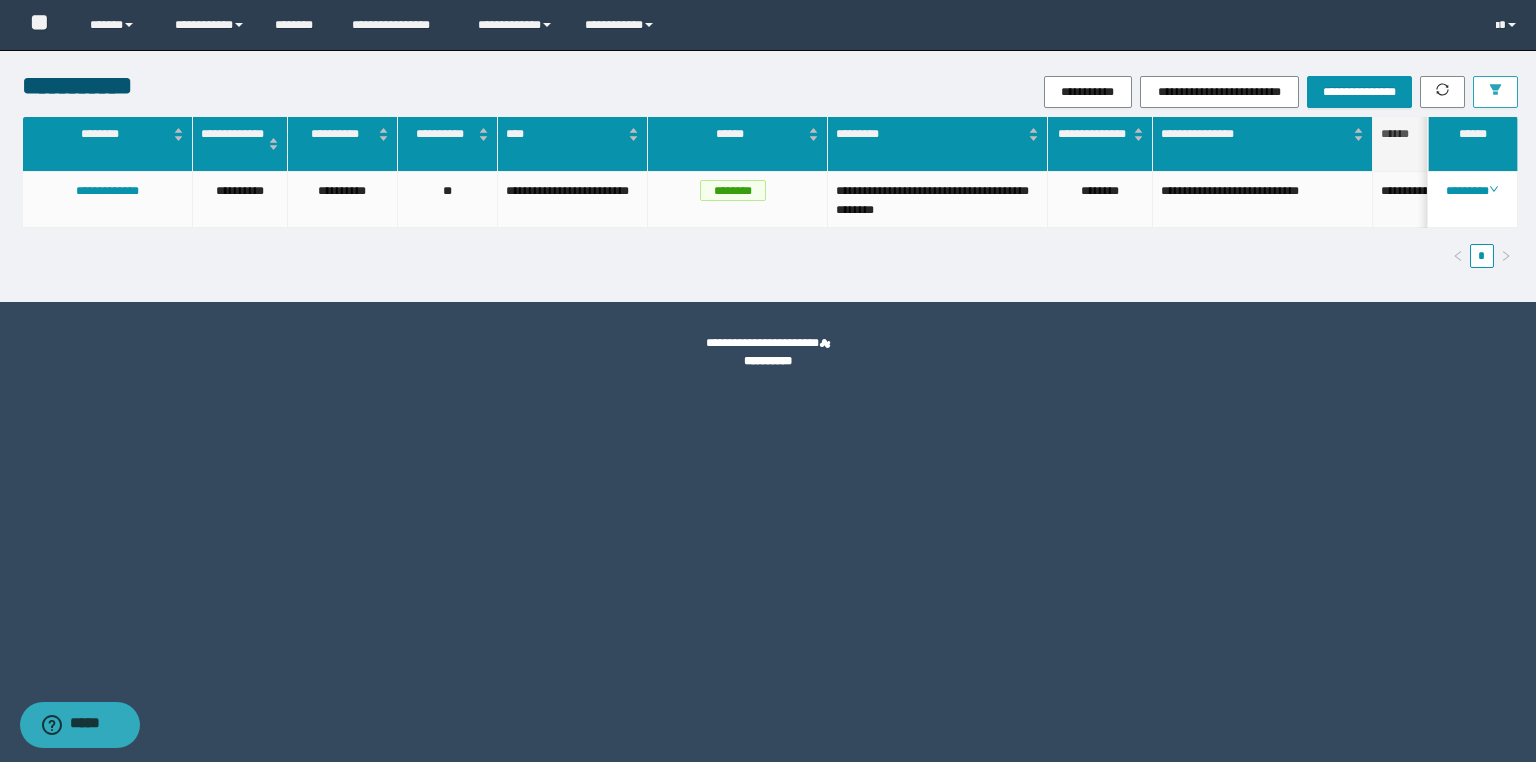 click at bounding box center (1495, 92) 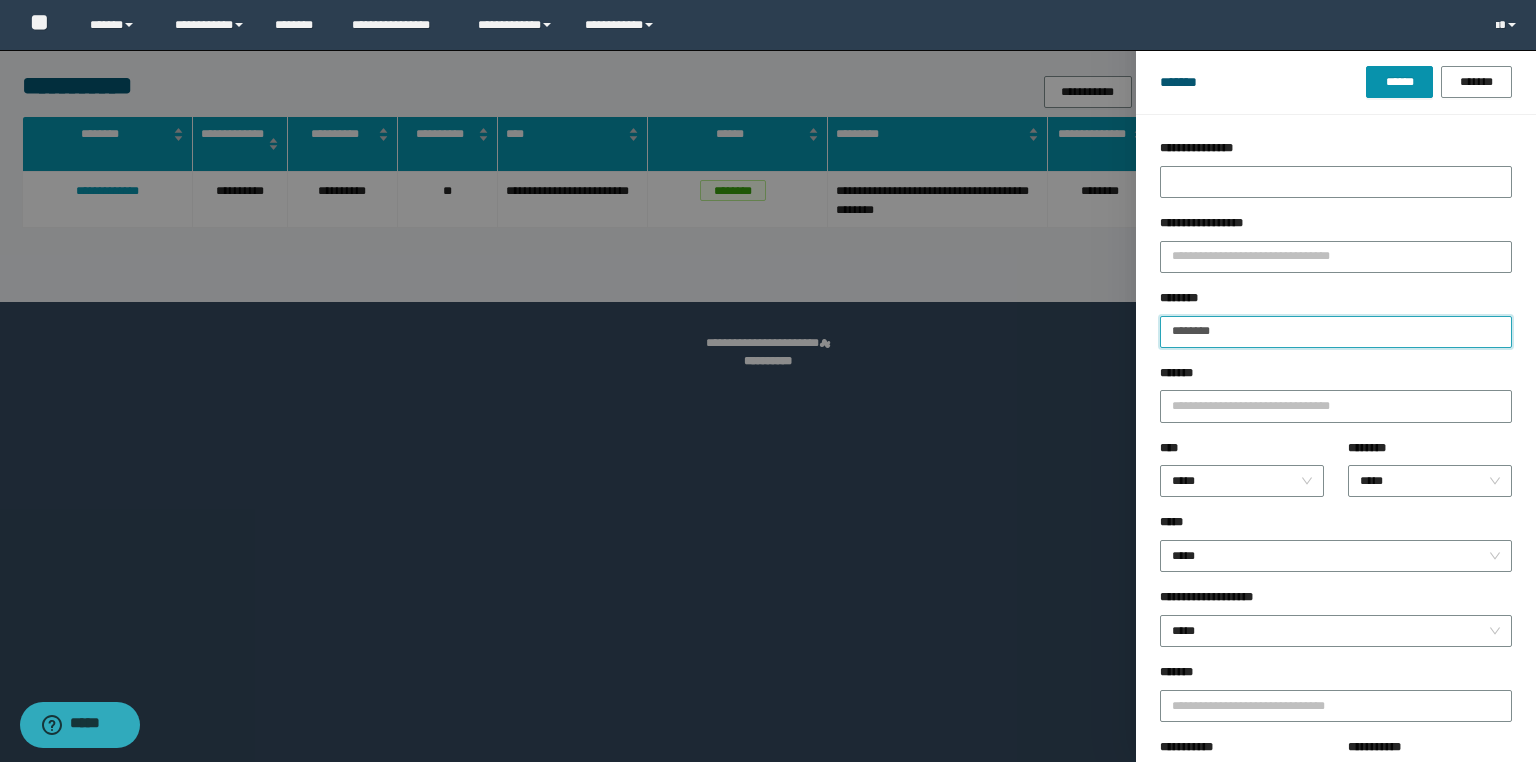 drag, startPoint x: 1271, startPoint y: 327, endPoint x: 989, endPoint y: 316, distance: 282.21445 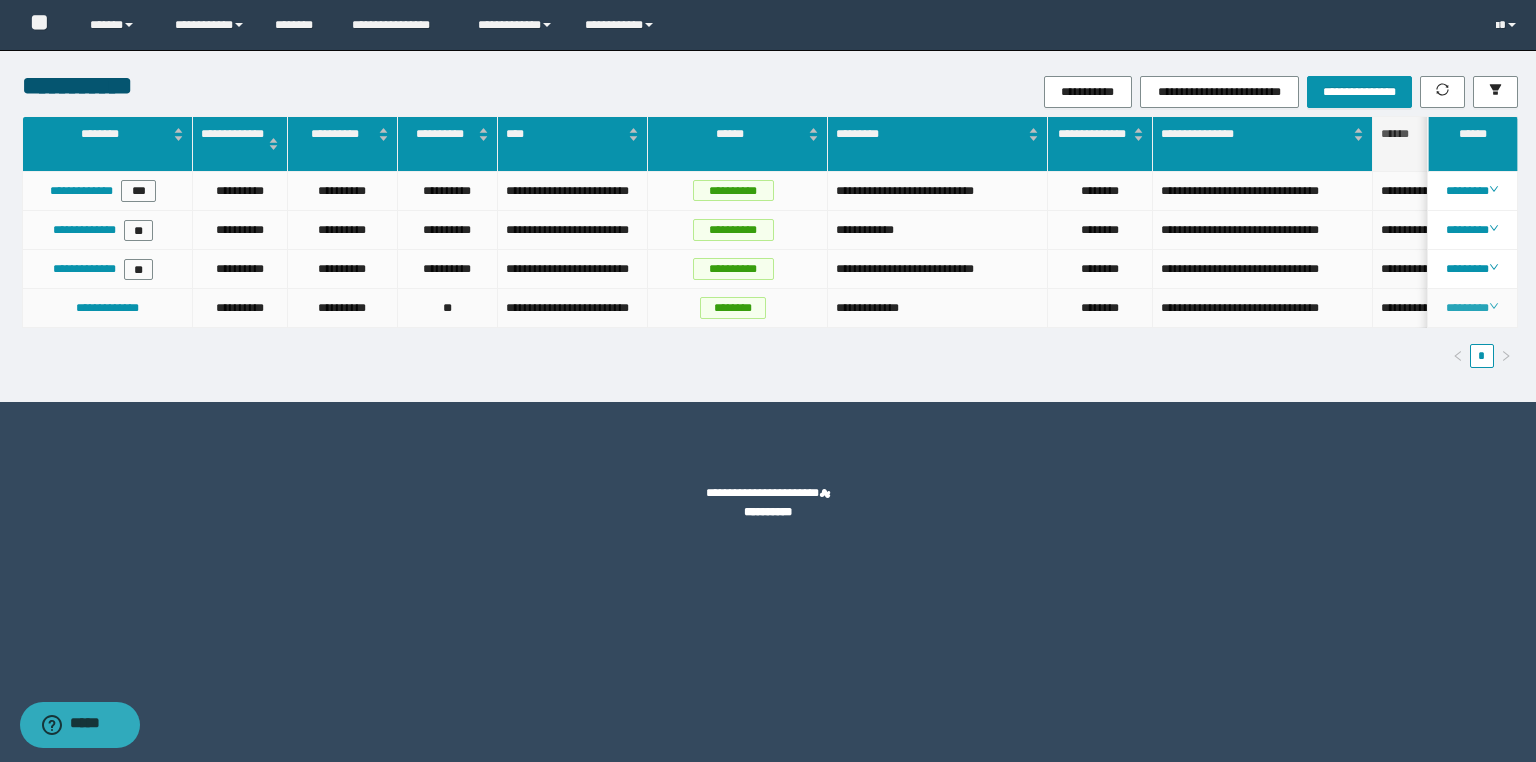 click on "********" at bounding box center (1472, 308) 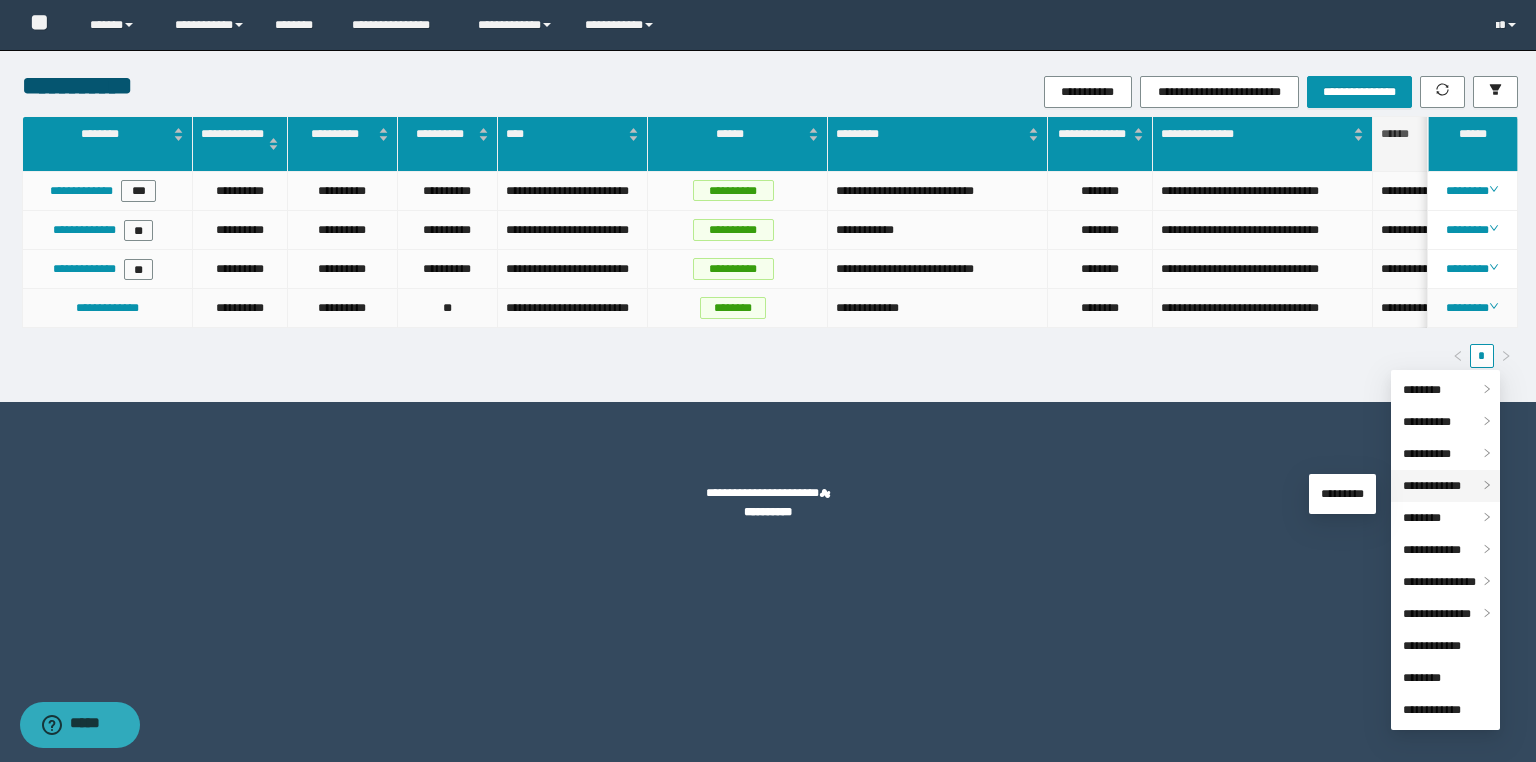 drag, startPoint x: 1428, startPoint y: 490, endPoint x: 1395, endPoint y: 488, distance: 33.06055 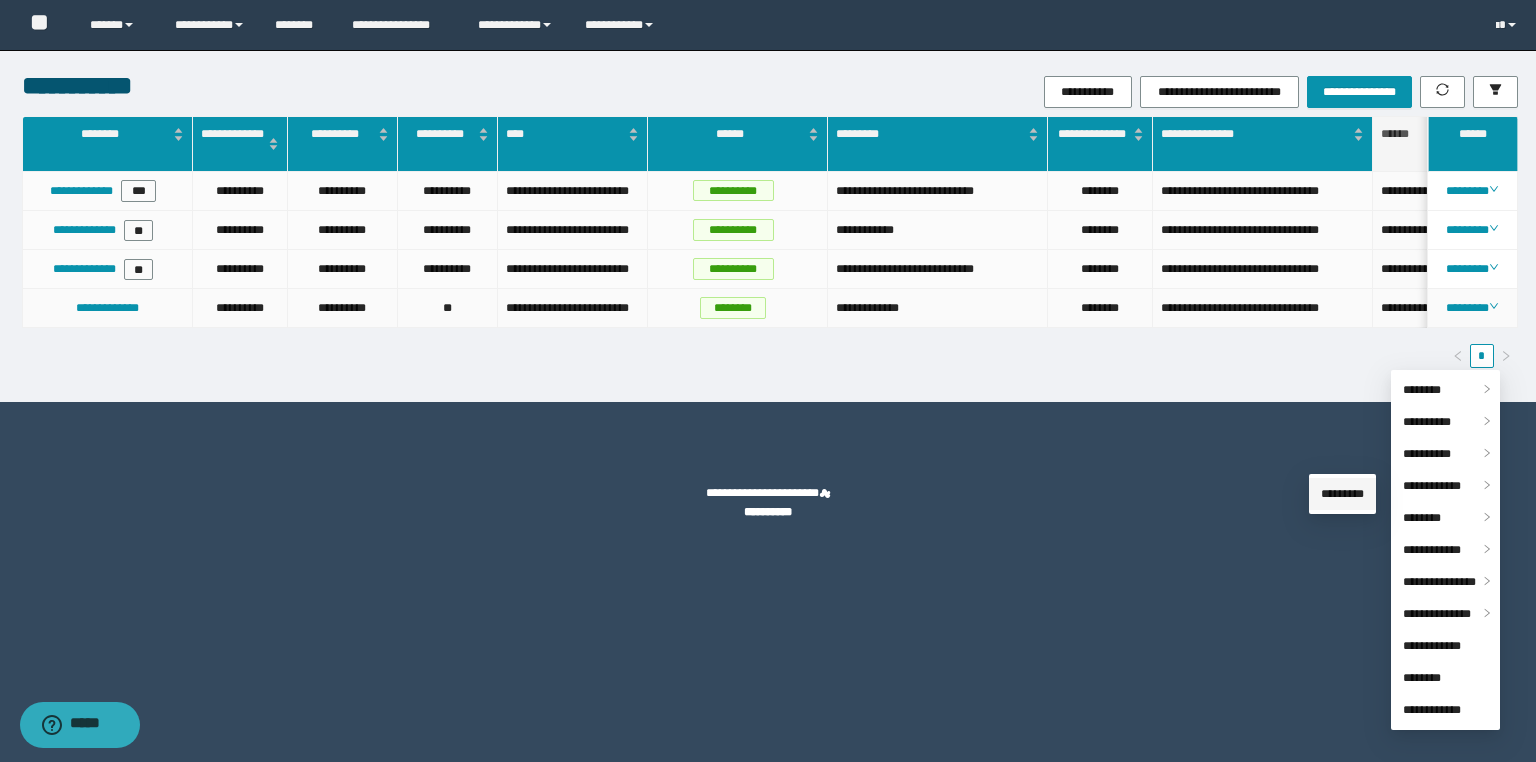 drag, startPoint x: 1334, startPoint y: 488, endPoint x: 1288, endPoint y: 496, distance: 46.69047 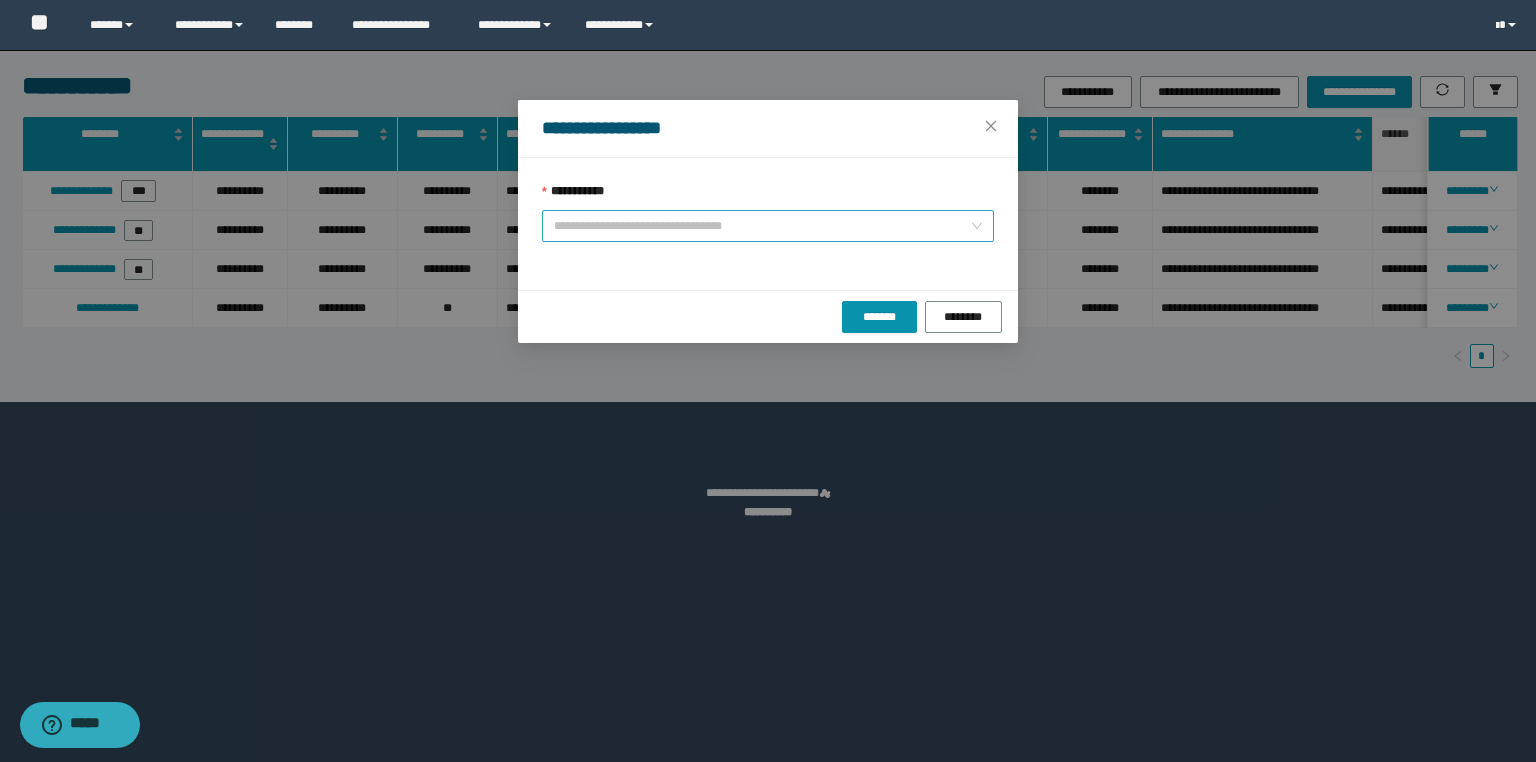 click on "**********" at bounding box center [768, 226] 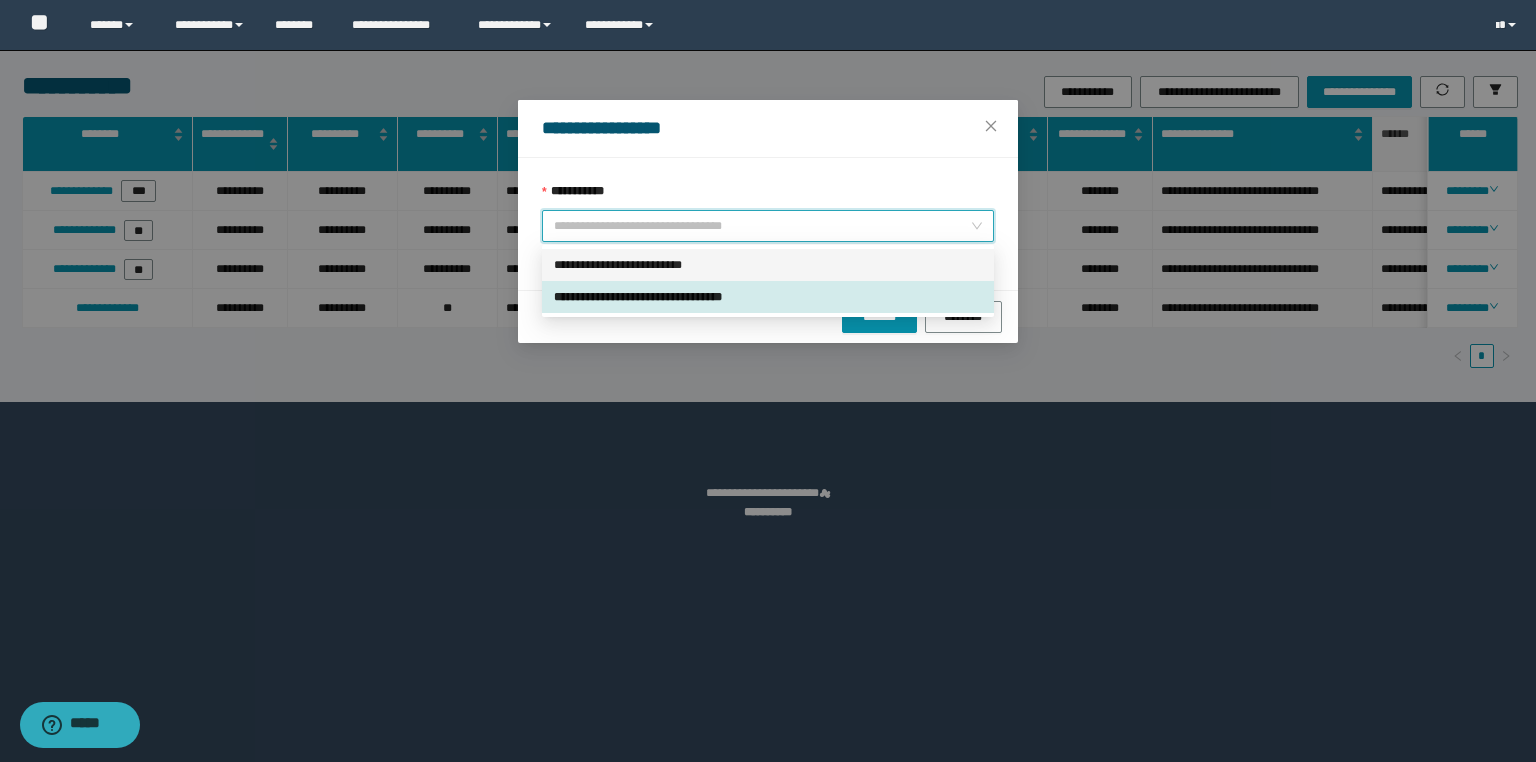 click on "**********" at bounding box center (768, 265) 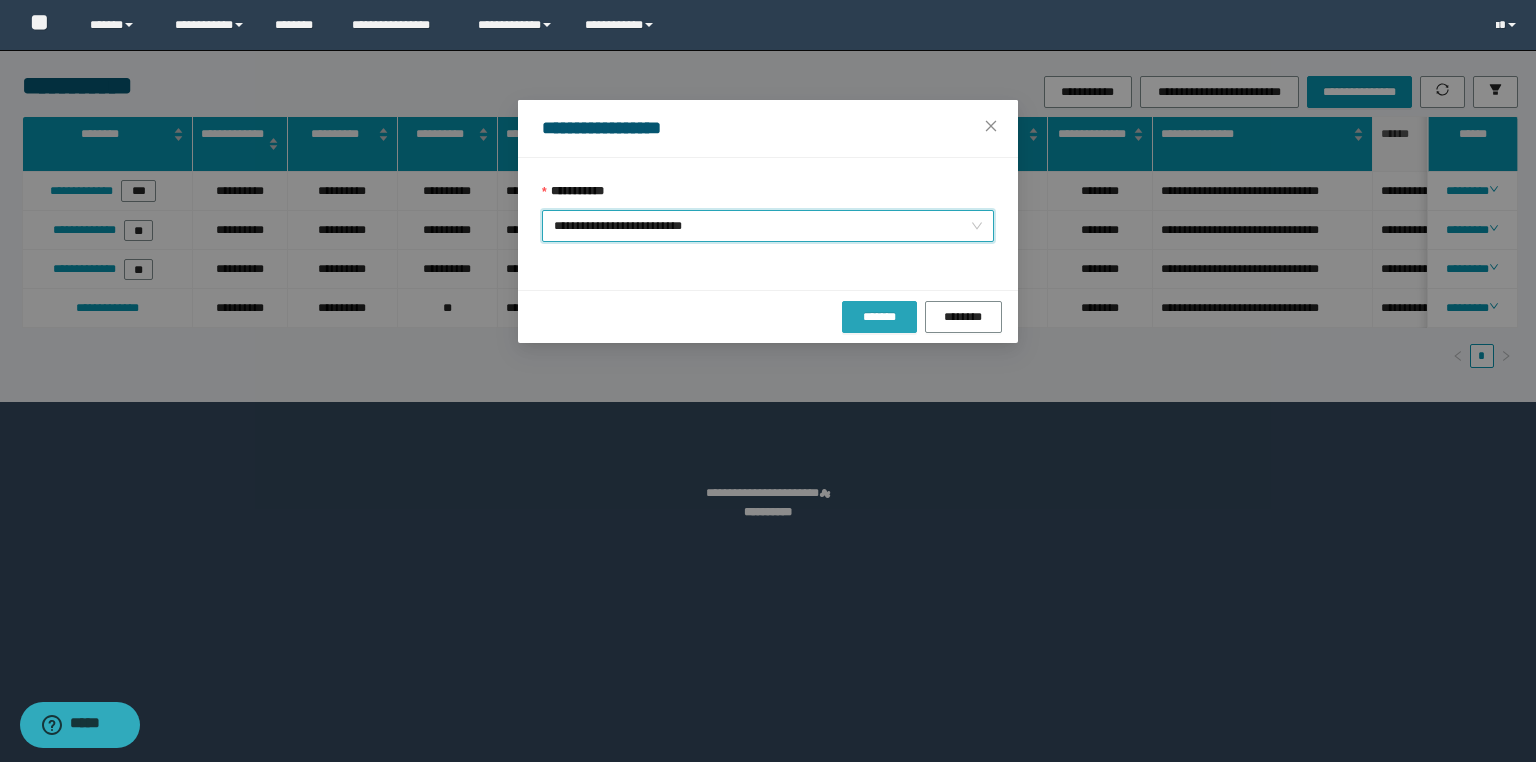 click on "*******" at bounding box center [879, 317] 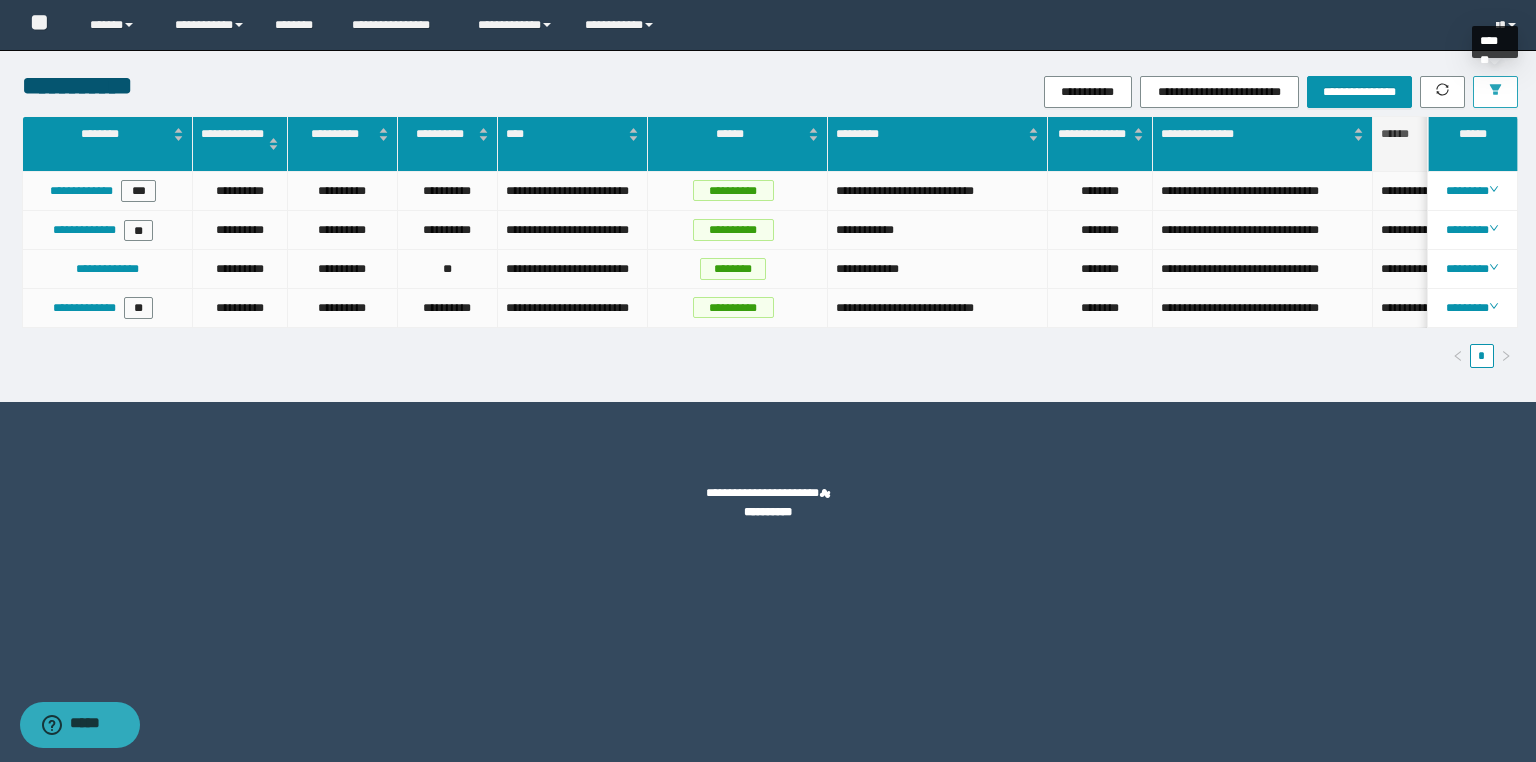 click at bounding box center (1495, 92) 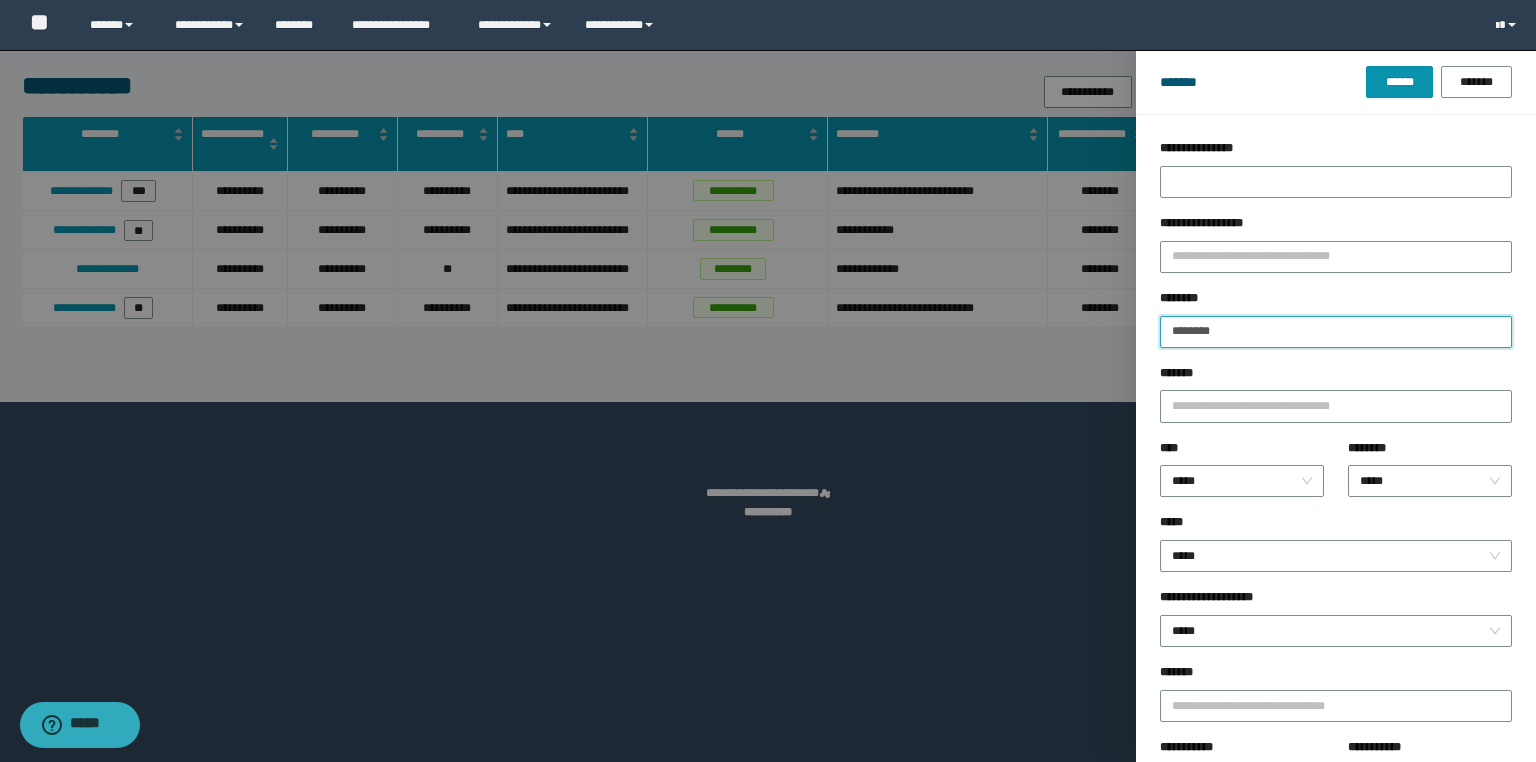 drag, startPoint x: 1296, startPoint y: 344, endPoint x: 1055, endPoint y: 339, distance: 241.05186 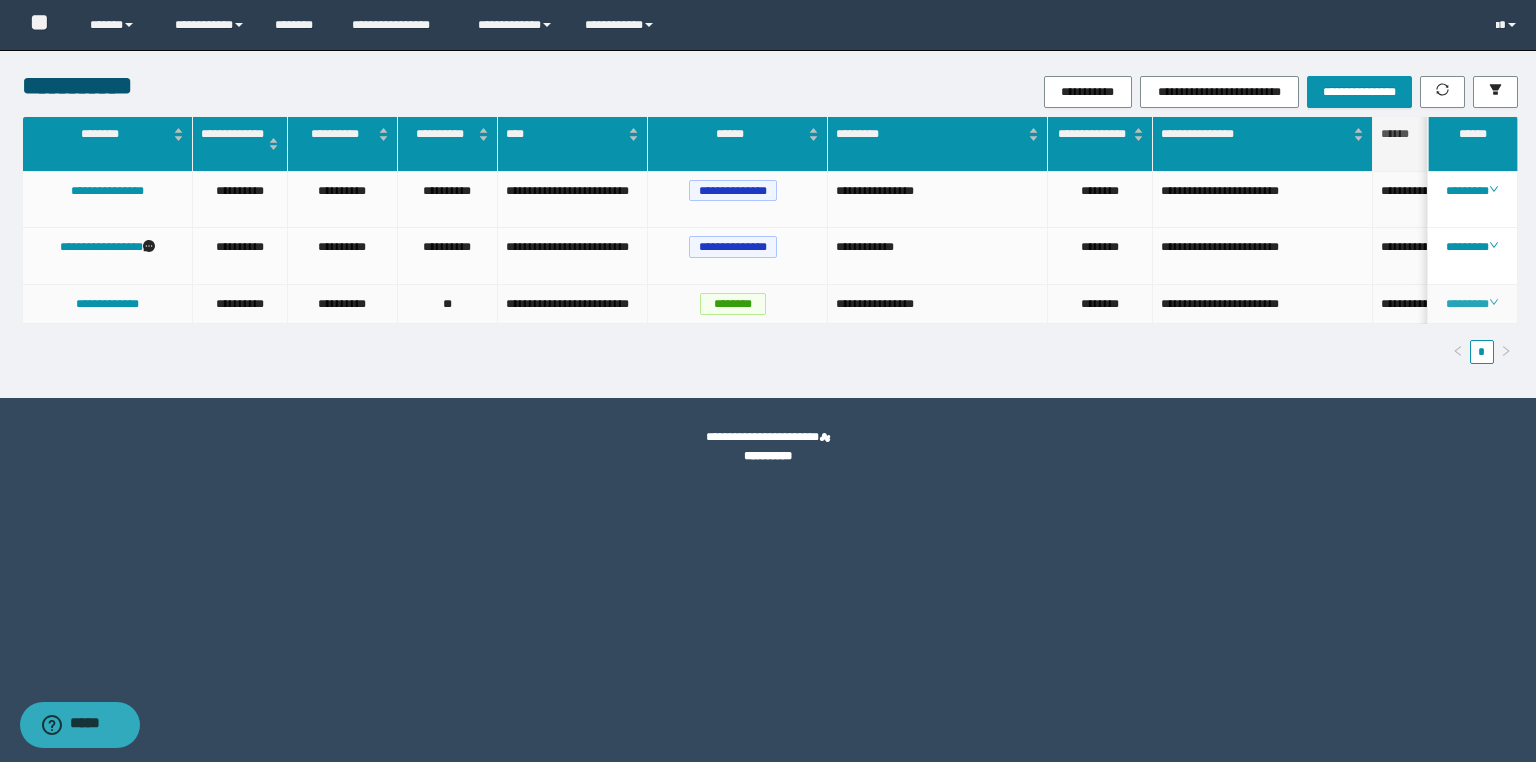 click on "********" at bounding box center [1472, 304] 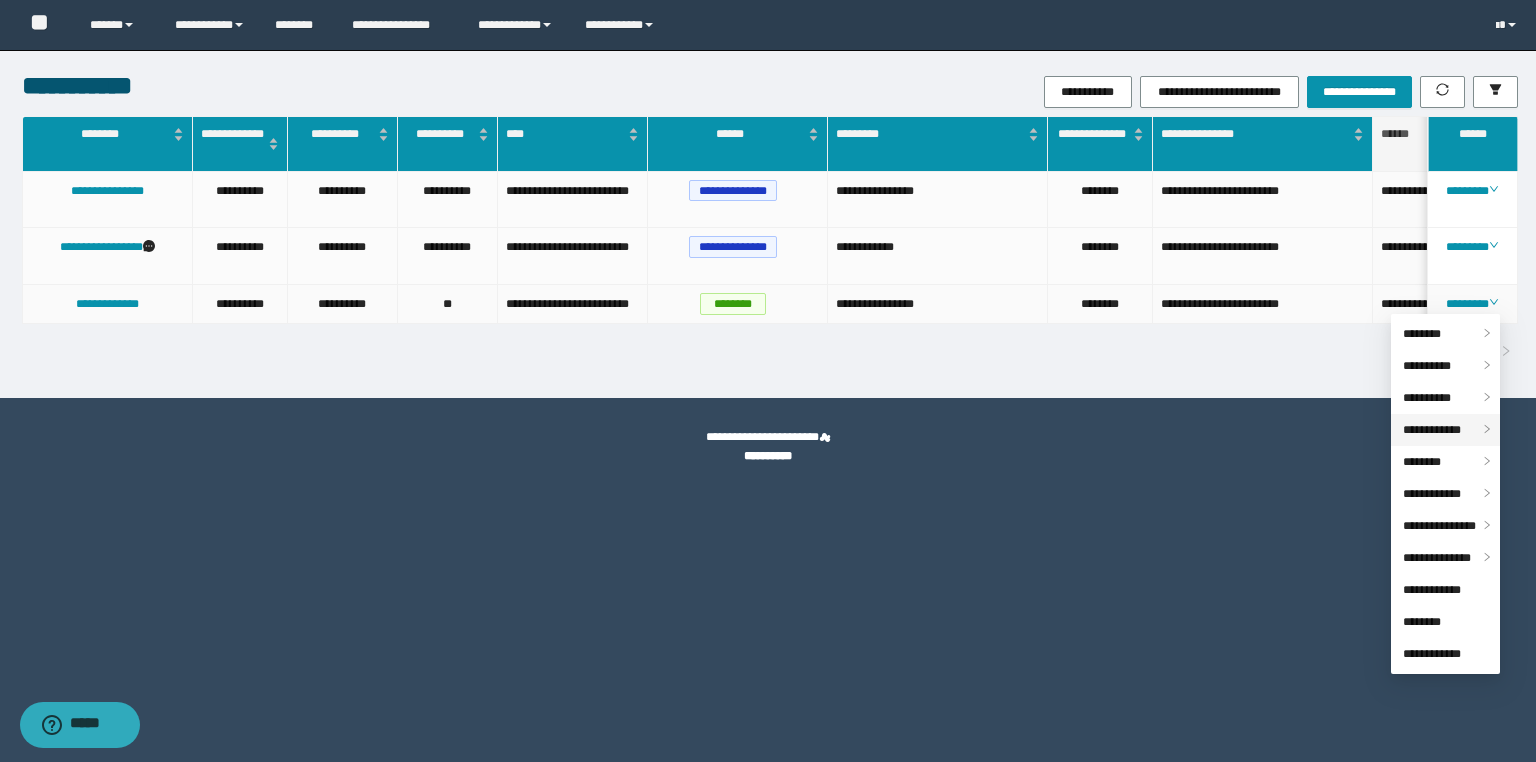 click on "**********" at bounding box center [1432, 430] 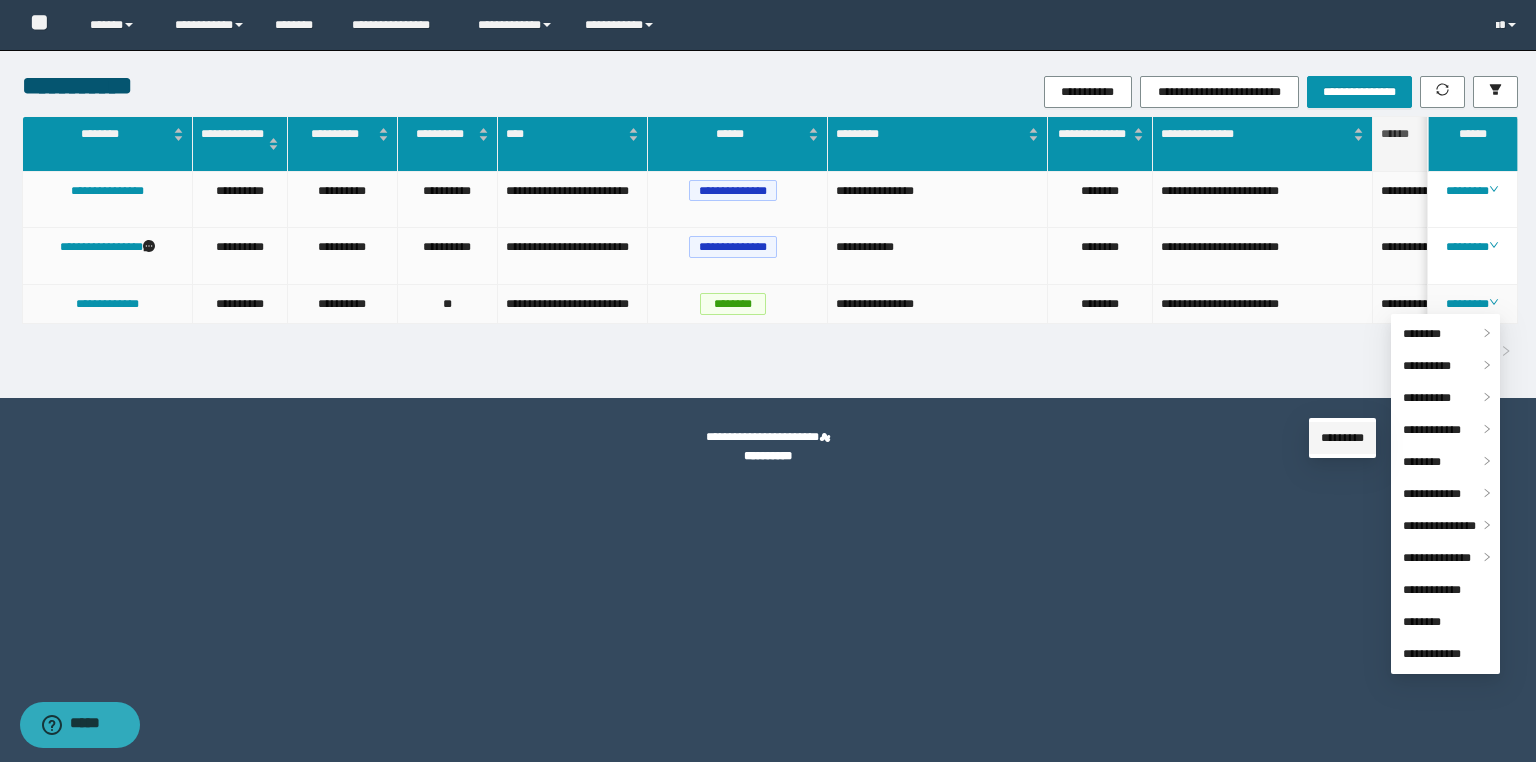 click on "*********" at bounding box center [1342, 438] 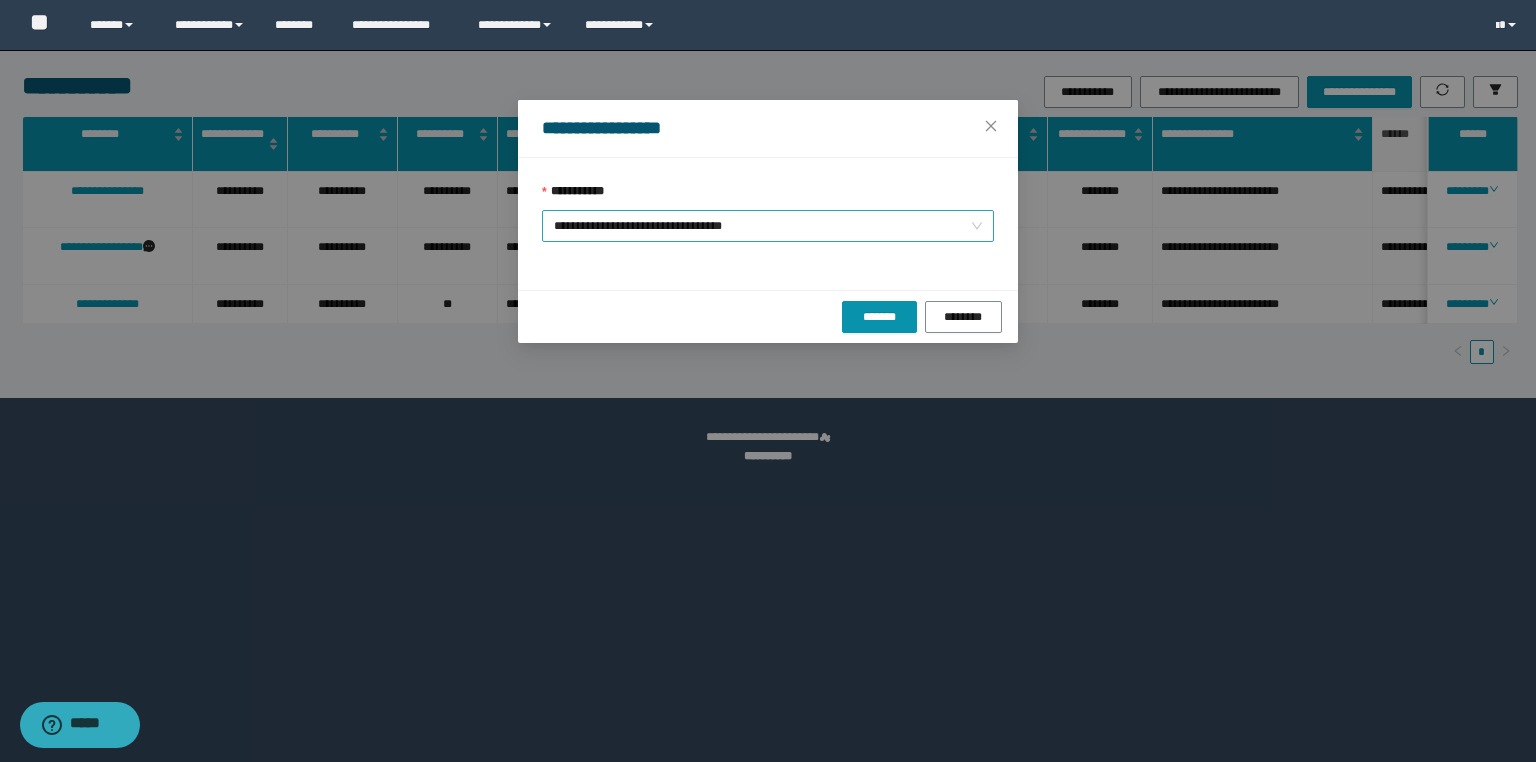 drag, startPoint x: 792, startPoint y: 221, endPoint x: 780, endPoint y: 231, distance: 15.6205 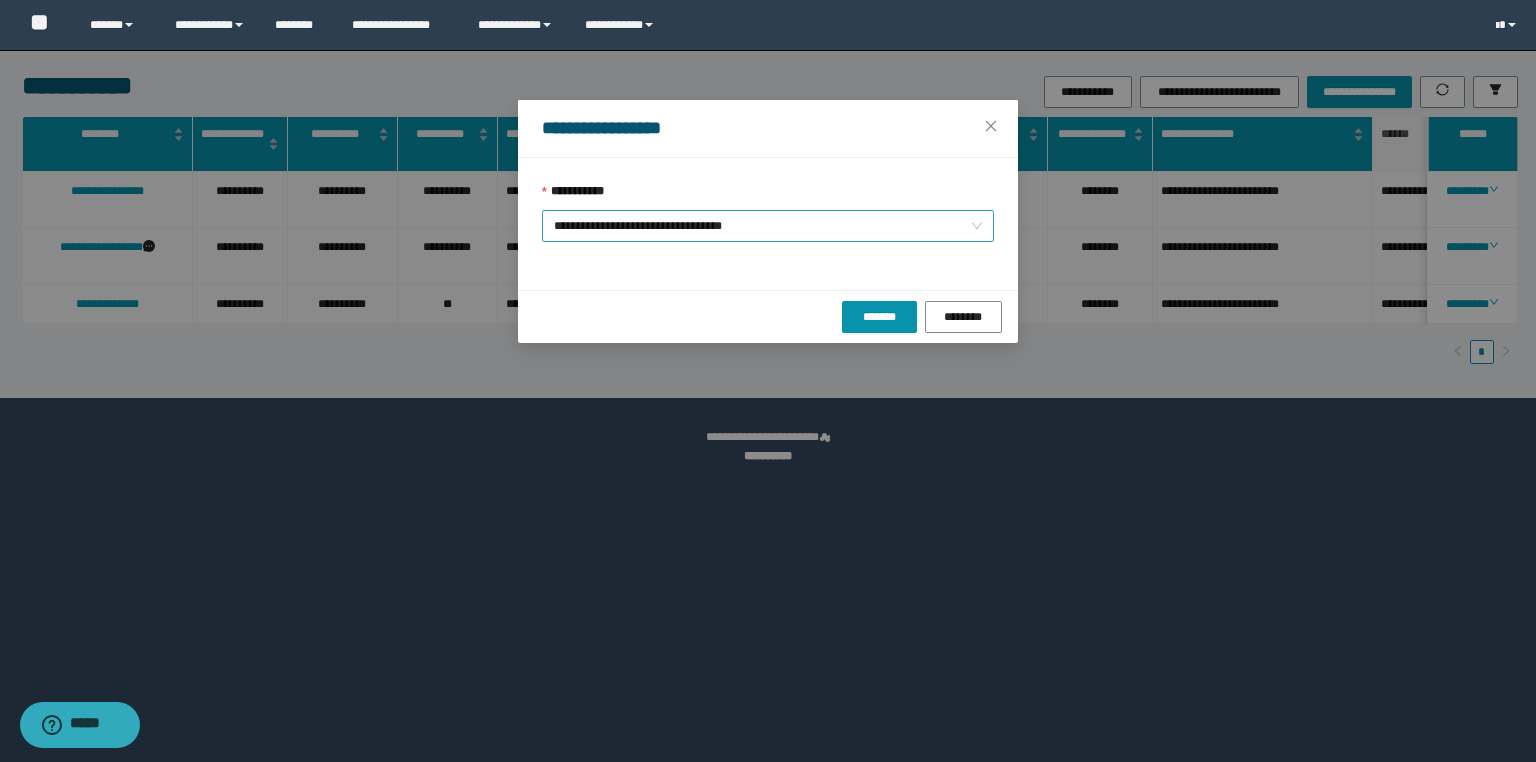 click on "**********" at bounding box center (768, 226) 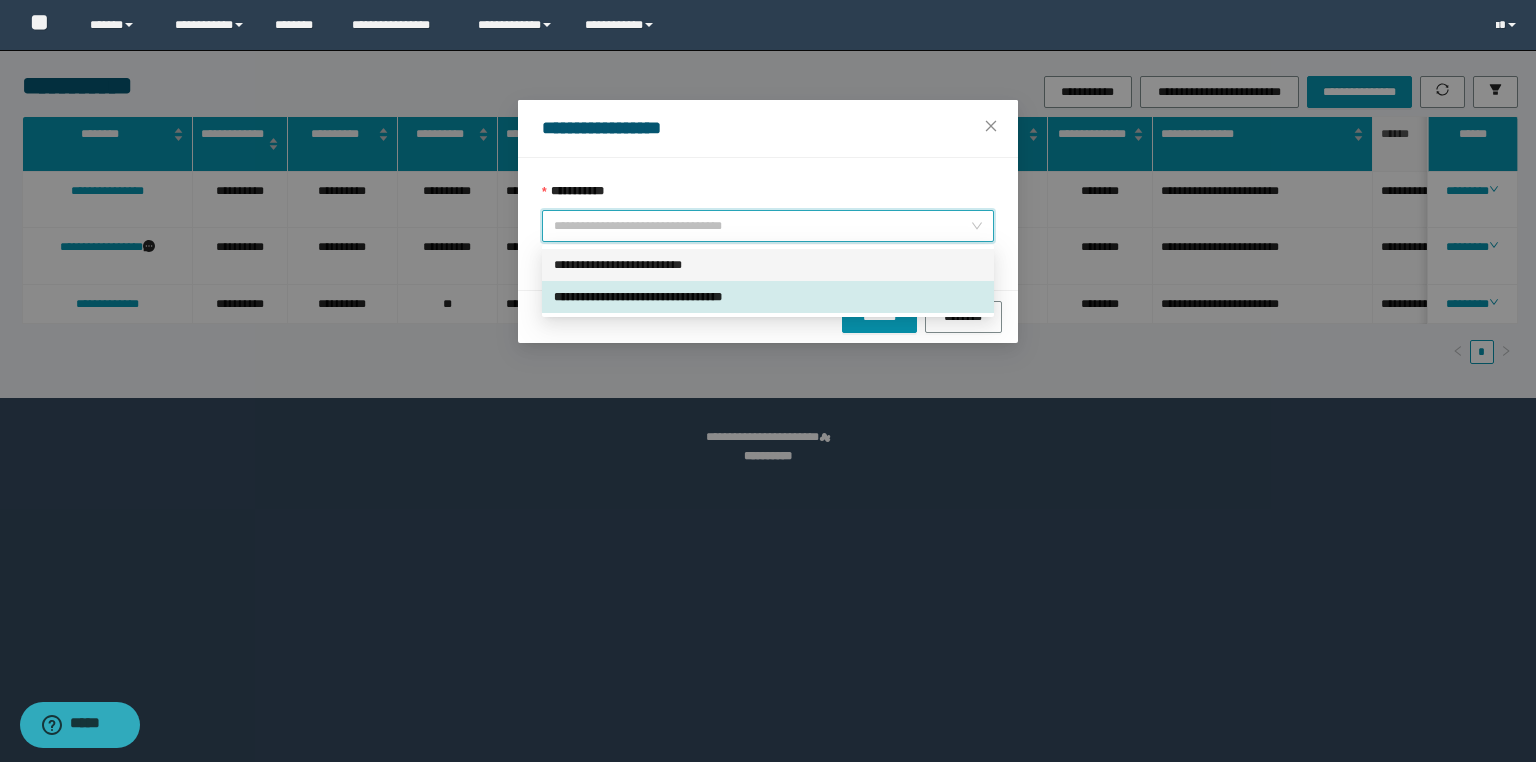 click on "**********" at bounding box center [768, 265] 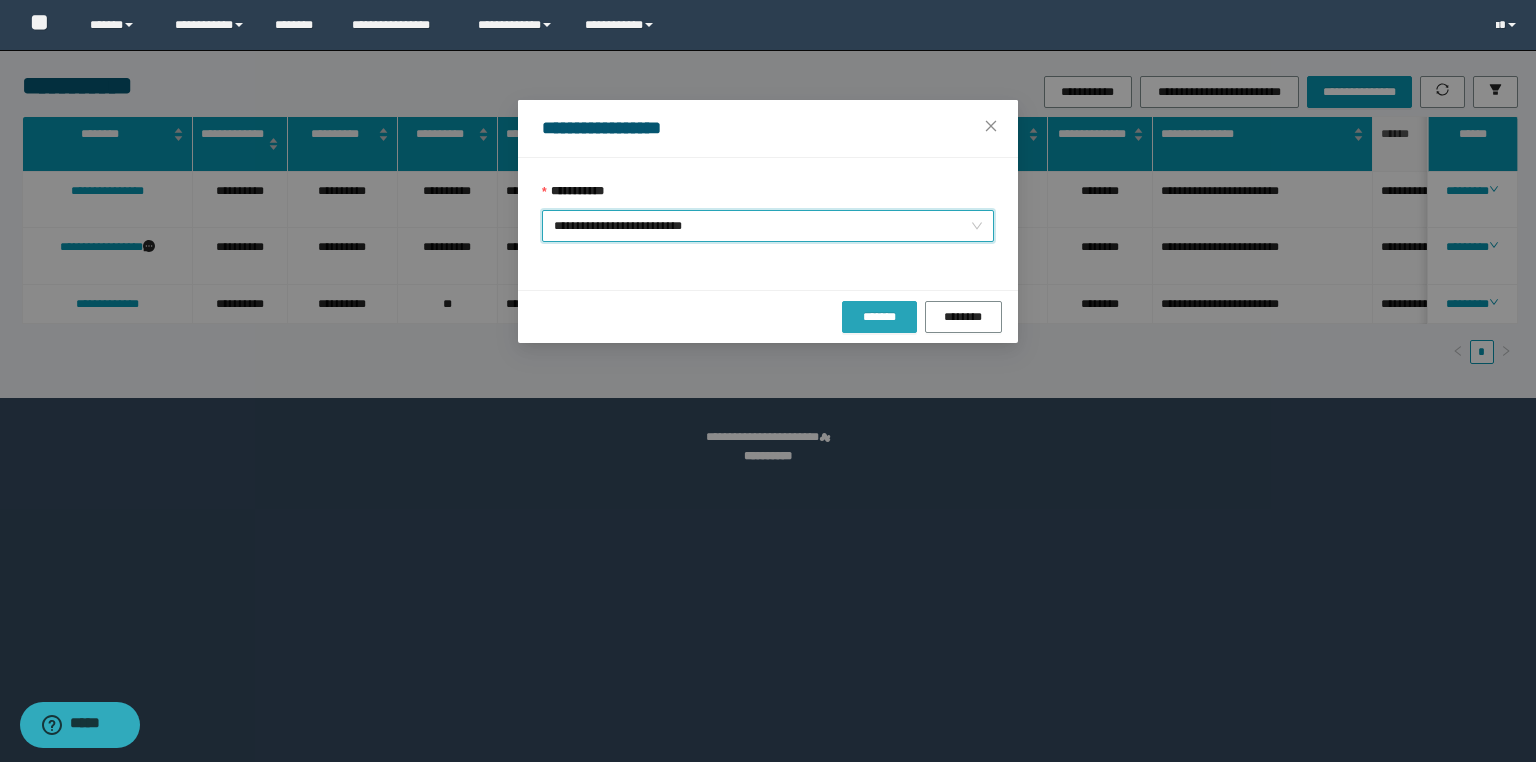 click on "*******" at bounding box center (879, 317) 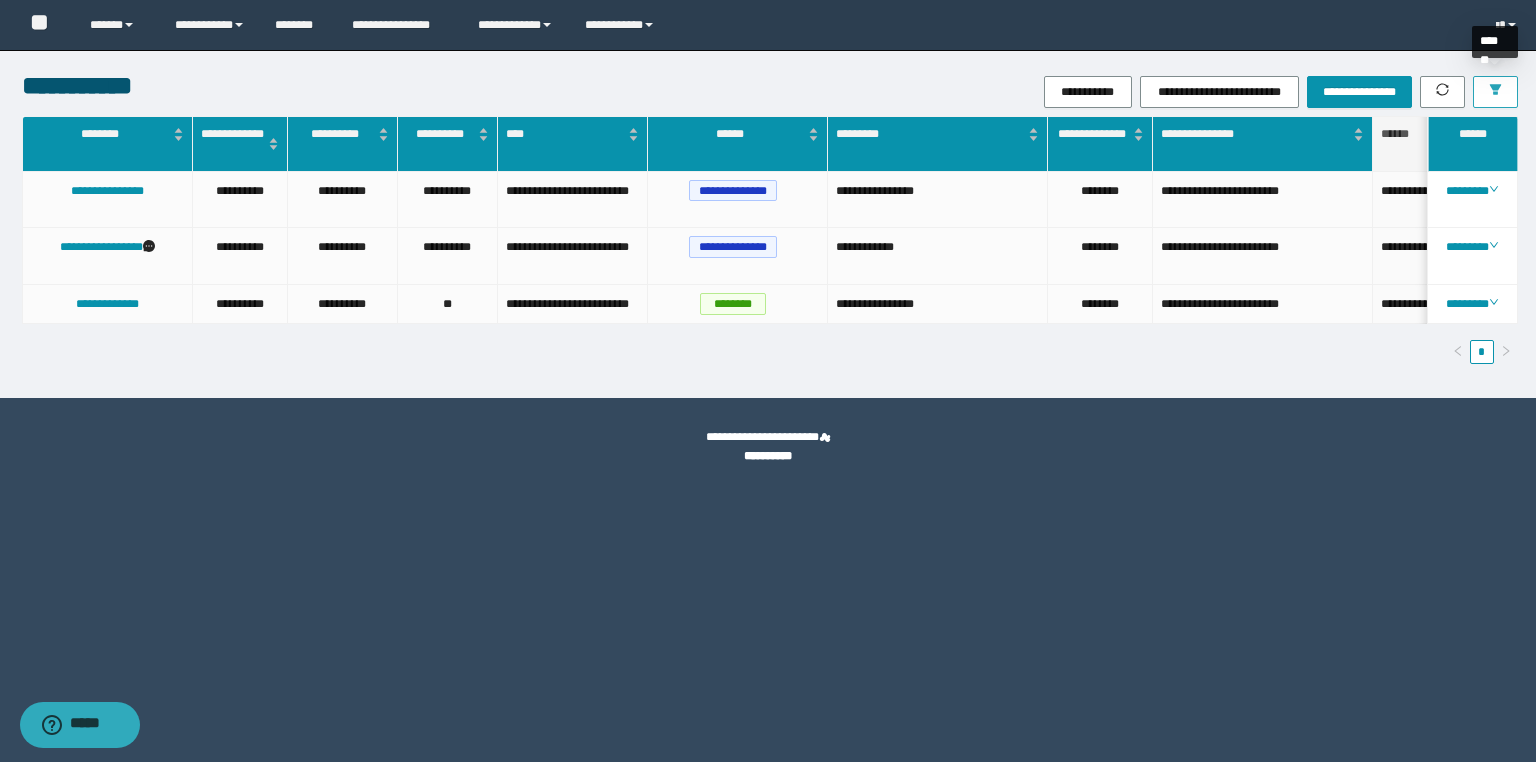 click at bounding box center [1495, 92] 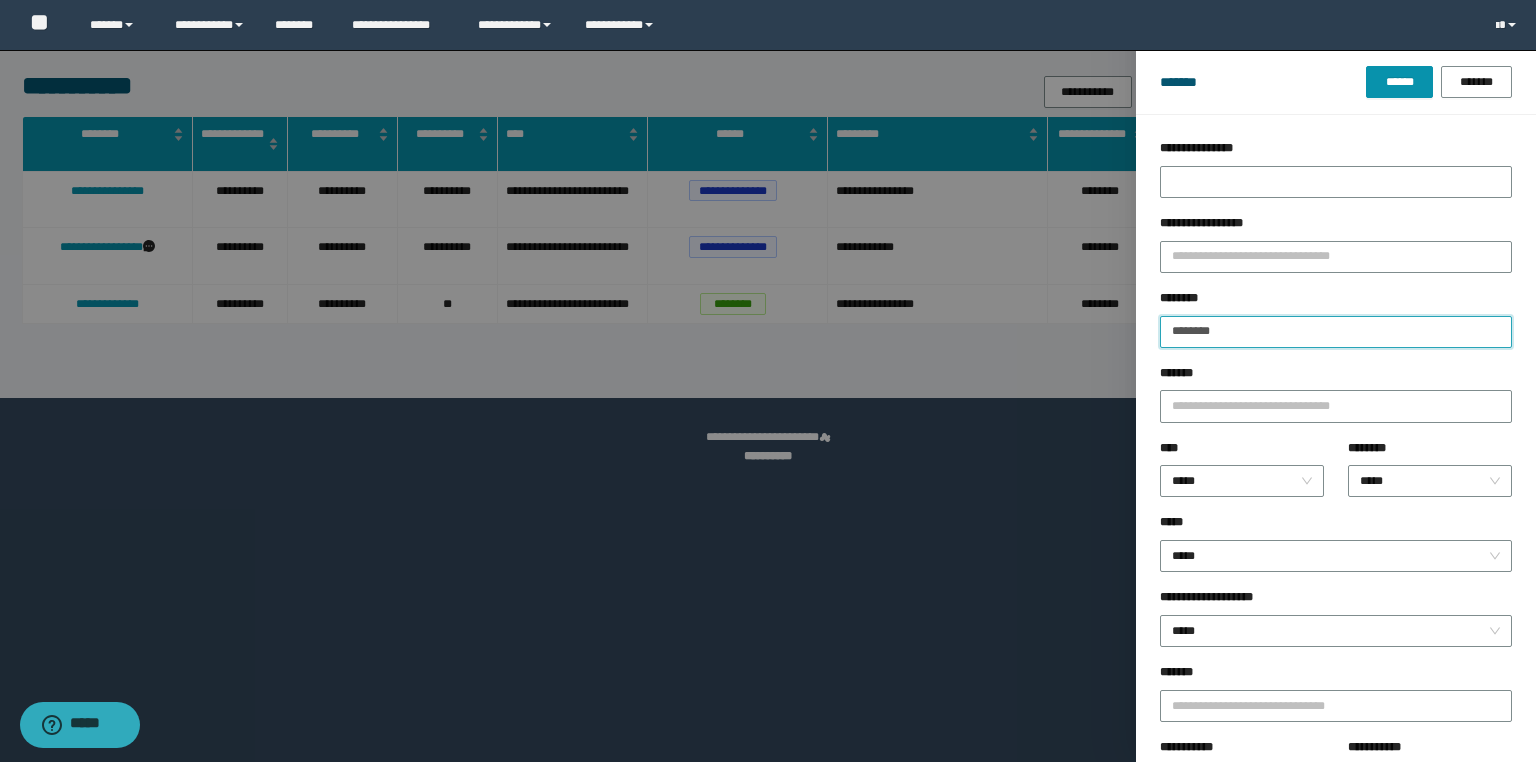 drag, startPoint x: 1209, startPoint y: 332, endPoint x: 999, endPoint y: 332, distance: 210 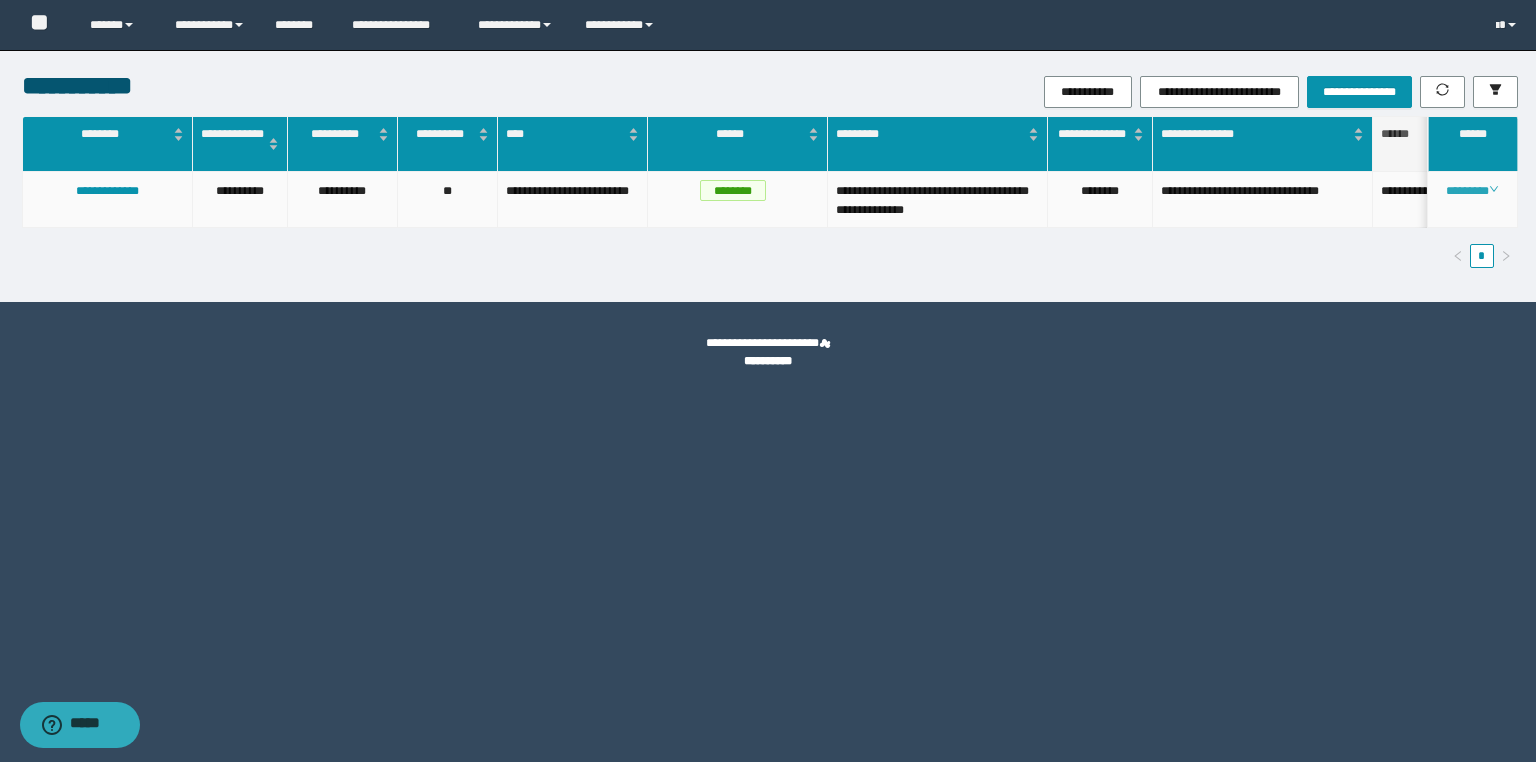 click on "********" at bounding box center (1472, 191) 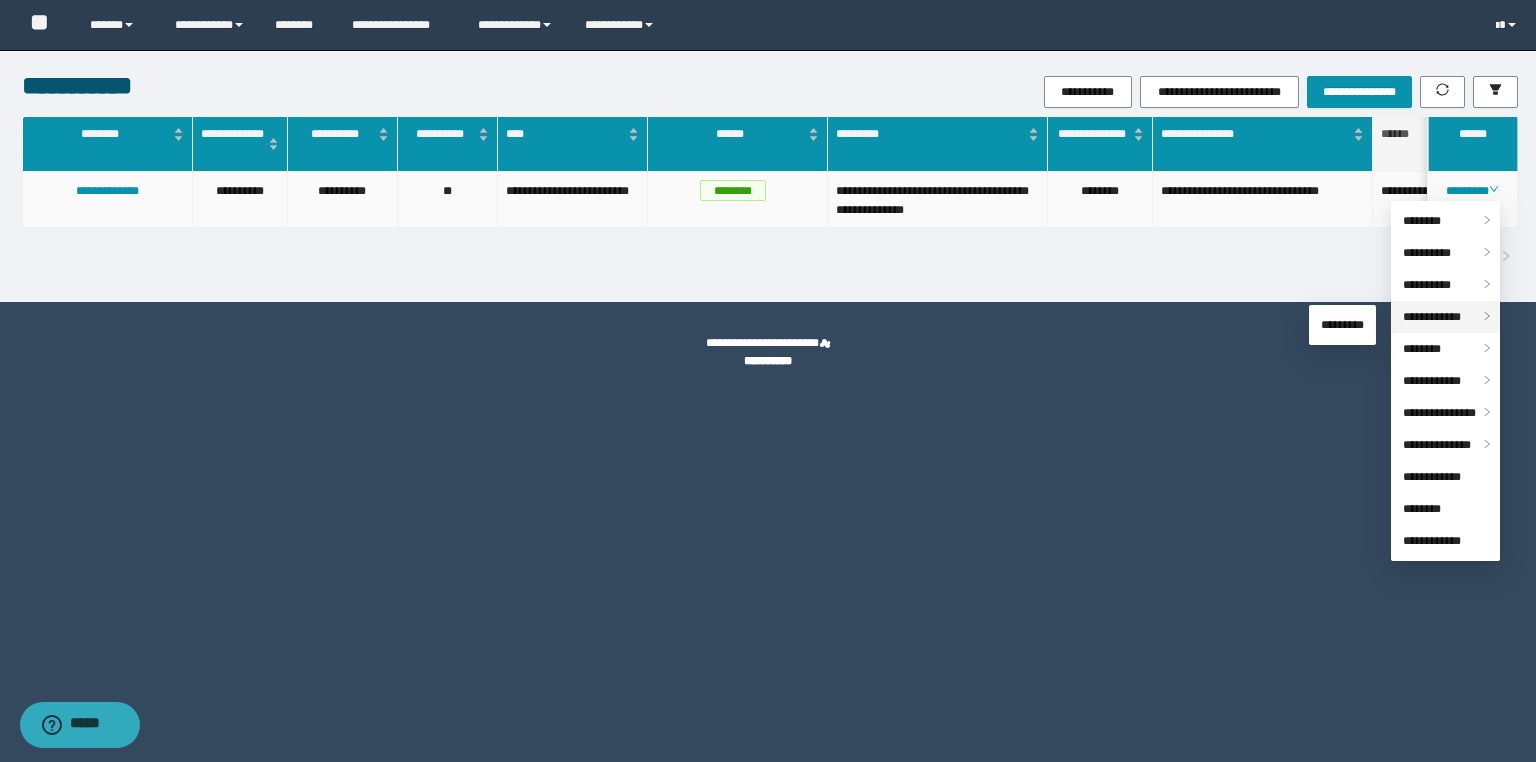 click on "**********" at bounding box center [1432, 317] 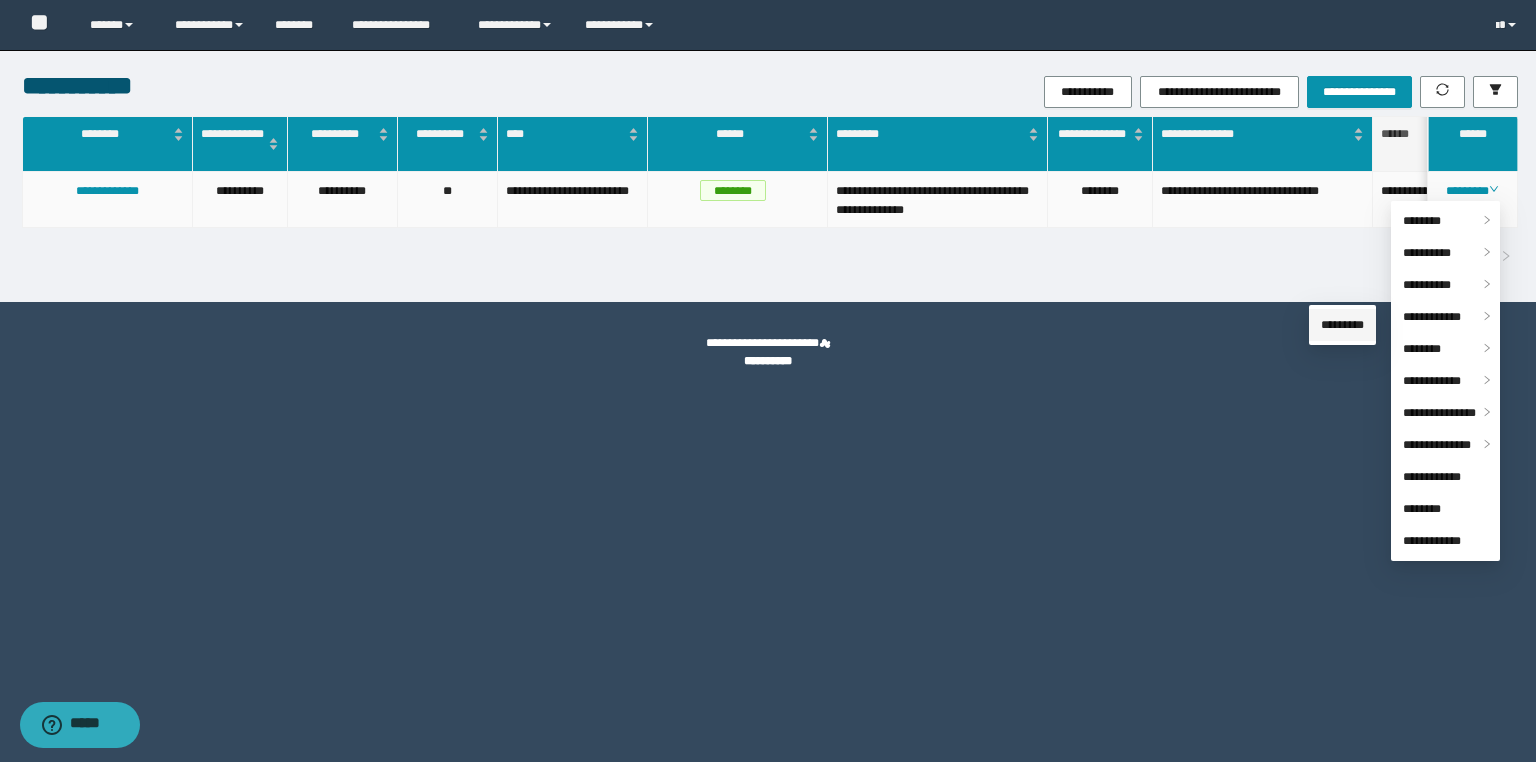 click on "*********" at bounding box center [1342, 325] 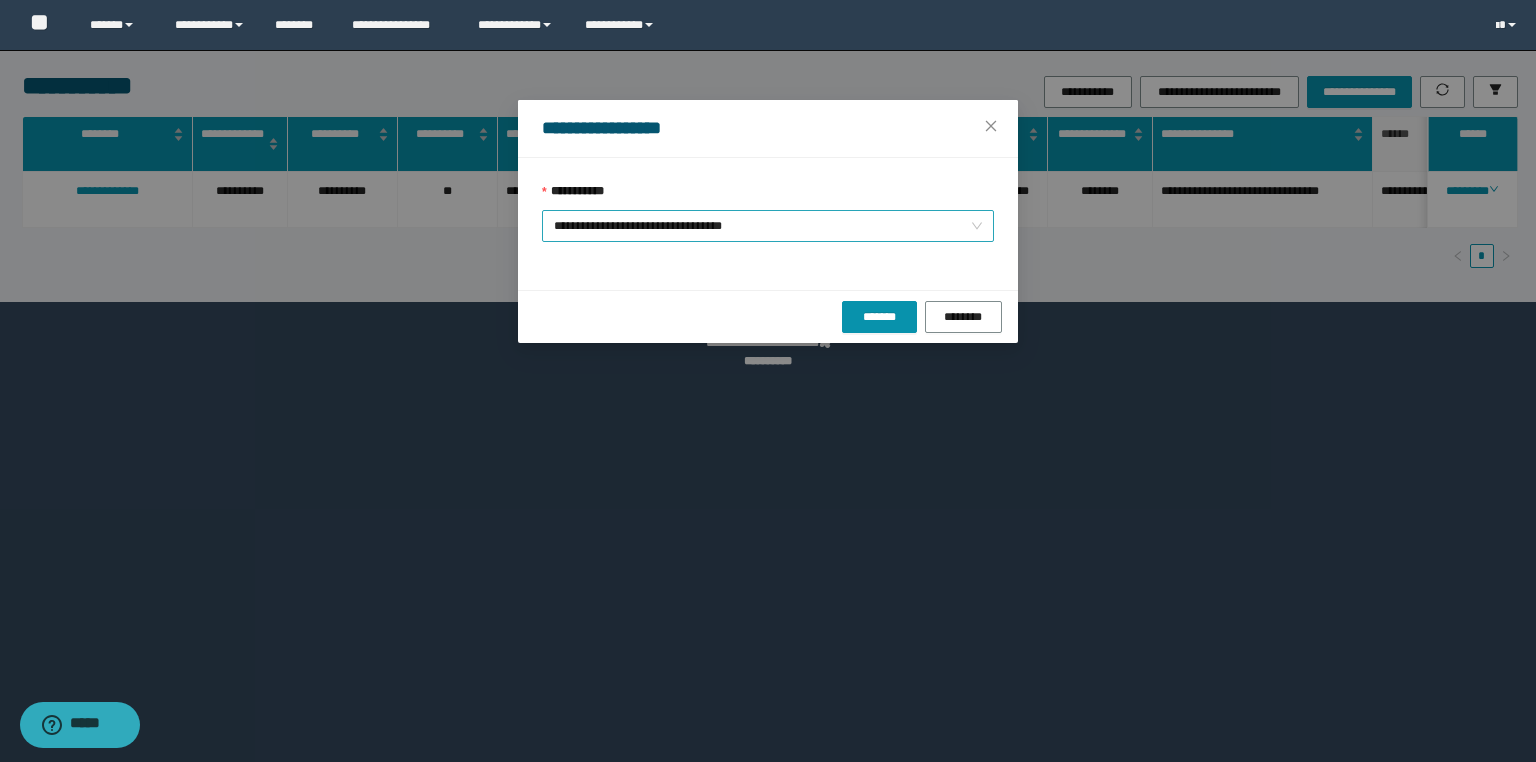 click on "**********" at bounding box center [768, 226] 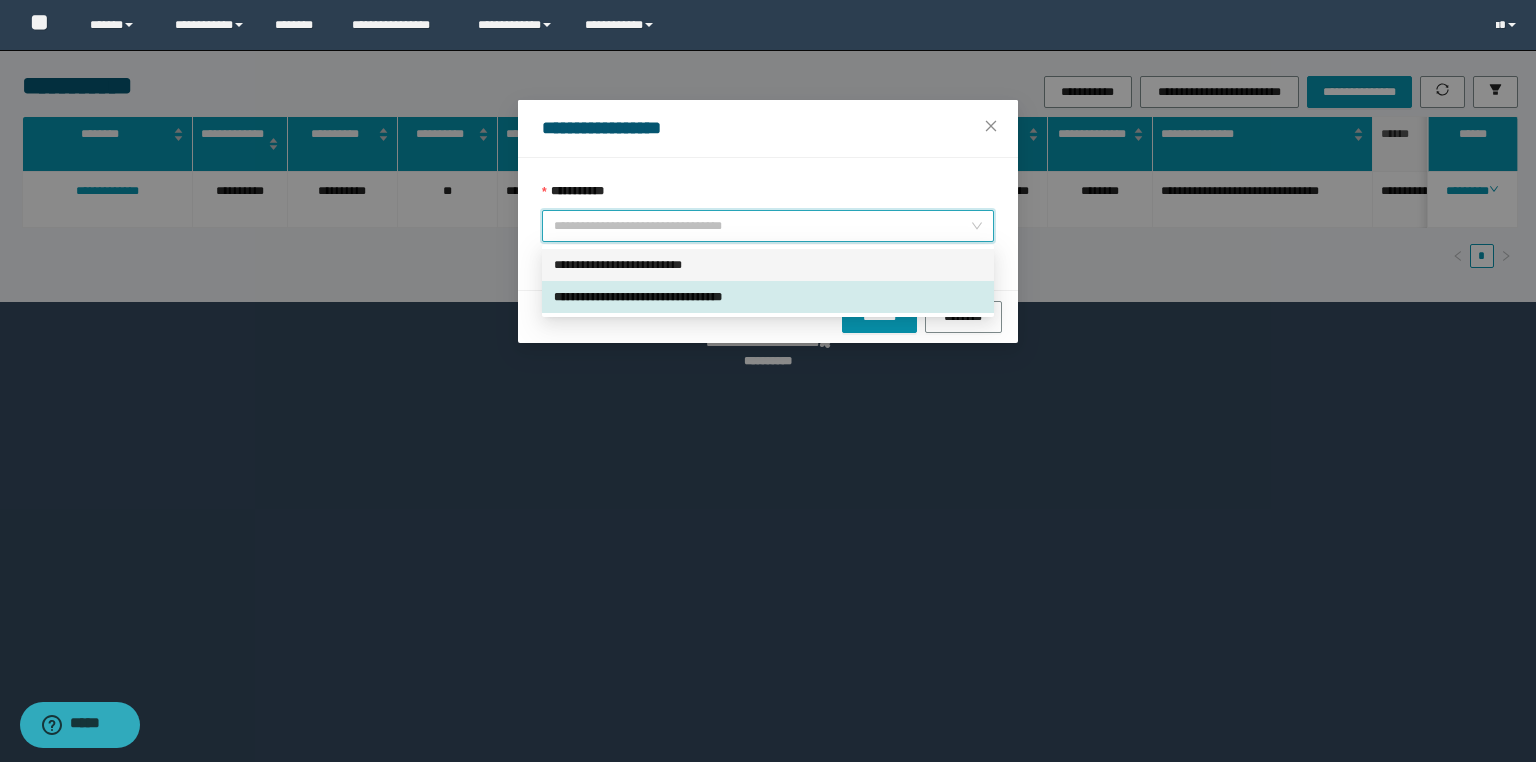 click on "**********" at bounding box center (768, 265) 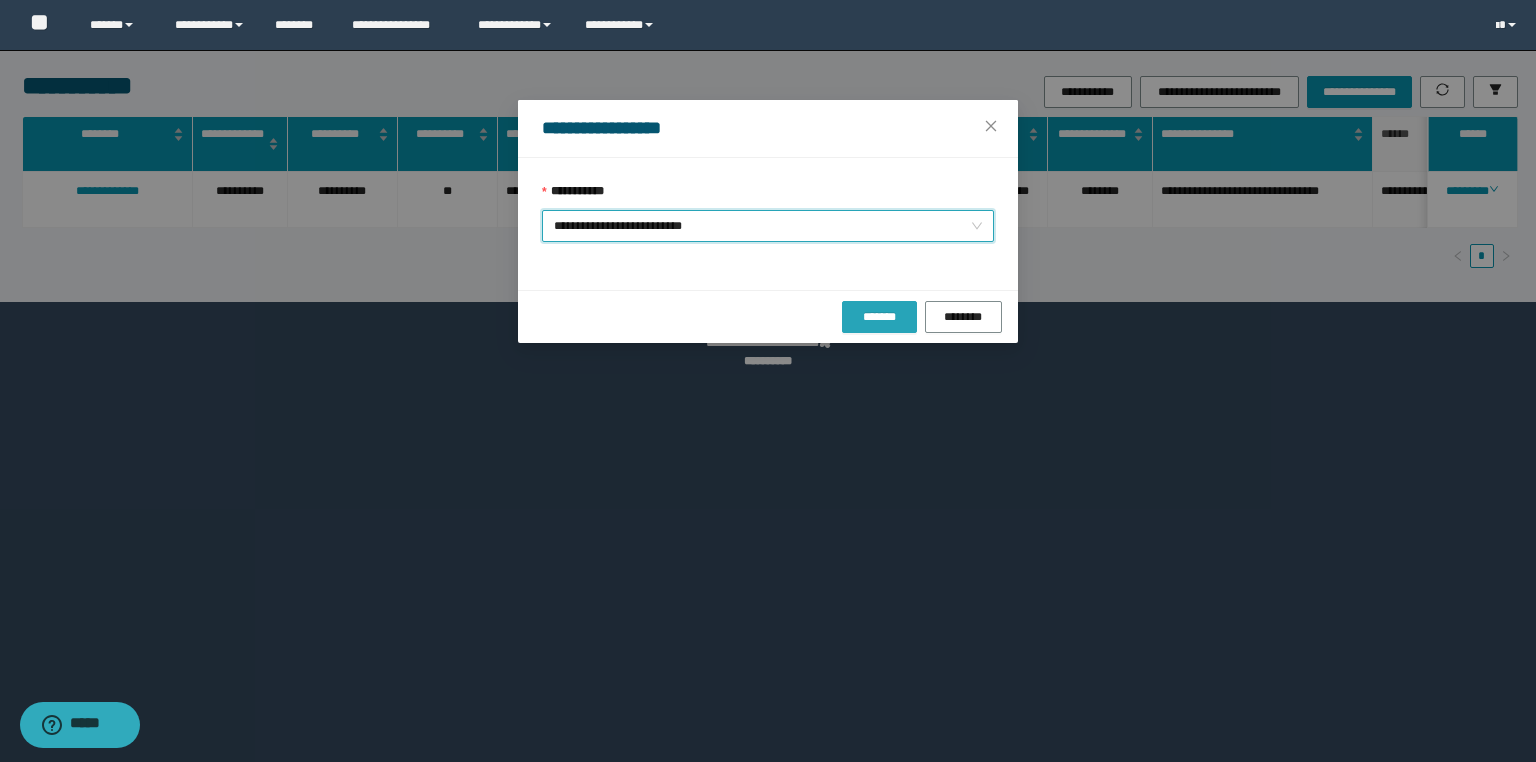 click on "*******" at bounding box center (879, 317) 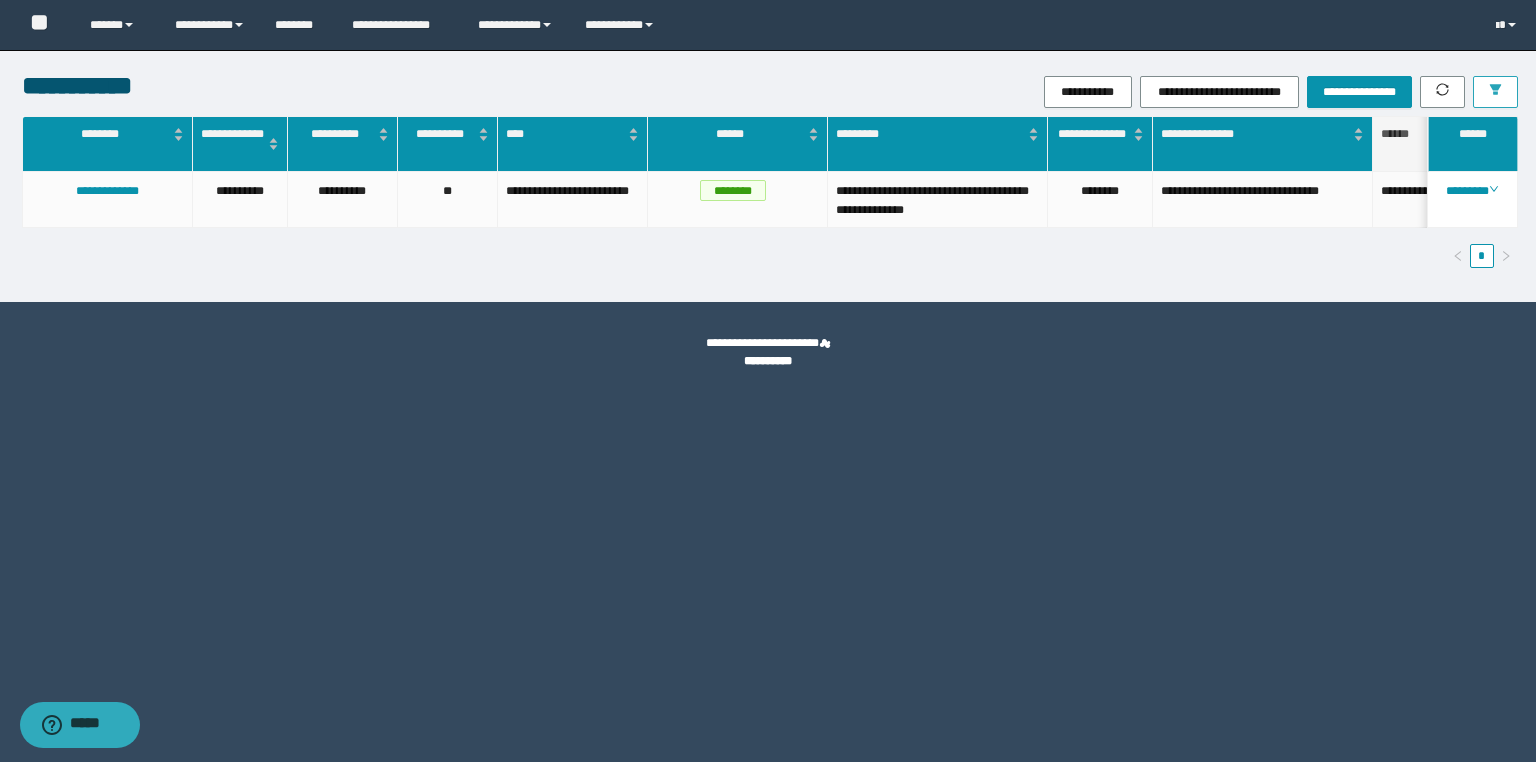 click at bounding box center [1495, 92] 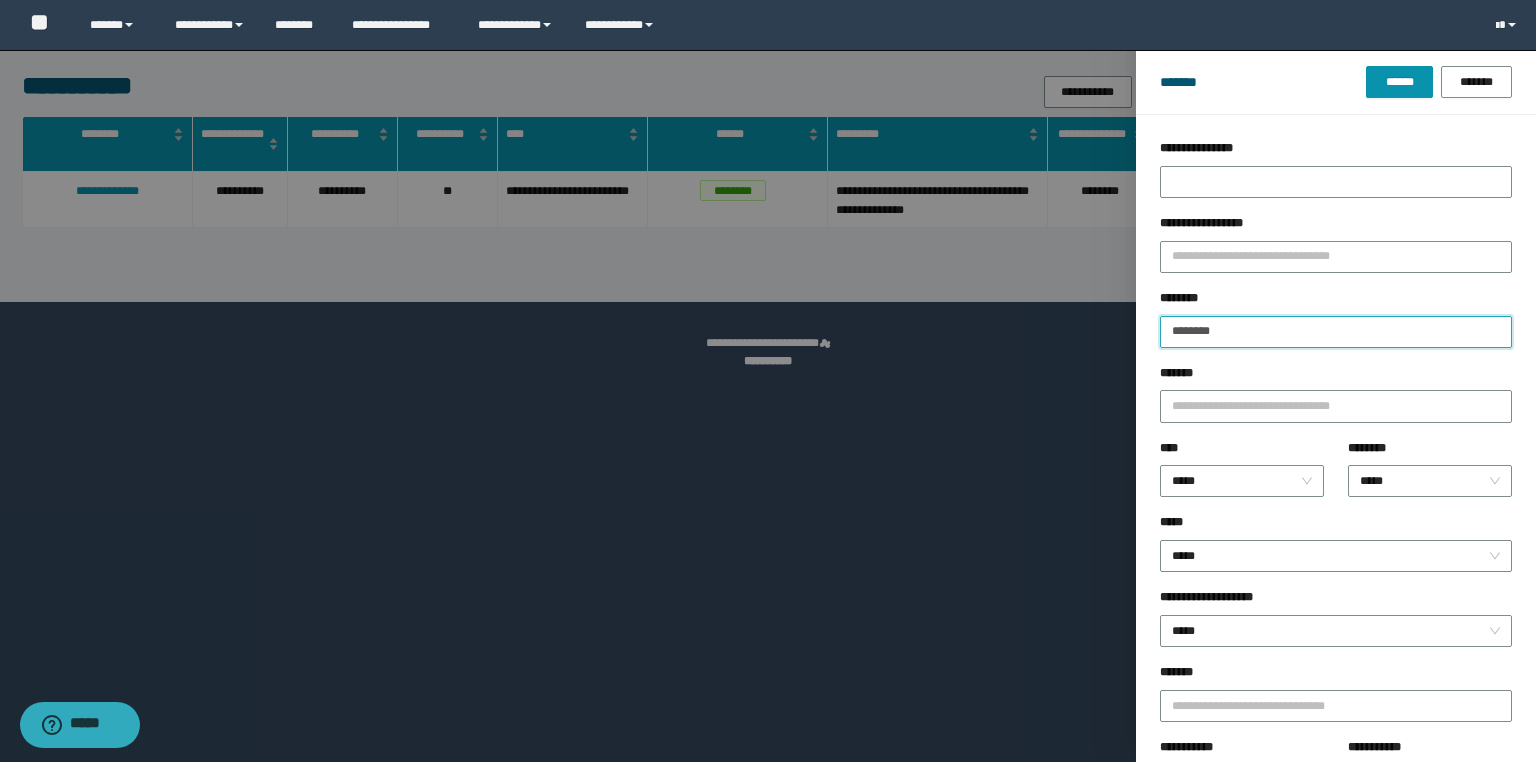 drag, startPoint x: 1265, startPoint y: 340, endPoint x: 955, endPoint y: 335, distance: 310.0403 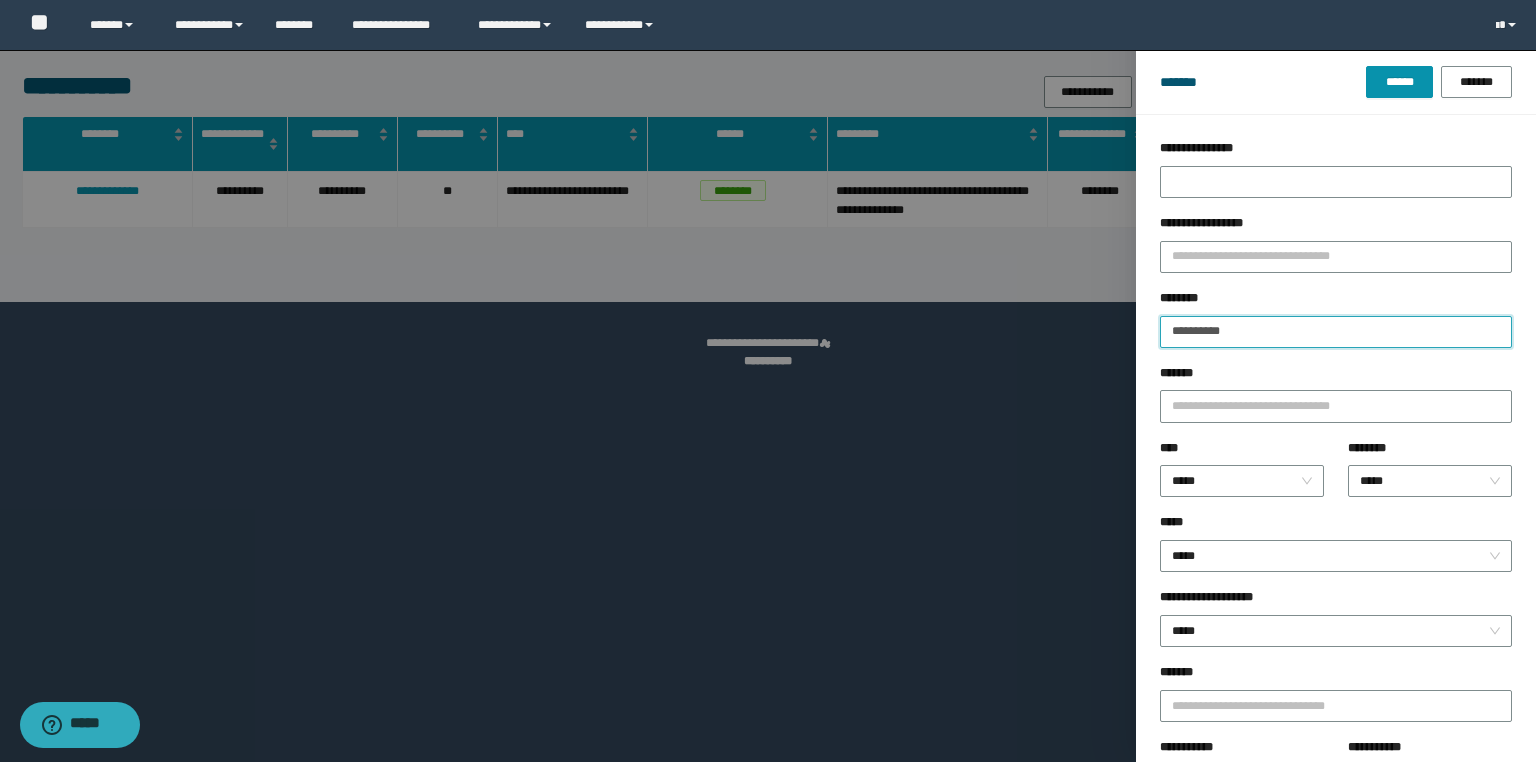 type on "**********" 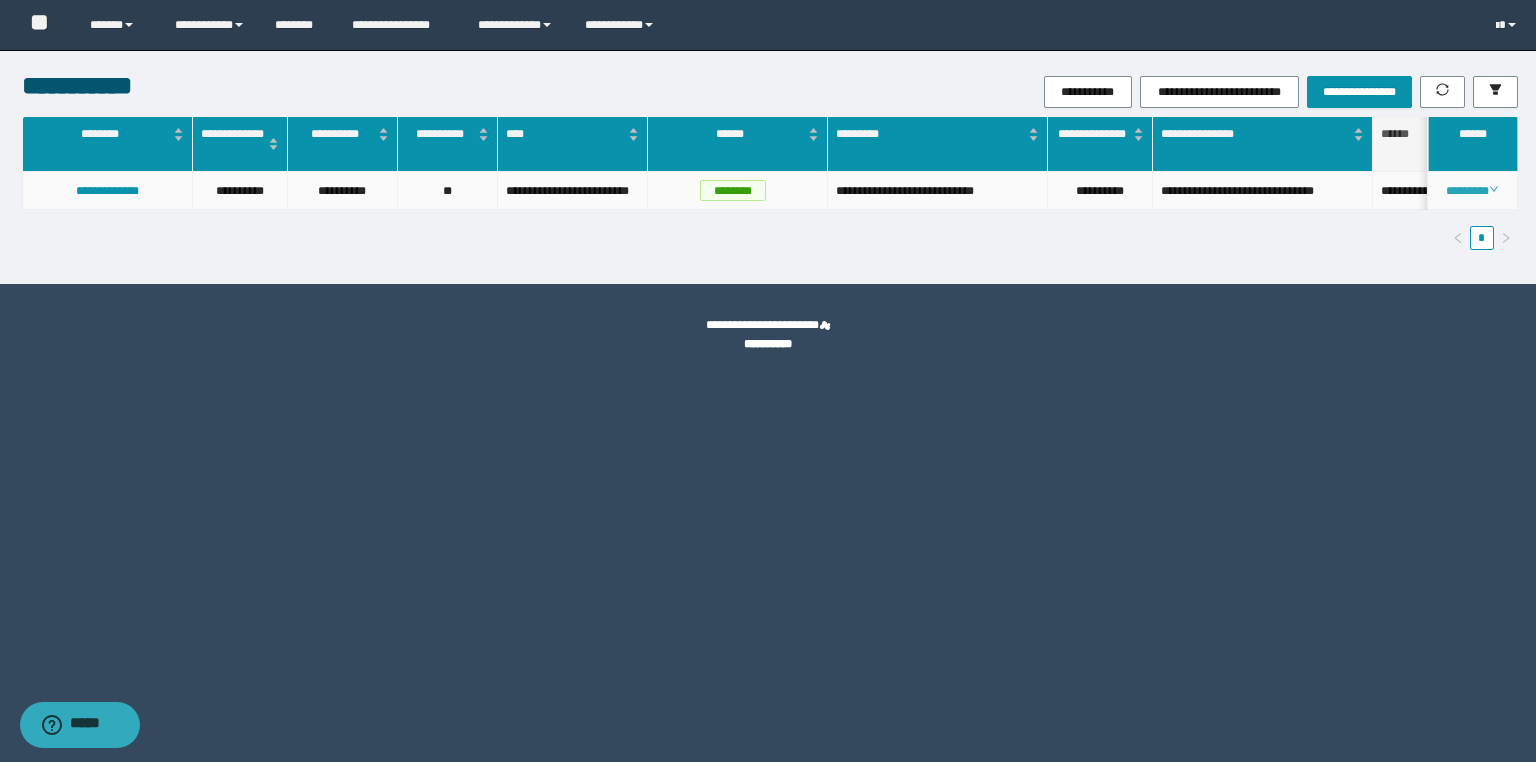 click on "********" at bounding box center [1472, 191] 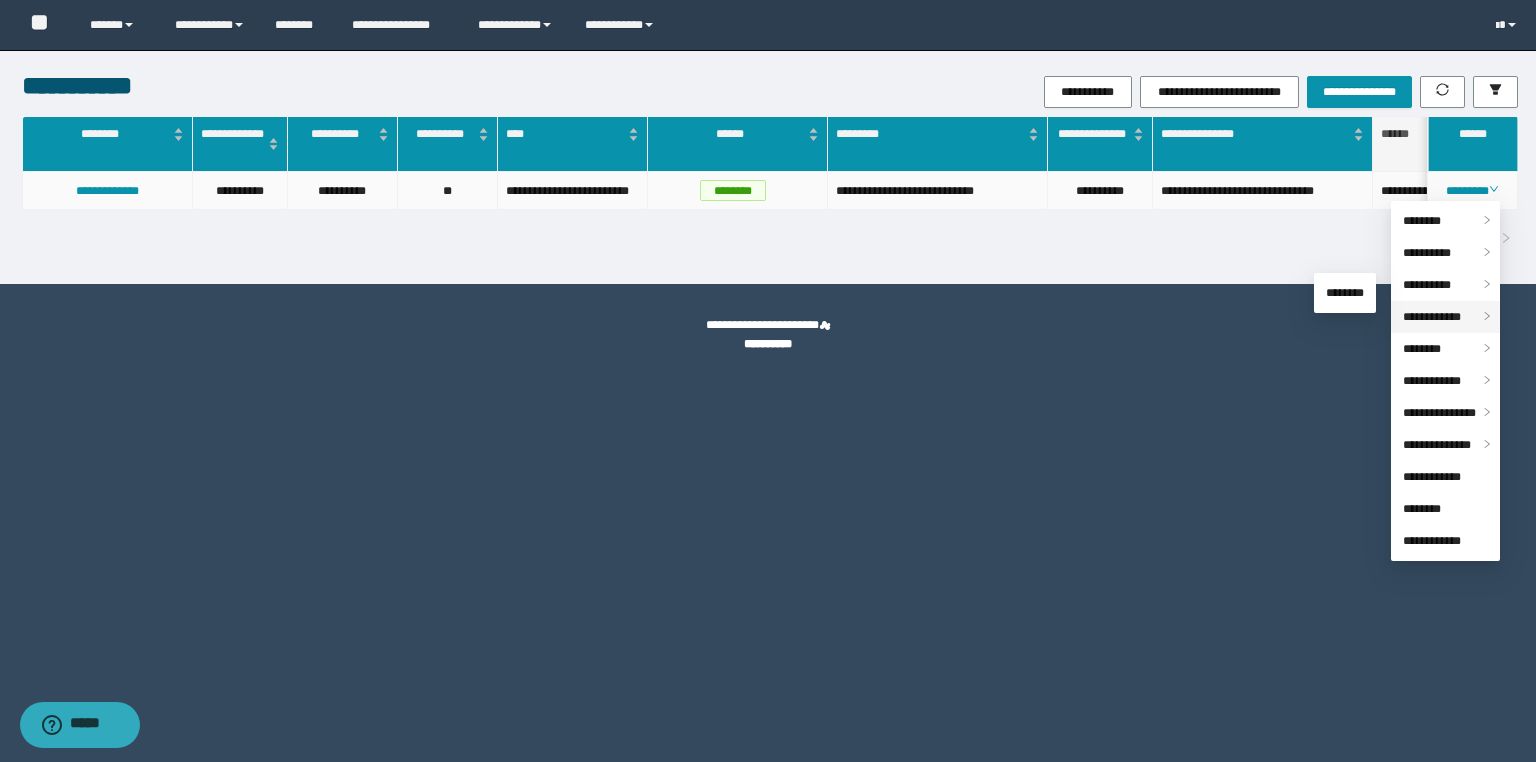 click on "**********" at bounding box center [1432, 317] 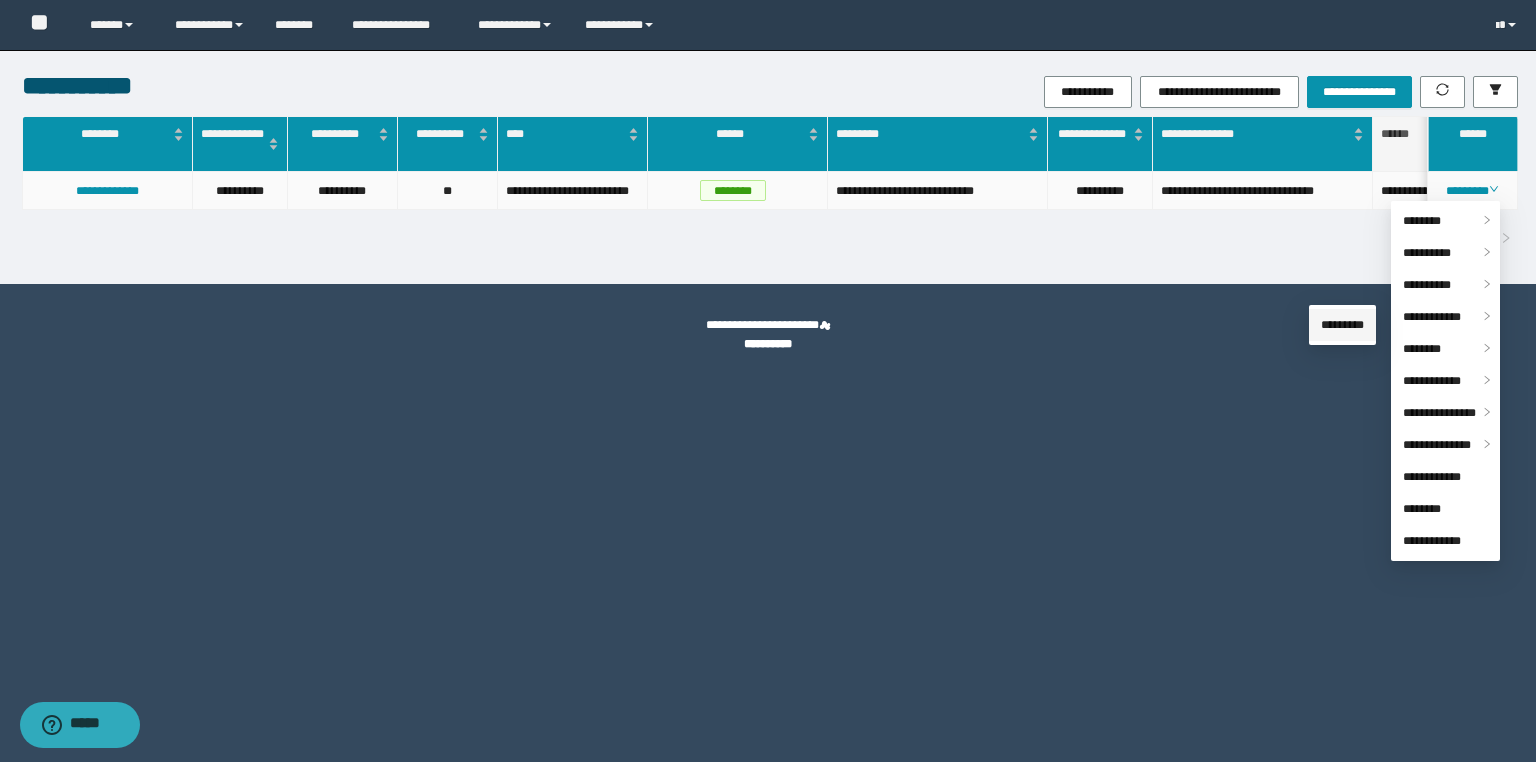 drag, startPoint x: 1336, startPoint y: 333, endPoint x: 1317, endPoint y: 336, distance: 19.235384 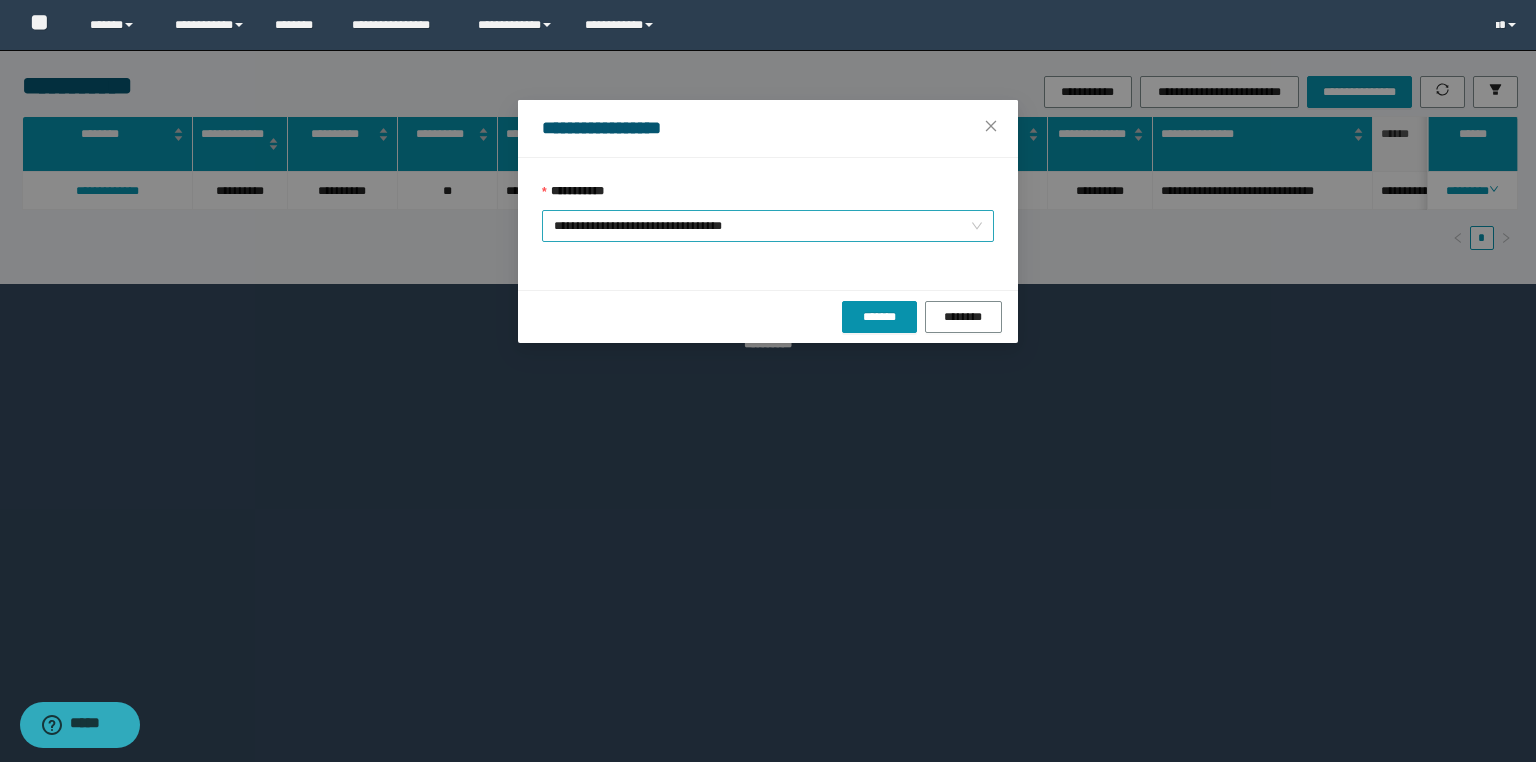 drag, startPoint x: 768, startPoint y: 215, endPoint x: 731, endPoint y: 230, distance: 39.92493 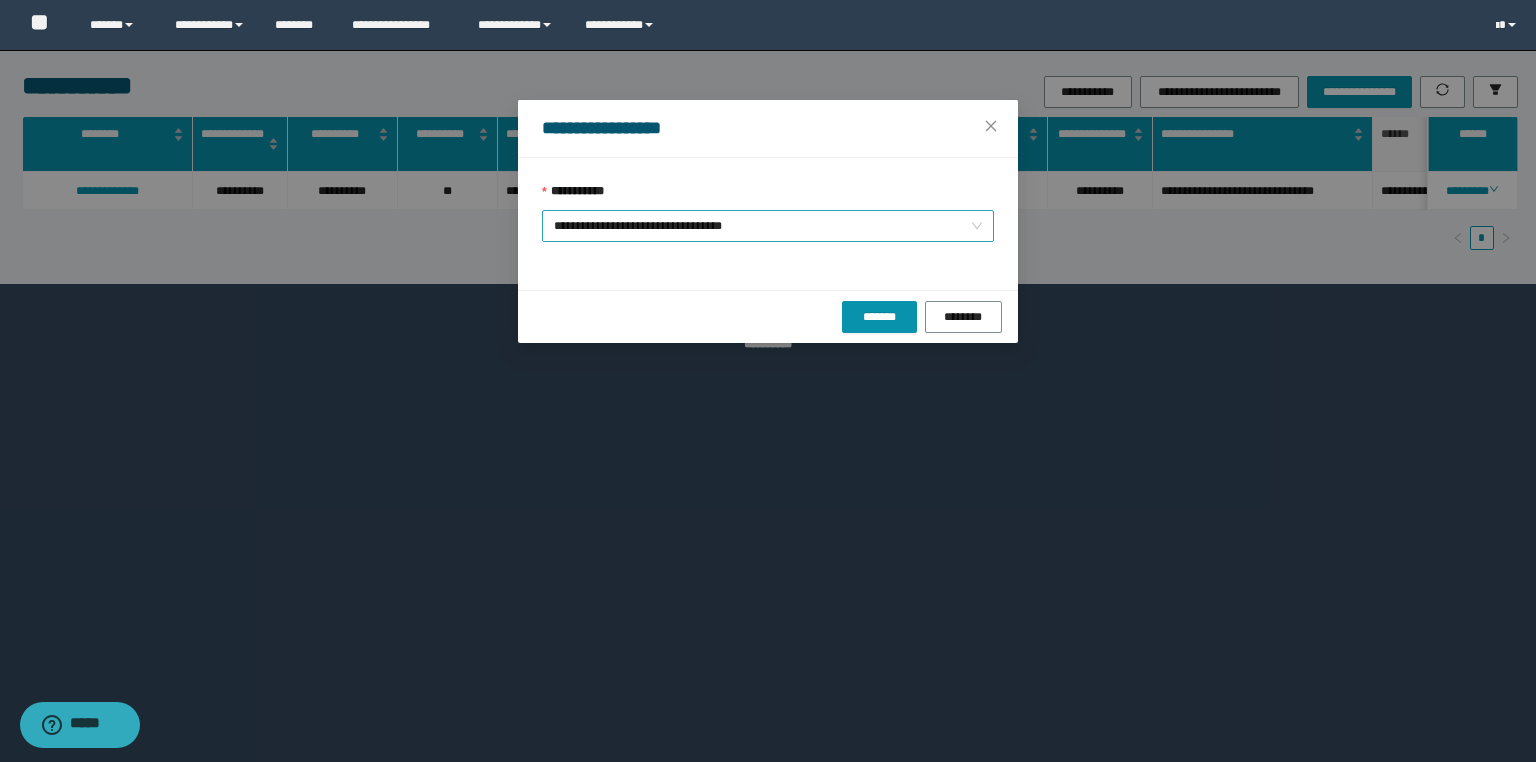 click on "**********" at bounding box center (768, 226) 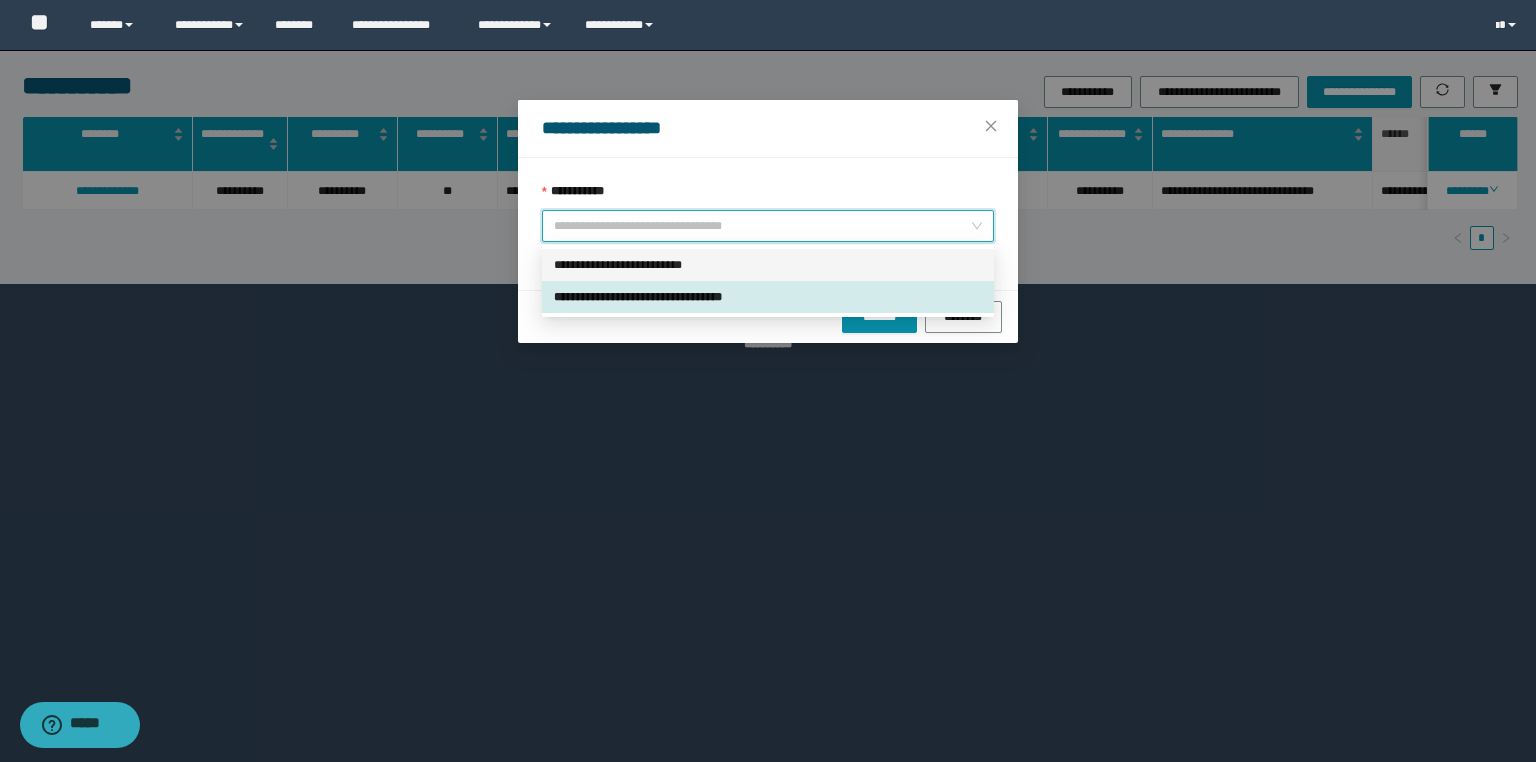 click on "**********" at bounding box center (768, 265) 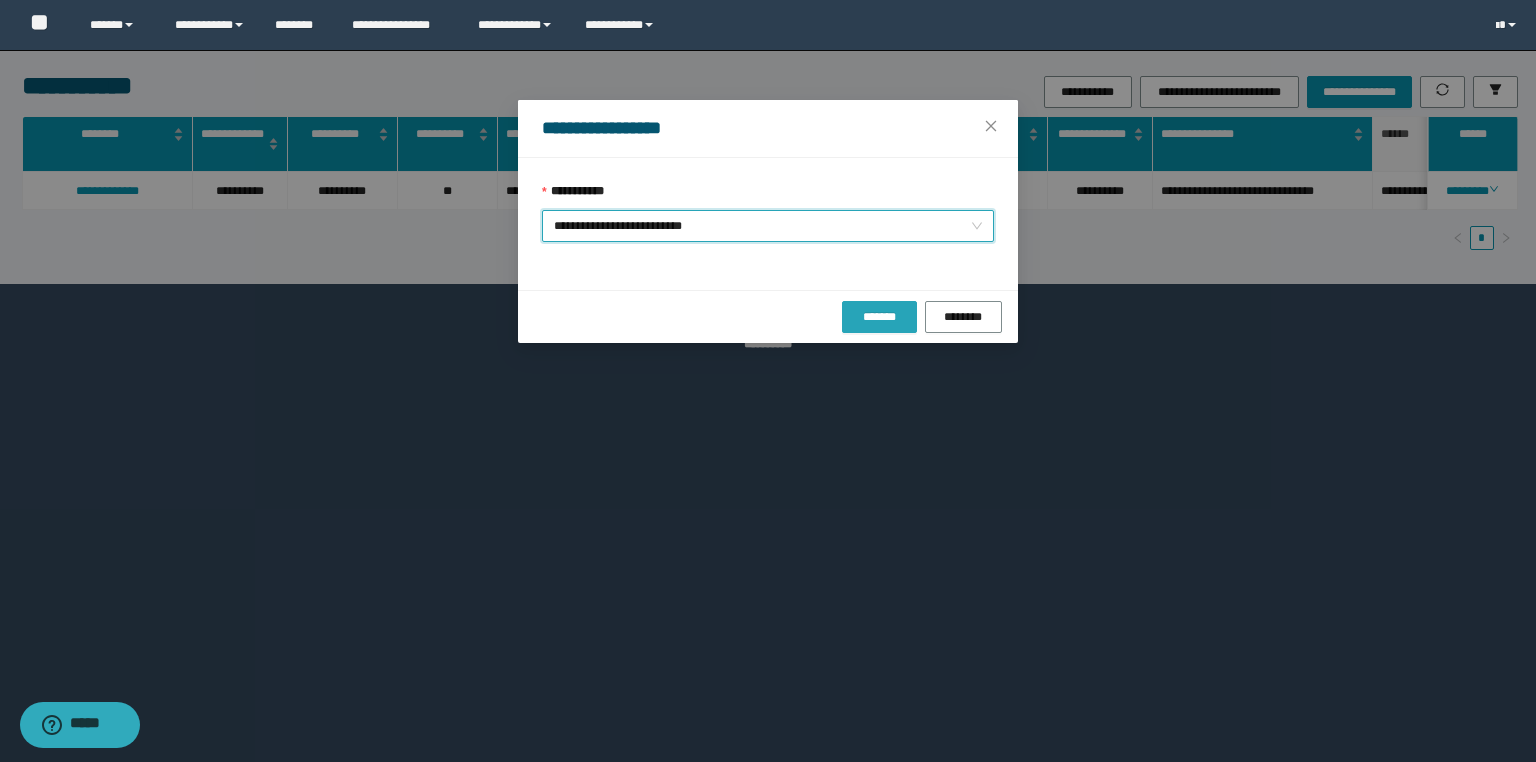 click on "*******" at bounding box center (879, 317) 